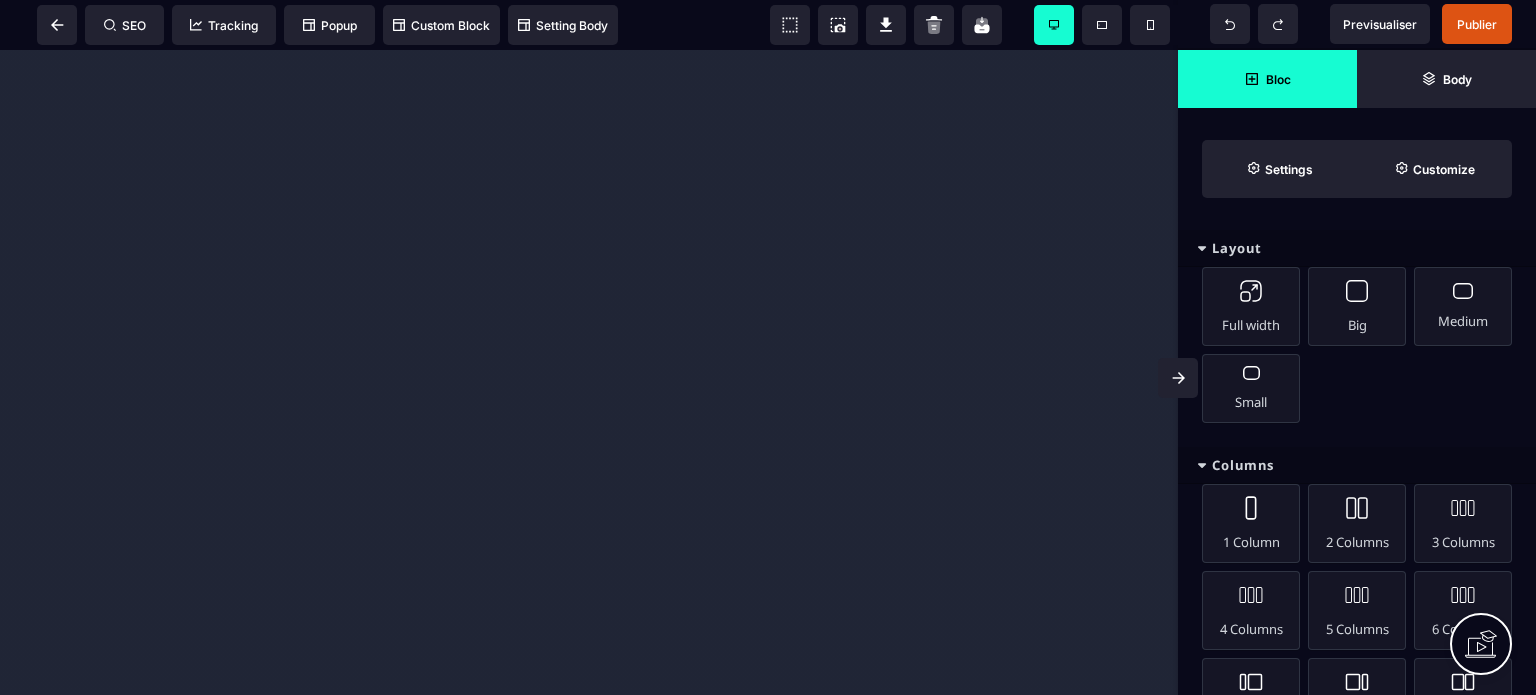 scroll, scrollTop: 0, scrollLeft: 0, axis: both 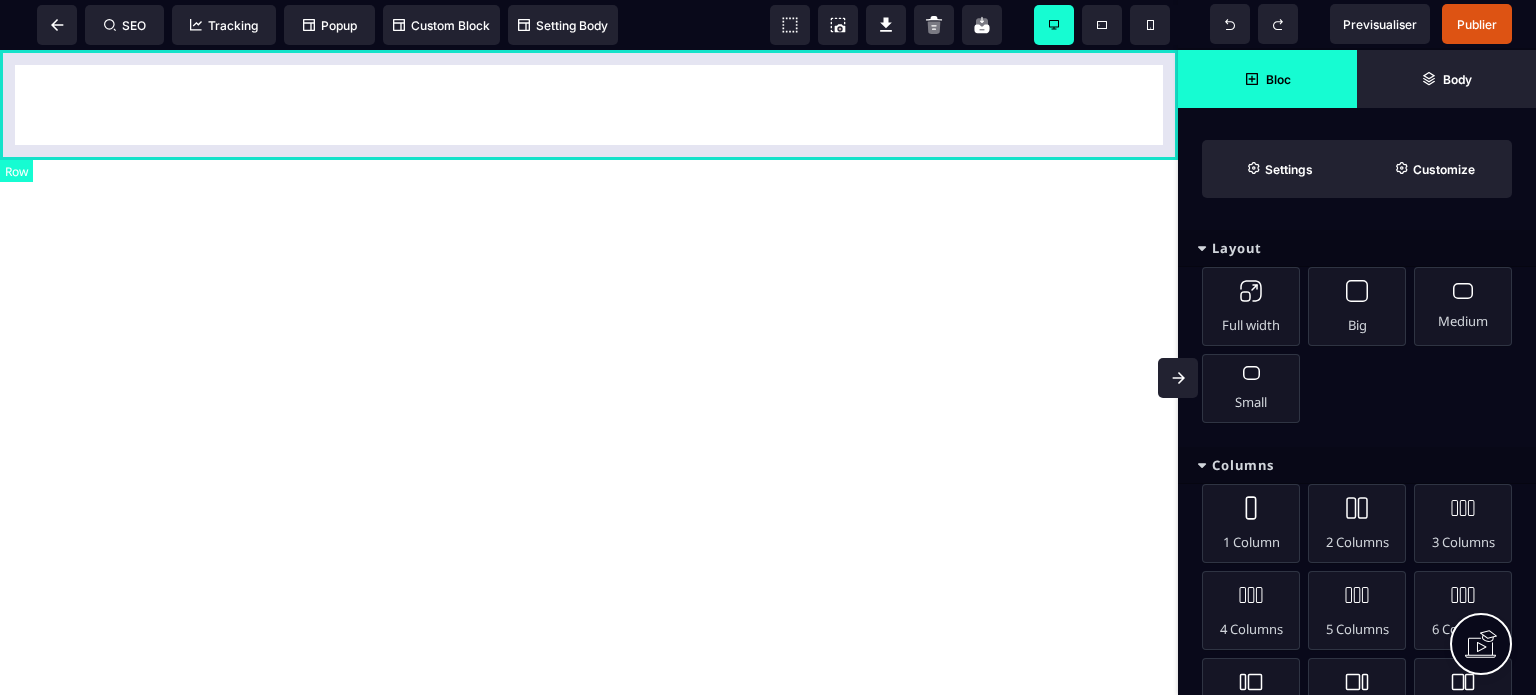 click at bounding box center (589, 105) 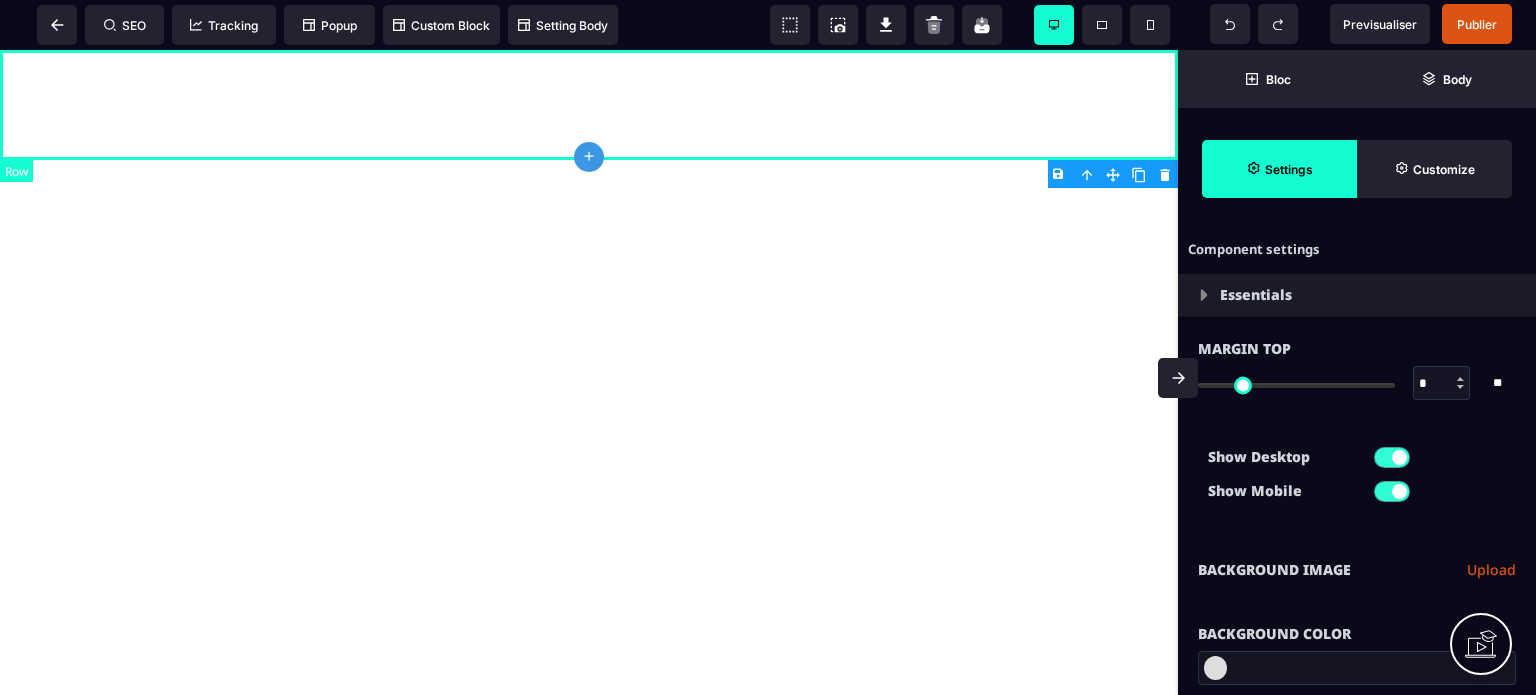 type on "*" 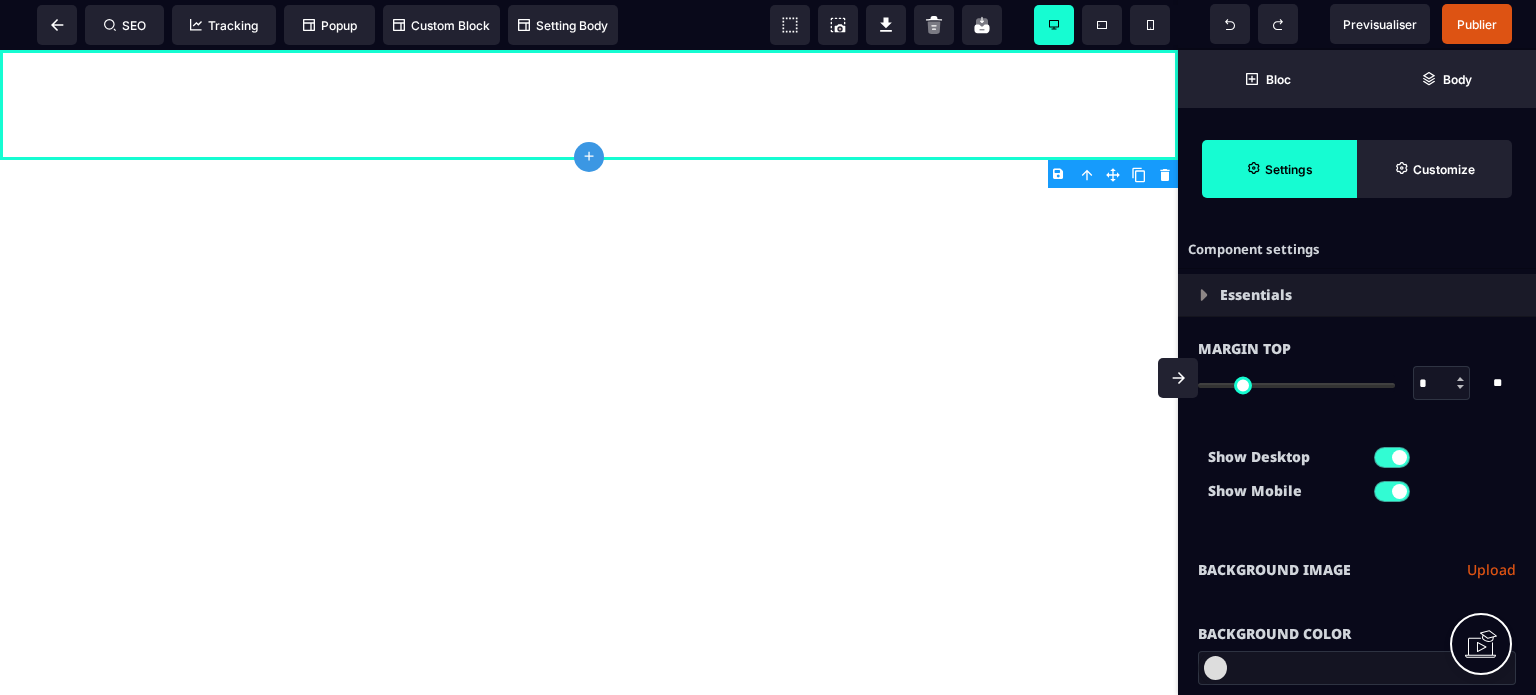 click on "Upload" at bounding box center [1491, 570] 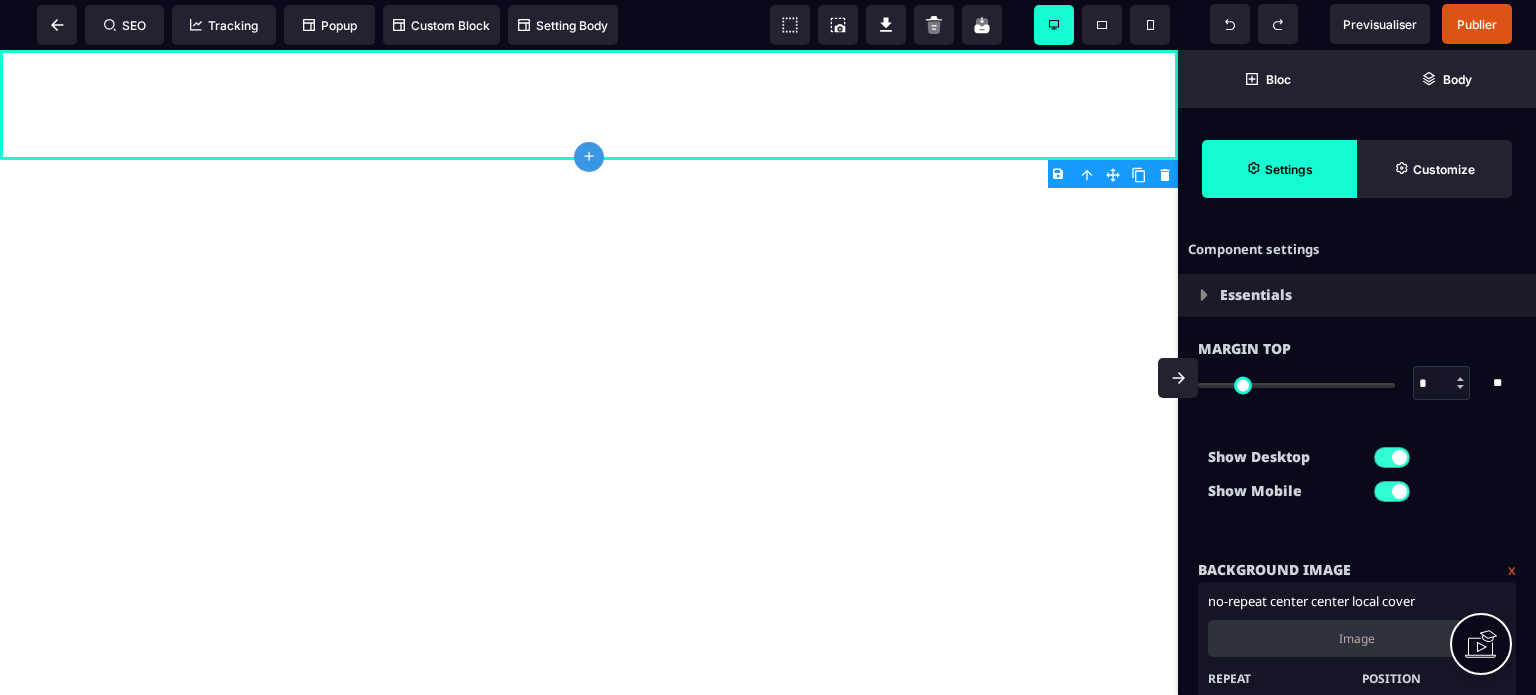 click on "Image" at bounding box center [1357, 638] 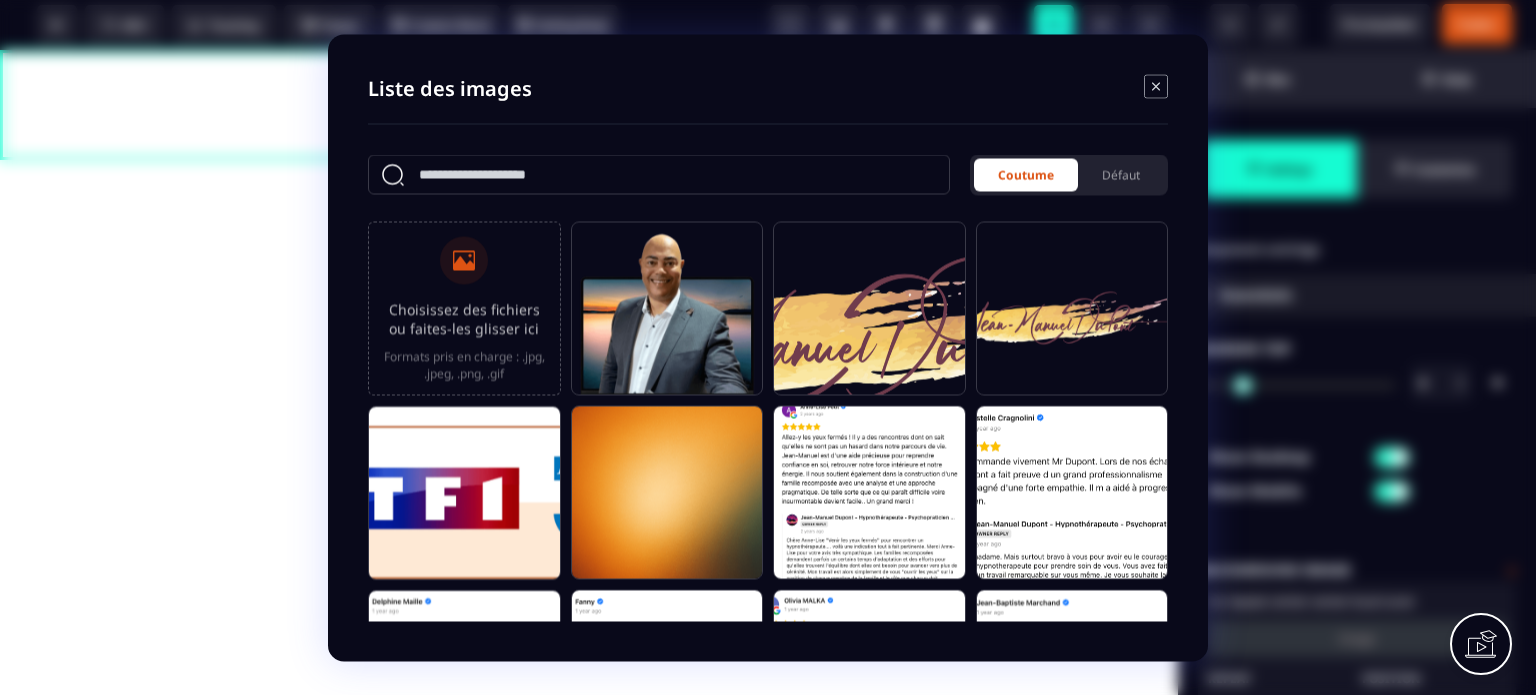 click on "Choisissez des fichiers ou faites-les glisser ici" at bounding box center [464, 318] 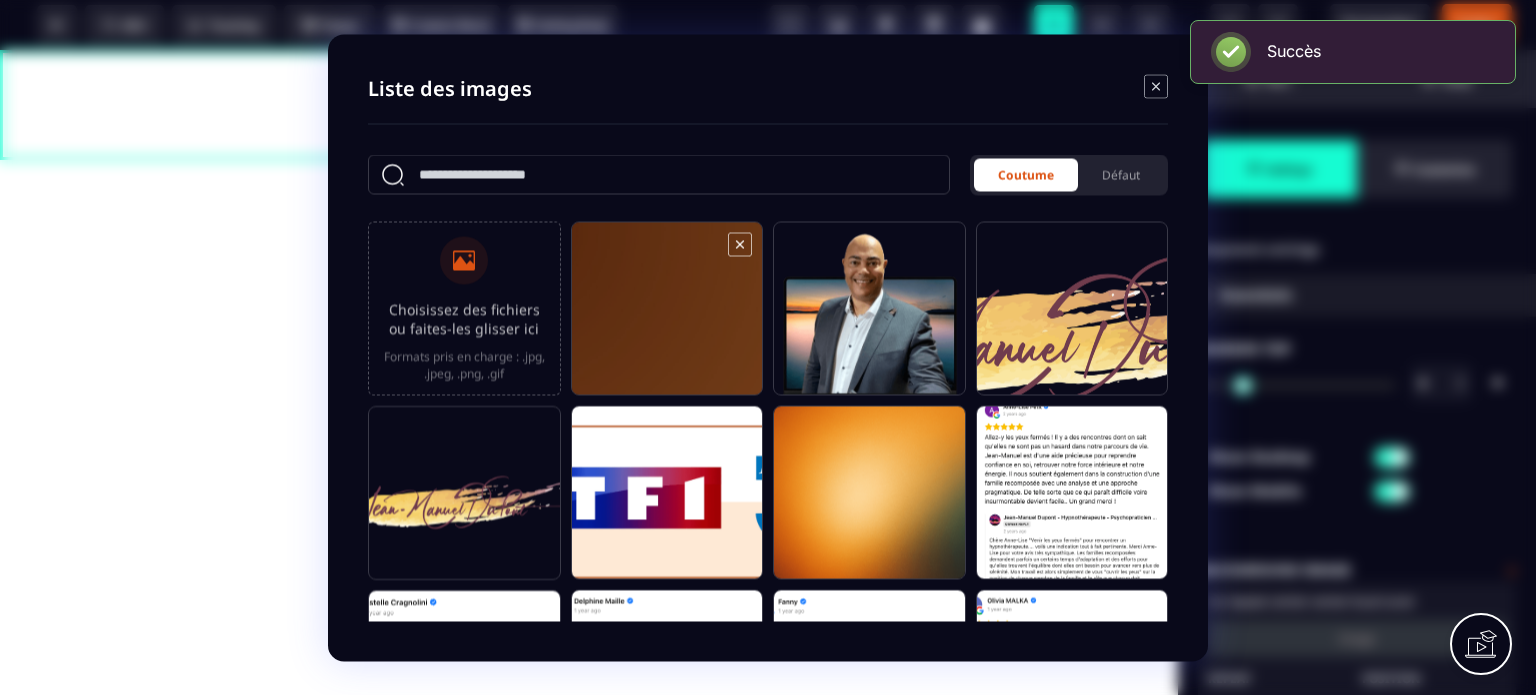 click at bounding box center [667, 317] 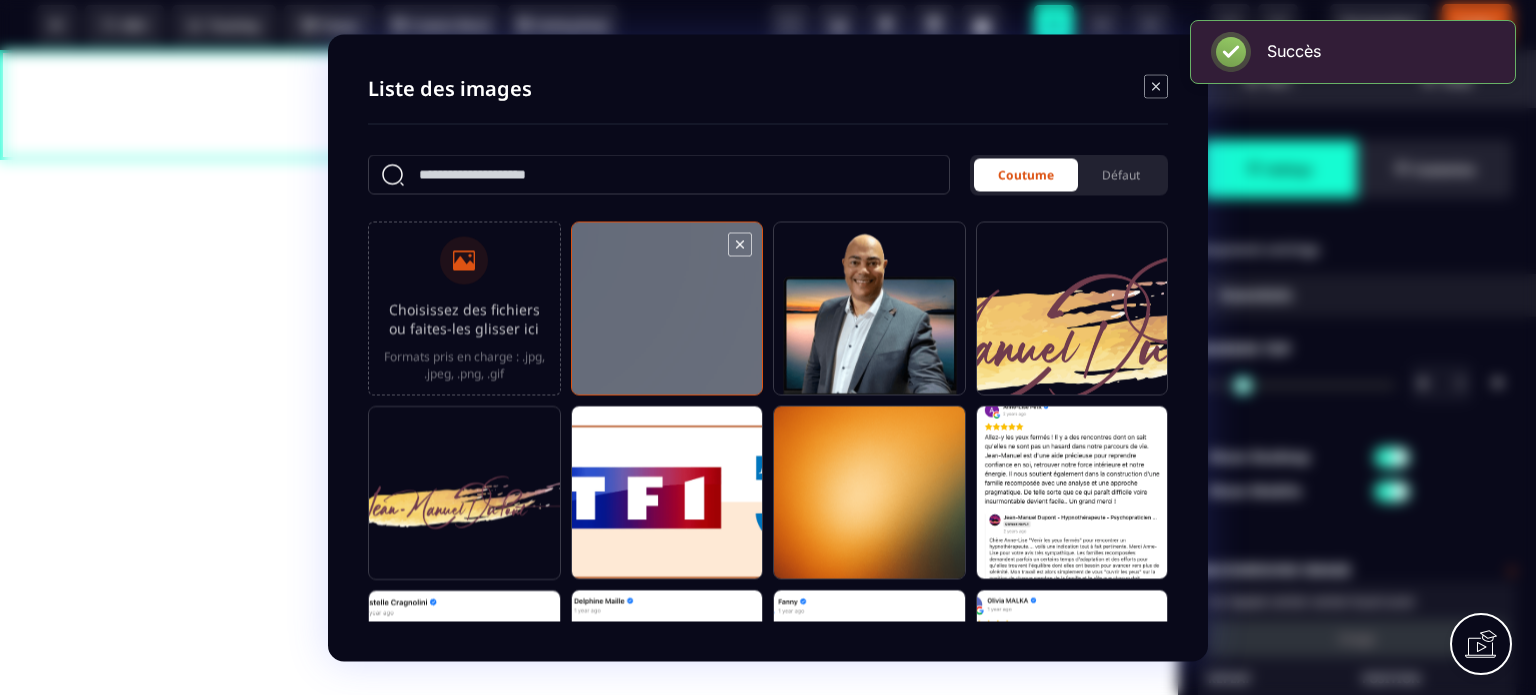 click at bounding box center (667, 317) 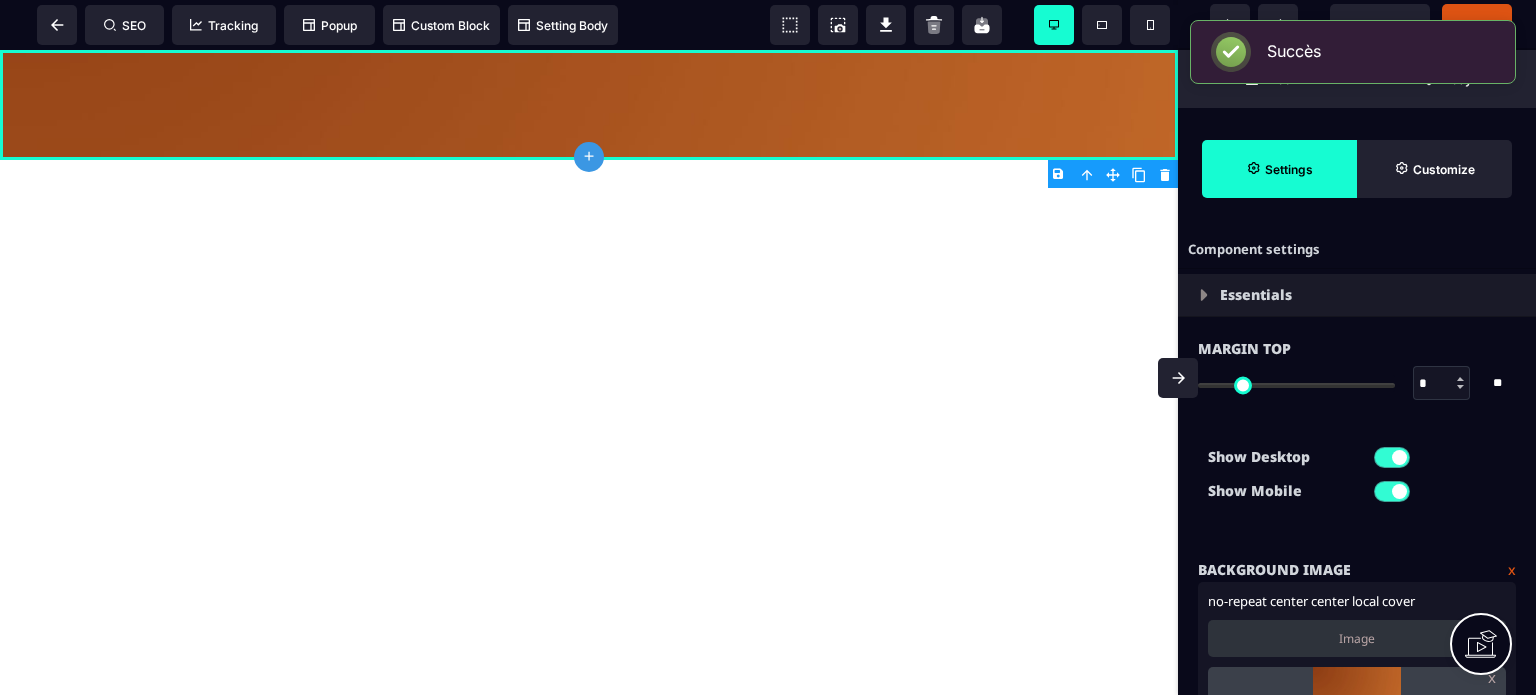 click on "Show Desktop
Show Mobile" at bounding box center [1357, 479] 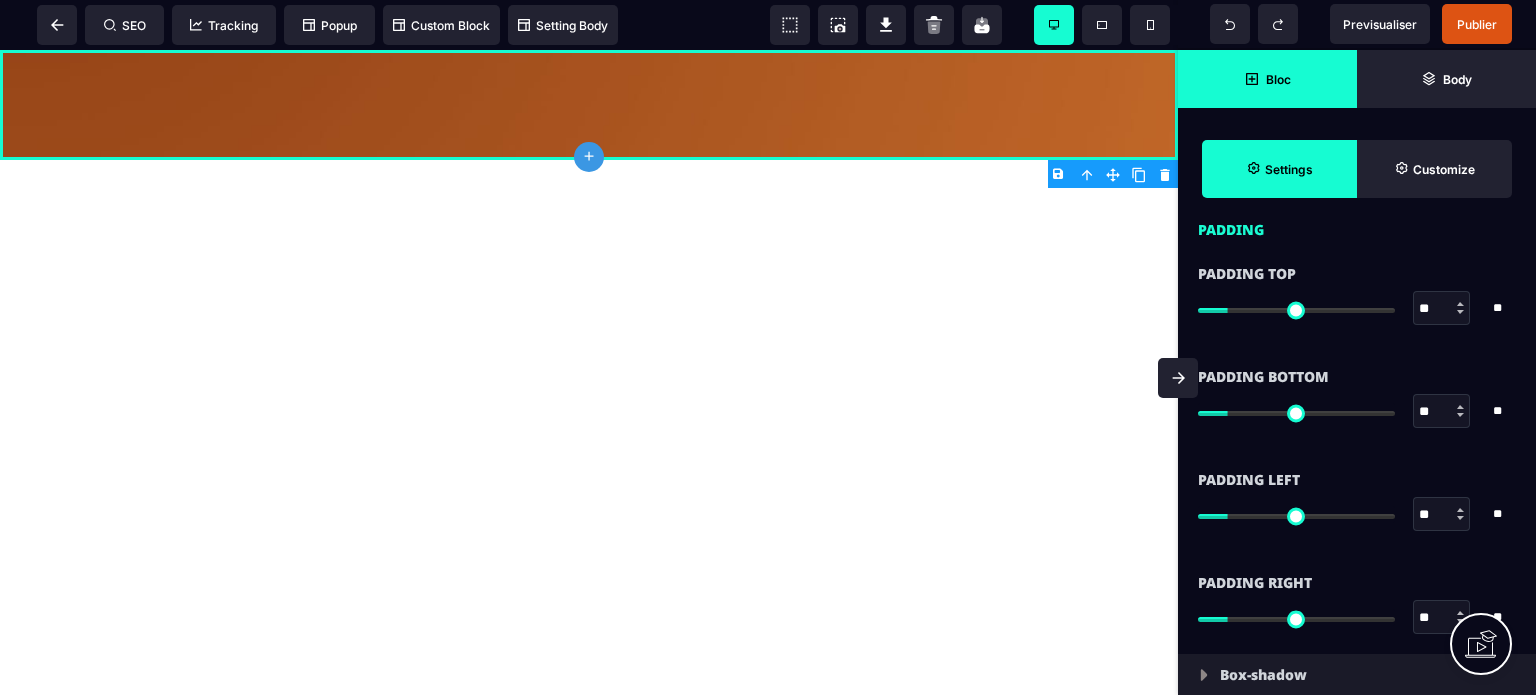 click on "Bloc" at bounding box center [1267, 79] 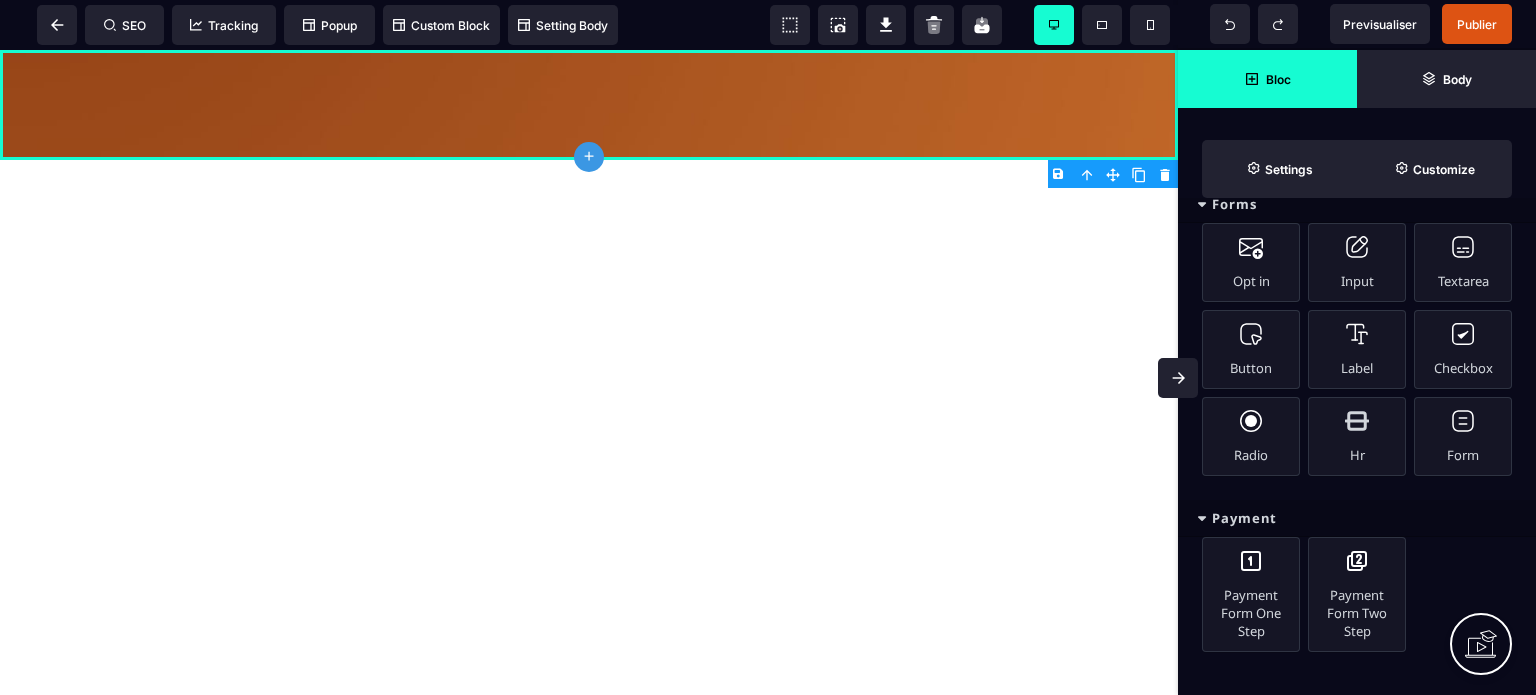 click on "Payment" at bounding box center (1357, 518) 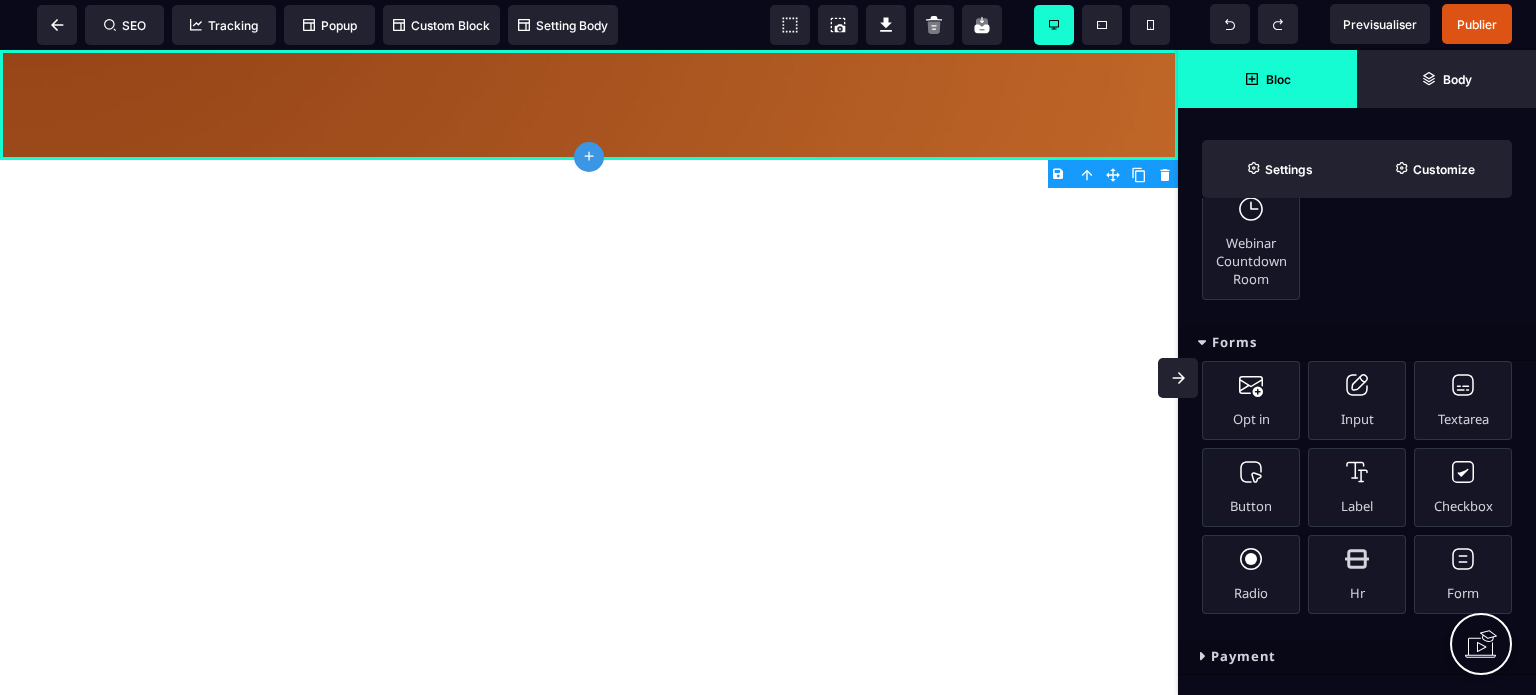 click on "Forms" at bounding box center [1357, 342] 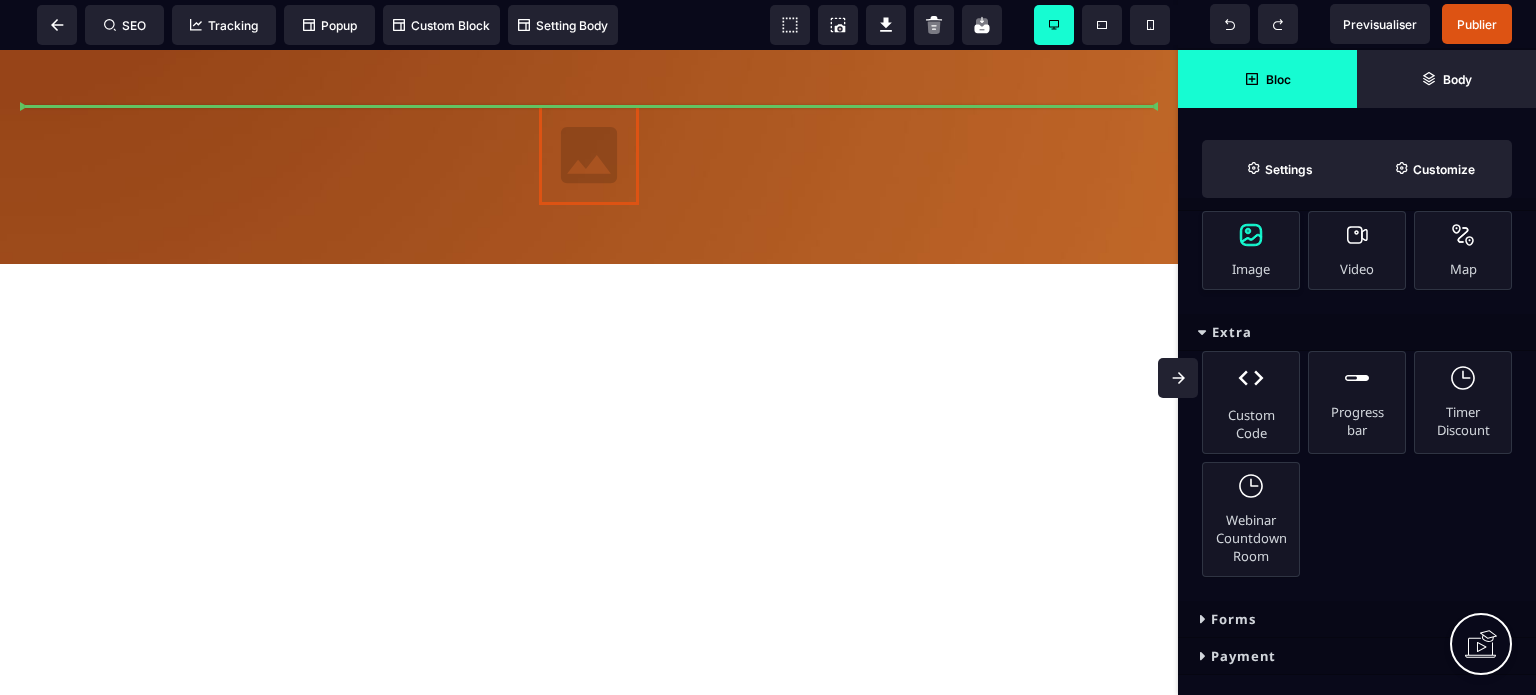 select 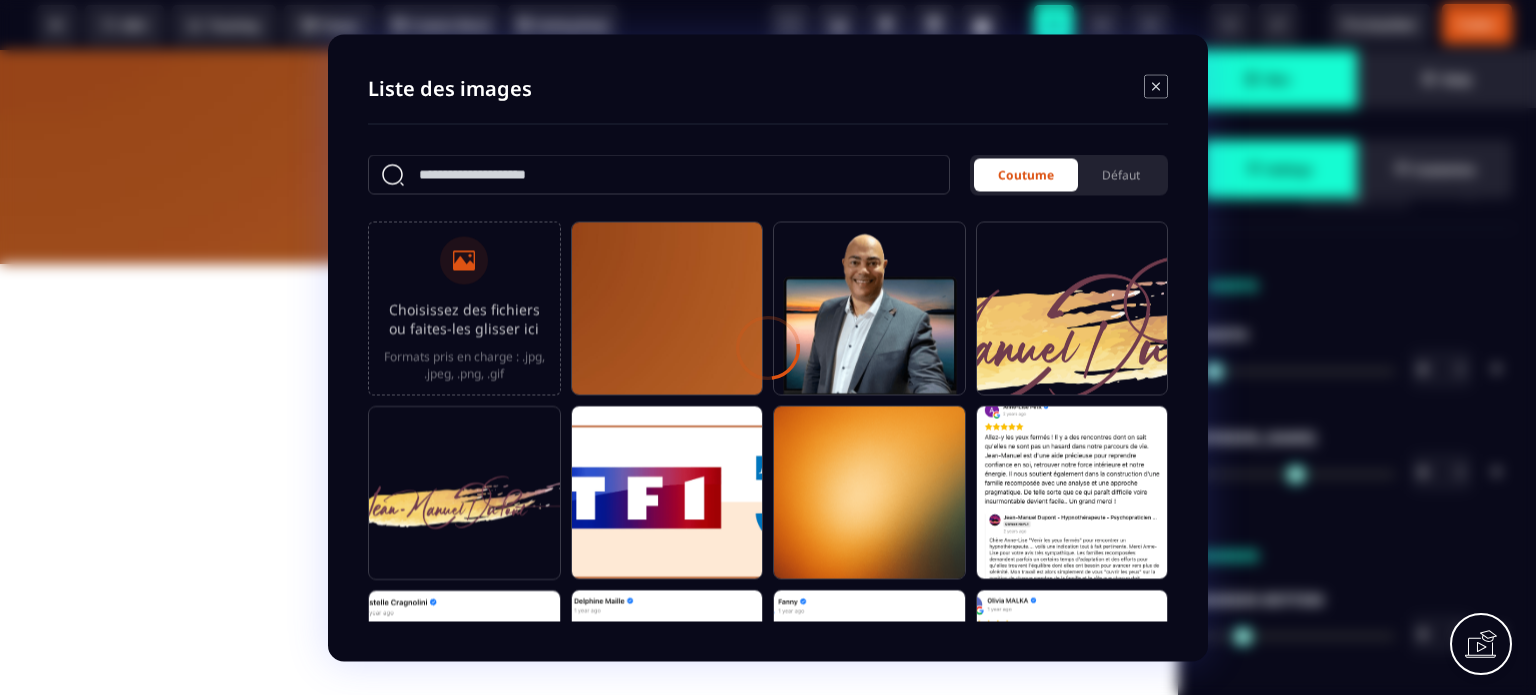 type on "****" 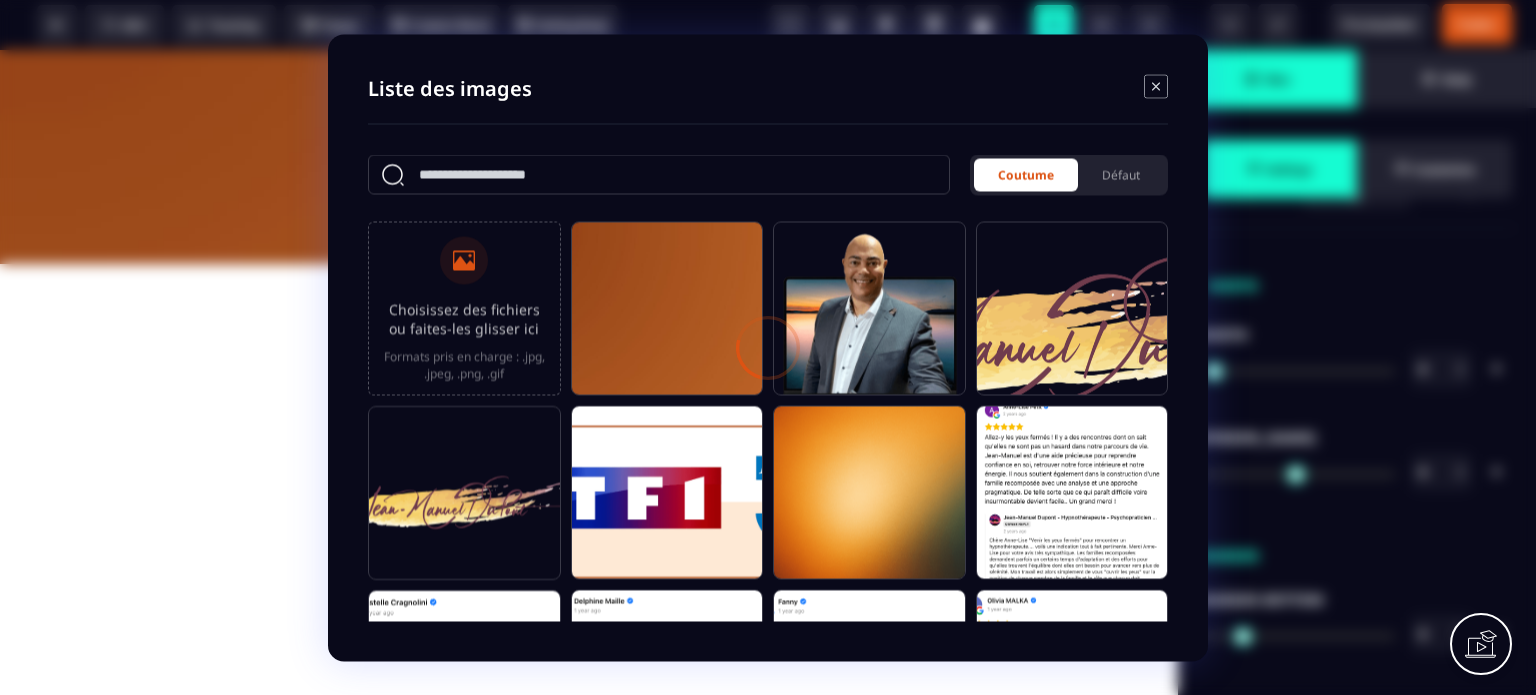 type on "***" 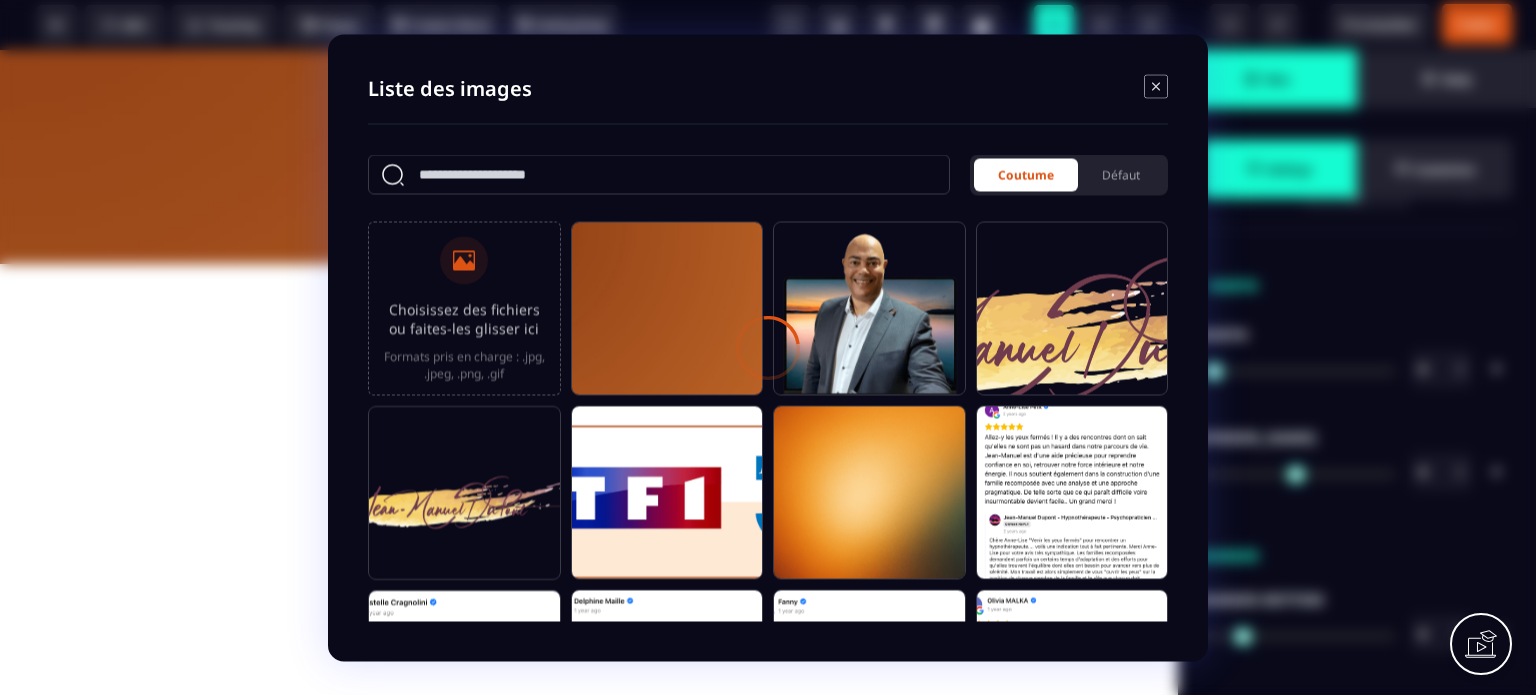 type on "***" 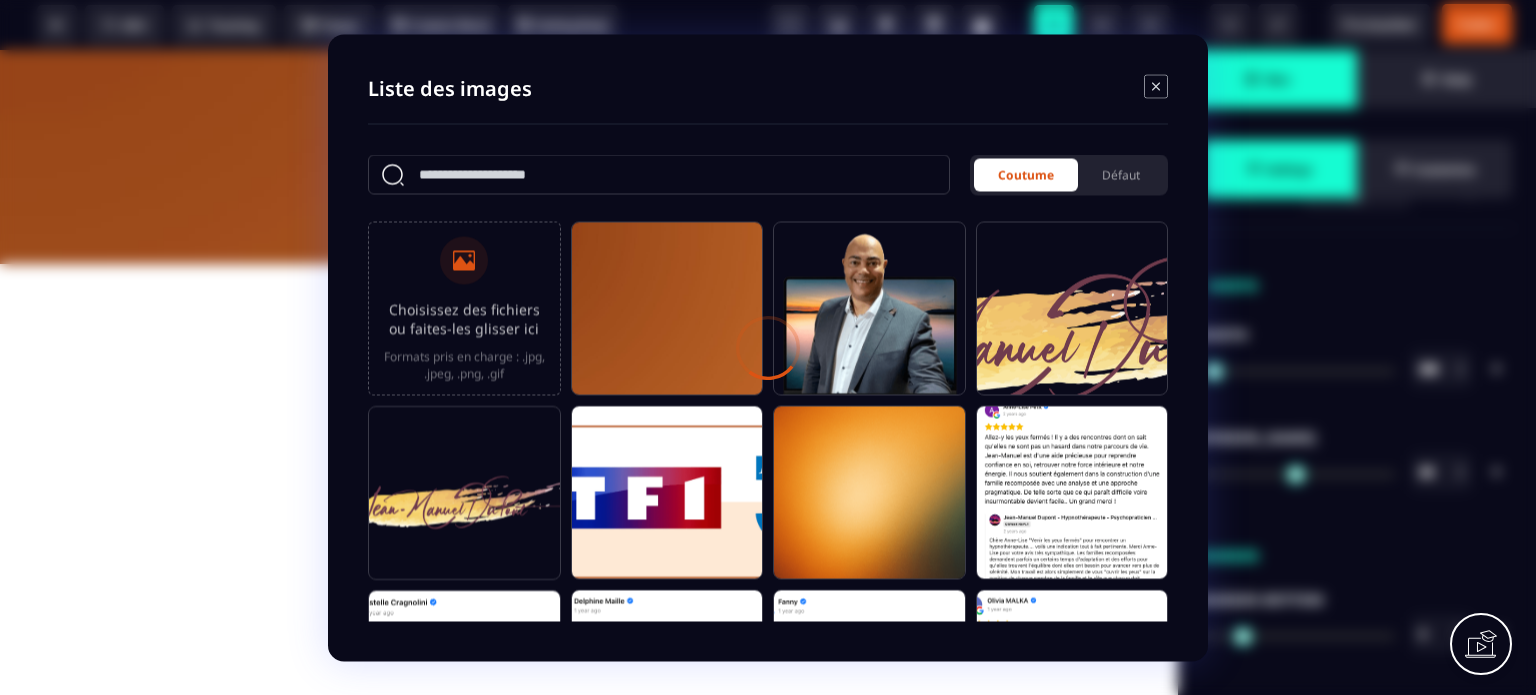 type on "*" 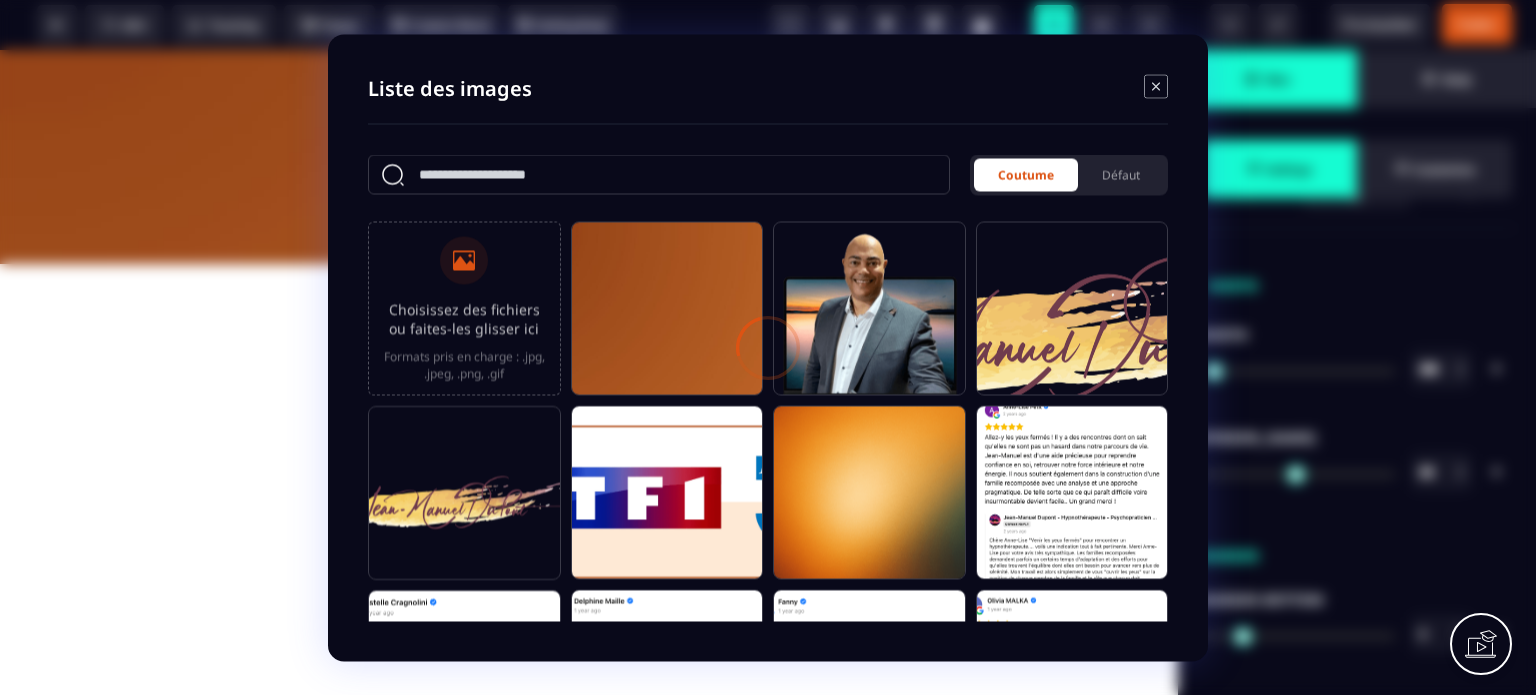 type on "*" 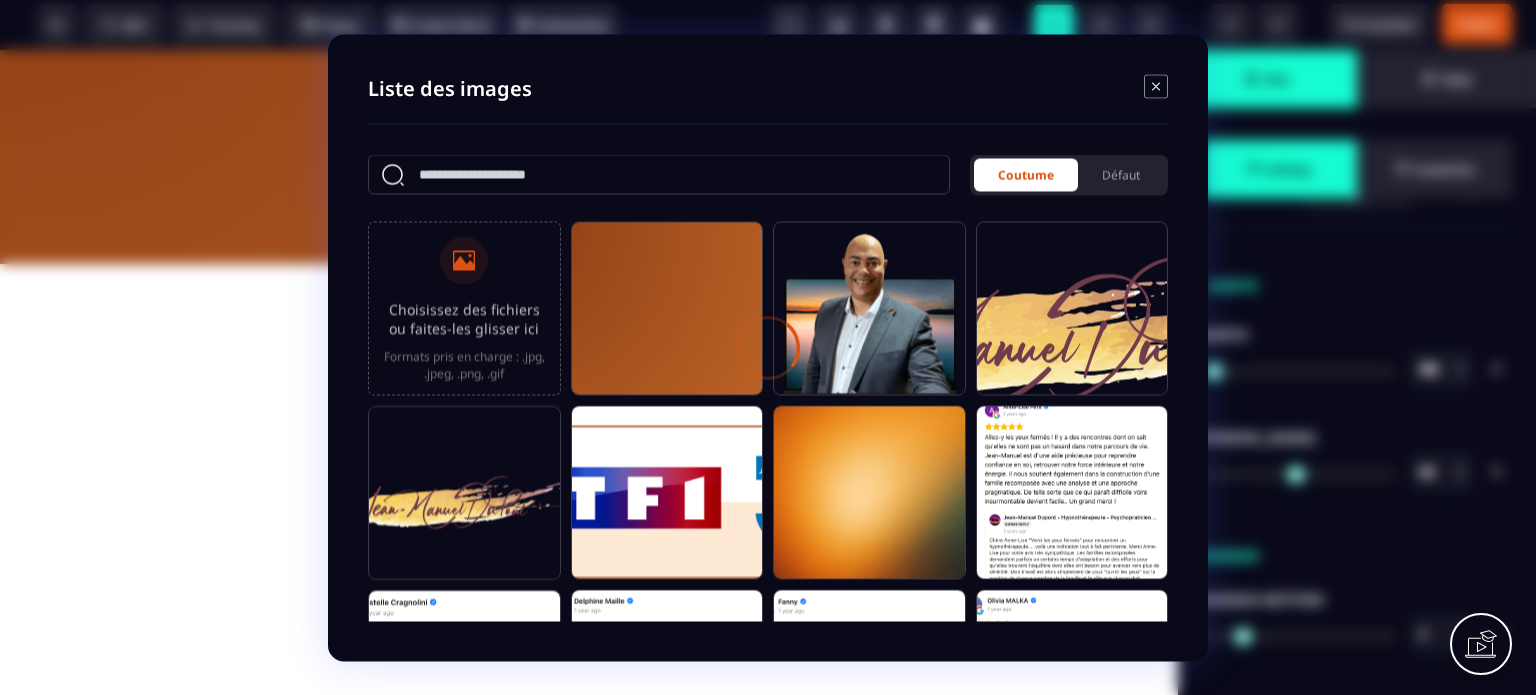 type on "*" 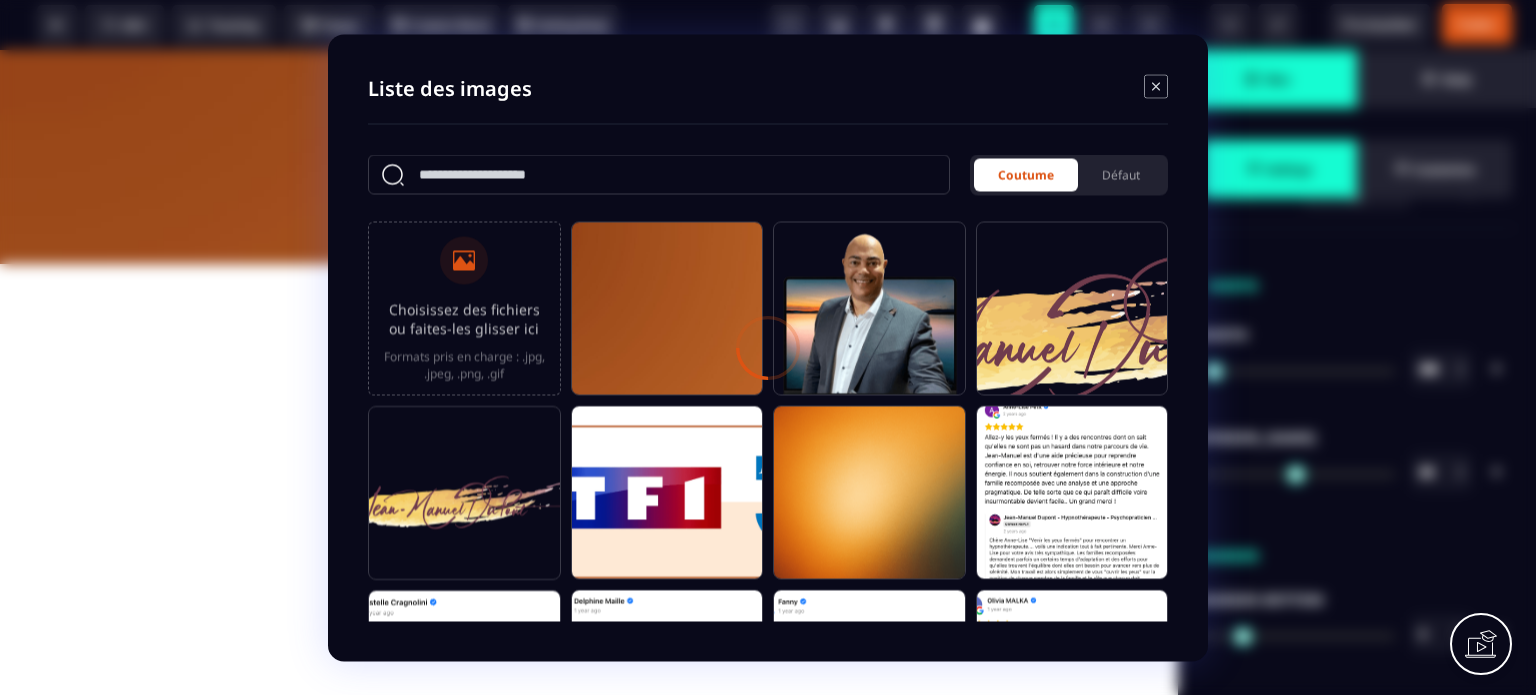type on "*" 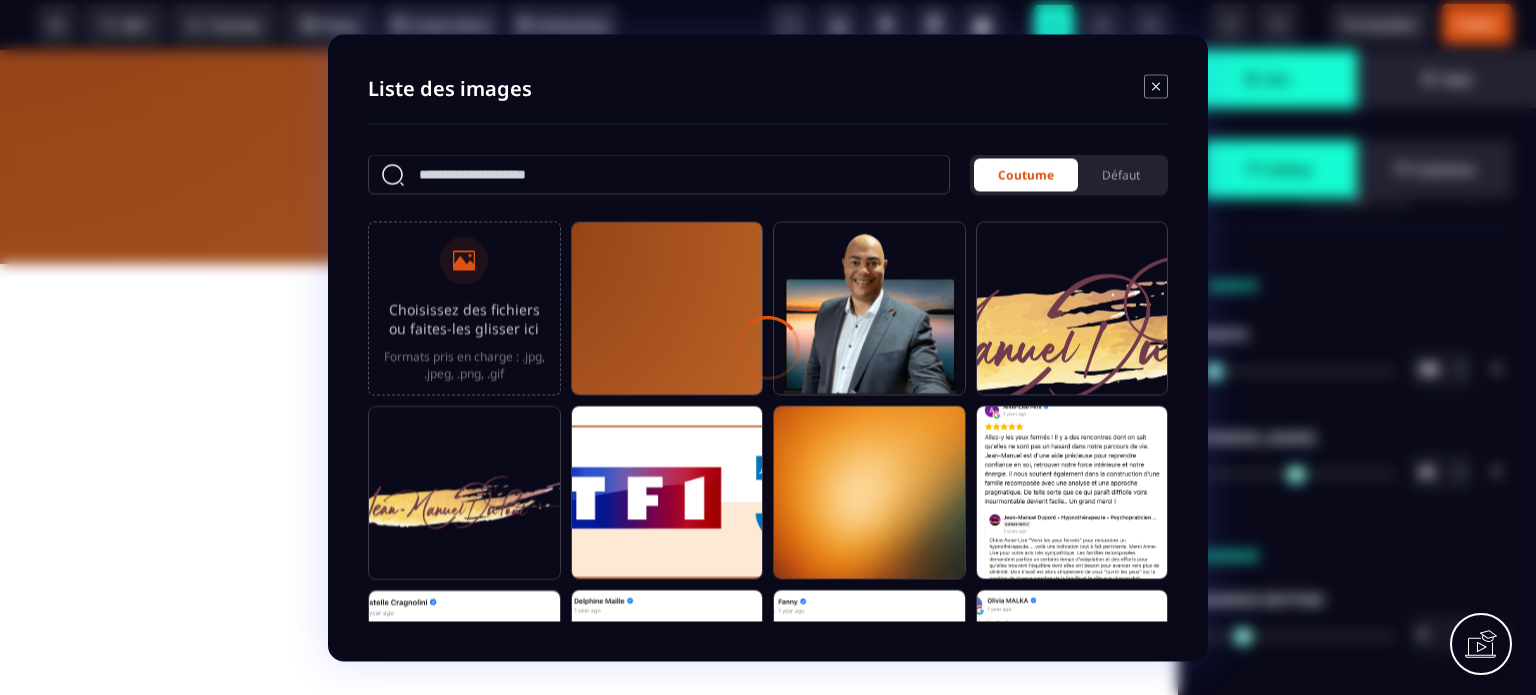type on "*" 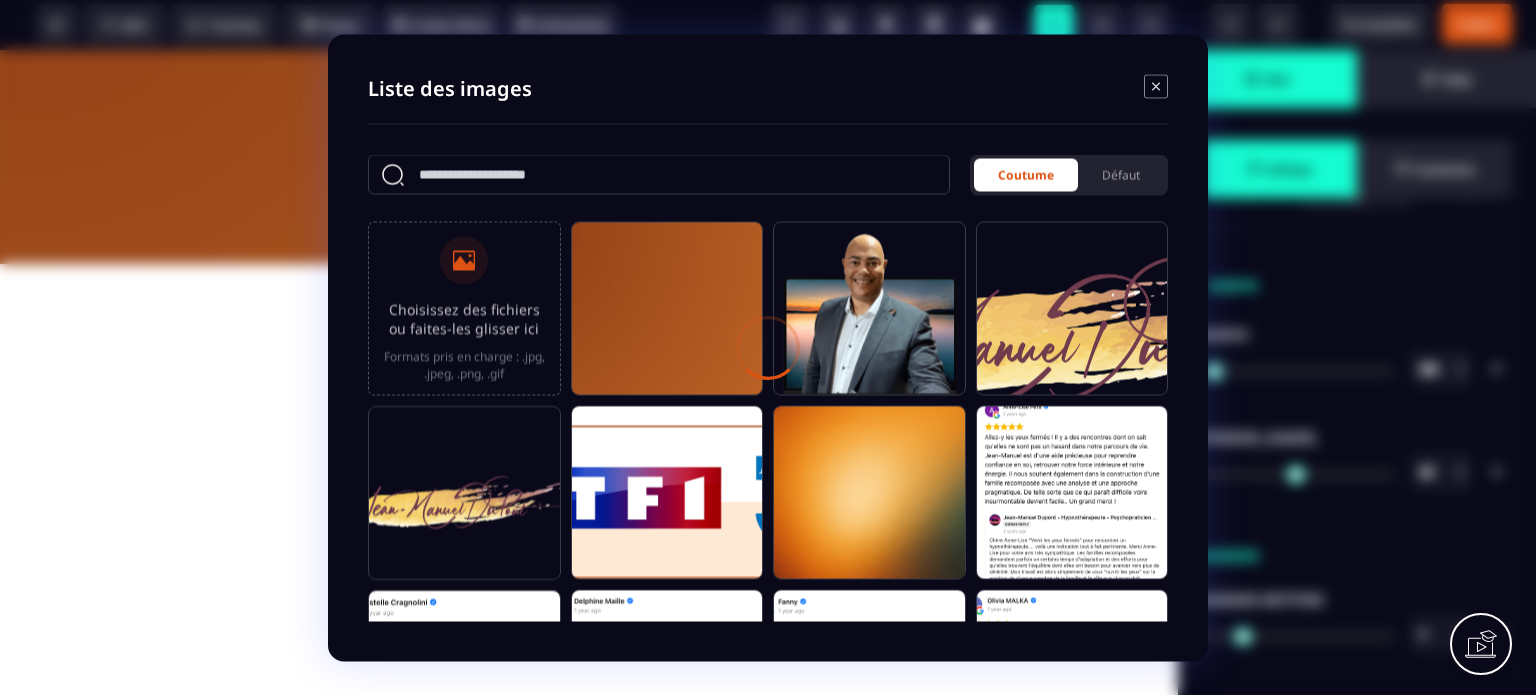scroll, scrollTop: 0, scrollLeft: 0, axis: both 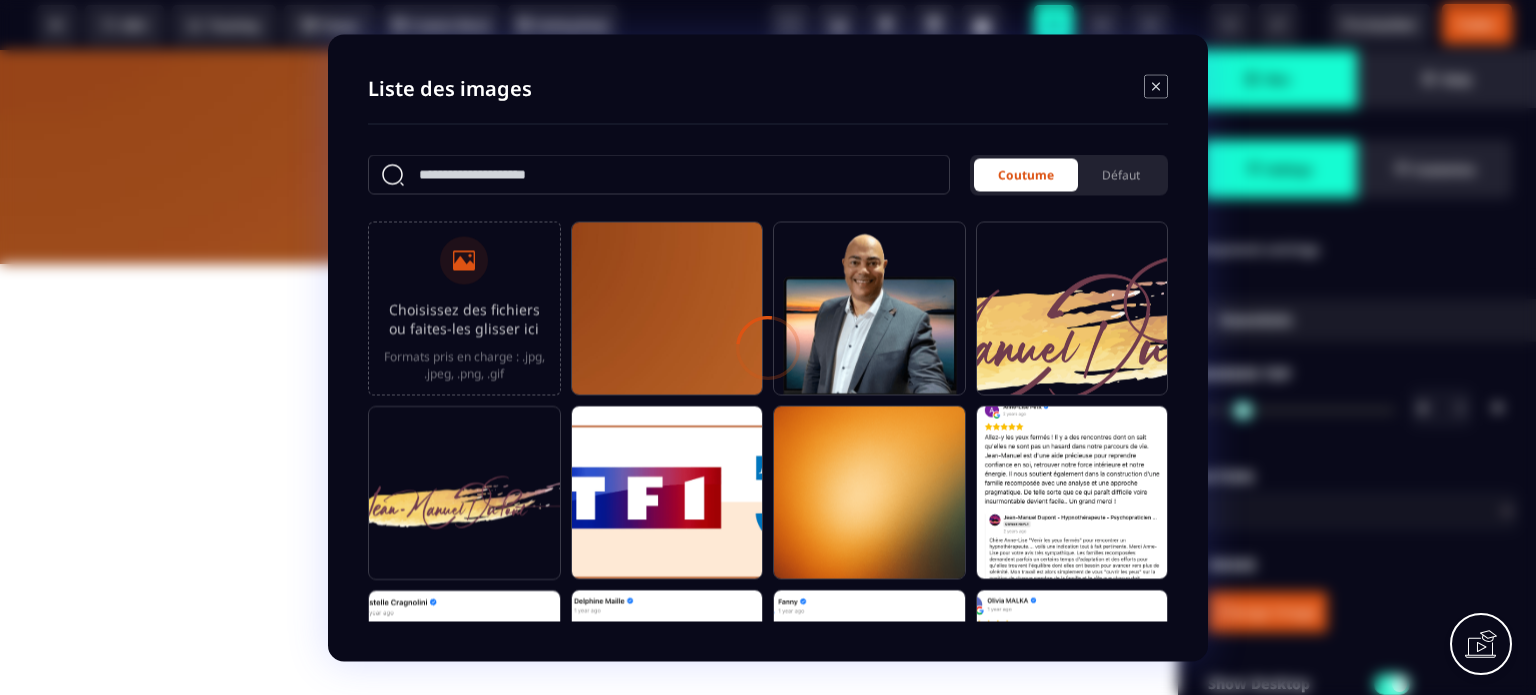 select on "**" 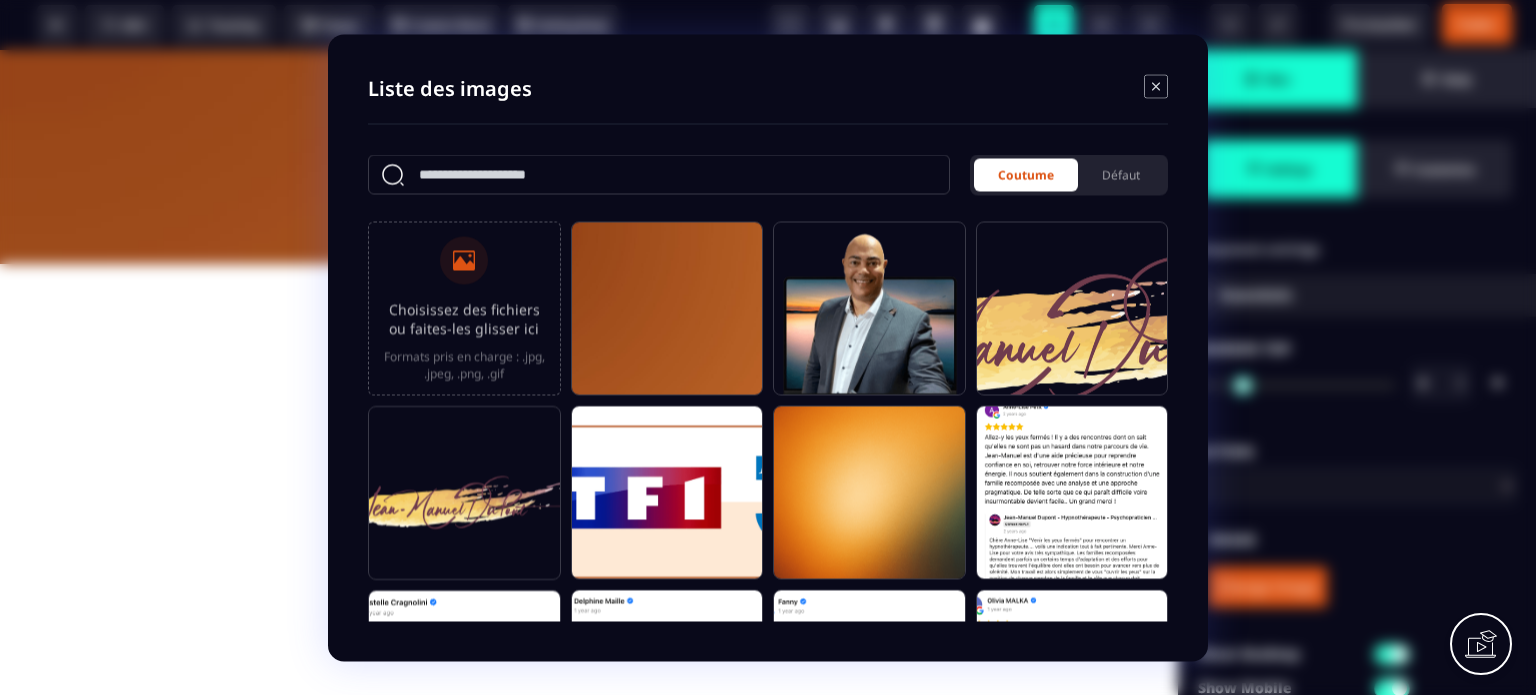 click on "Choisissez des fichiers ou faites-les glisser ici" at bounding box center [464, 318] 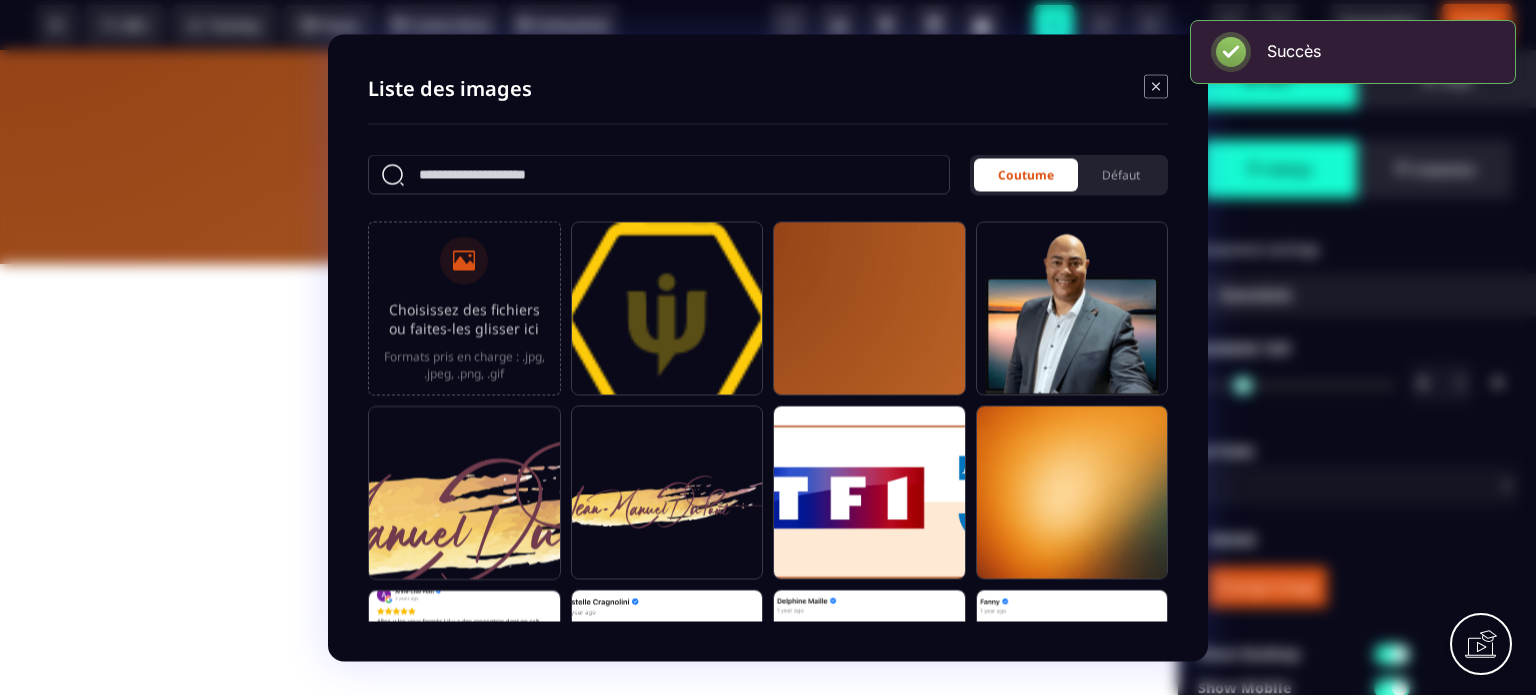 click at bounding box center [667, 317] 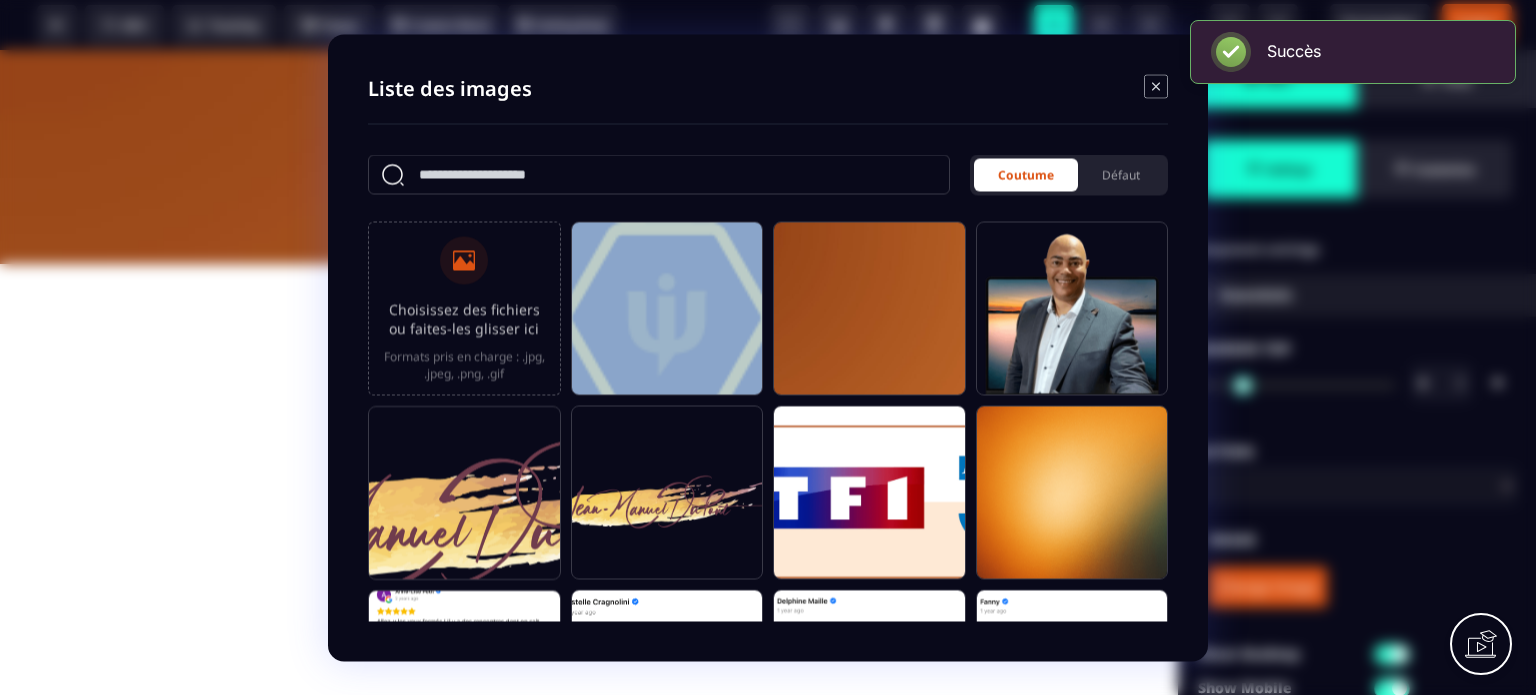 click at bounding box center (667, 317) 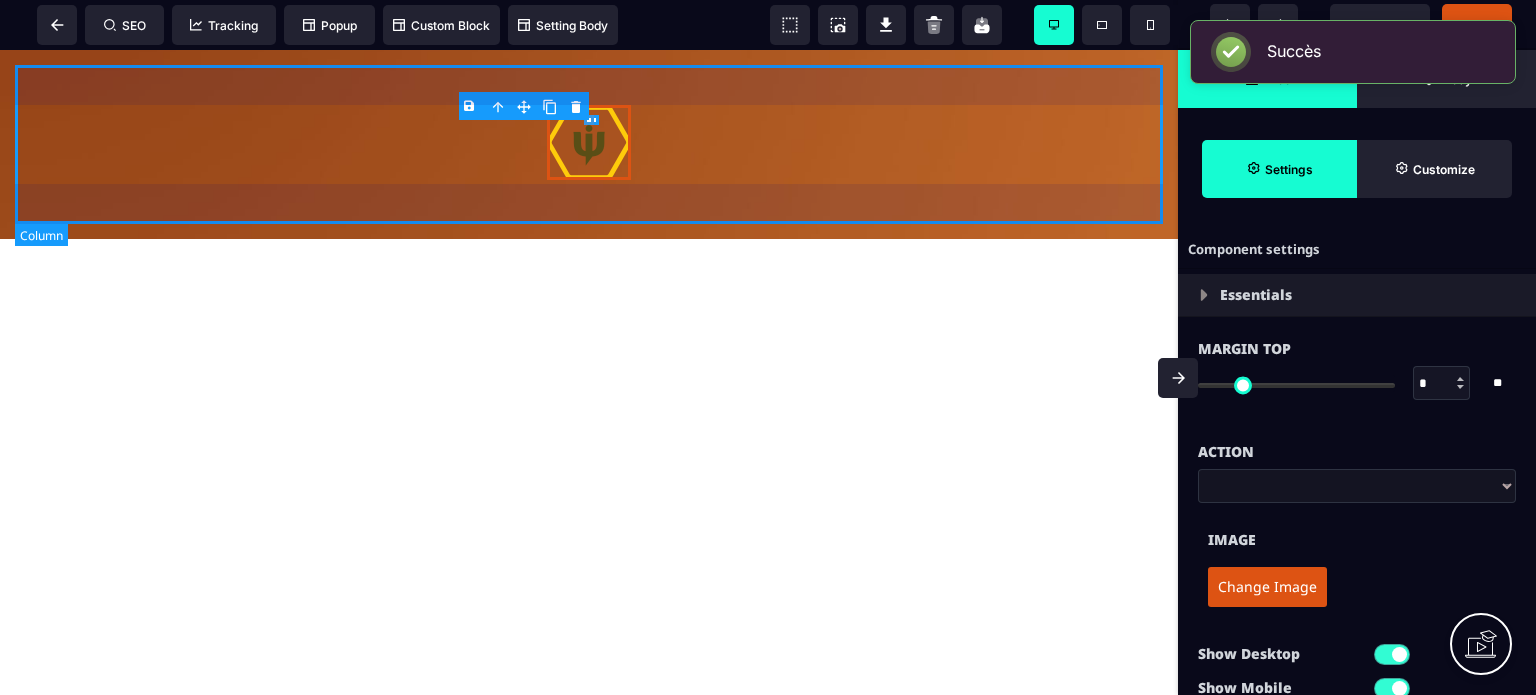 click at bounding box center [589, 144] 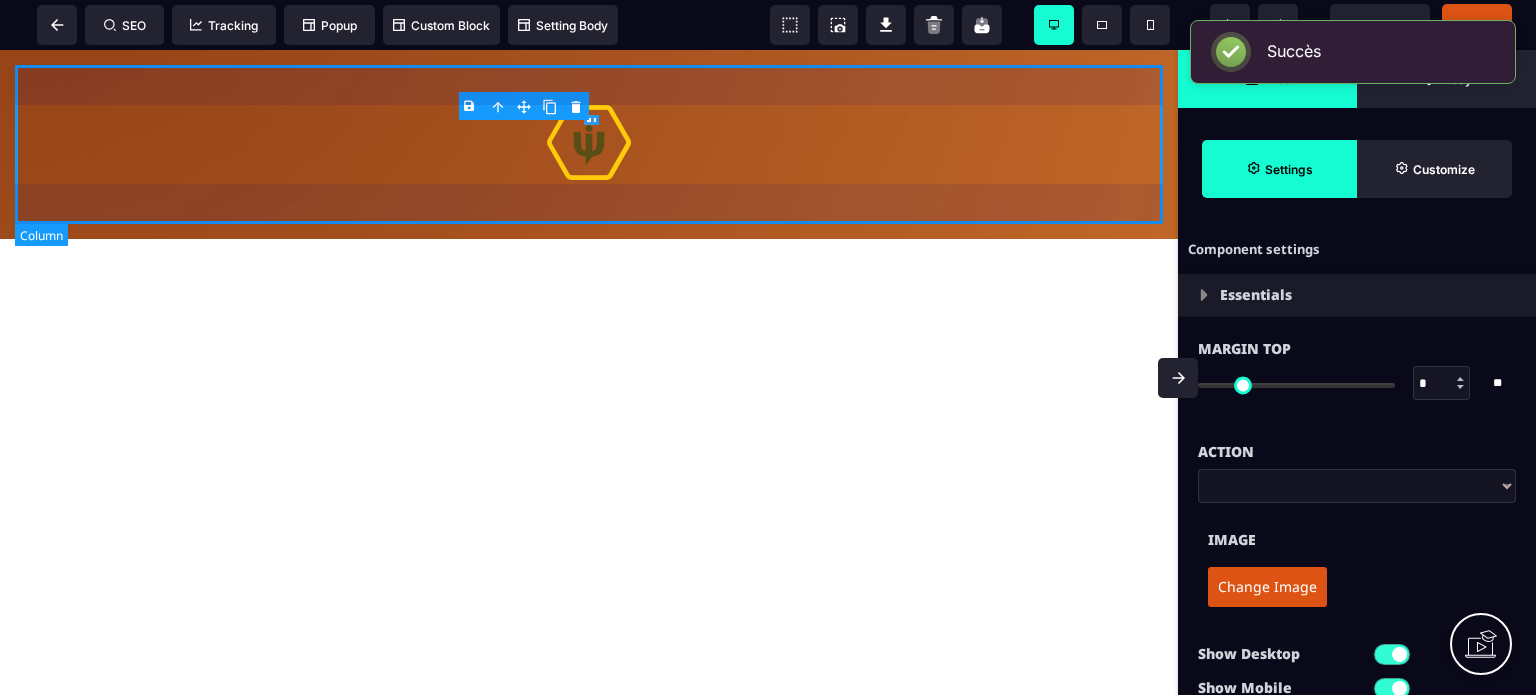 select on "*" 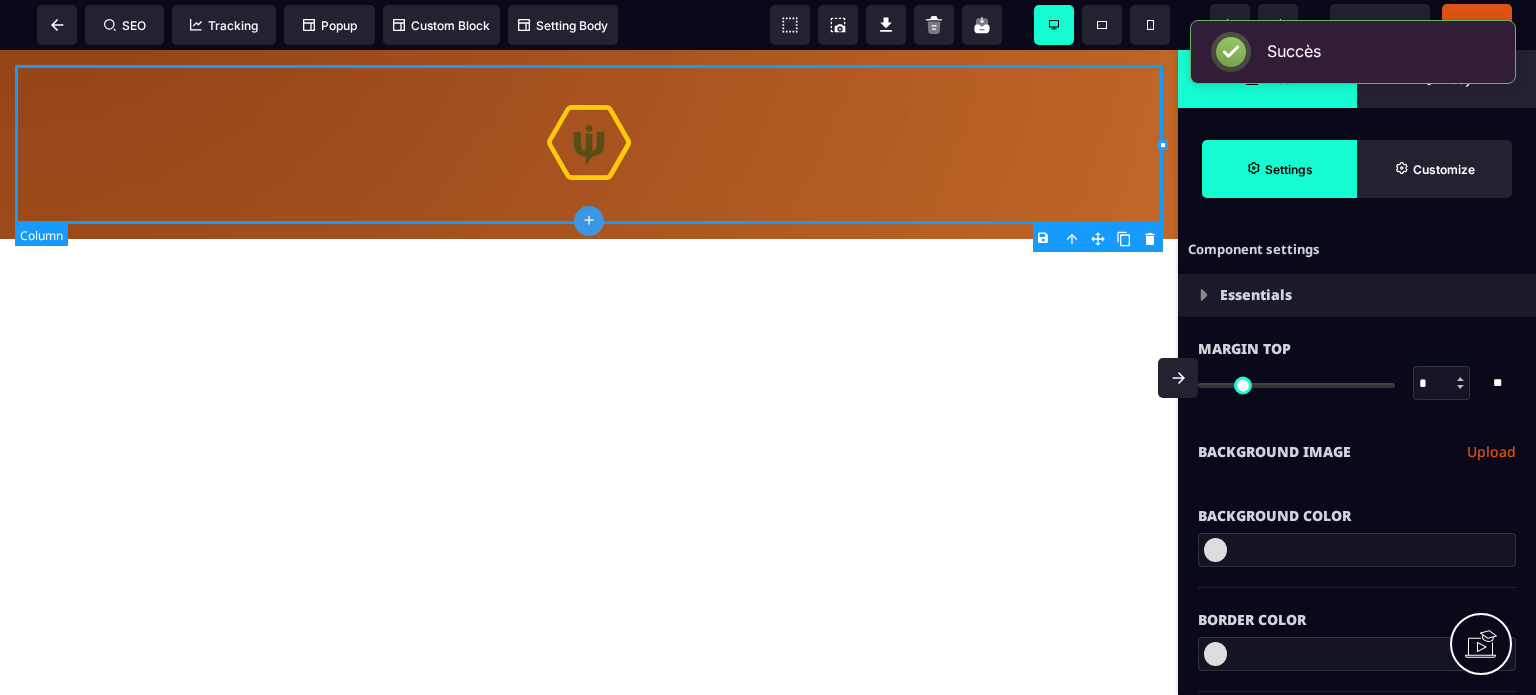 type on "*" 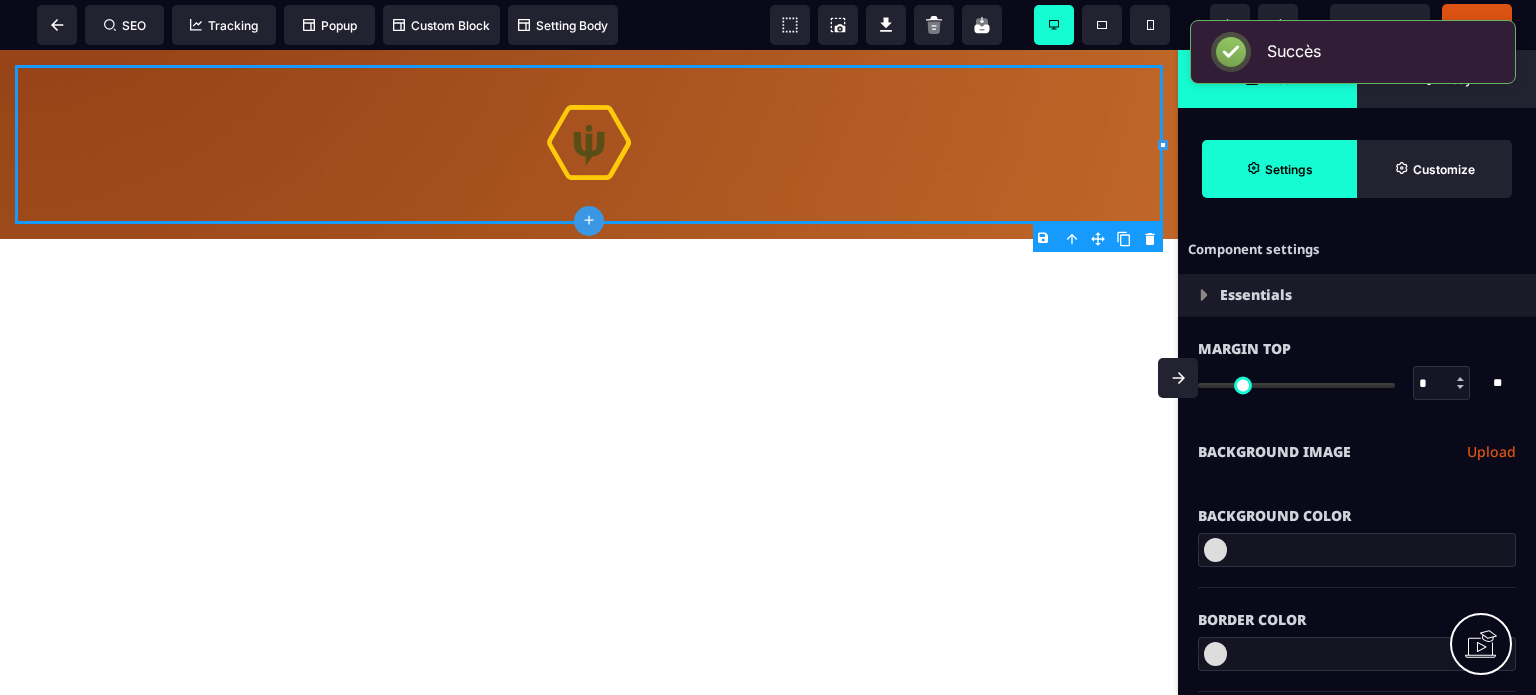 click on "**********" at bounding box center [1357, 452] 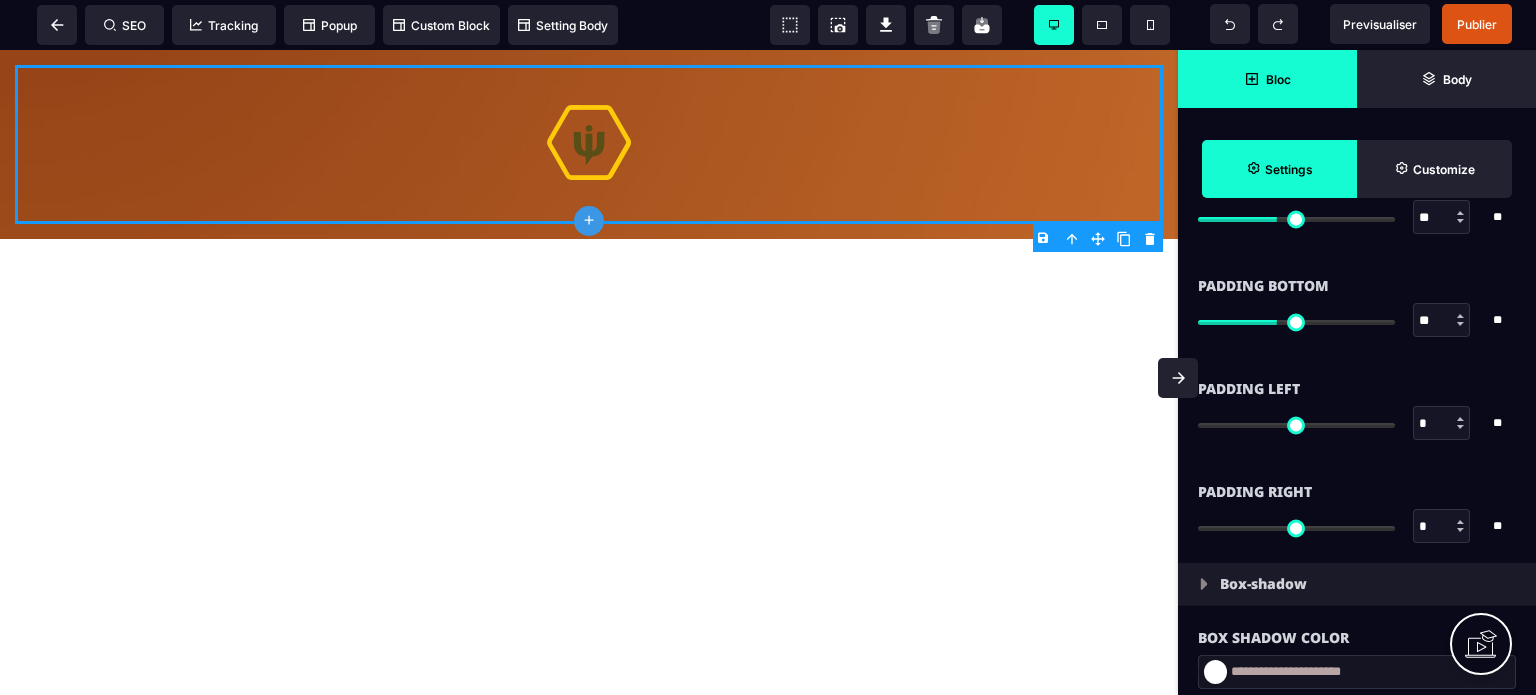 scroll, scrollTop: 1760, scrollLeft: 0, axis: vertical 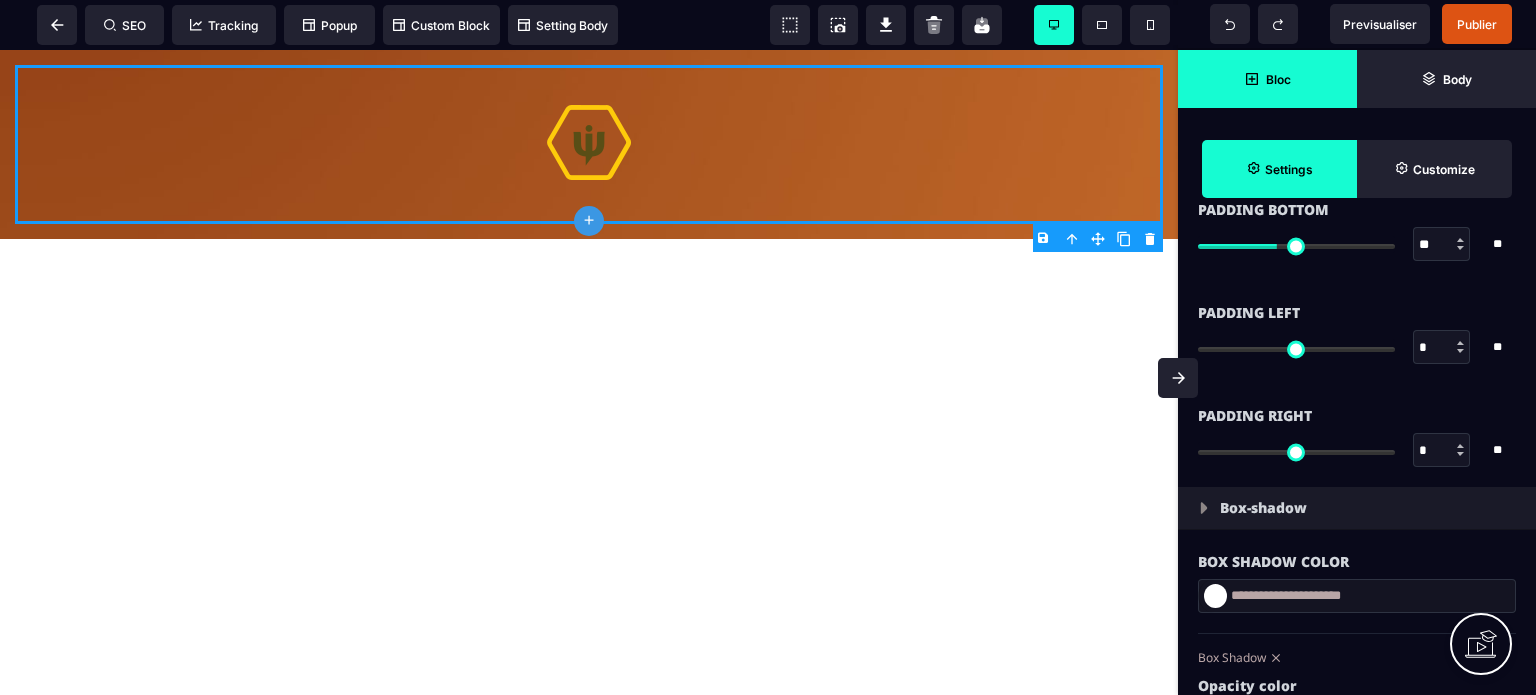 type on "**" 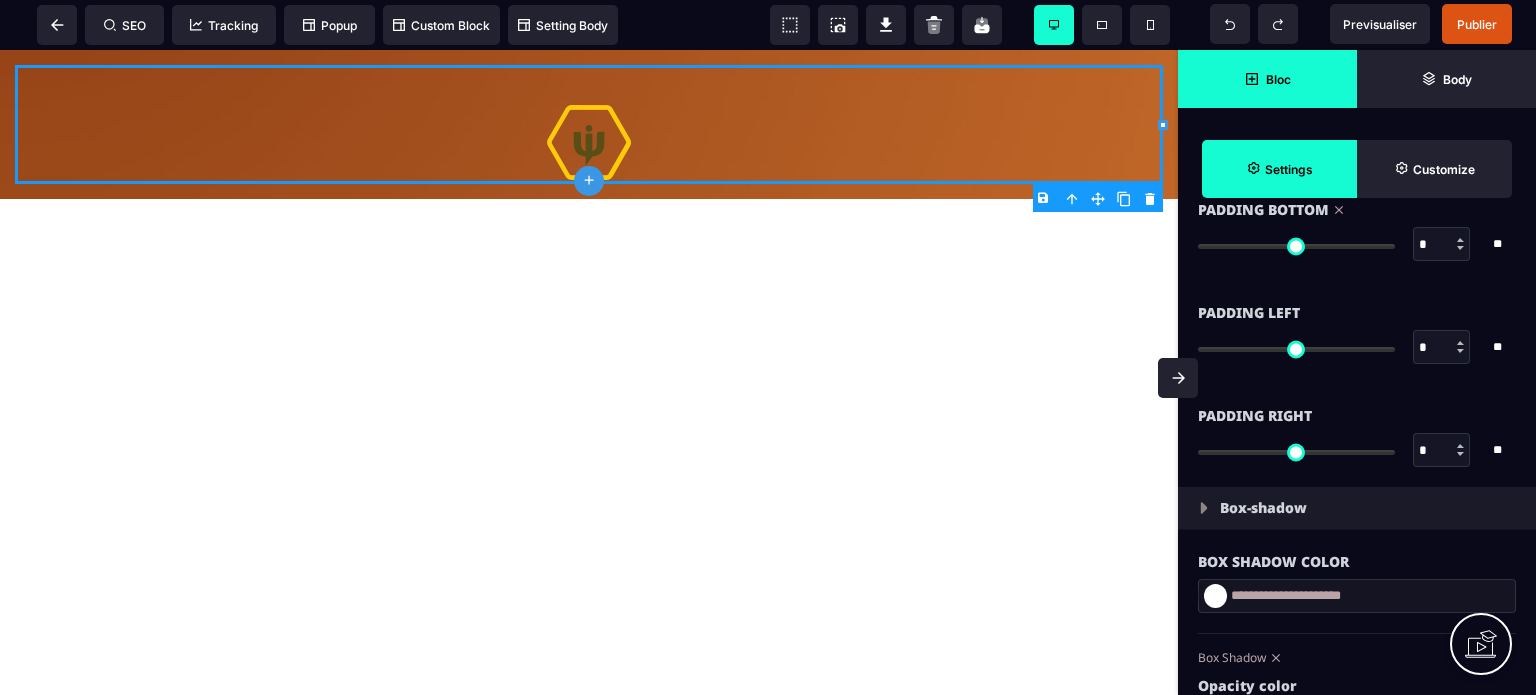 drag, startPoint x: 1271, startPoint y: 249, endPoint x: 1173, endPoint y: 257, distance: 98.32599 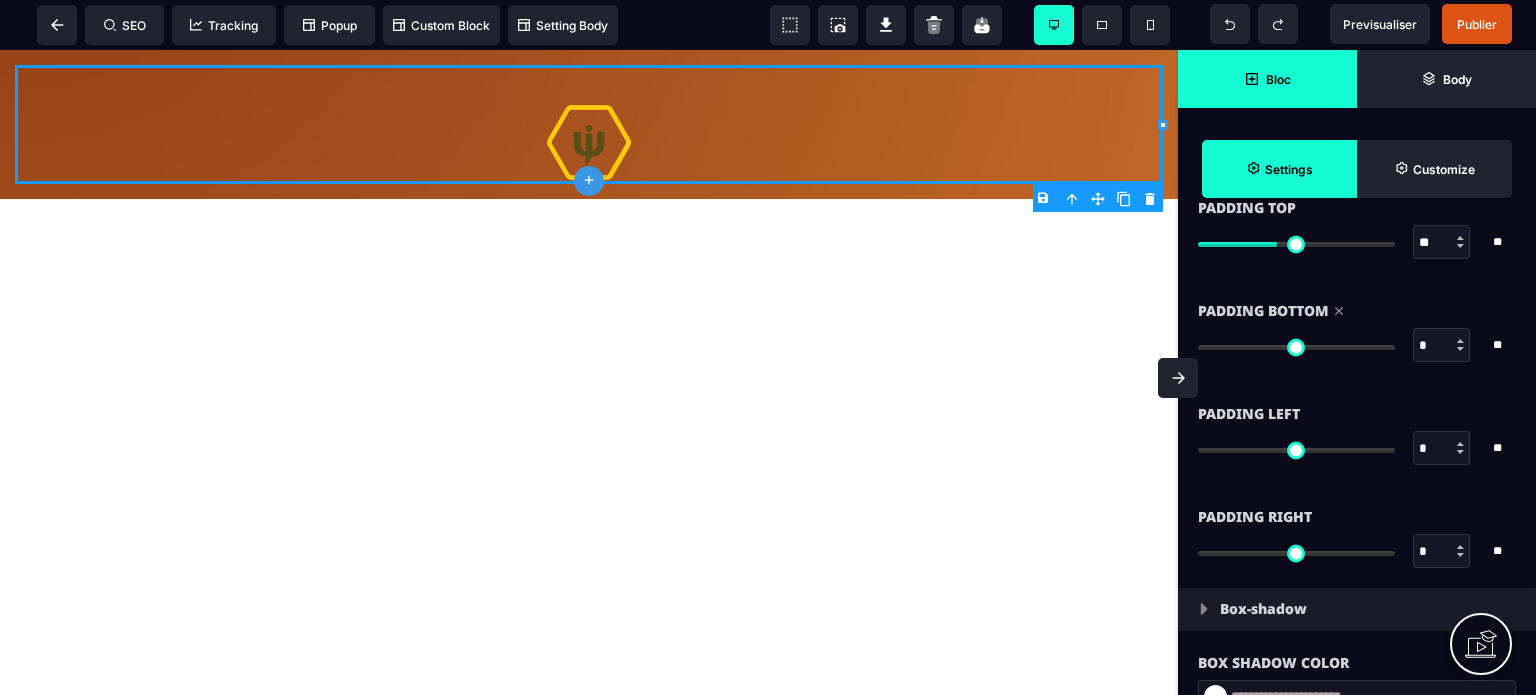 scroll, scrollTop: 1400, scrollLeft: 0, axis: vertical 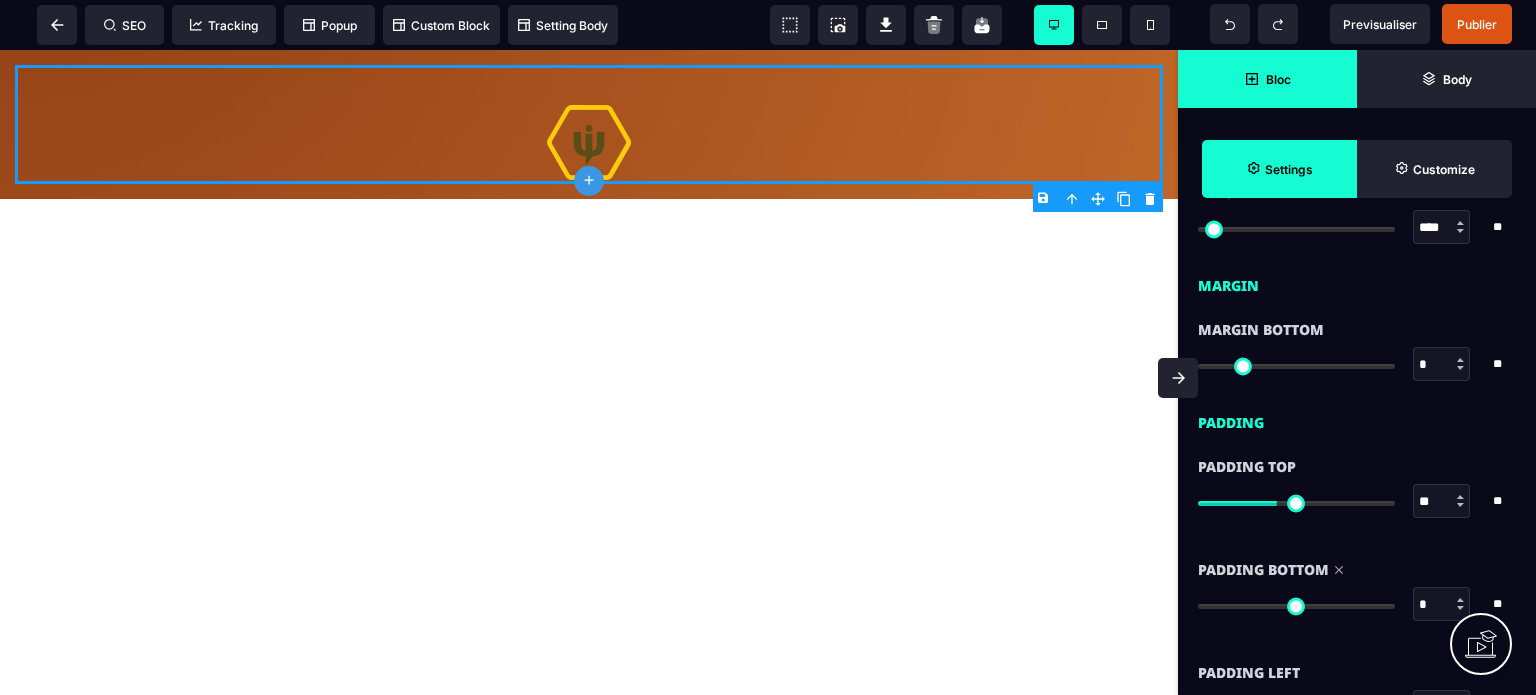 drag, startPoint x: 1282, startPoint y: 541, endPoint x: 1087, endPoint y: 506, distance: 198.11613 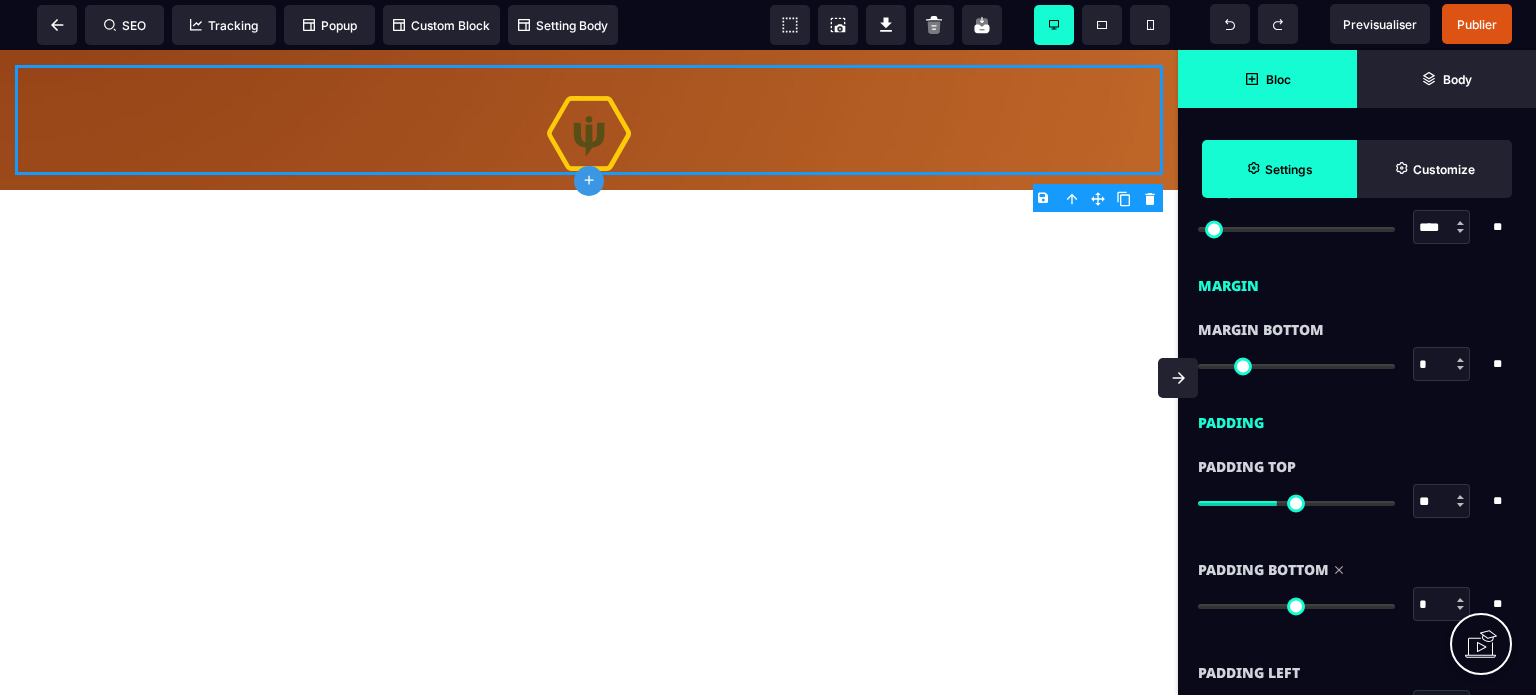 type on "**" 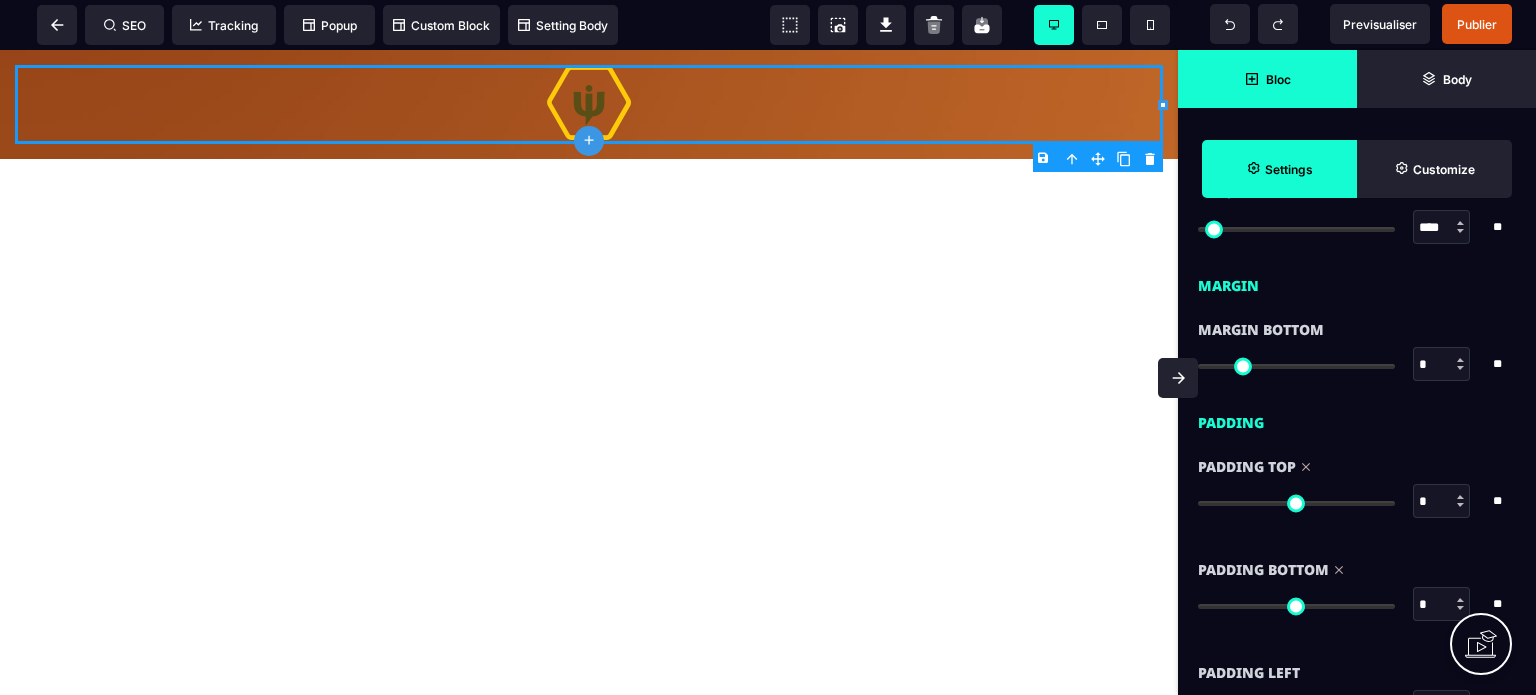 drag, startPoint x: 1283, startPoint y: 503, endPoint x: 1092, endPoint y: 499, distance: 191.04189 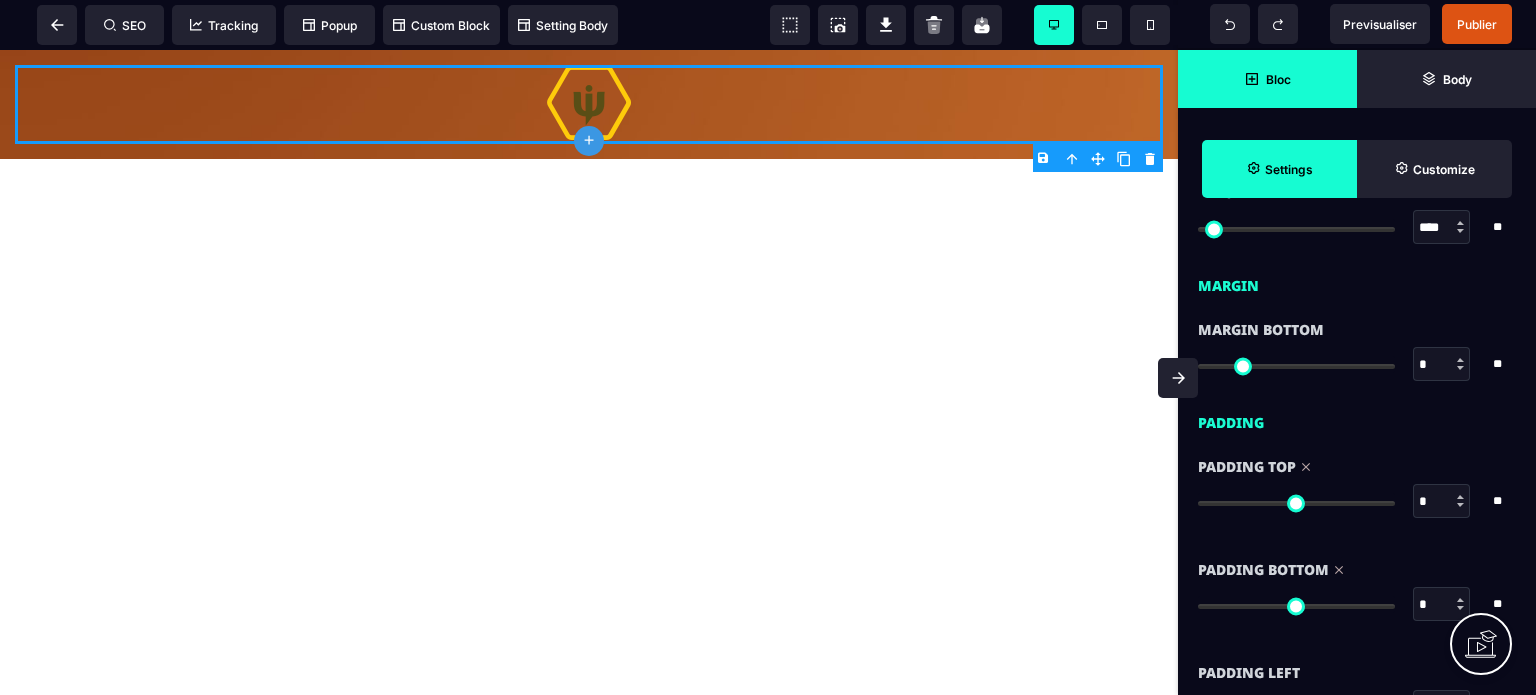 click at bounding box center [1178, 378] 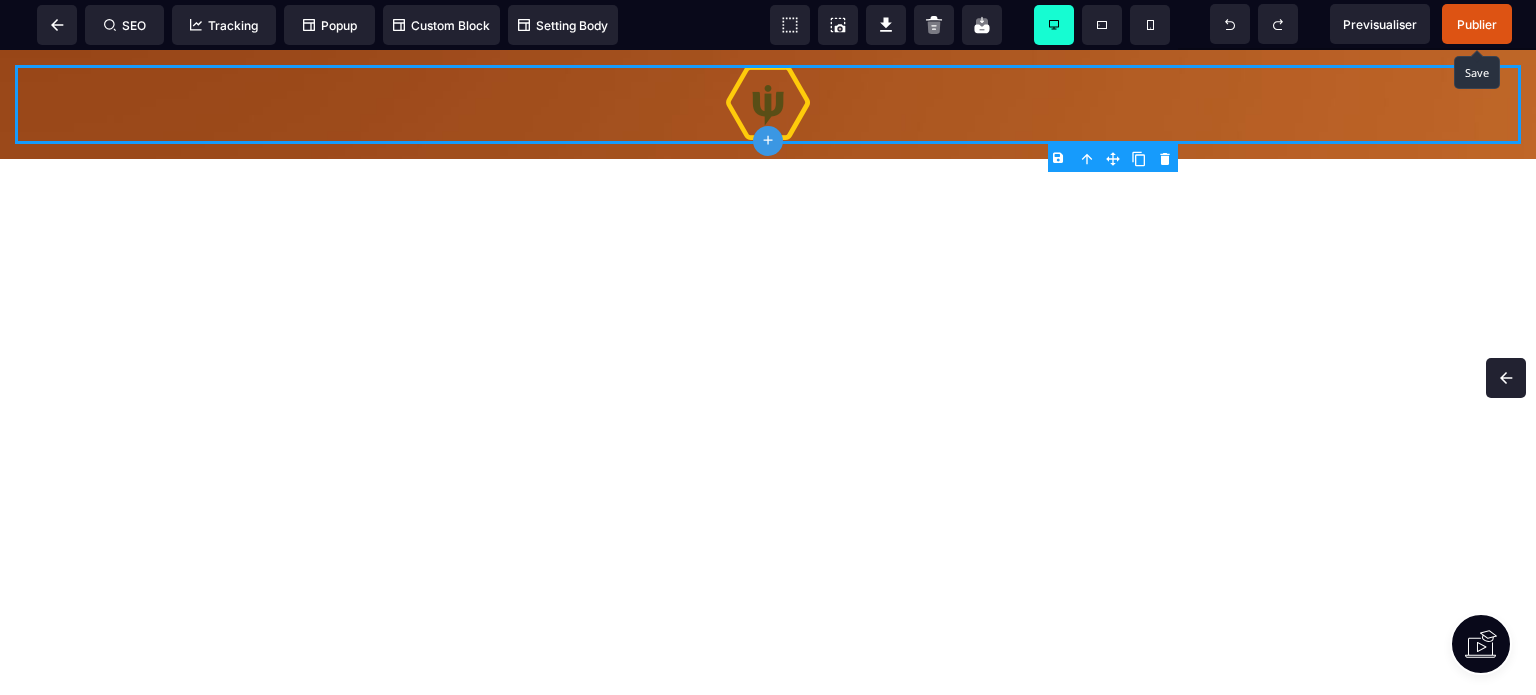 click on "Publier" at bounding box center [1477, 24] 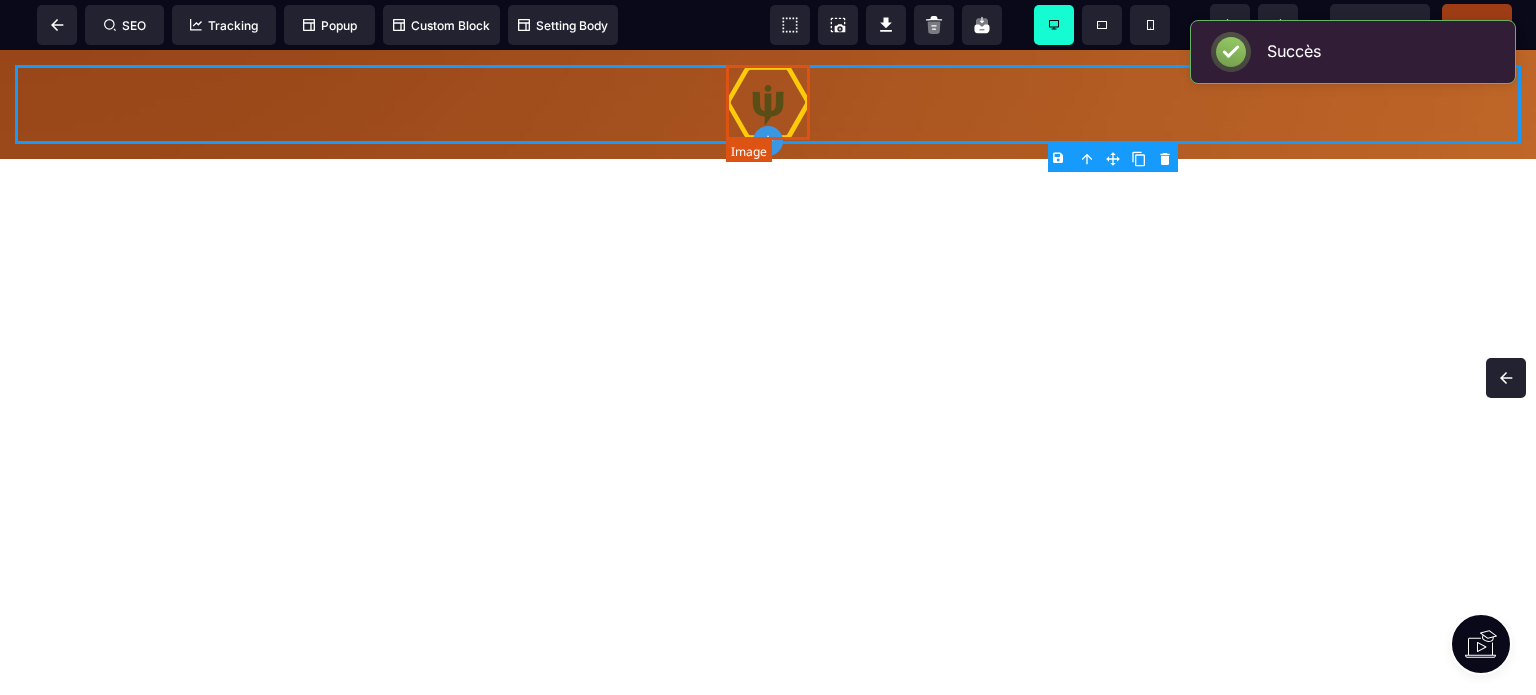 click at bounding box center (768, 102) 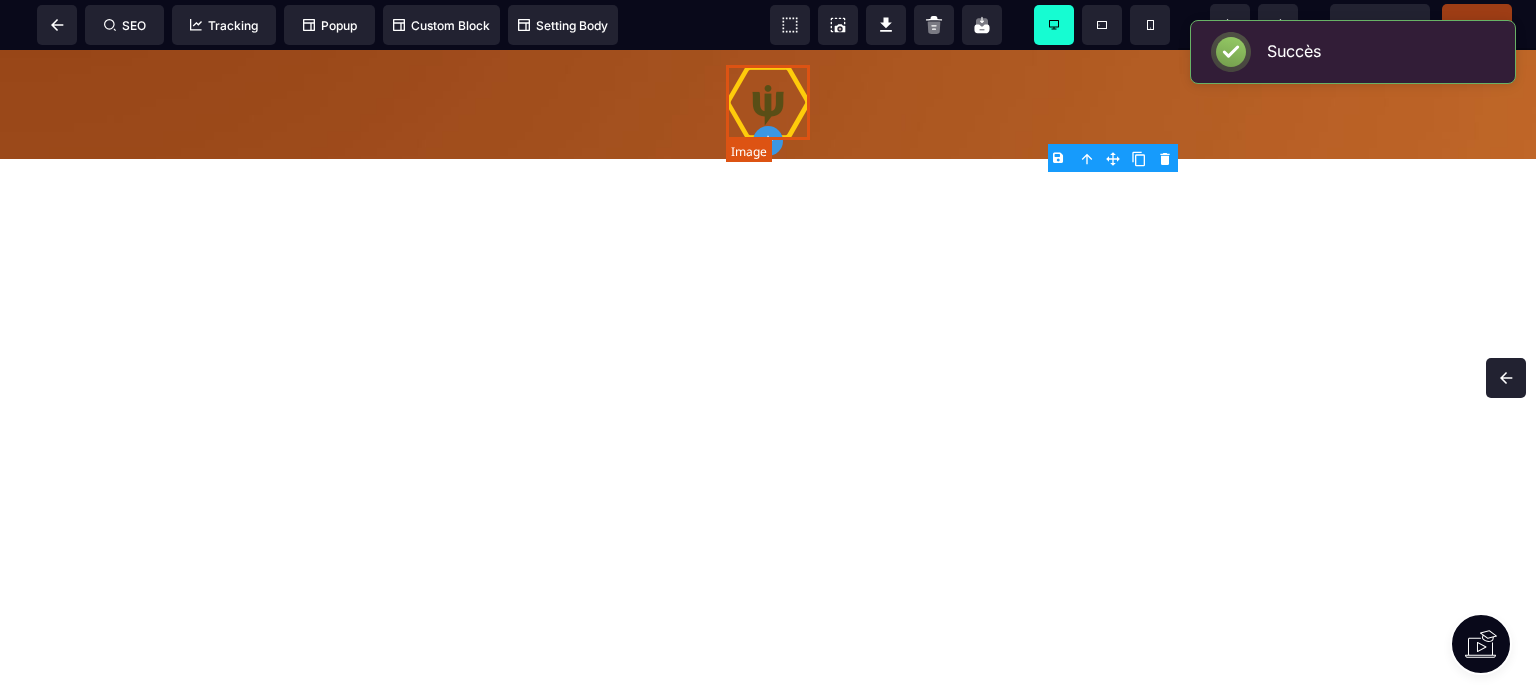 select 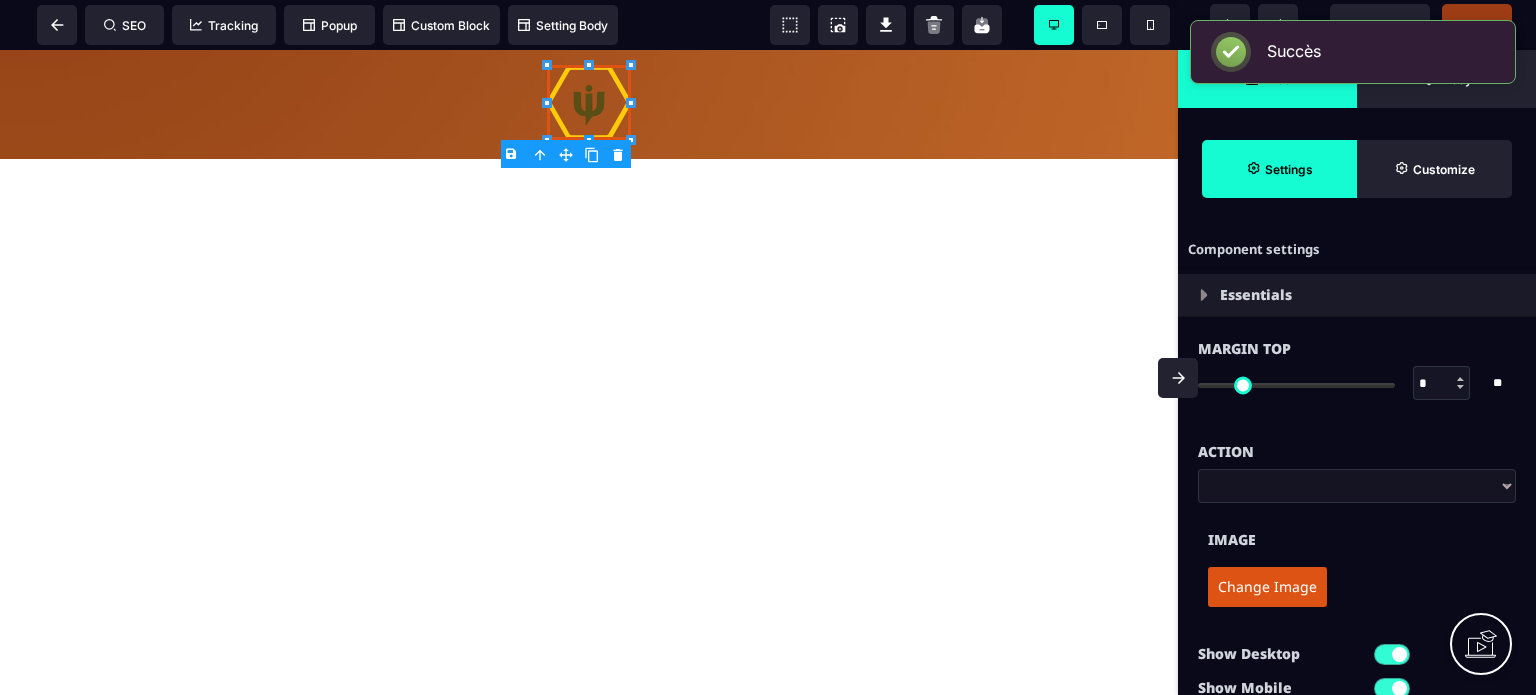 click on "Change Image" at bounding box center (1357, 587) 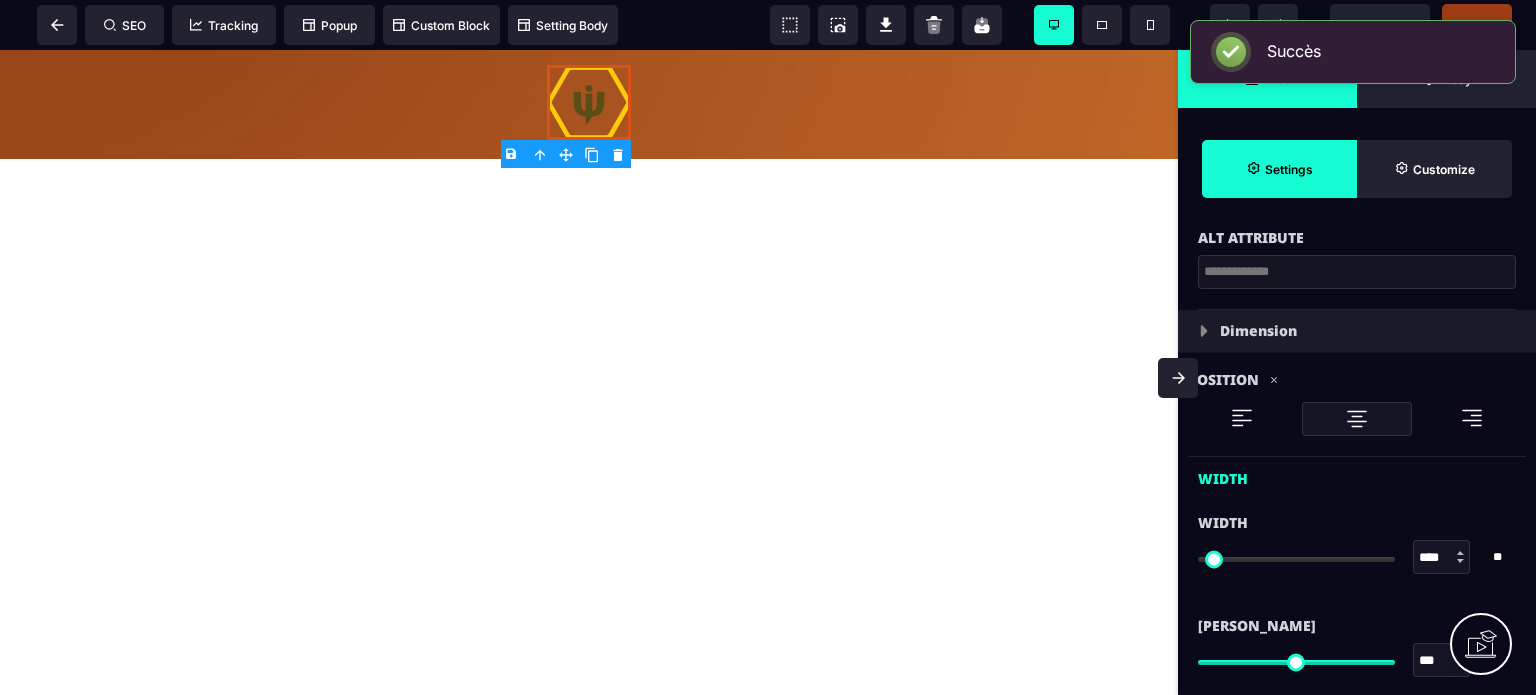scroll, scrollTop: 560, scrollLeft: 0, axis: vertical 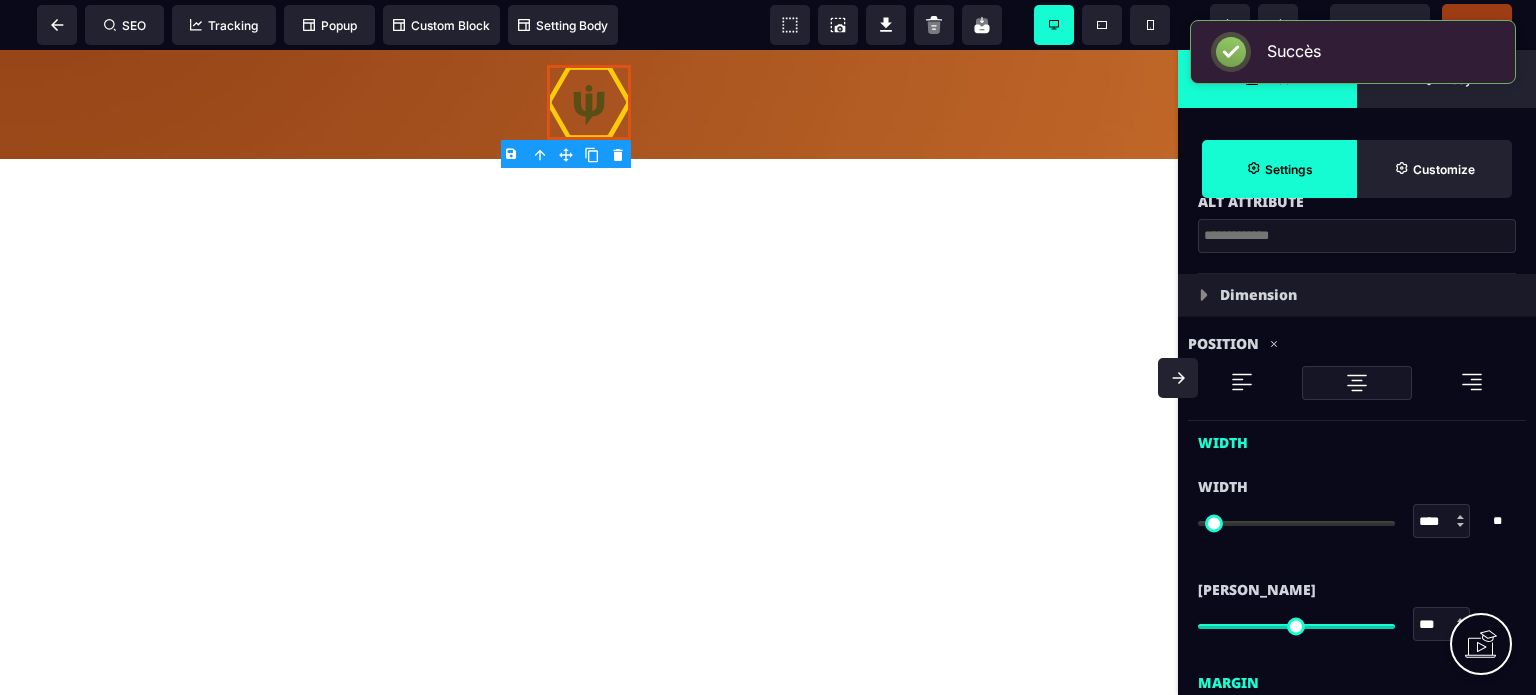type on "**" 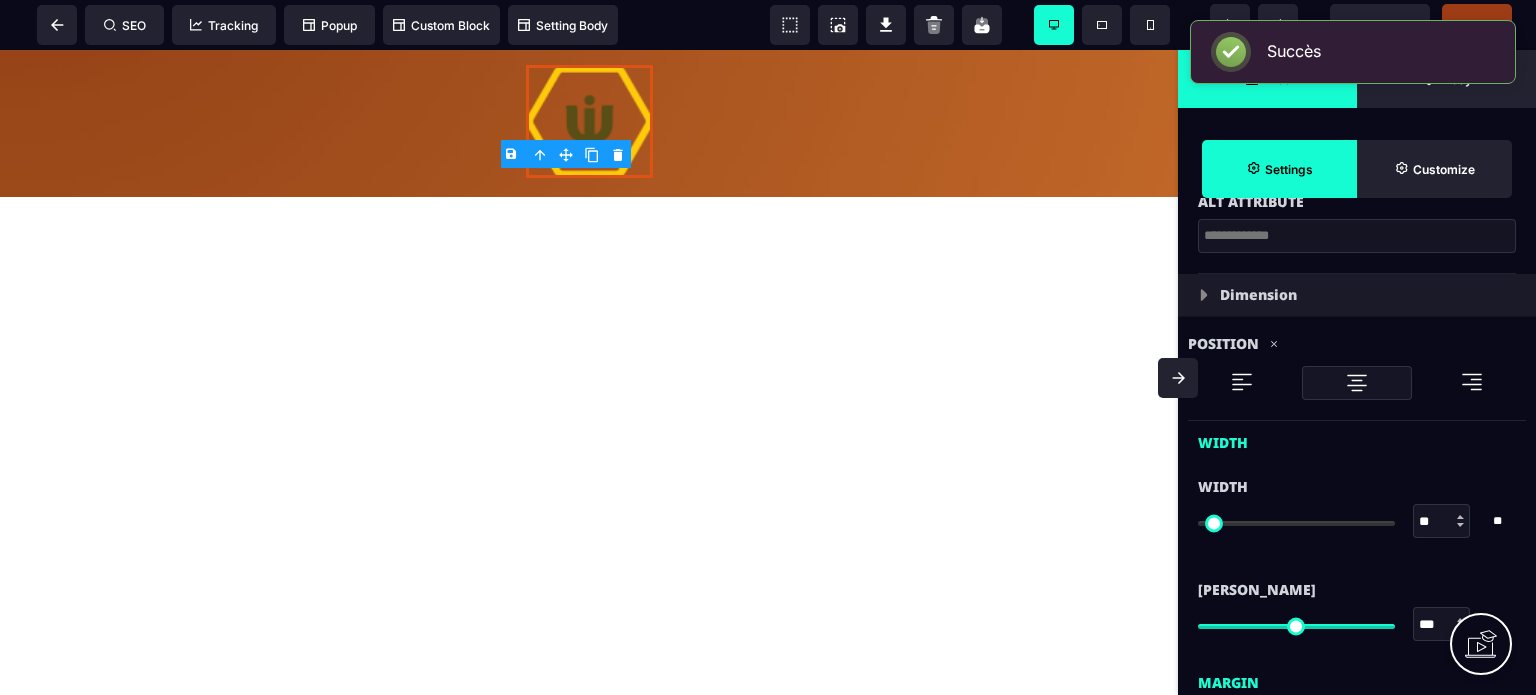 type on "***" 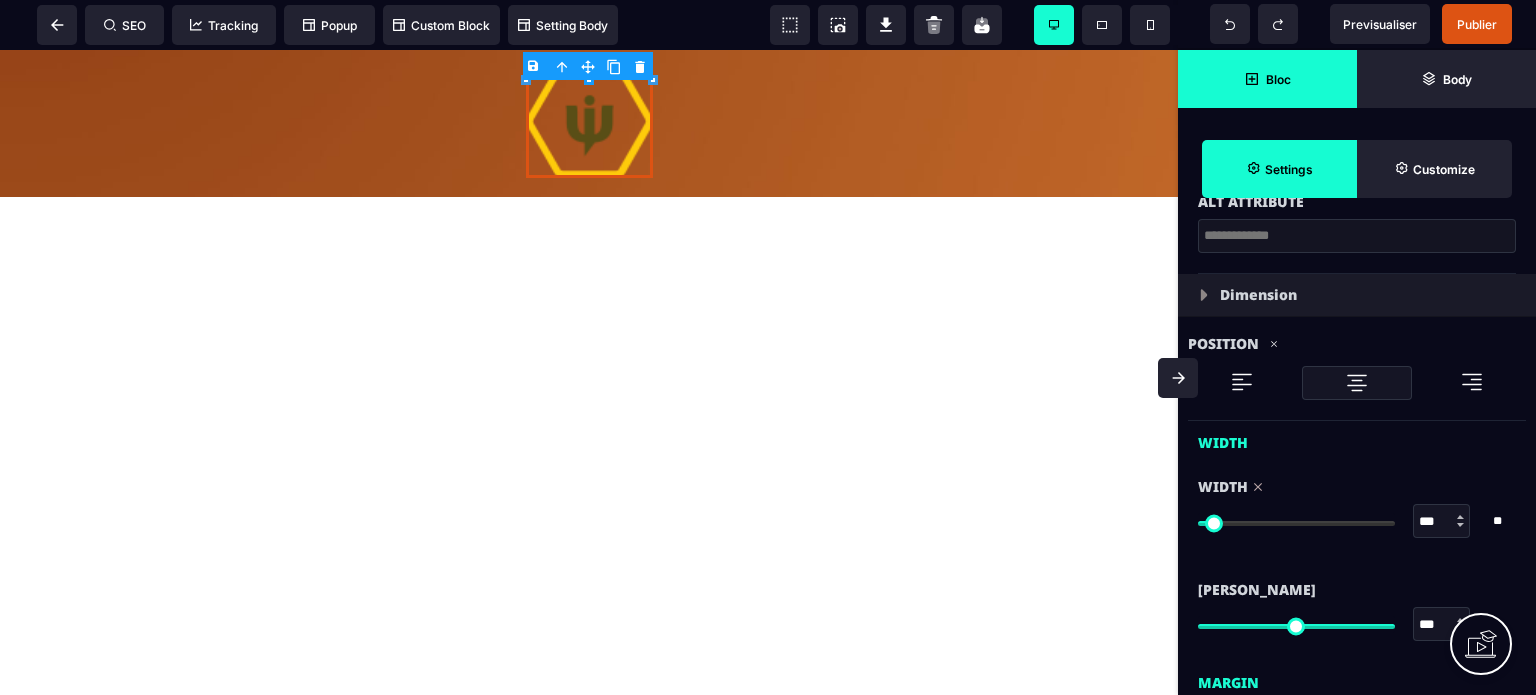 type on "***" 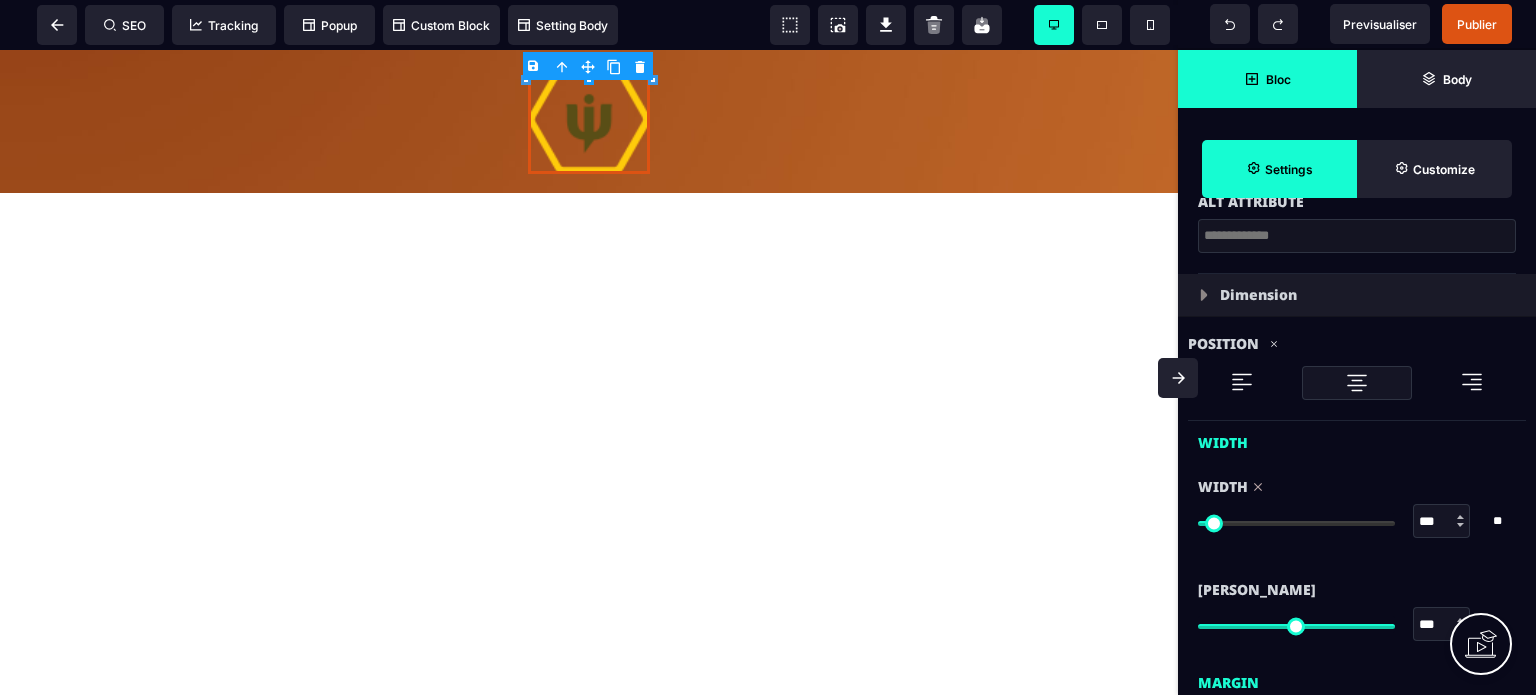 type on "***" 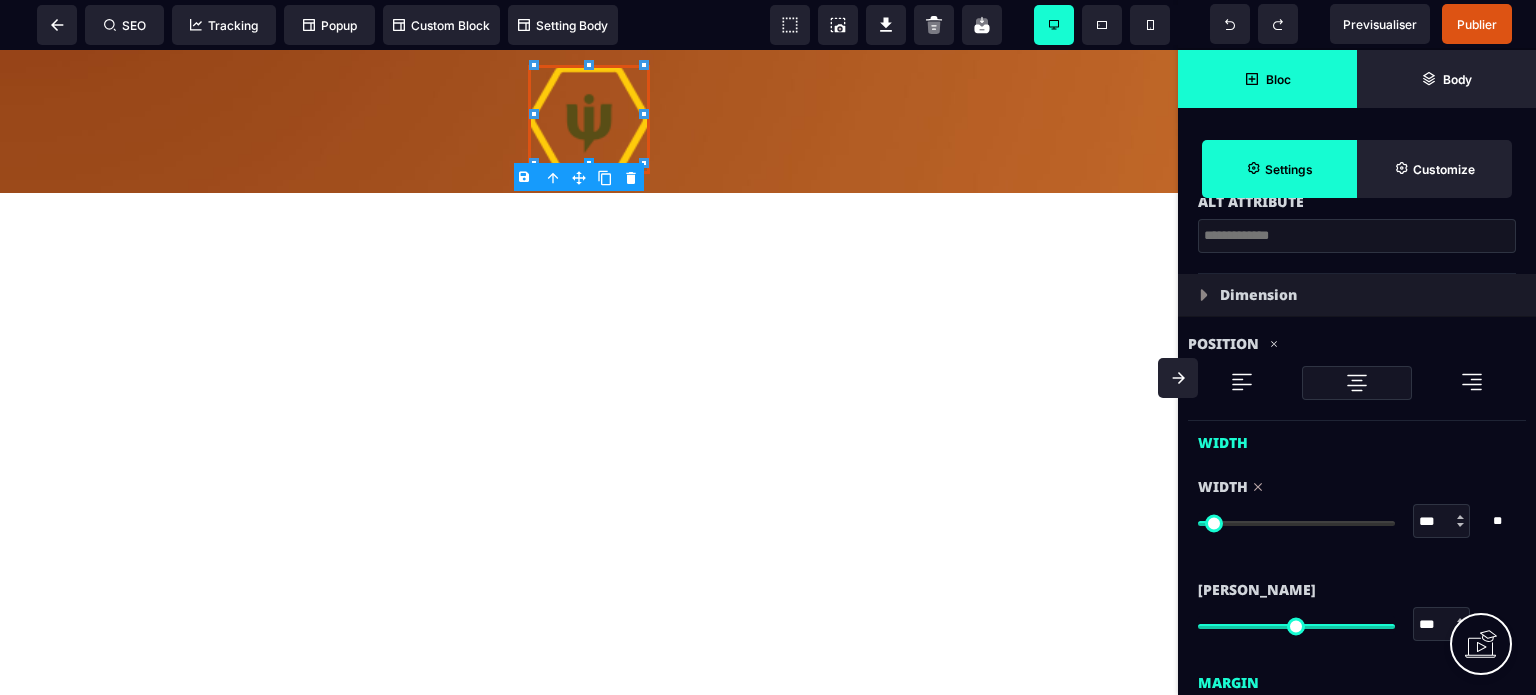 type on "***" 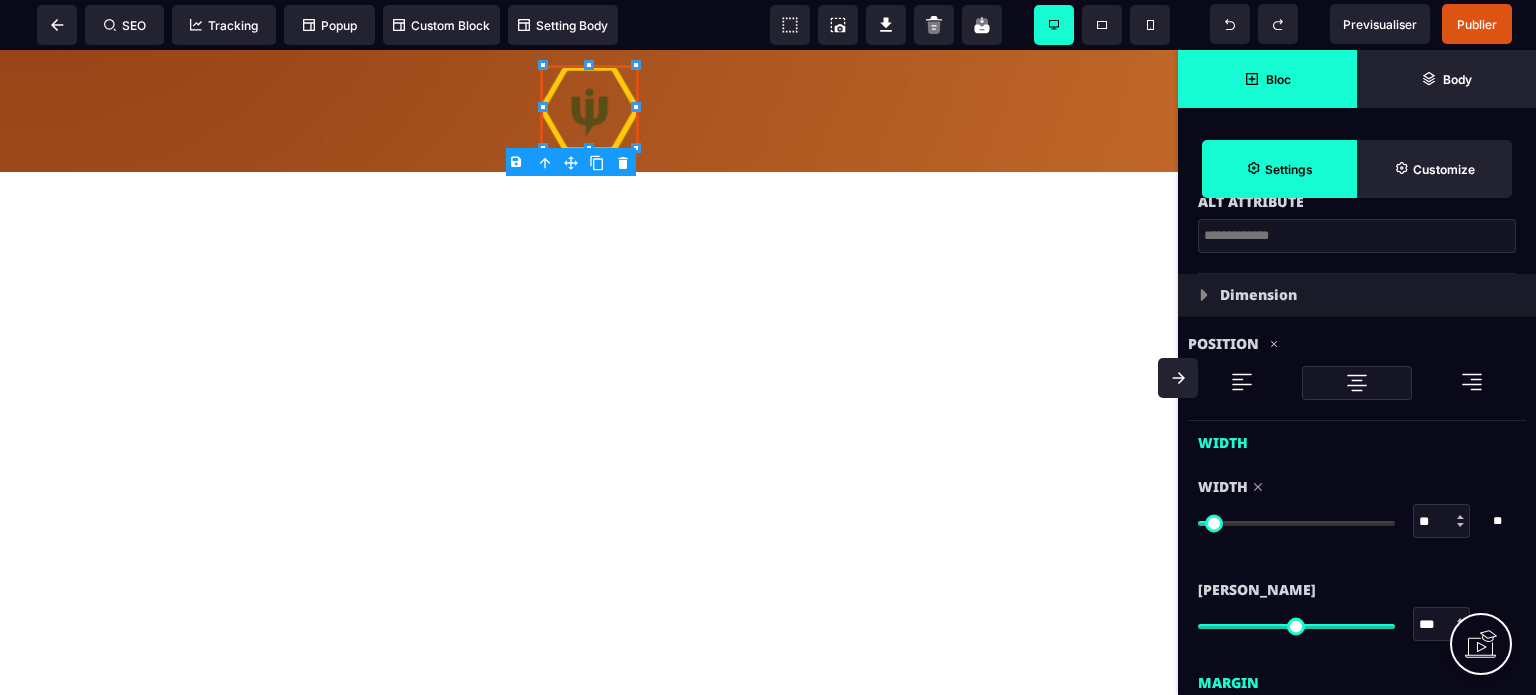 type on "**" 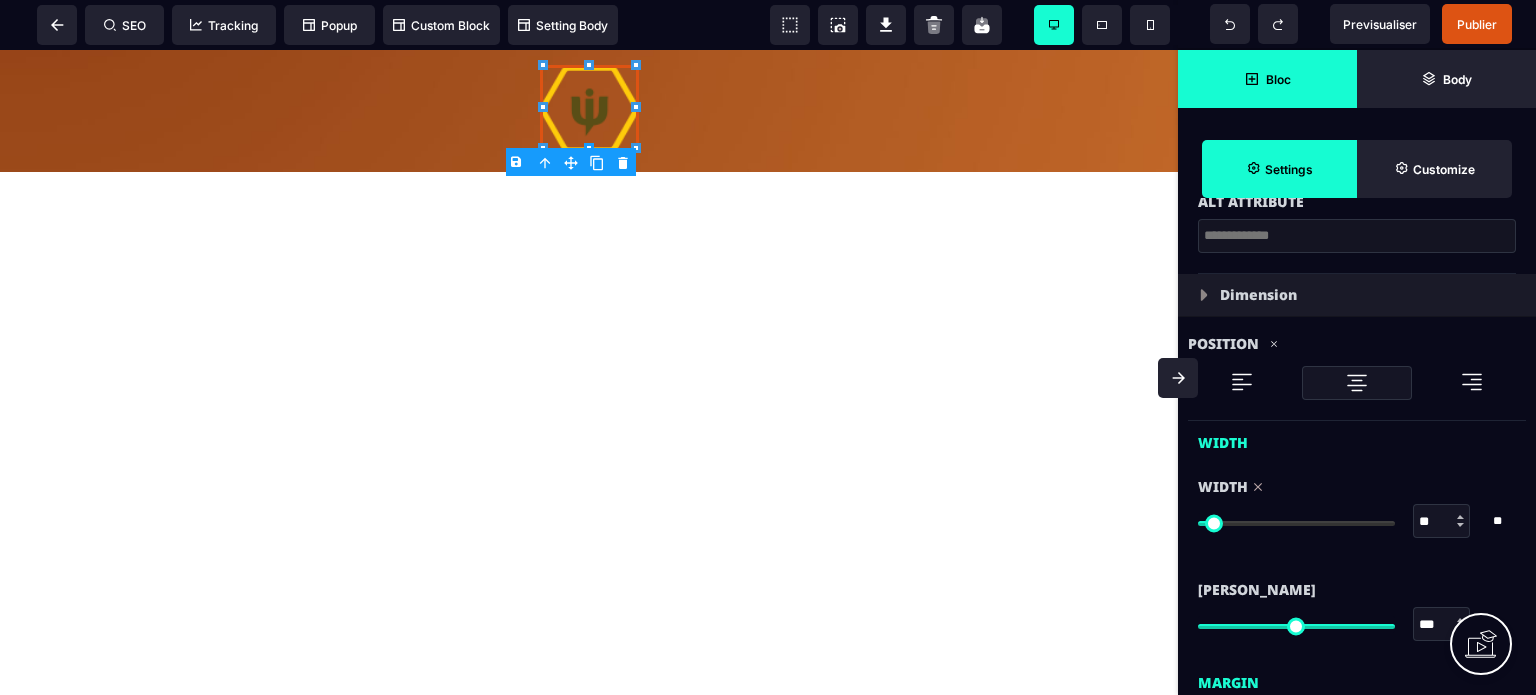 type on "**" 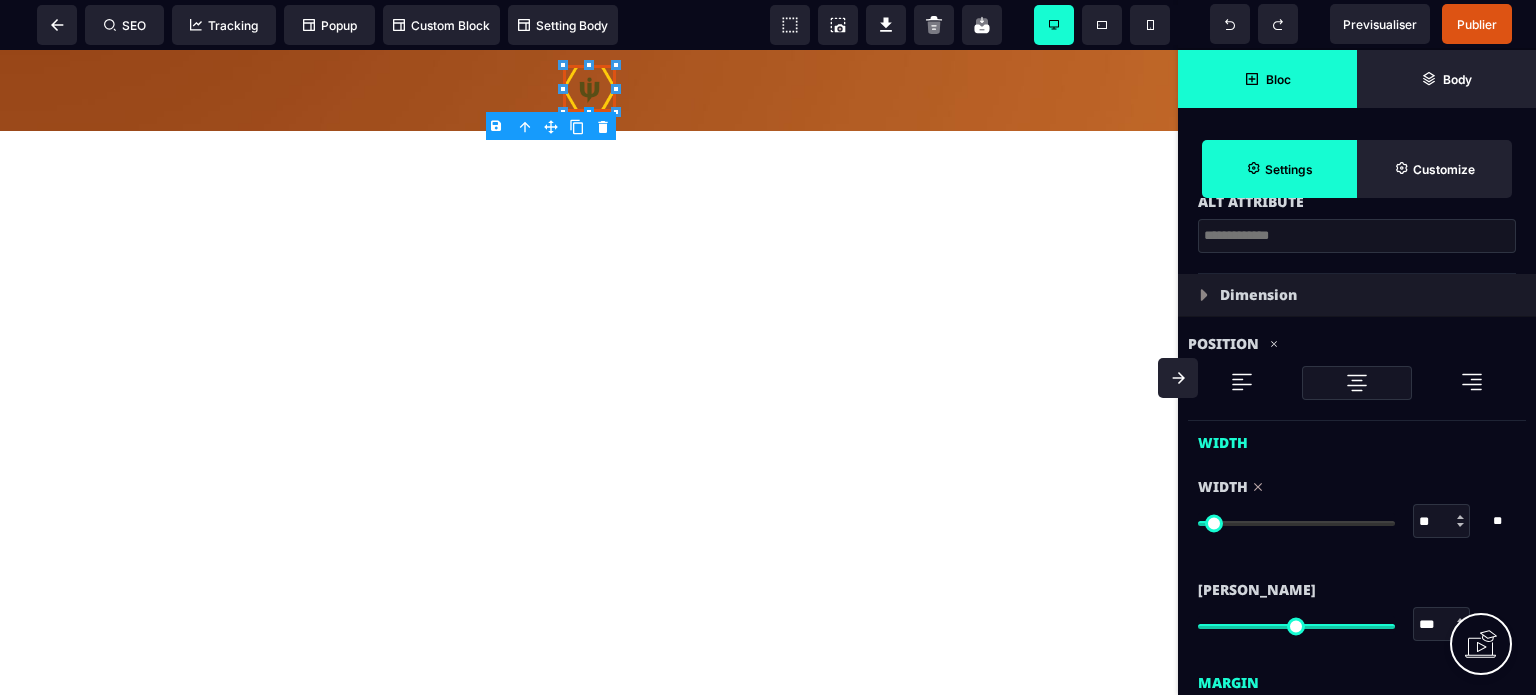 type on "**" 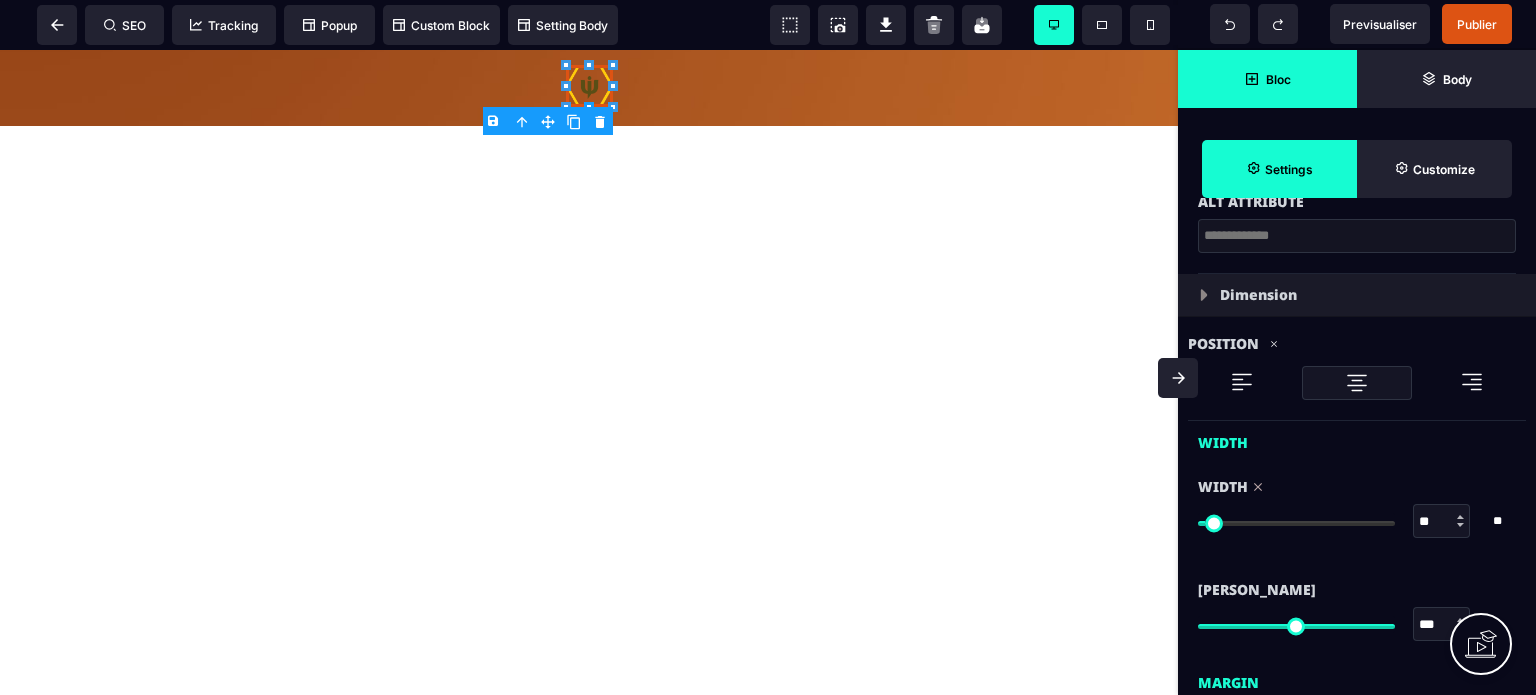 type on "**" 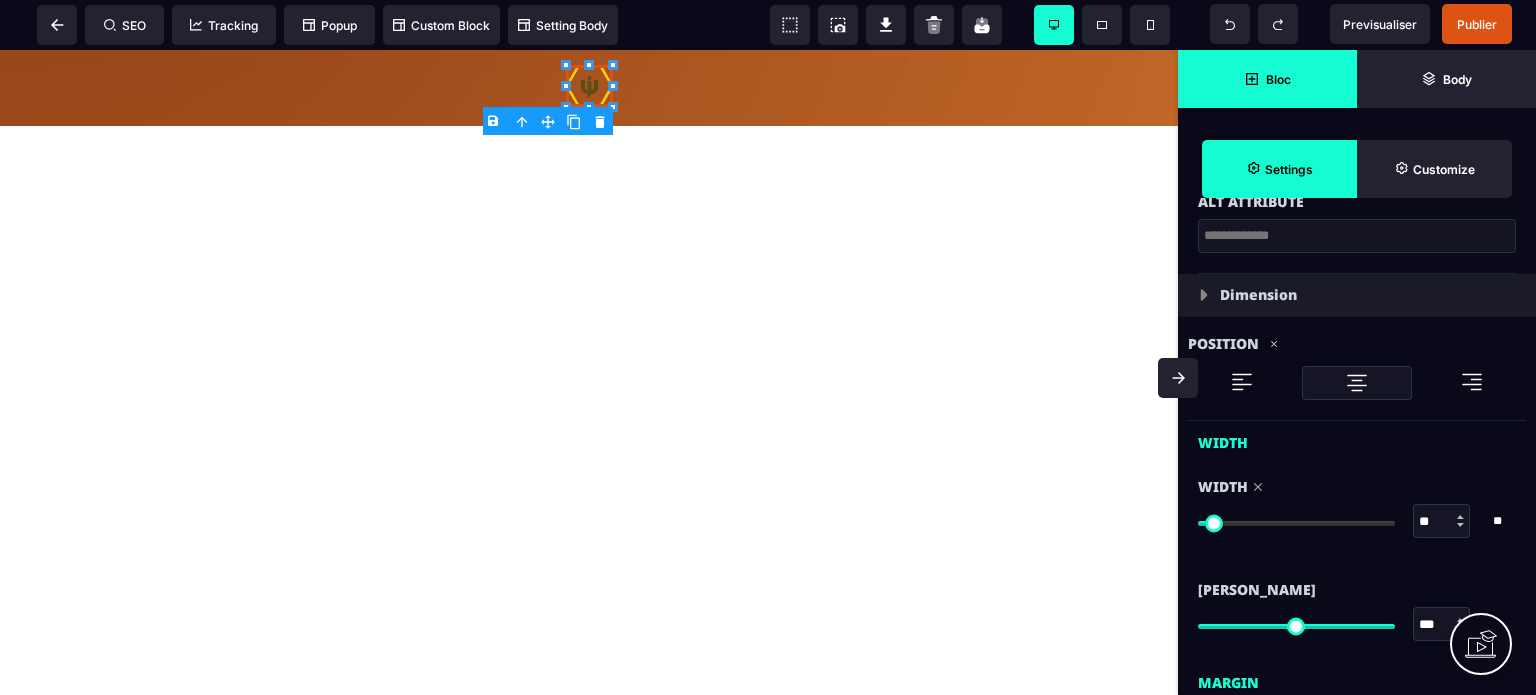 click at bounding box center [1296, 523] 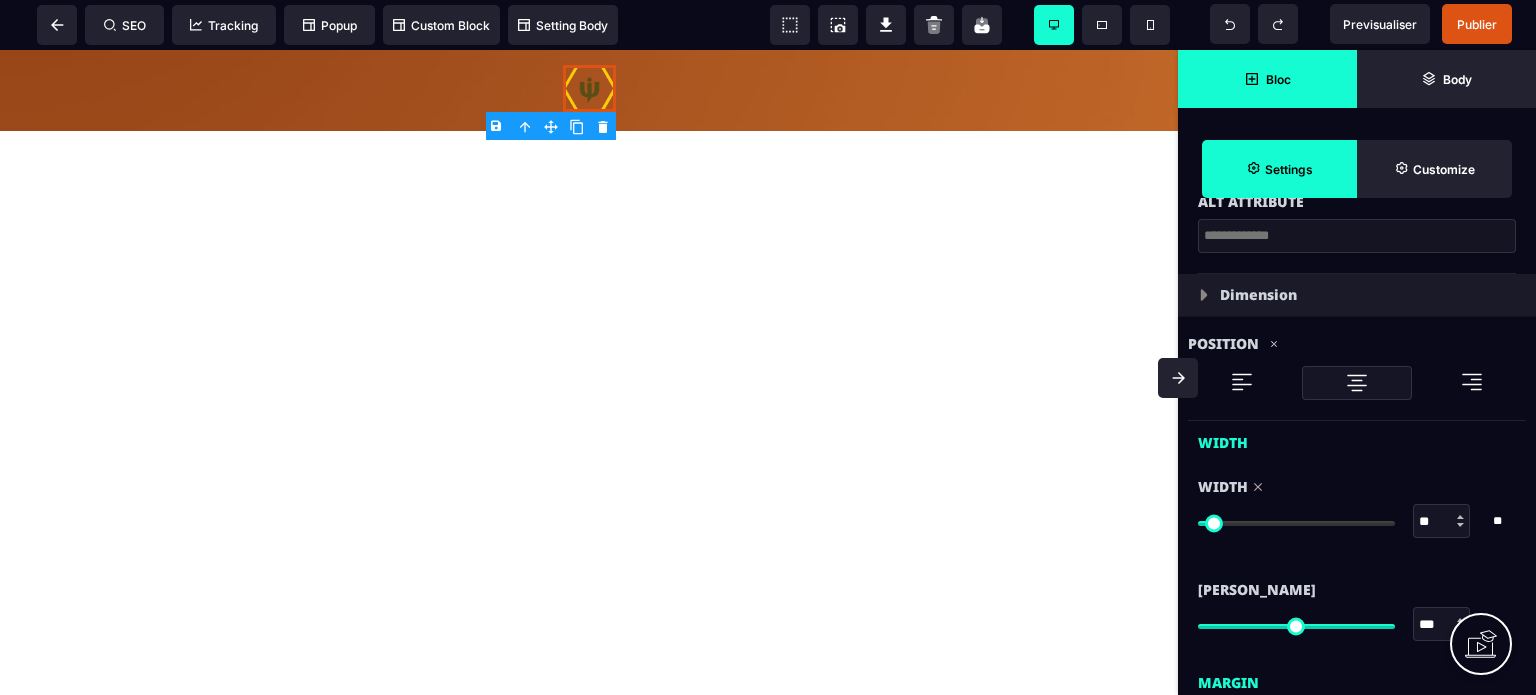 click at bounding box center (589, 372) 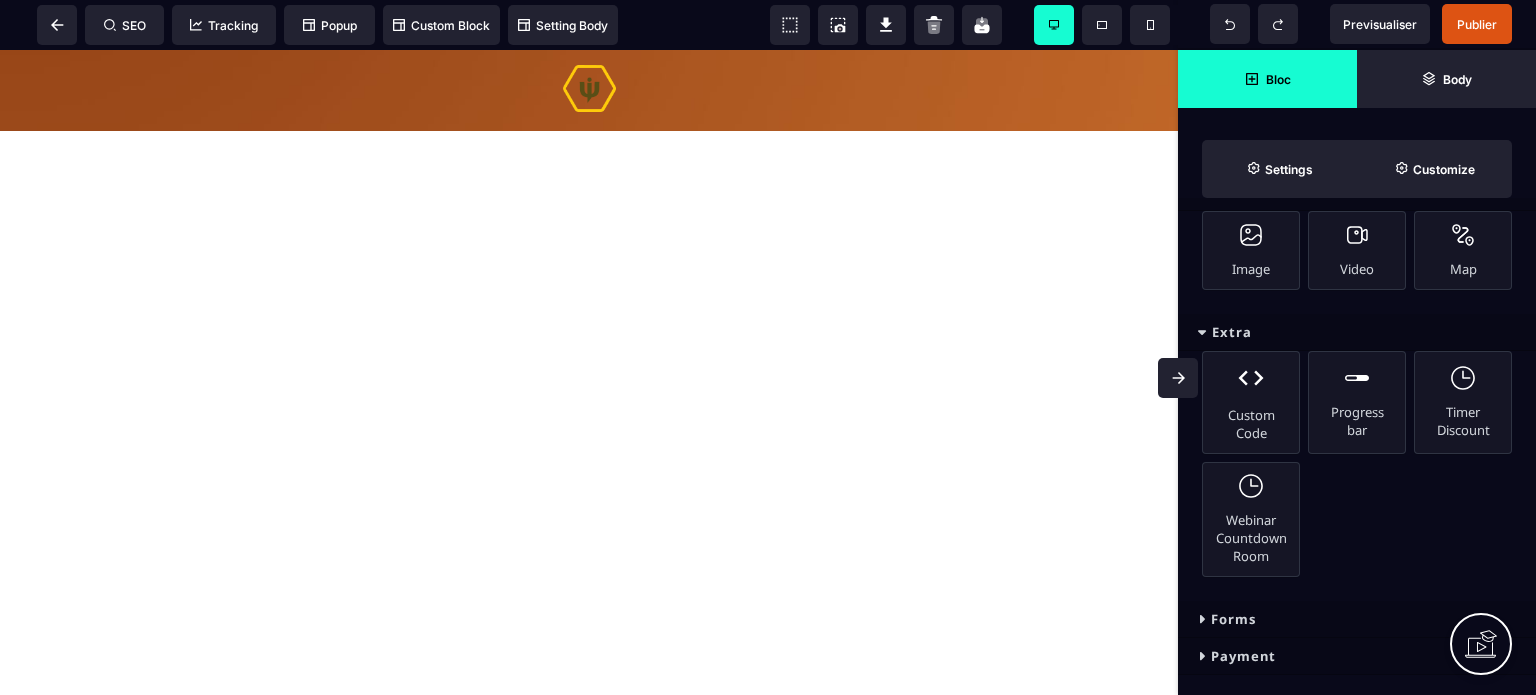 click at bounding box center [1178, 378] 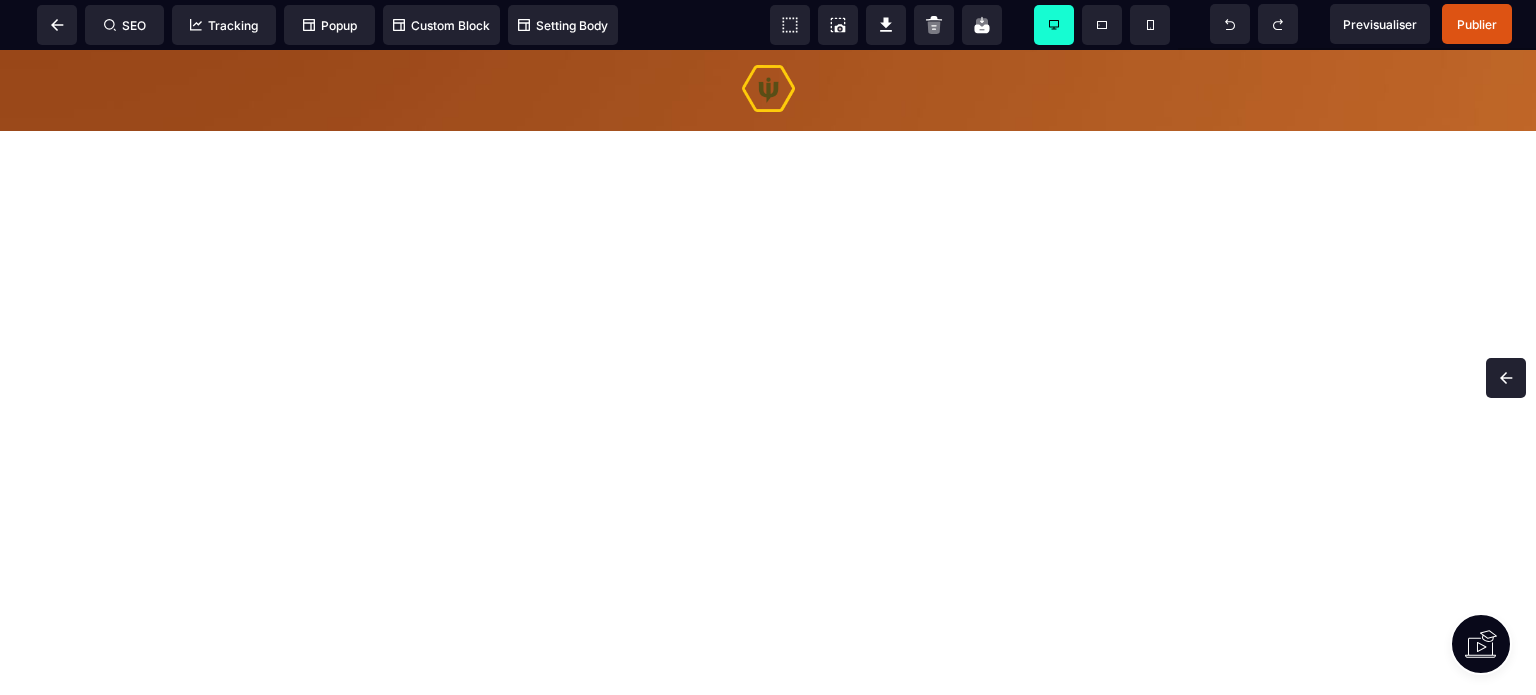 scroll, scrollTop: 0, scrollLeft: 0, axis: both 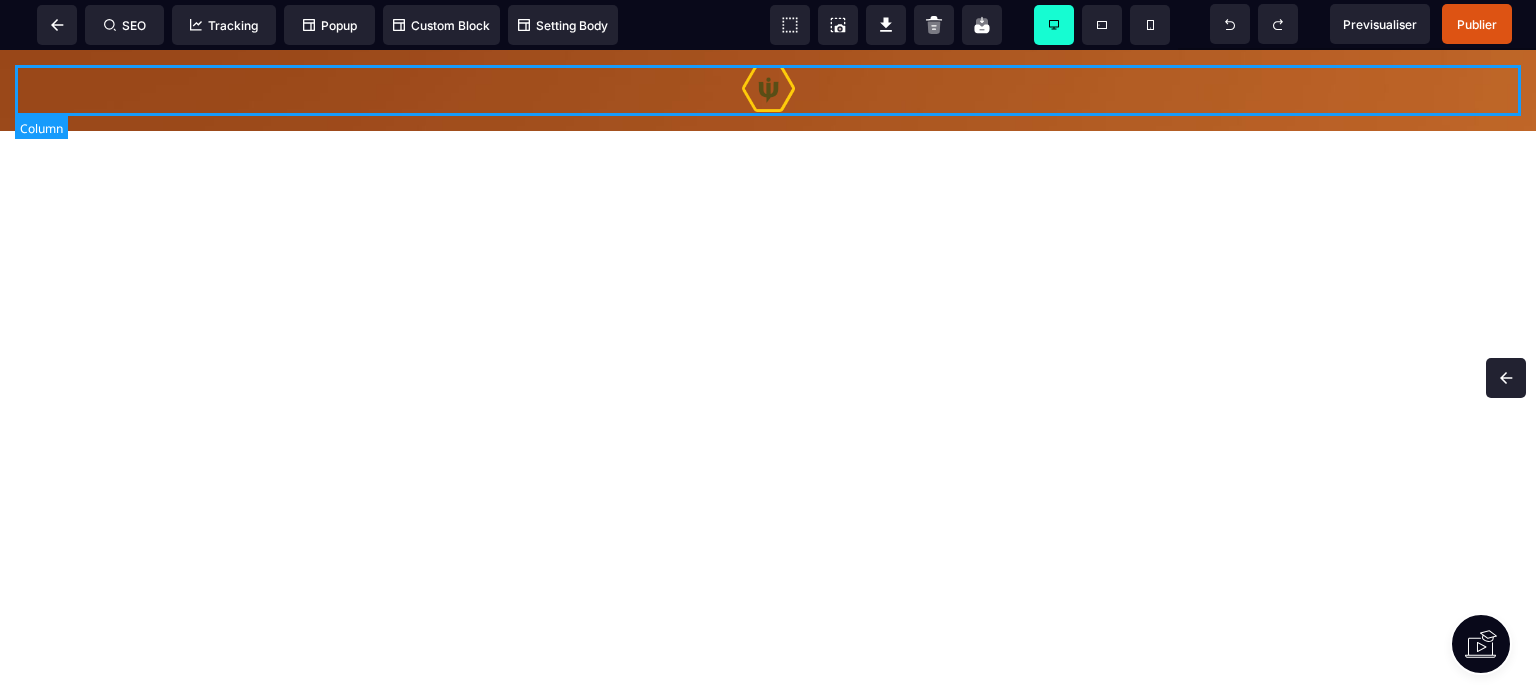 click at bounding box center (768, 90) 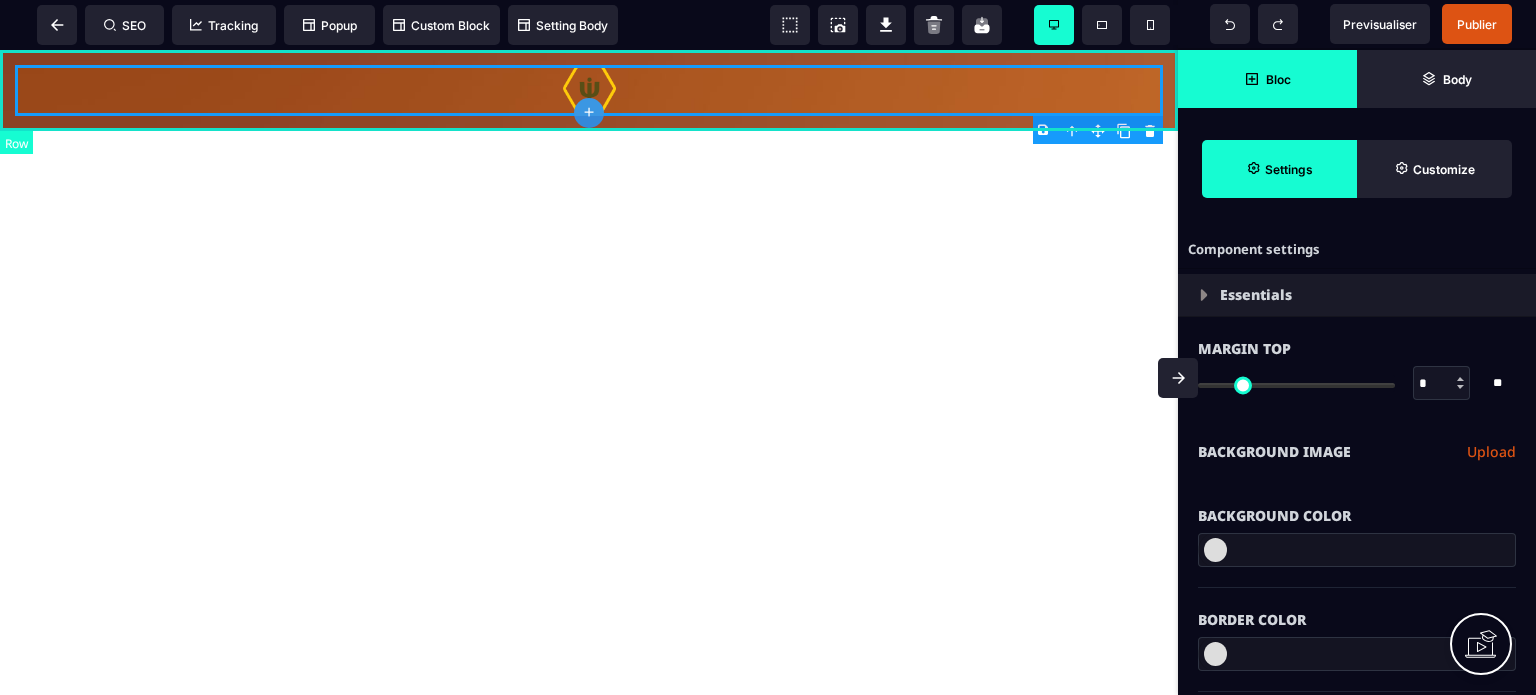 click at bounding box center [589, 90] 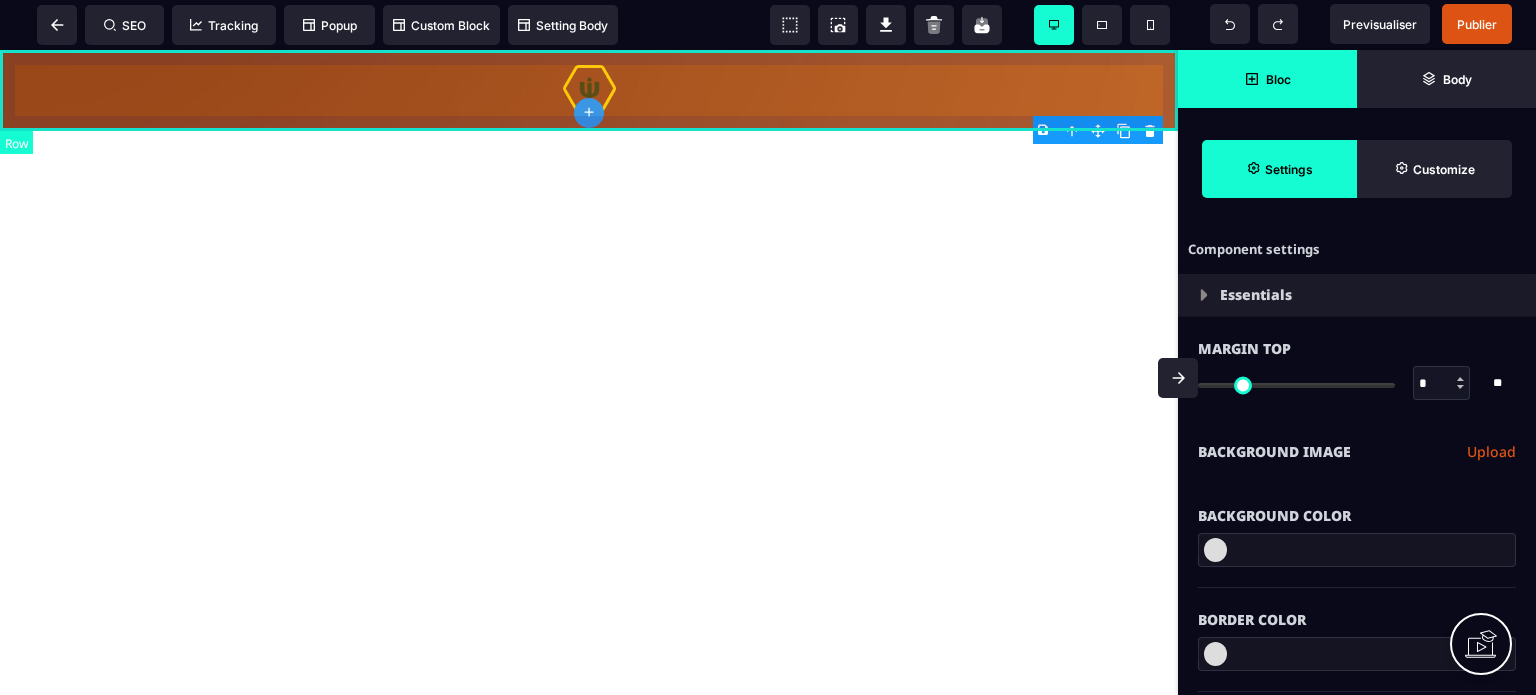 select on "*********" 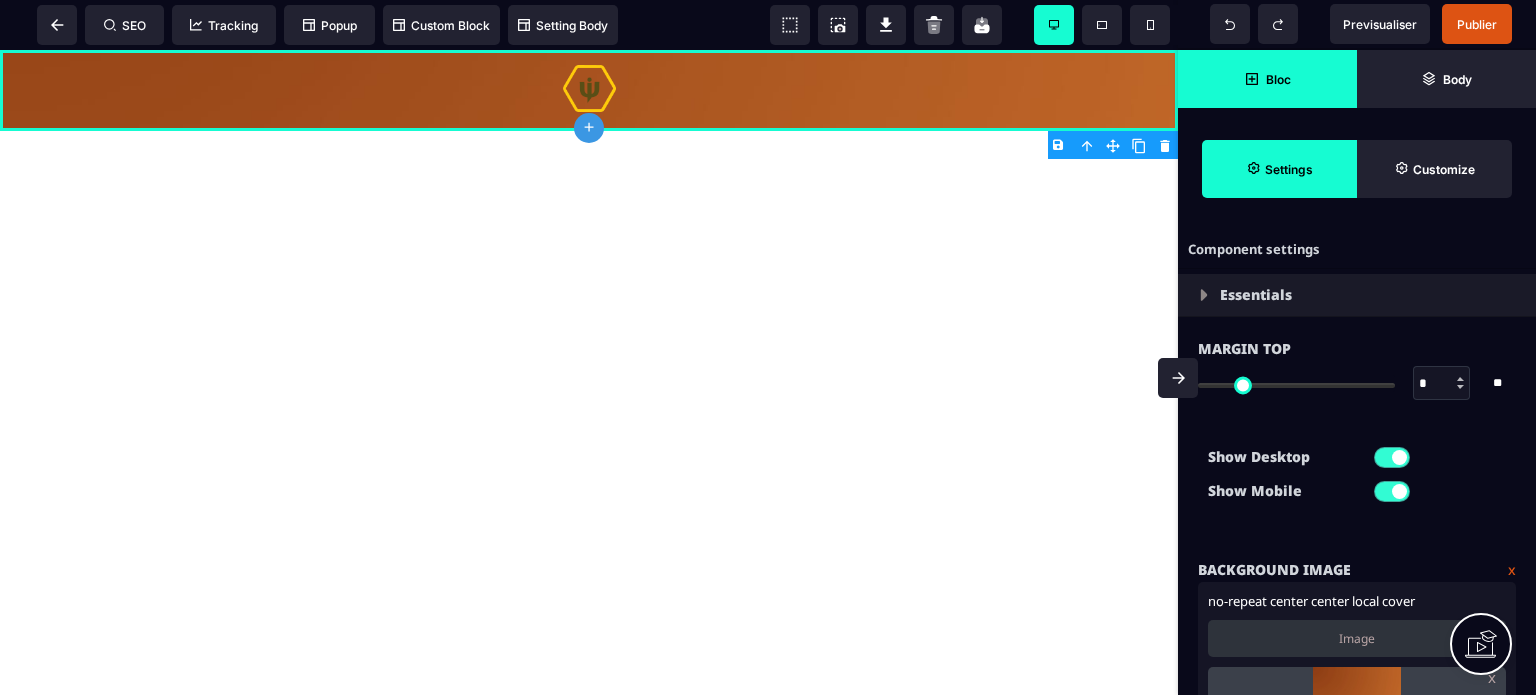 click on "Bloc" at bounding box center (1278, 79) 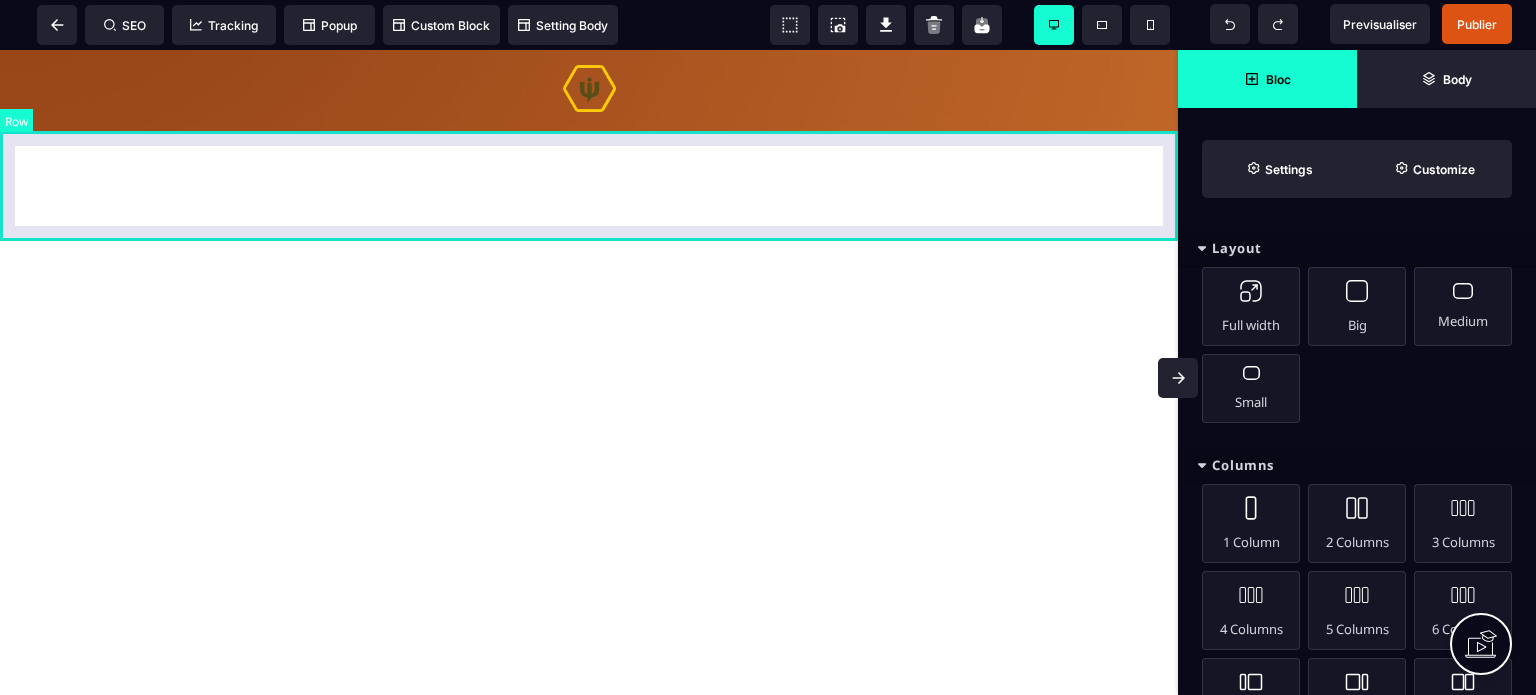 click at bounding box center [589, 186] 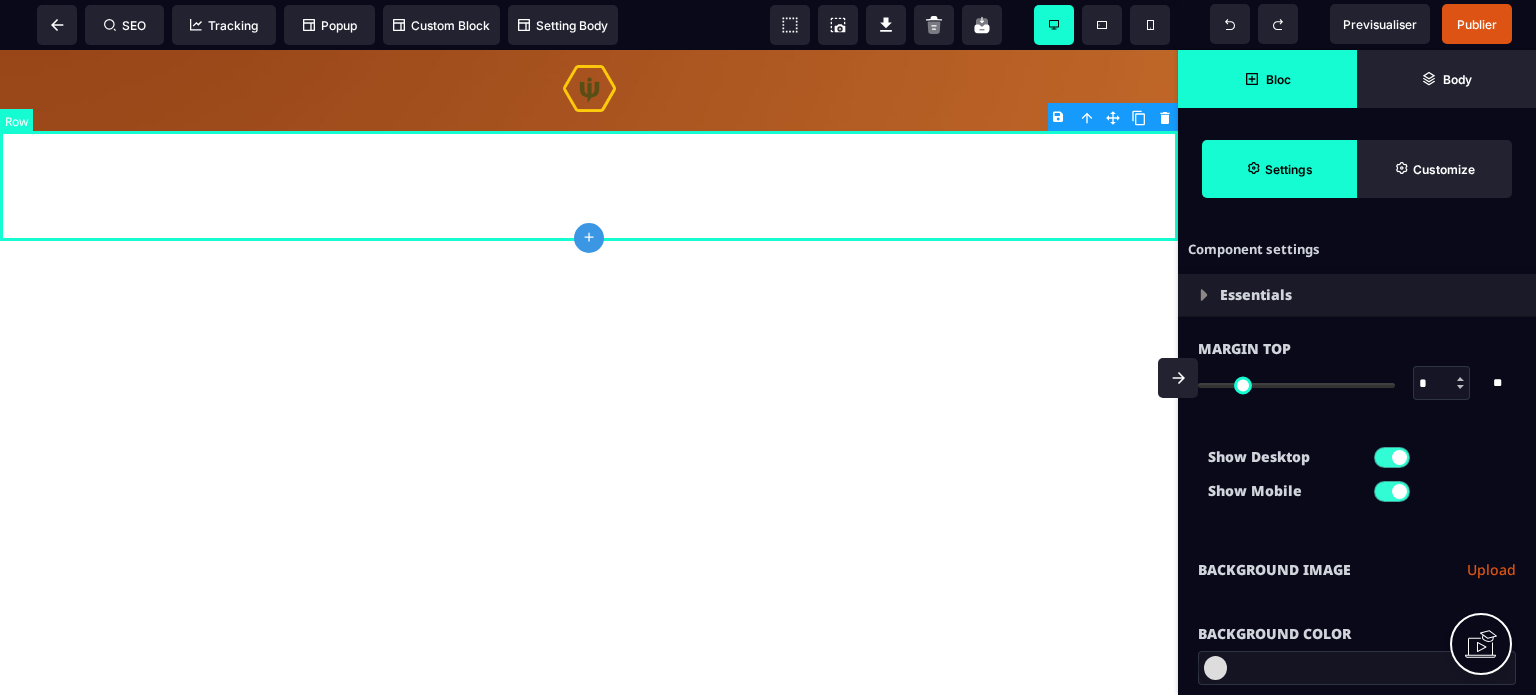 type on "*" 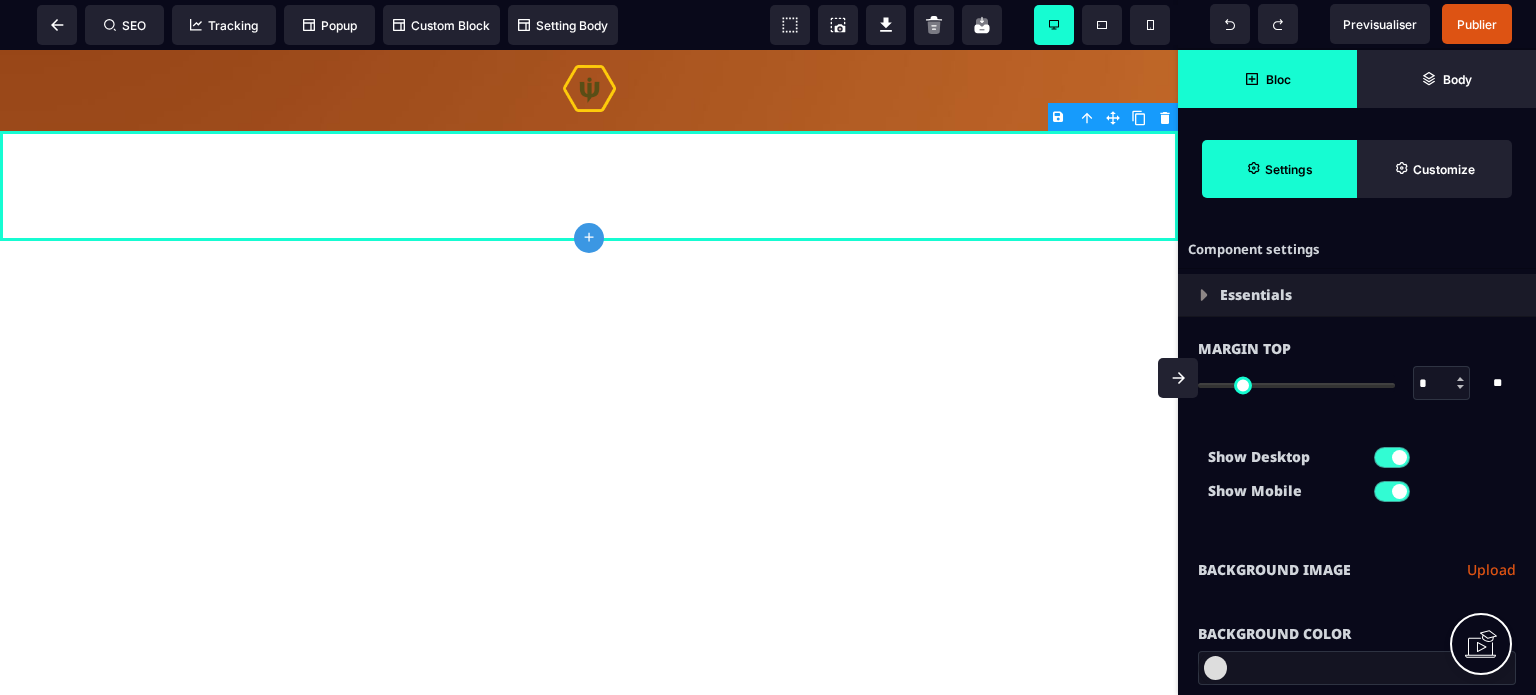click on "Show Desktop
Show Mobile" at bounding box center (1357, 479) 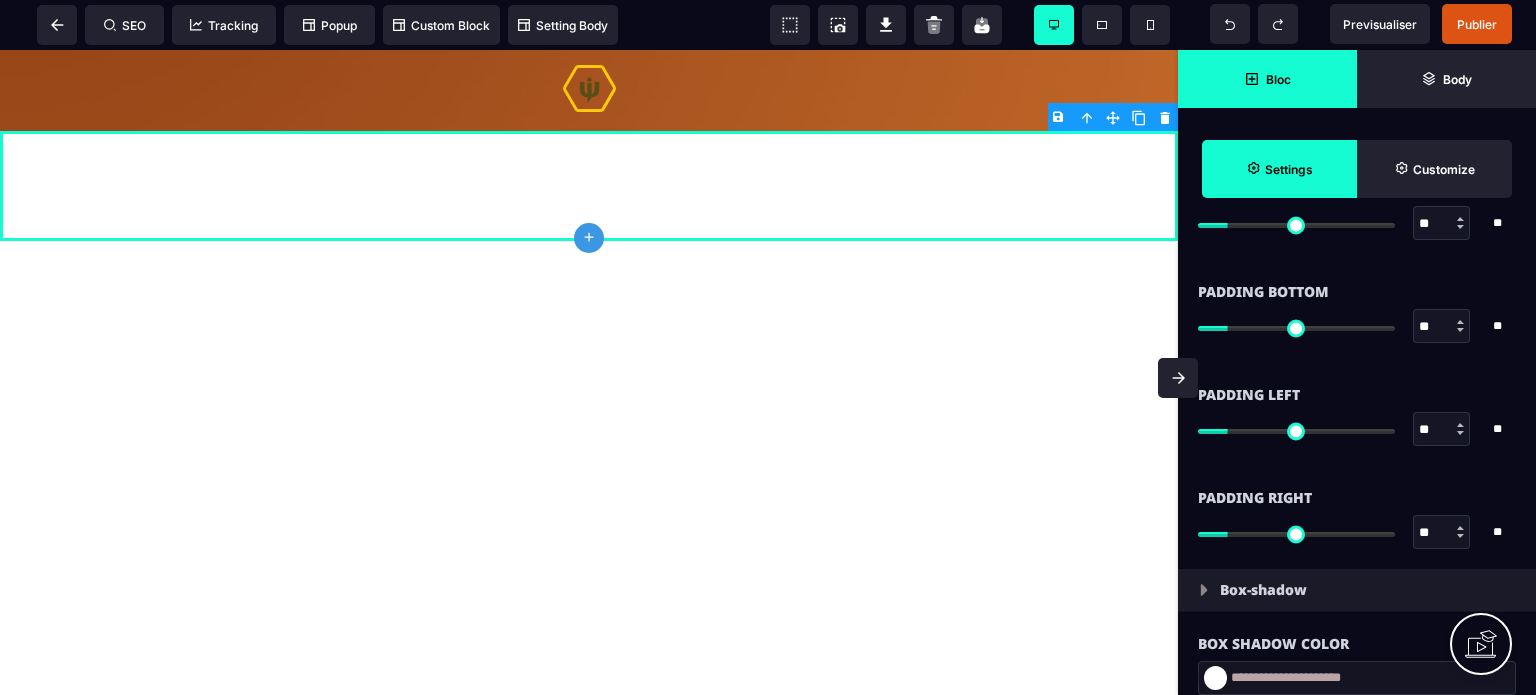 scroll, scrollTop: 1880, scrollLeft: 0, axis: vertical 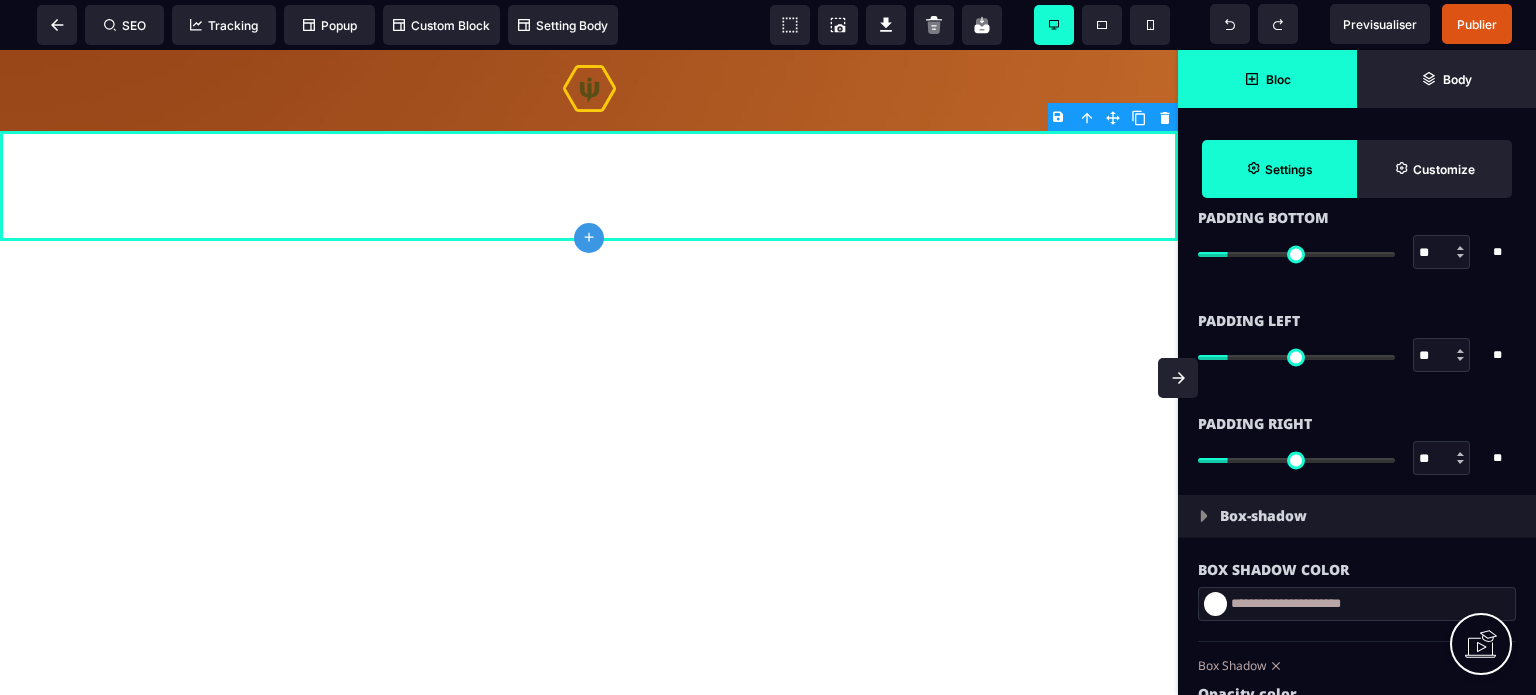 drag, startPoint x: 1447, startPoint y: 458, endPoint x: 1402, endPoint y: 455, distance: 45.099888 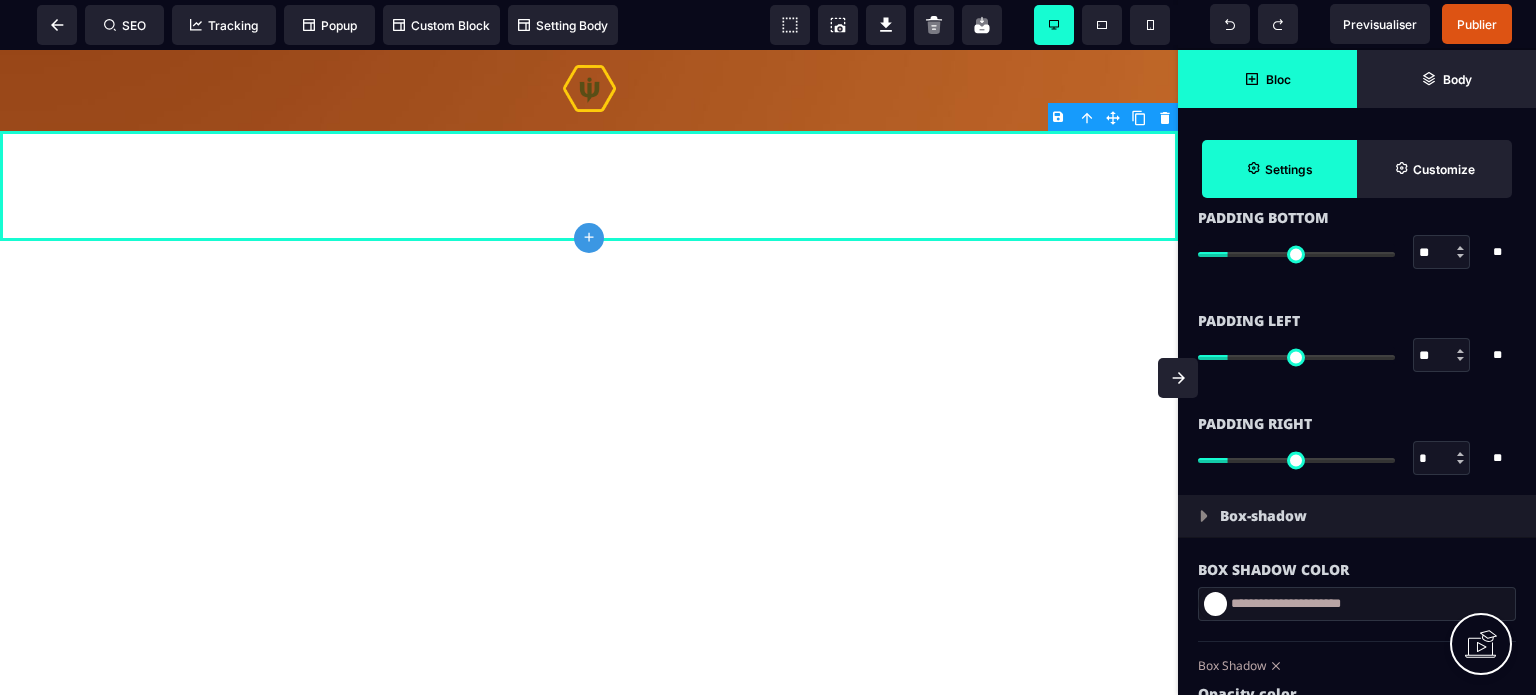 type on "*" 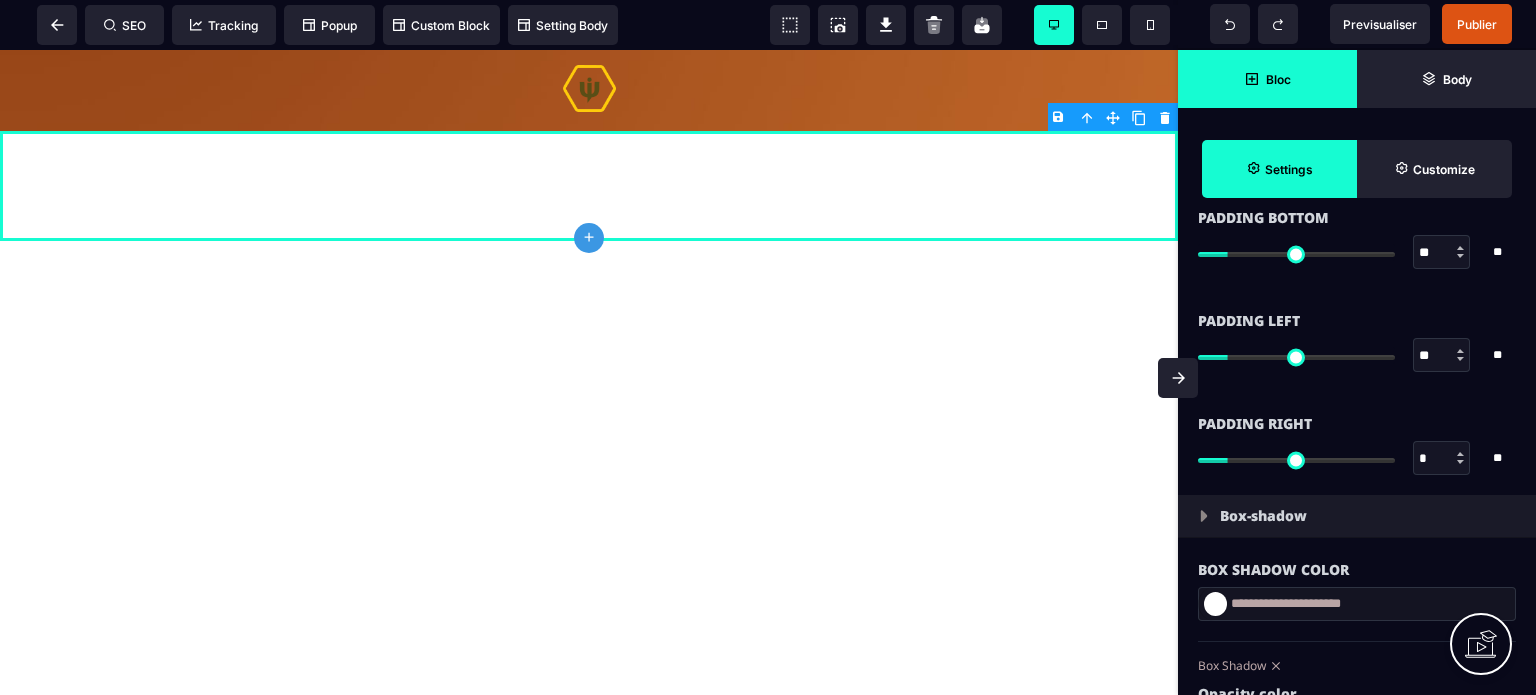type on "**" 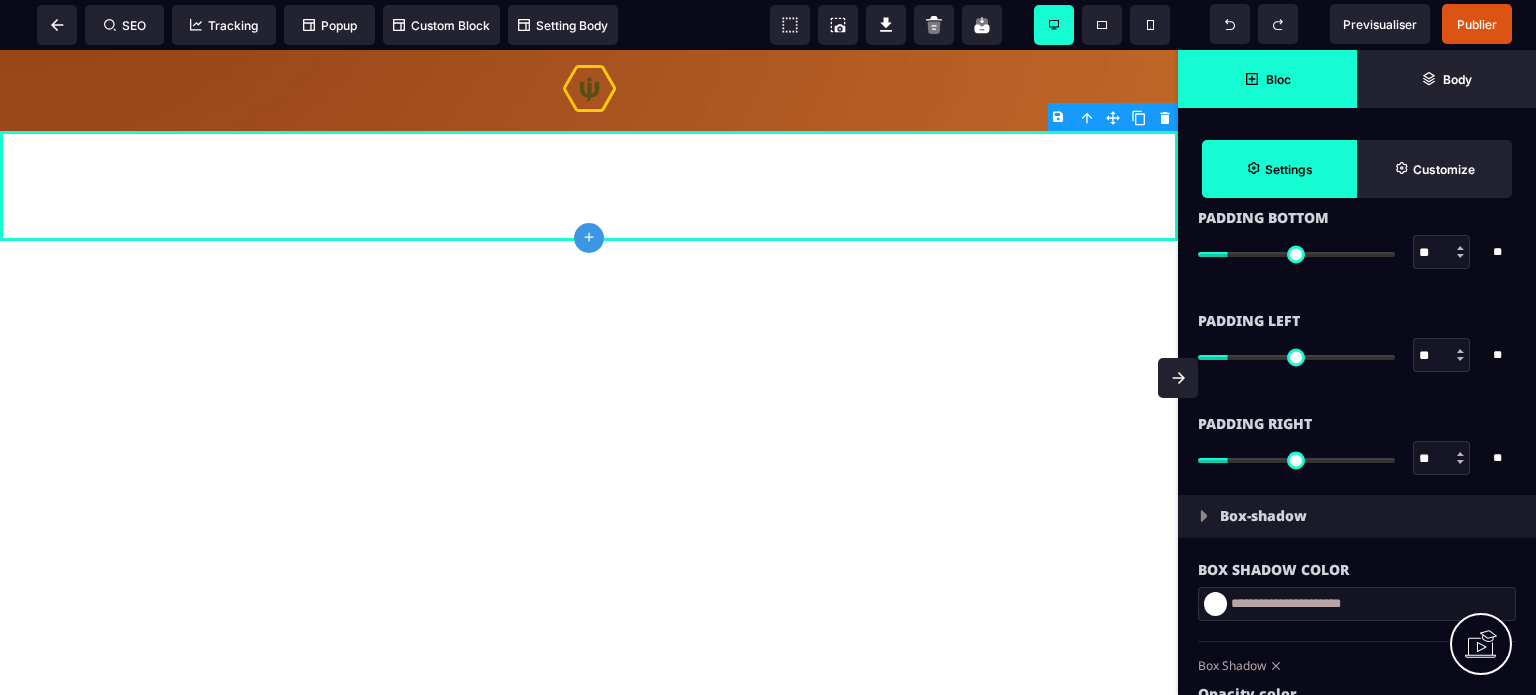 type on "**" 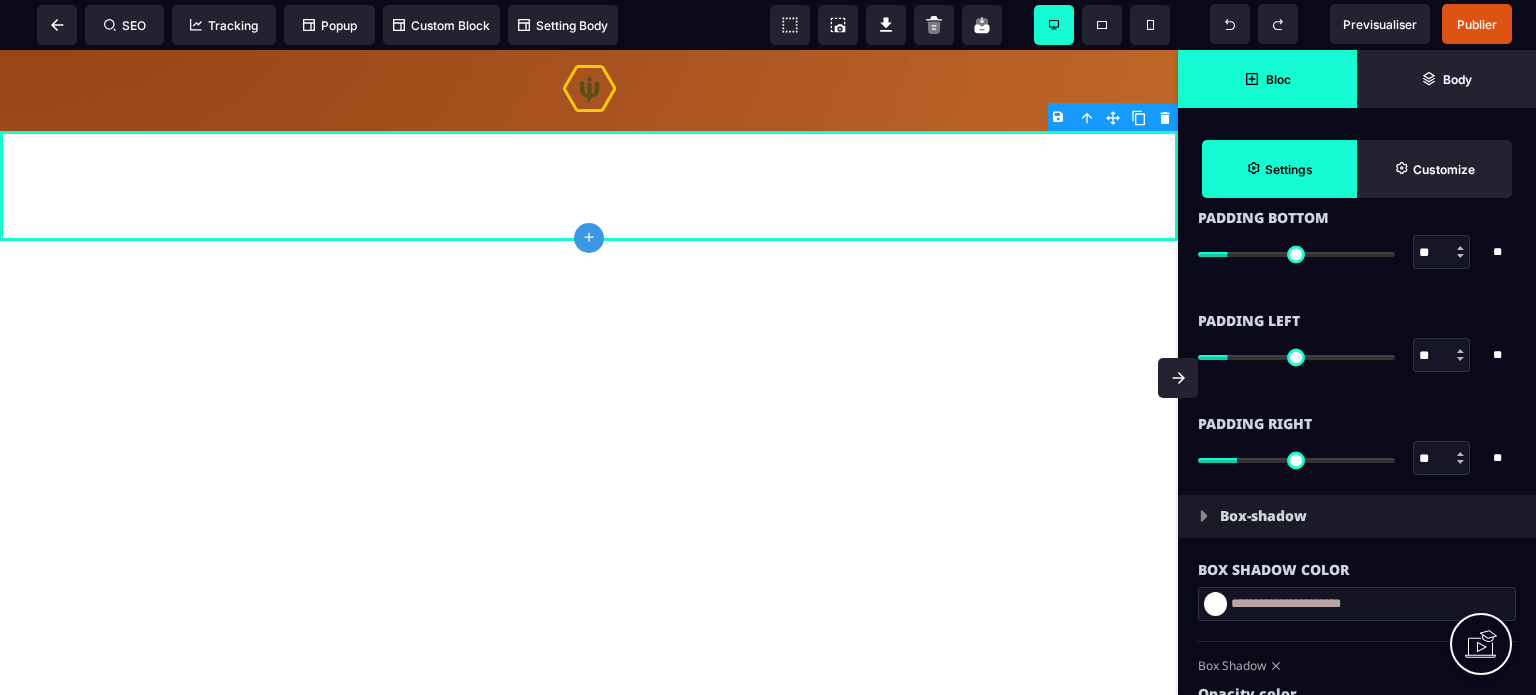 type on "***" 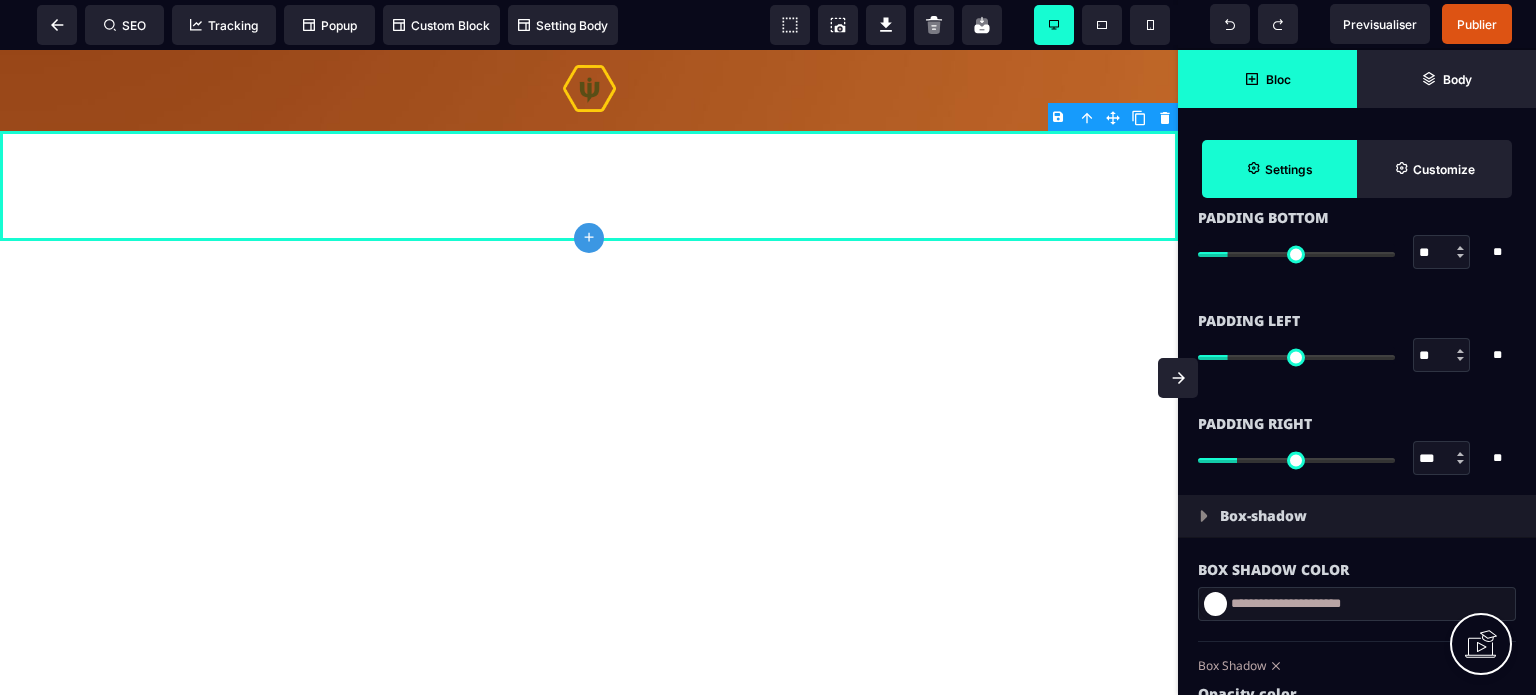 type on "***" 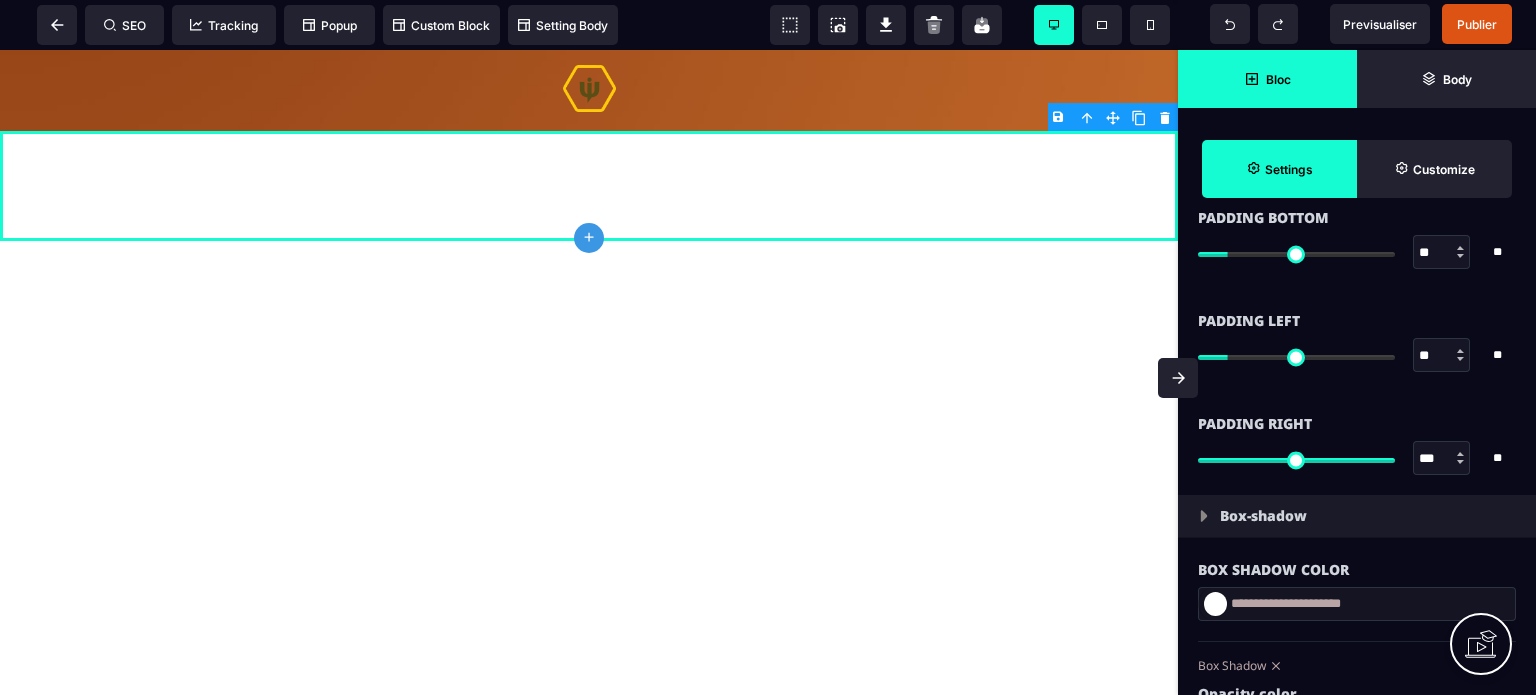 type on "***" 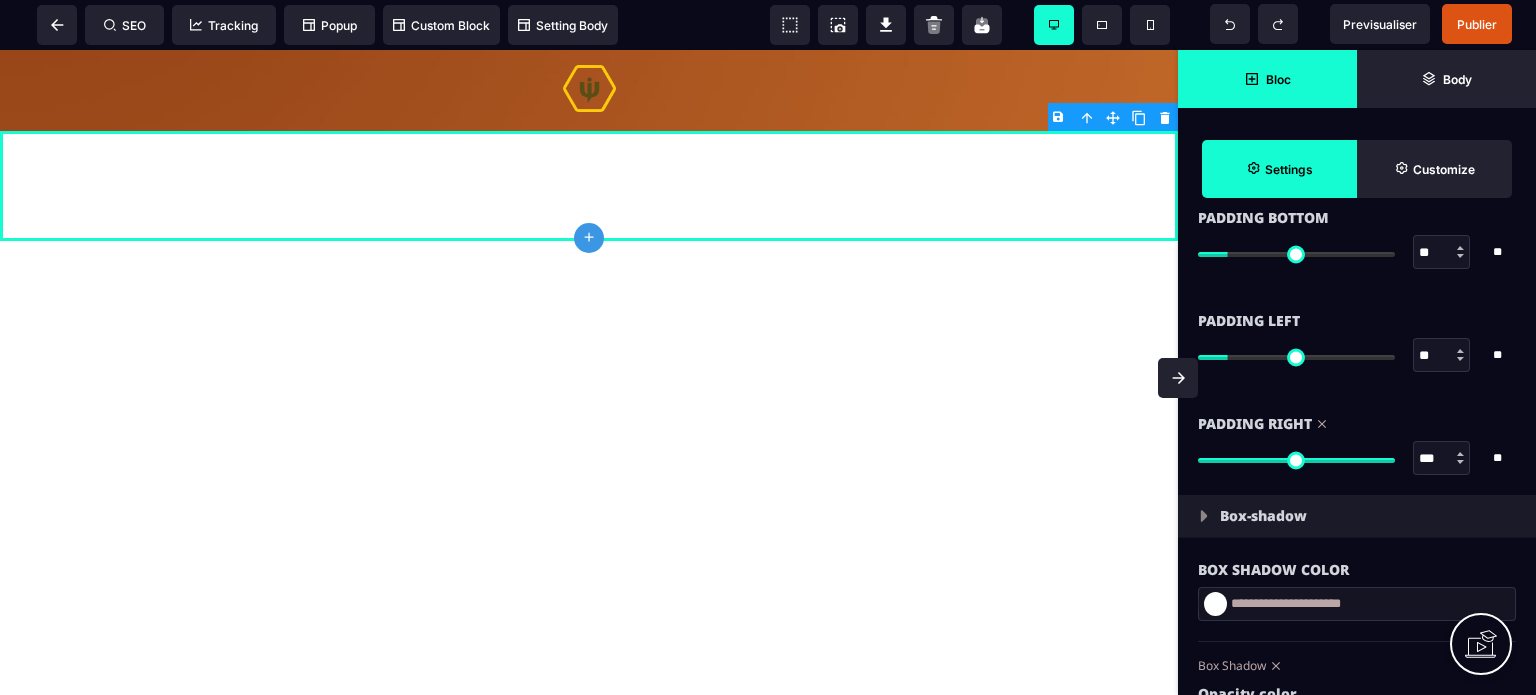 drag, startPoint x: 1439, startPoint y: 356, endPoint x: 1392, endPoint y: 358, distance: 47.042534 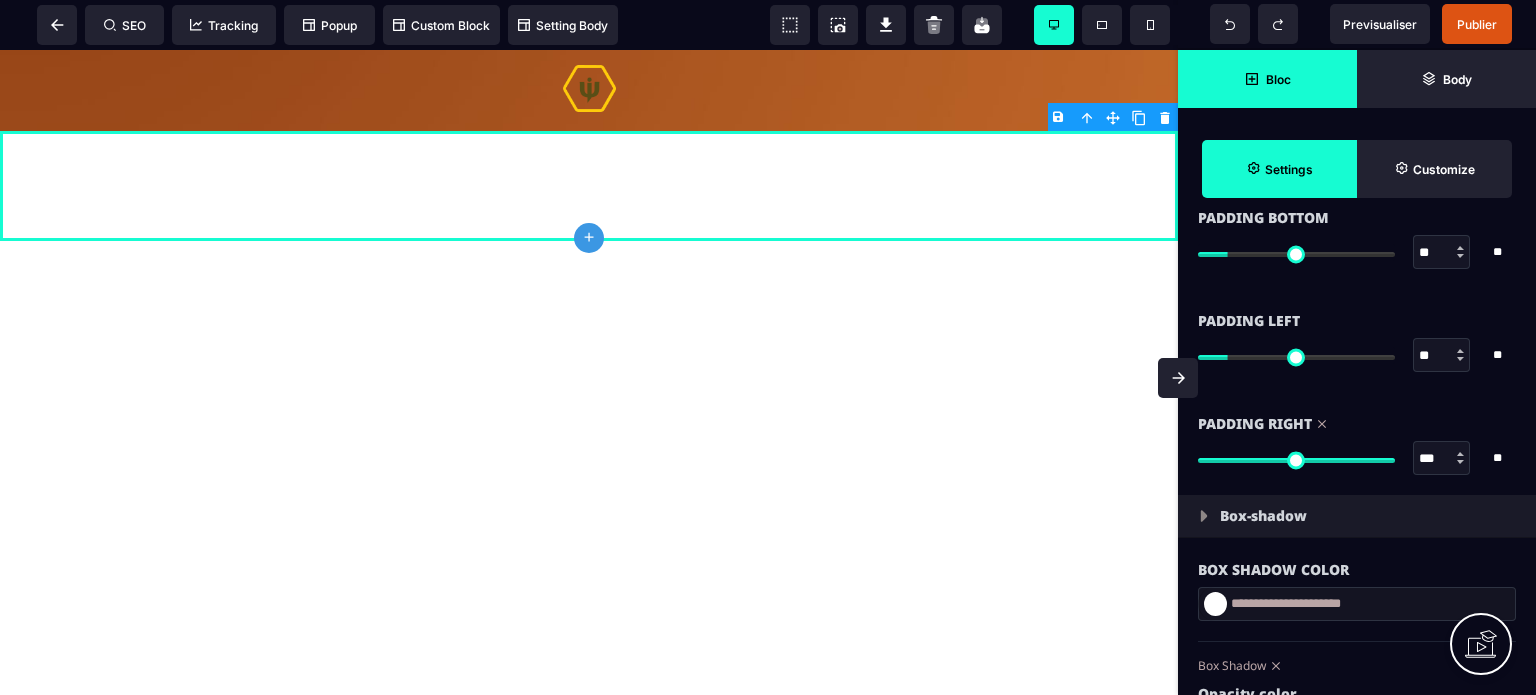click on "**
*
**" at bounding box center (1357, 355) 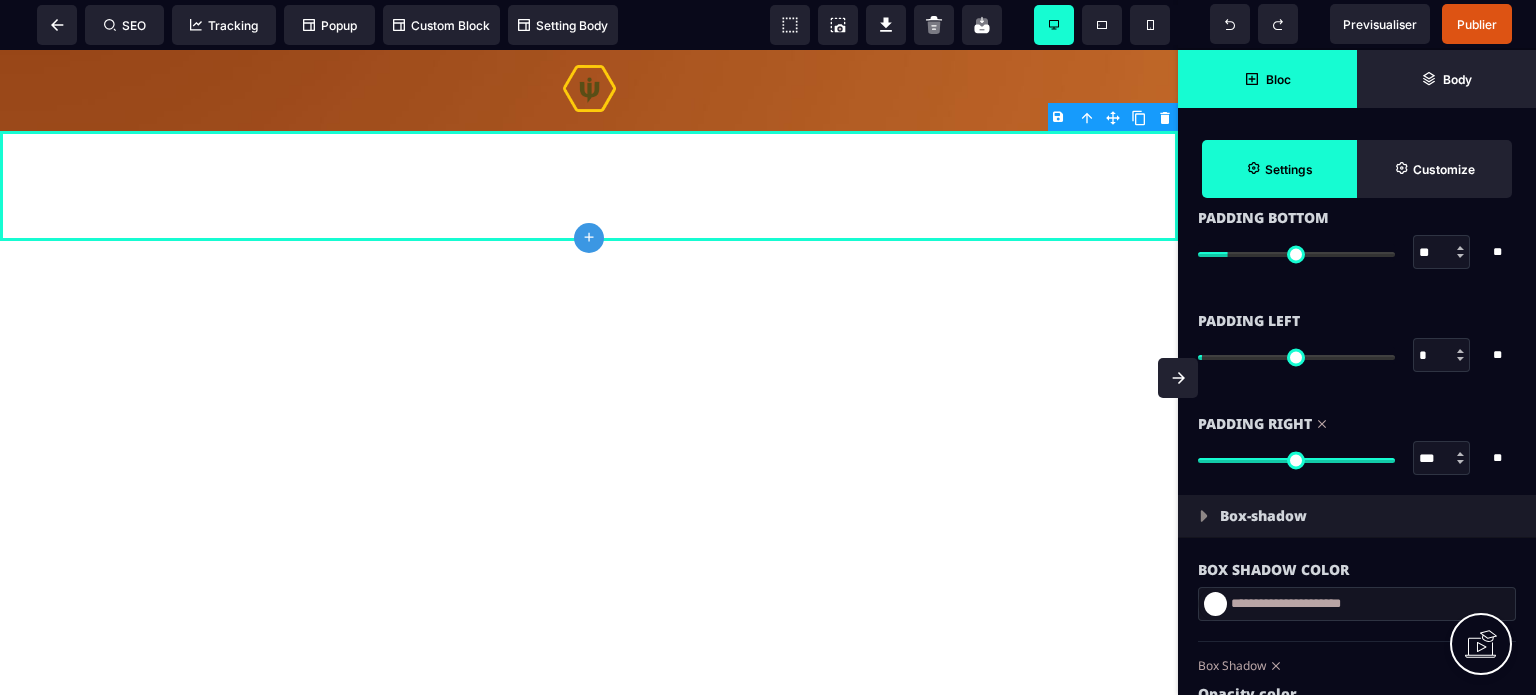type on "*" 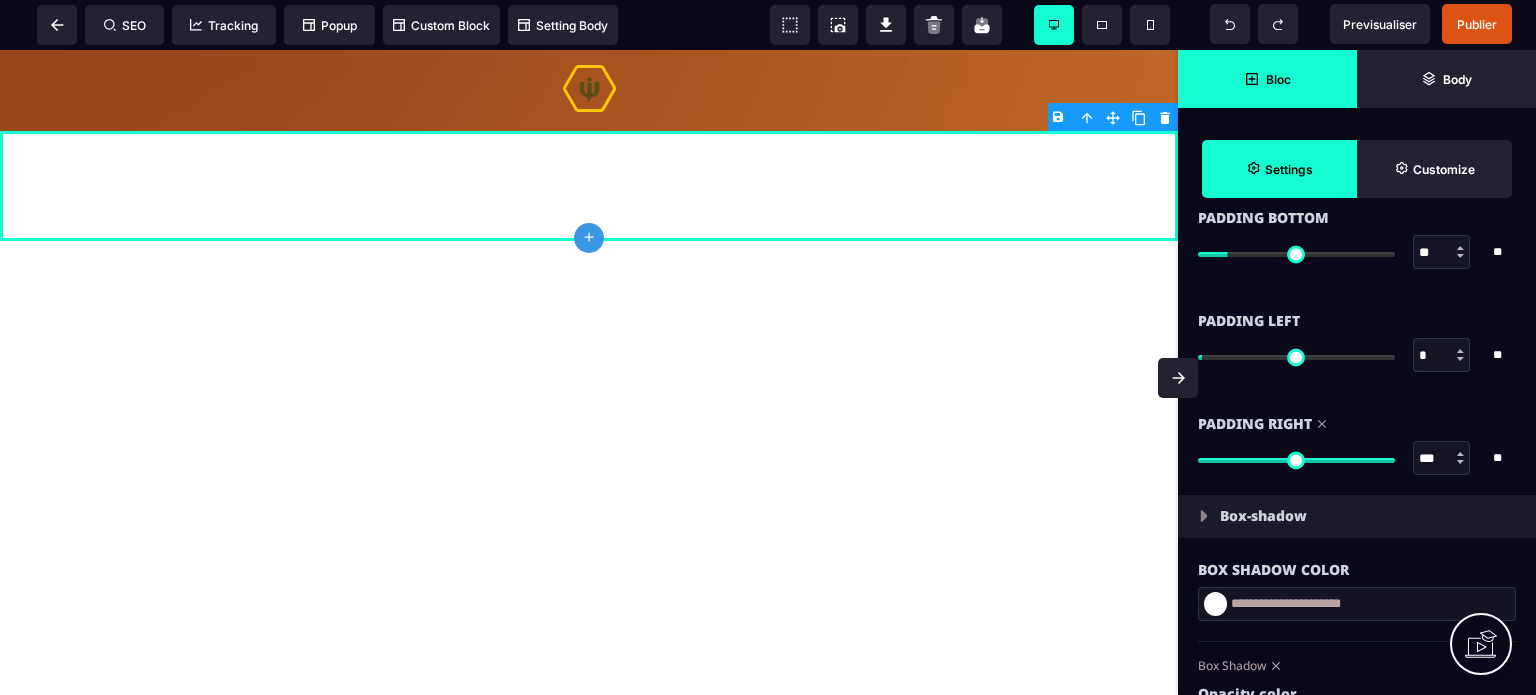 type on "**" 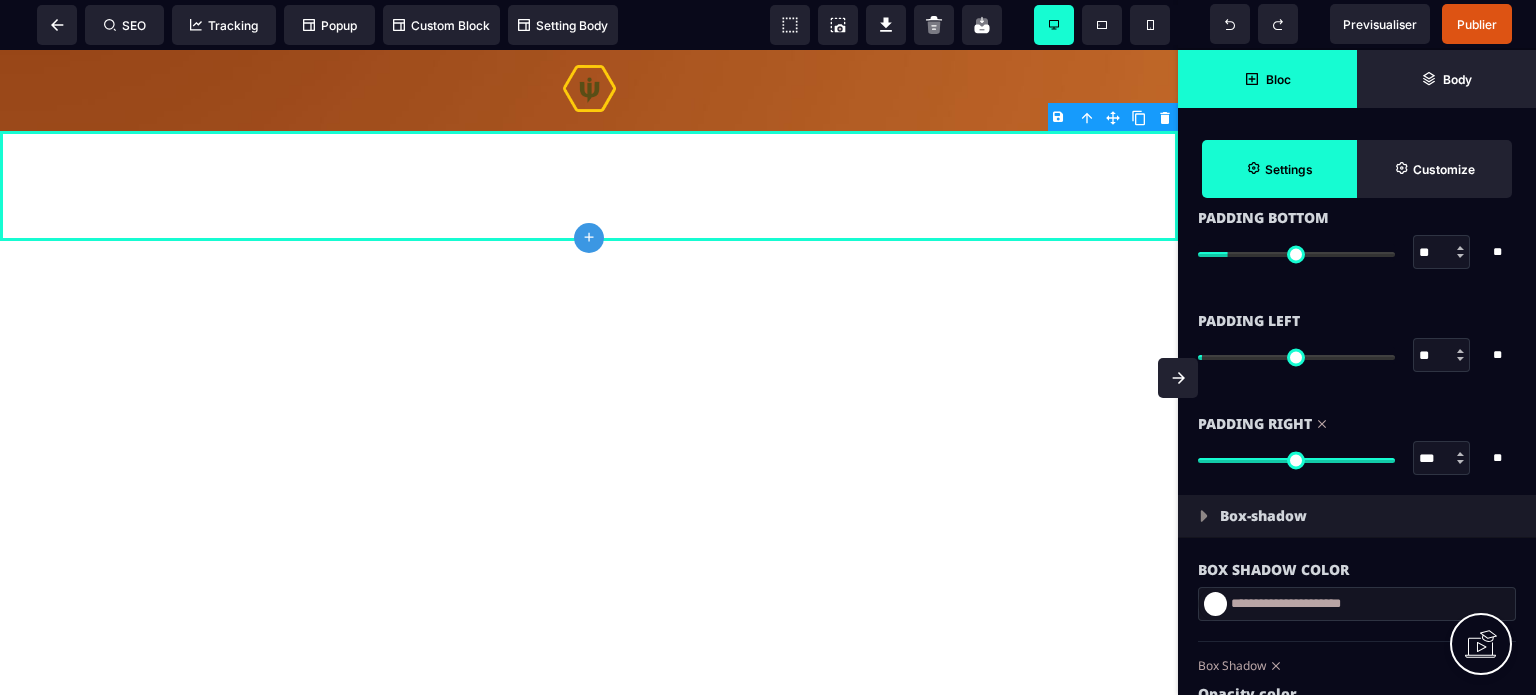 type on "**" 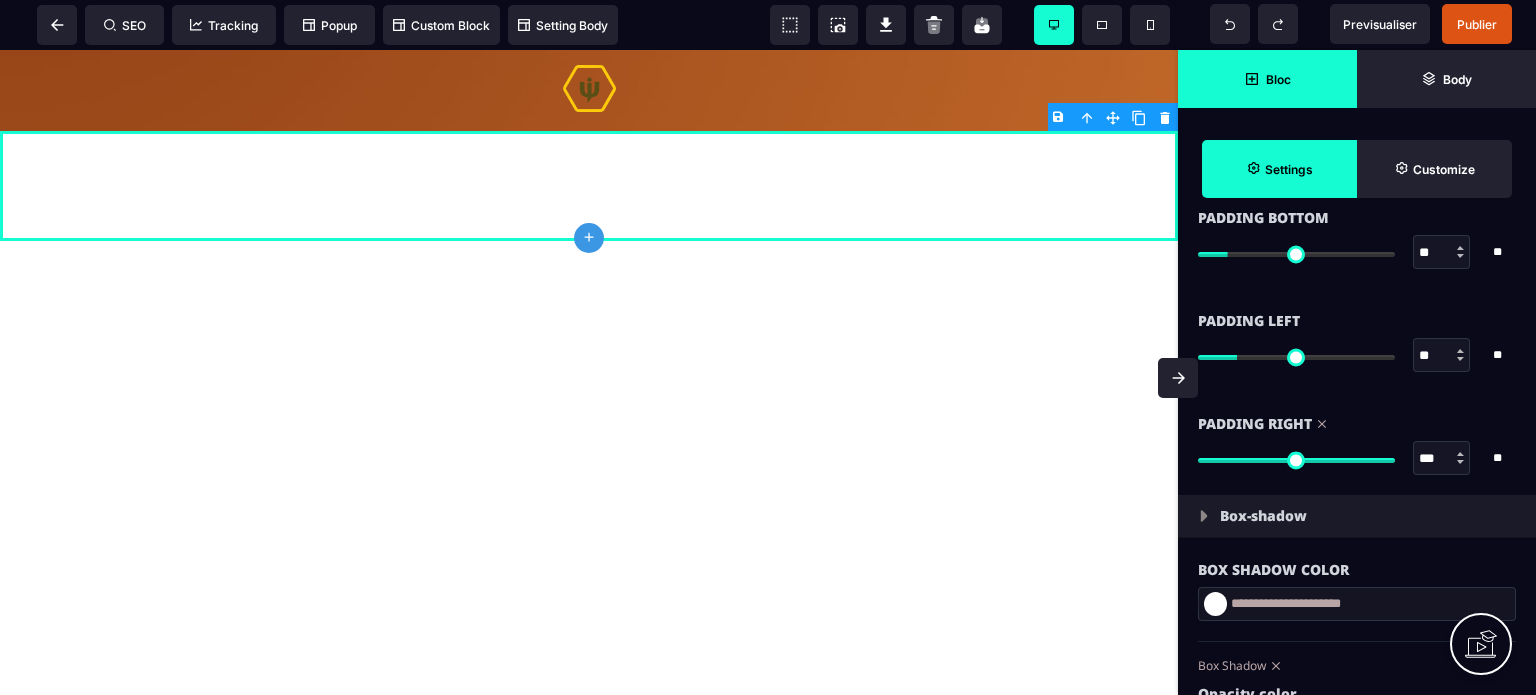 type on "***" 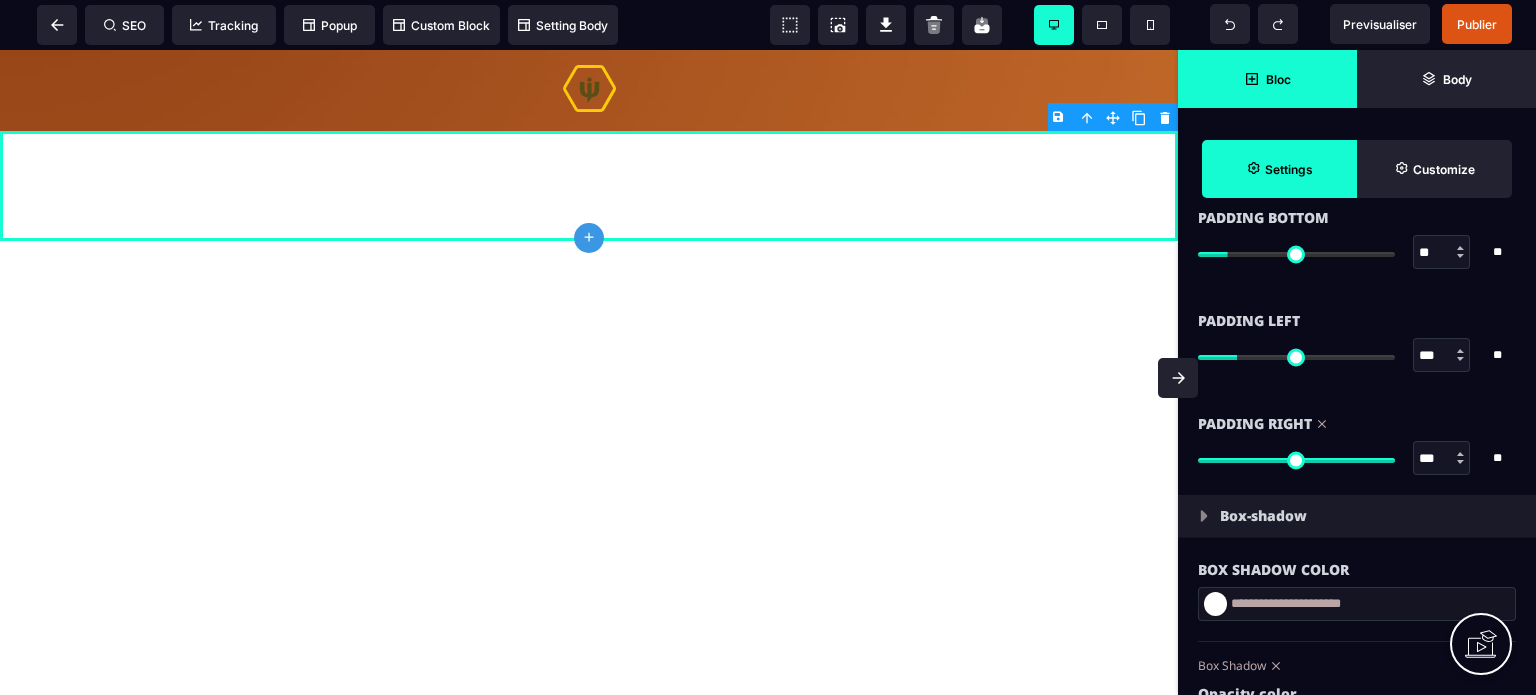 type on "***" 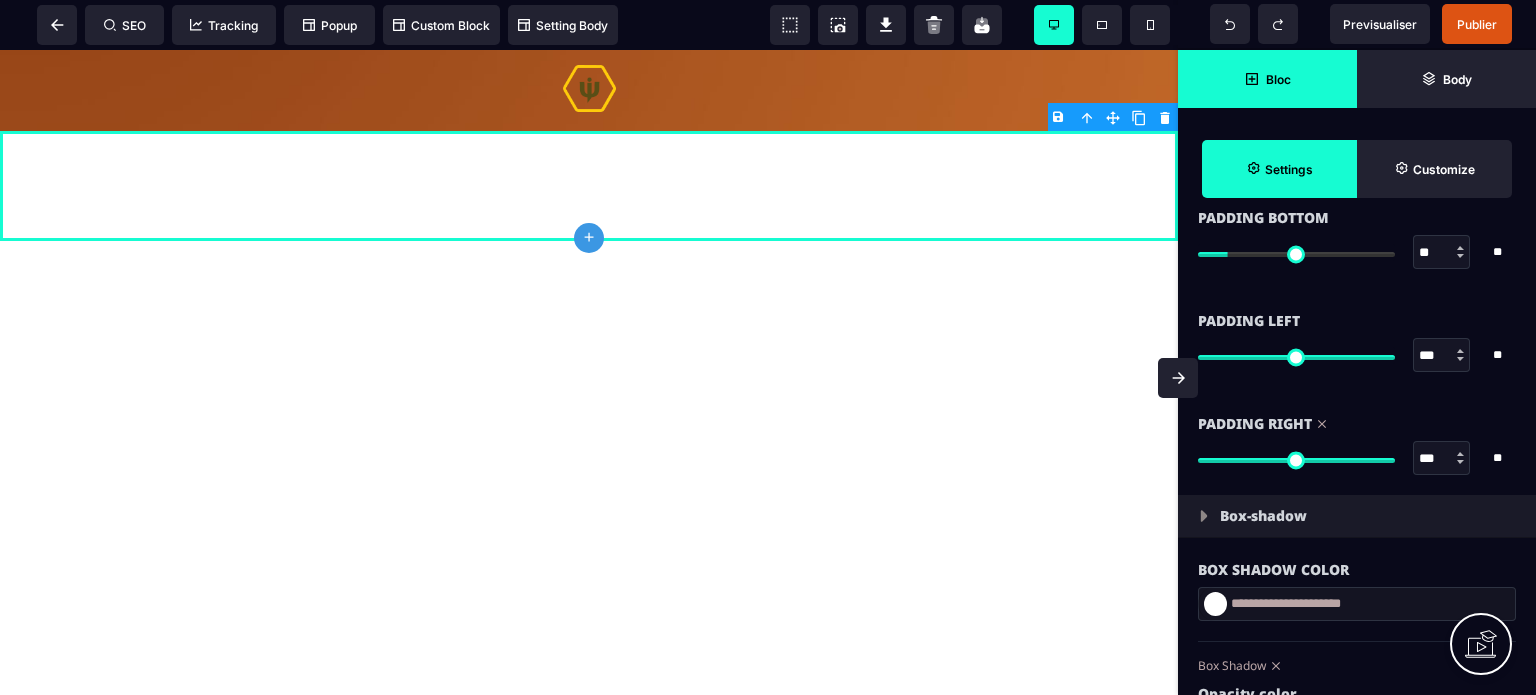 type on "***" 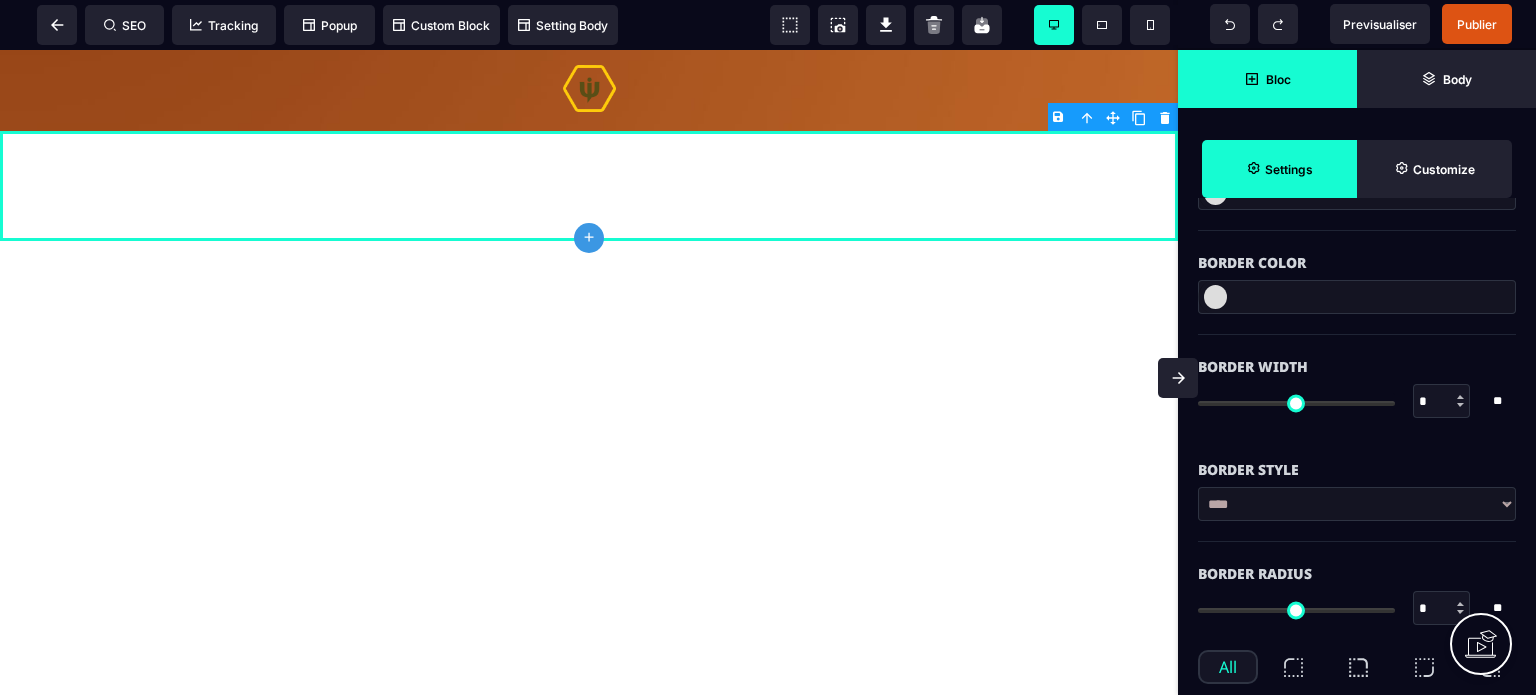 scroll, scrollTop: 280, scrollLeft: 0, axis: vertical 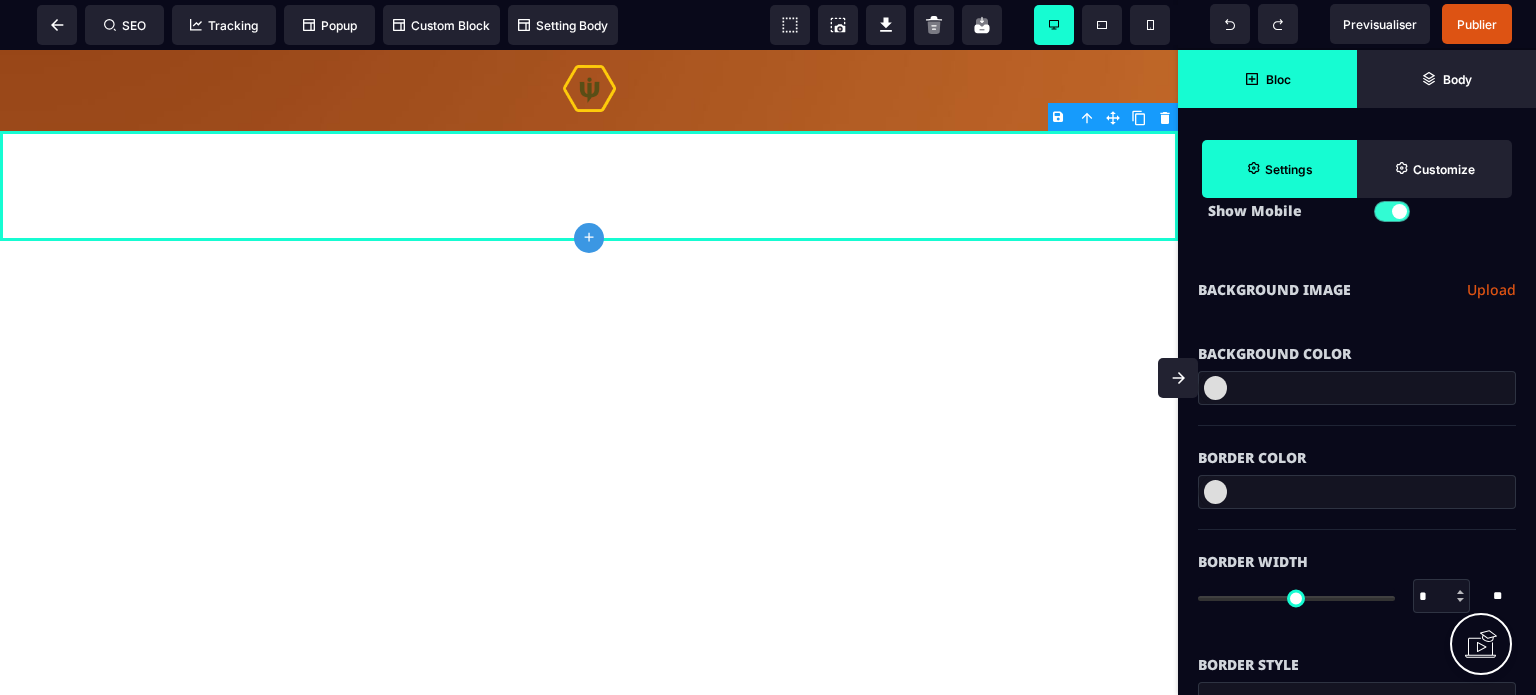 click on "Upload" at bounding box center [1491, 290] 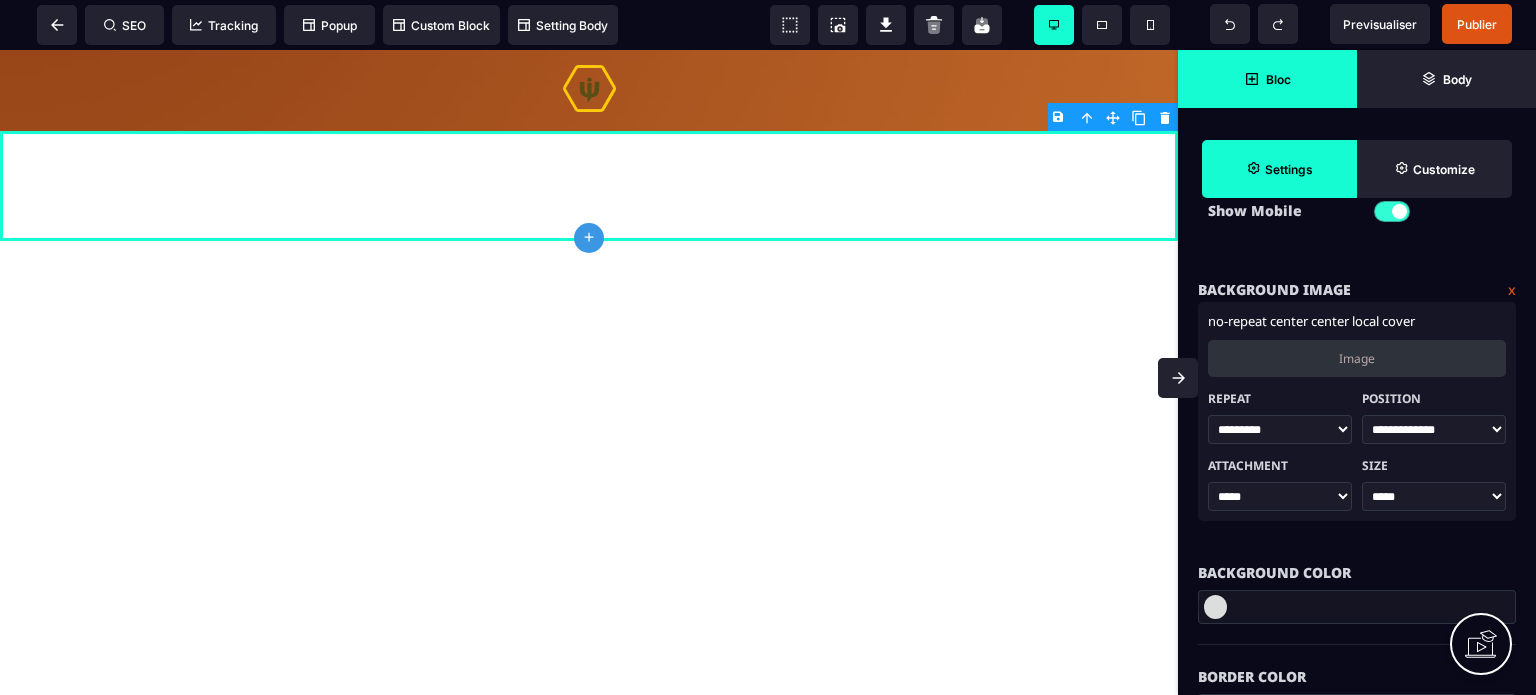 click on "Image" at bounding box center (1357, 358) 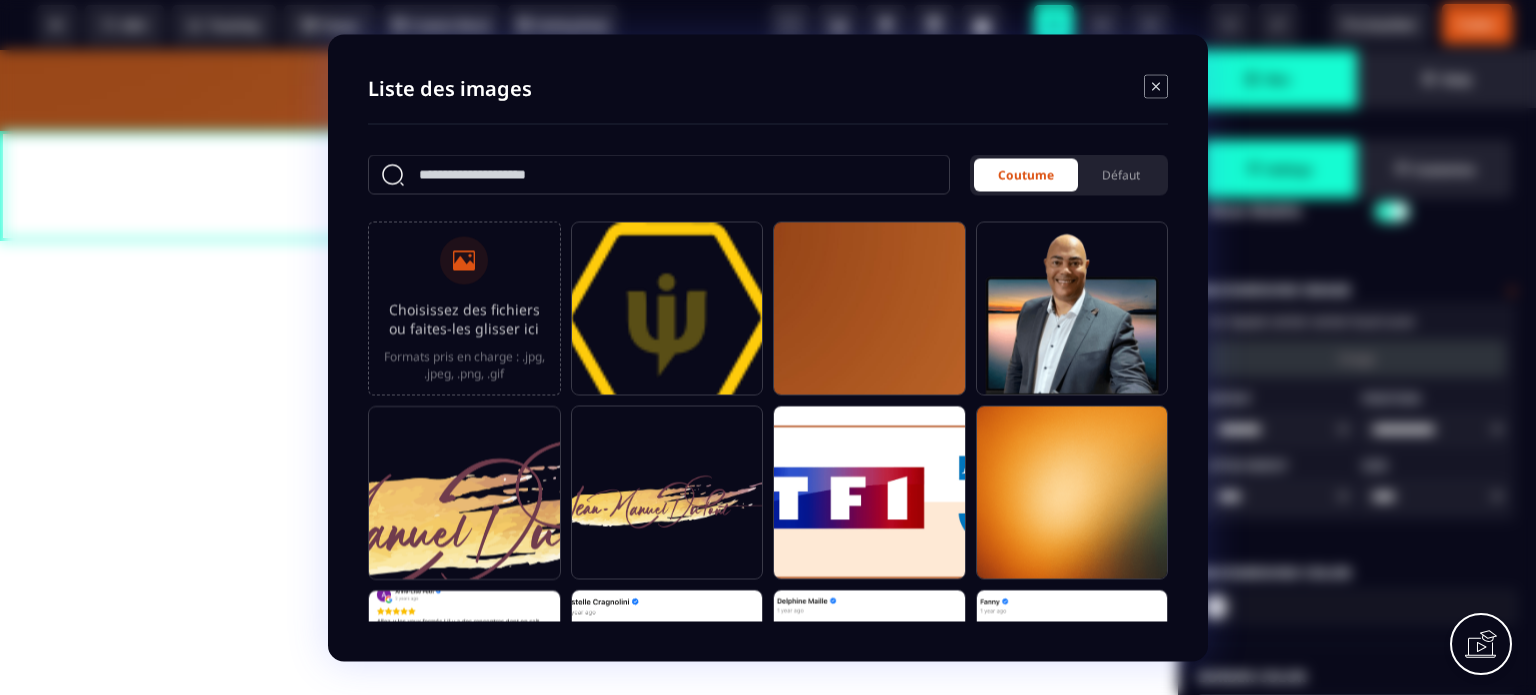 click on "Choisissez des fichiers ou faites-les glisser ici" at bounding box center (464, 318) 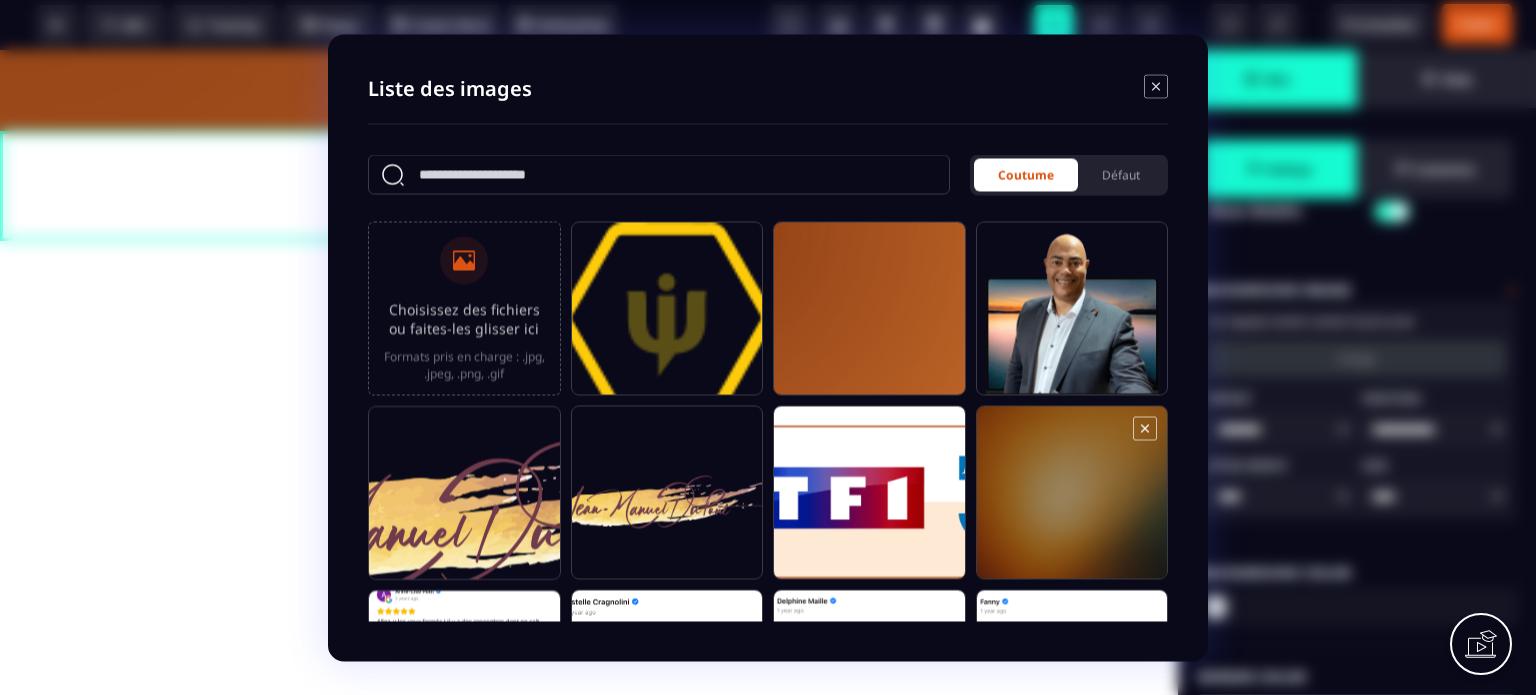 click at bounding box center [1072, 501] 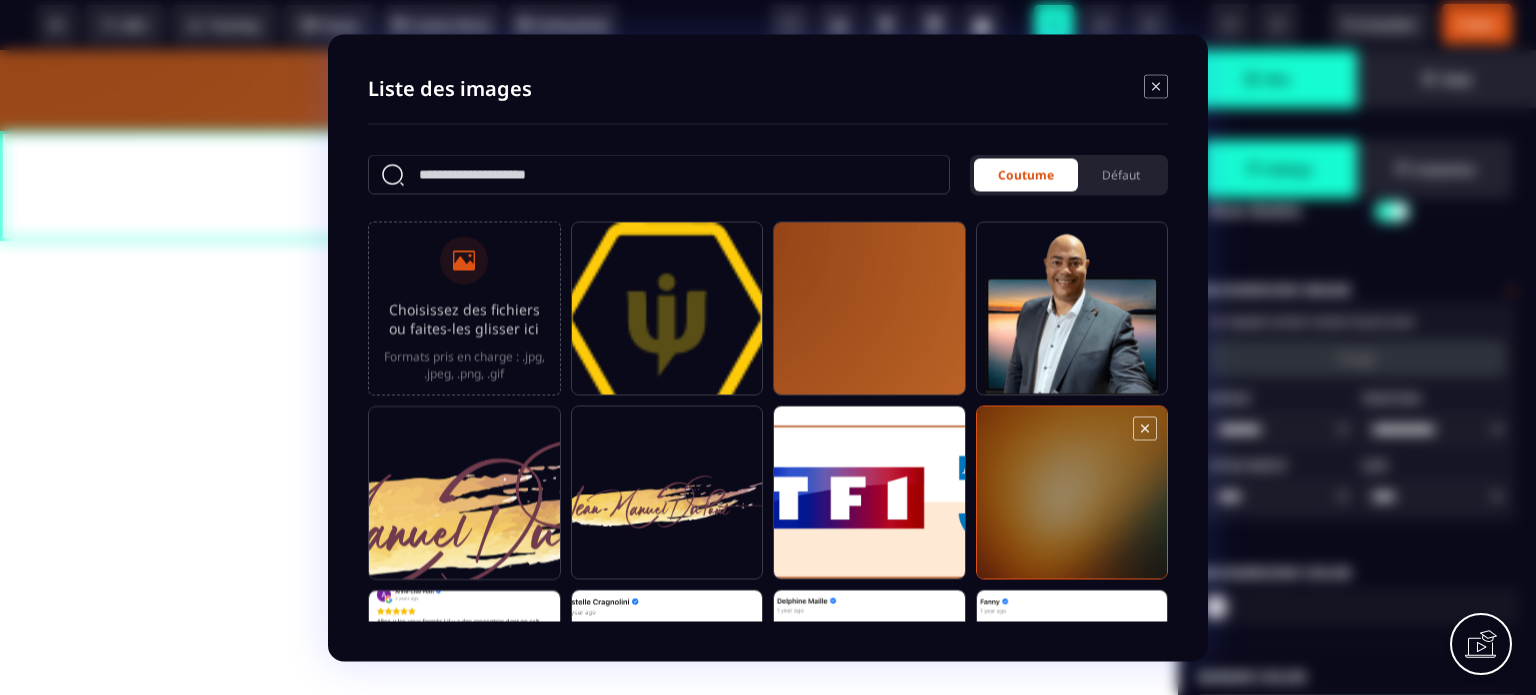 click at bounding box center (1072, 501) 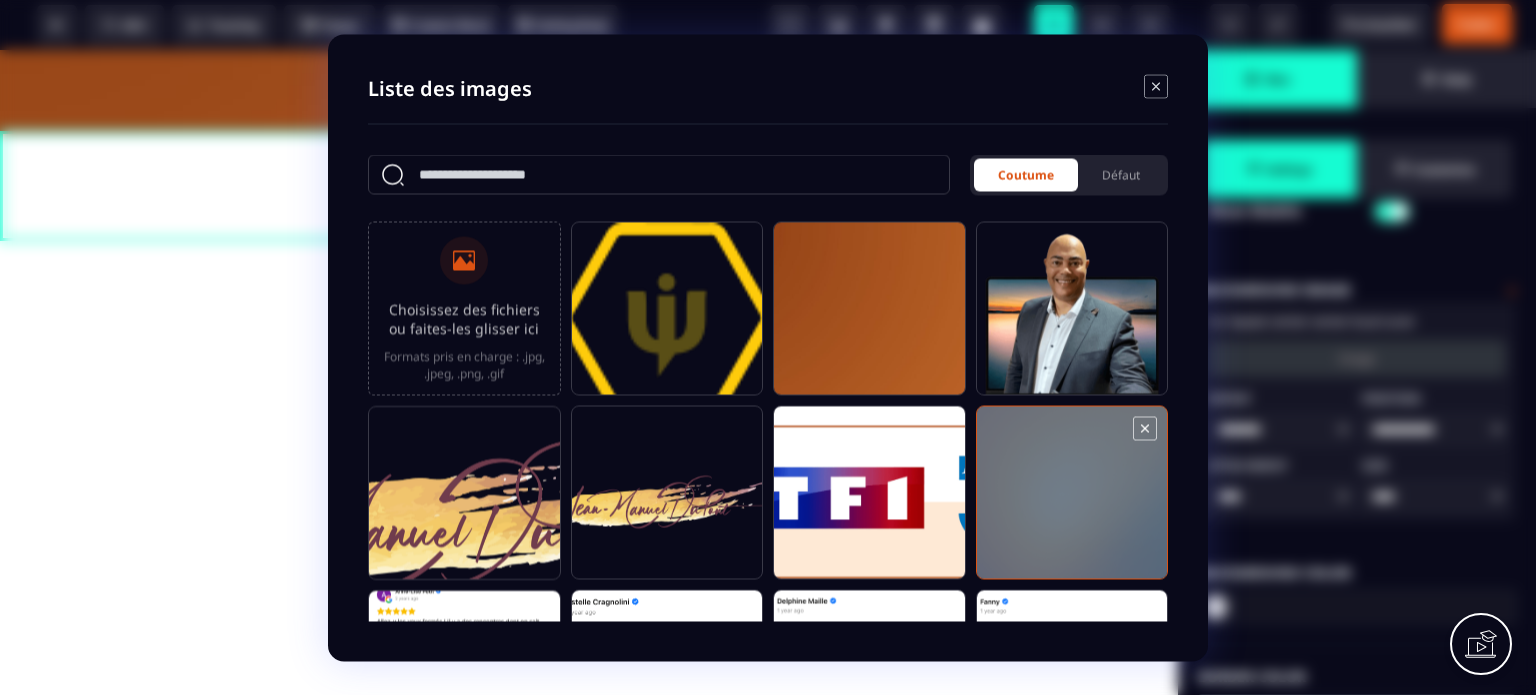 click at bounding box center (1072, 501) 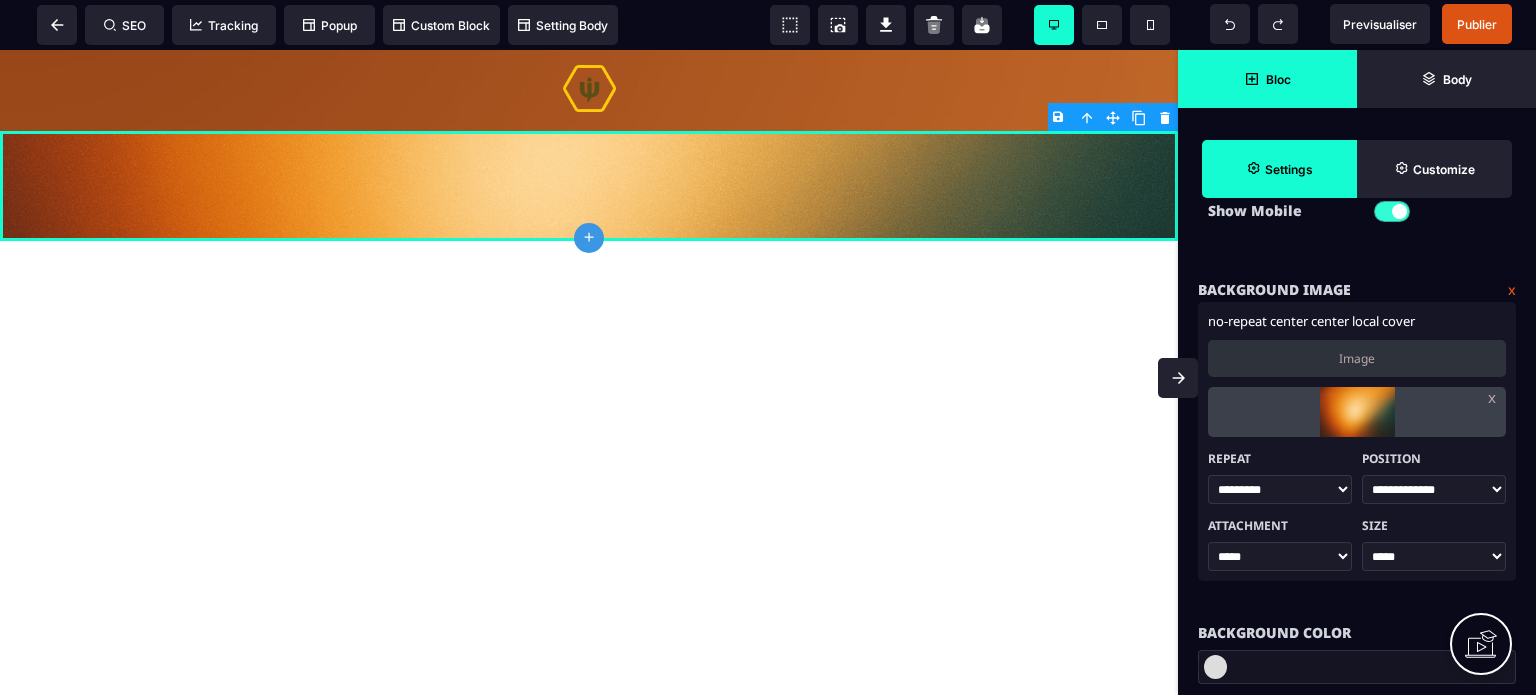 click on "Bloc
Body
Settings
Customize" at bounding box center (1357, 124) 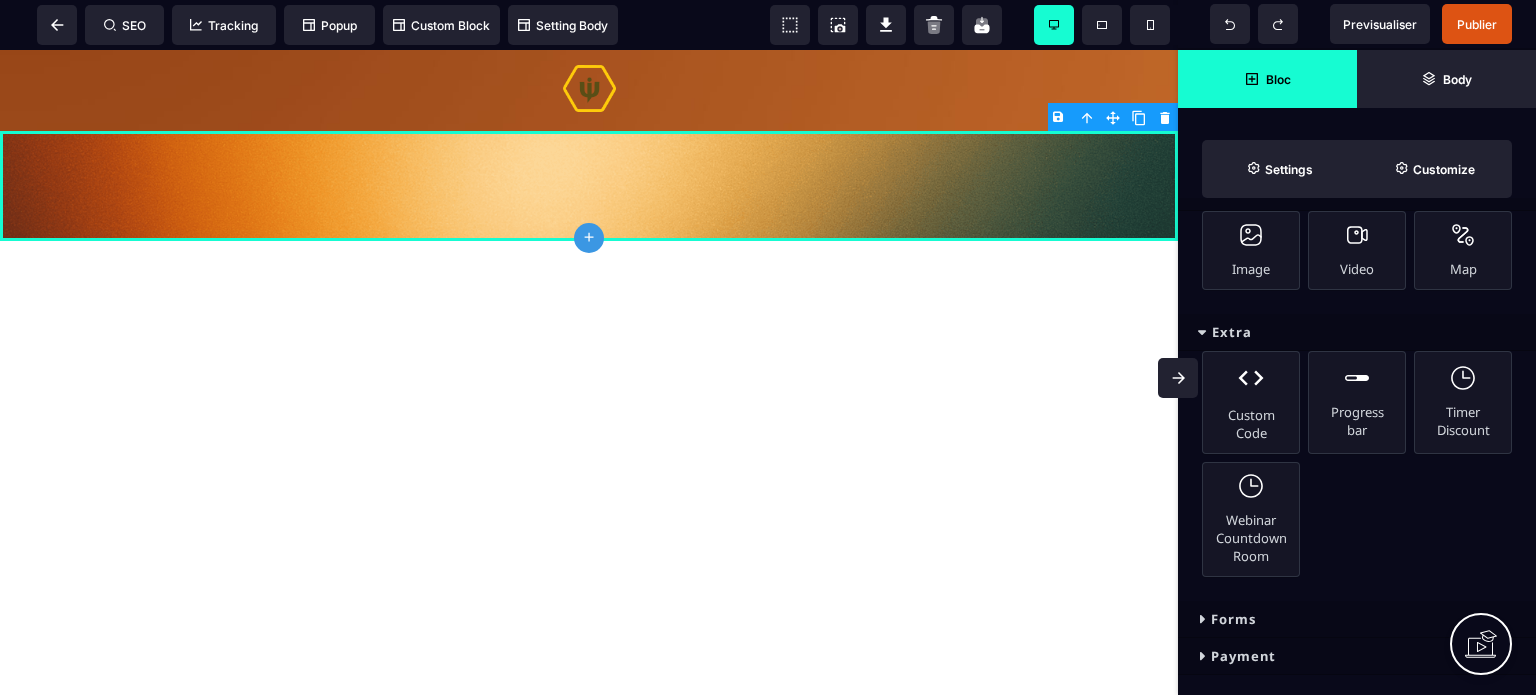 click on "Extra" at bounding box center [1357, 332] 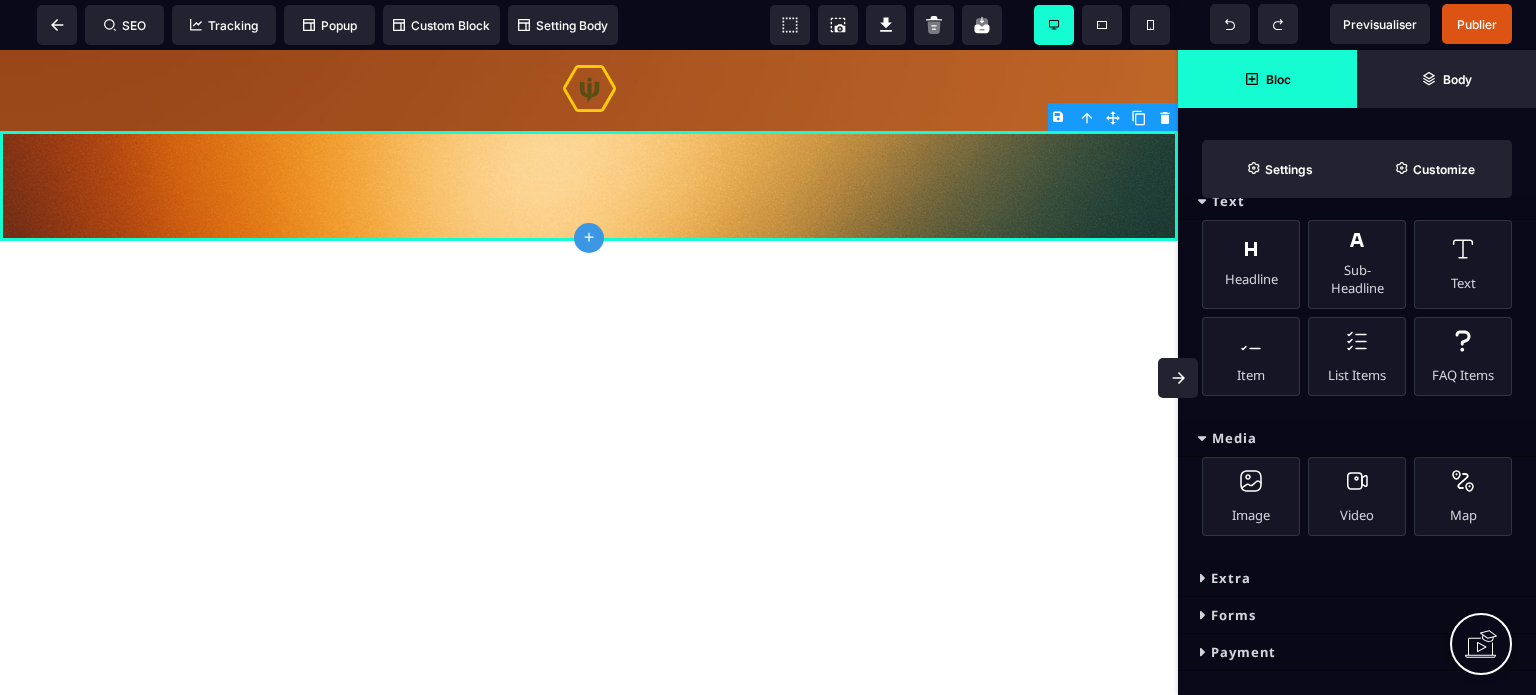 scroll, scrollTop: 592, scrollLeft: 0, axis: vertical 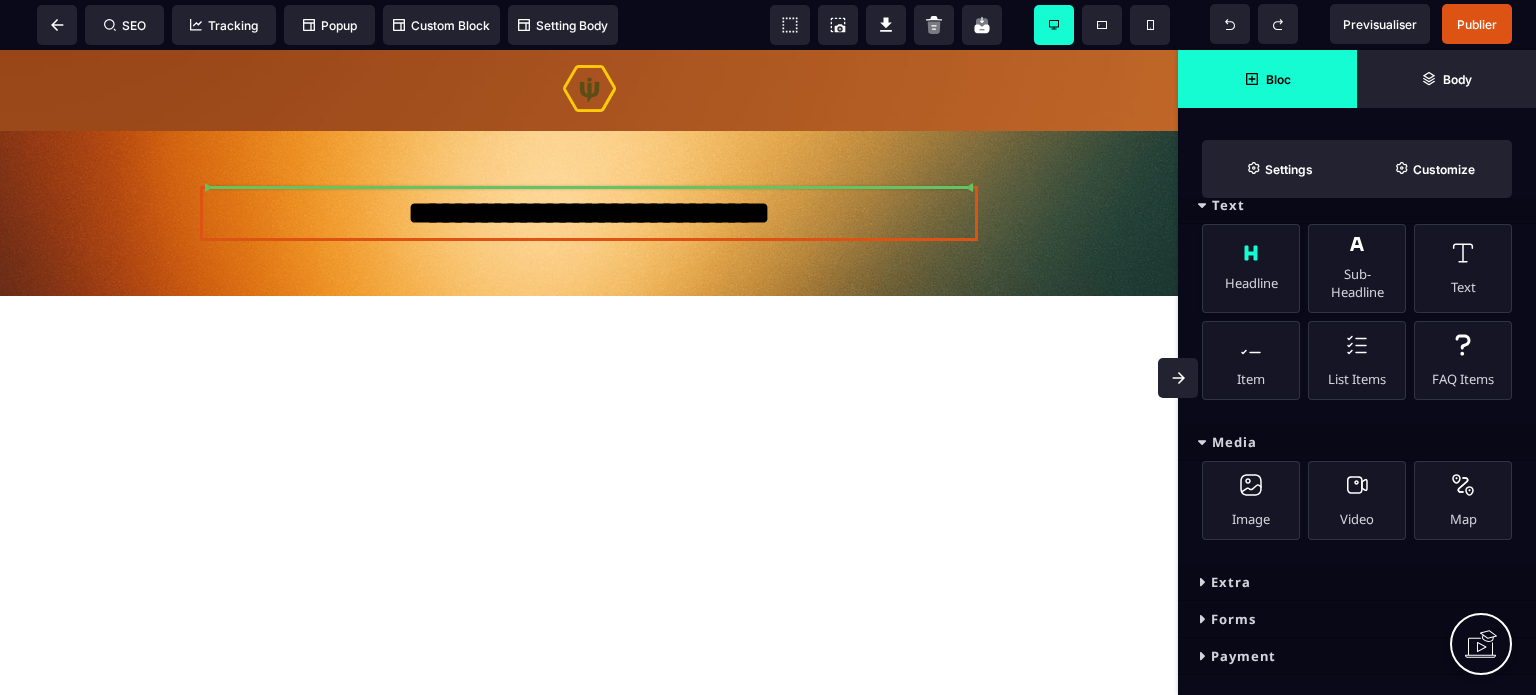 select on "***" 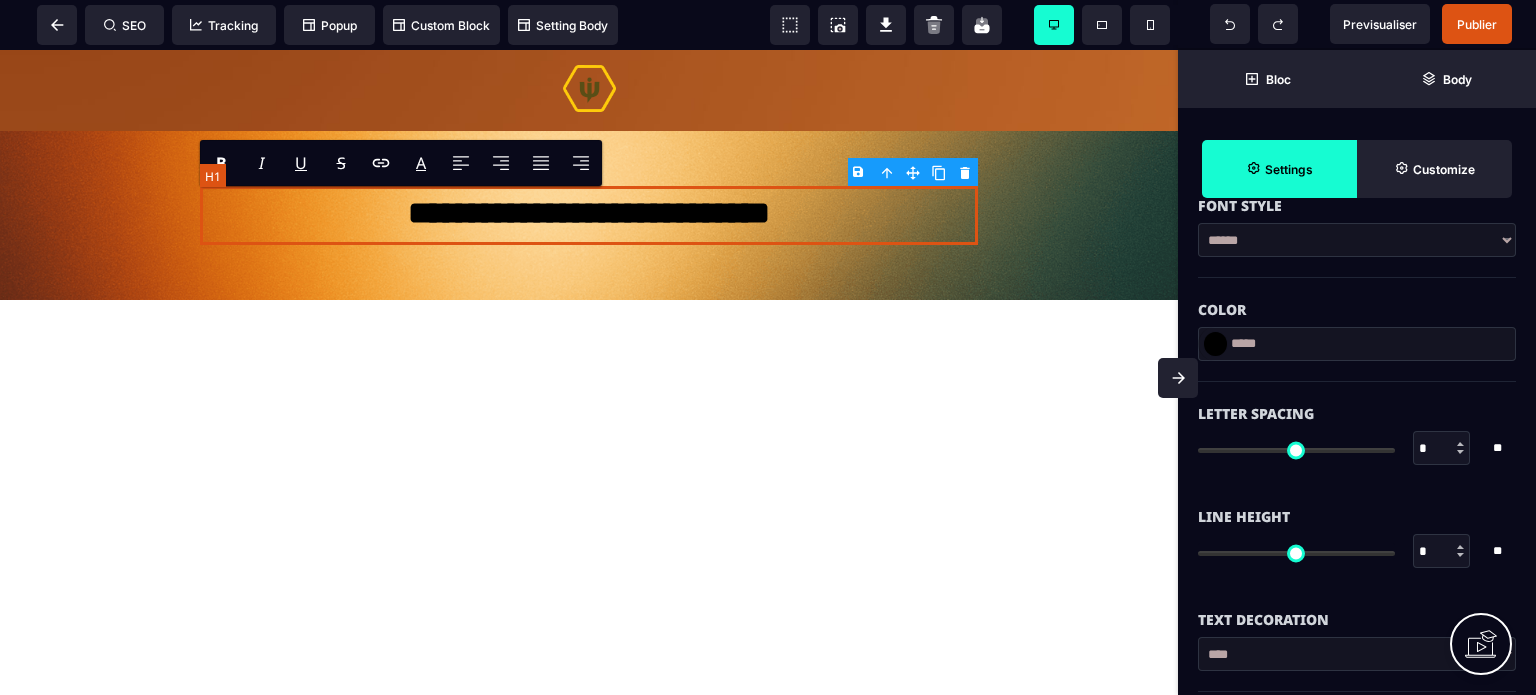 type on "**" 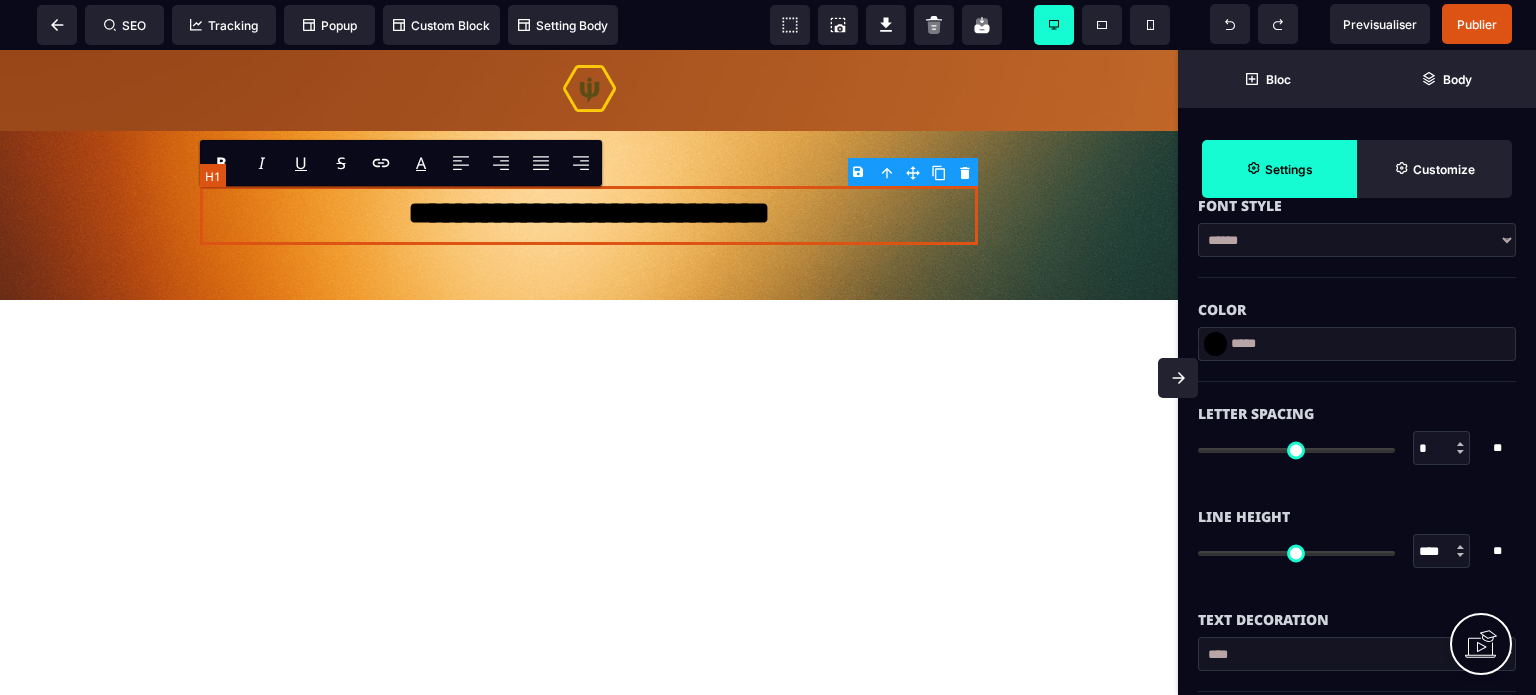 type on "***" 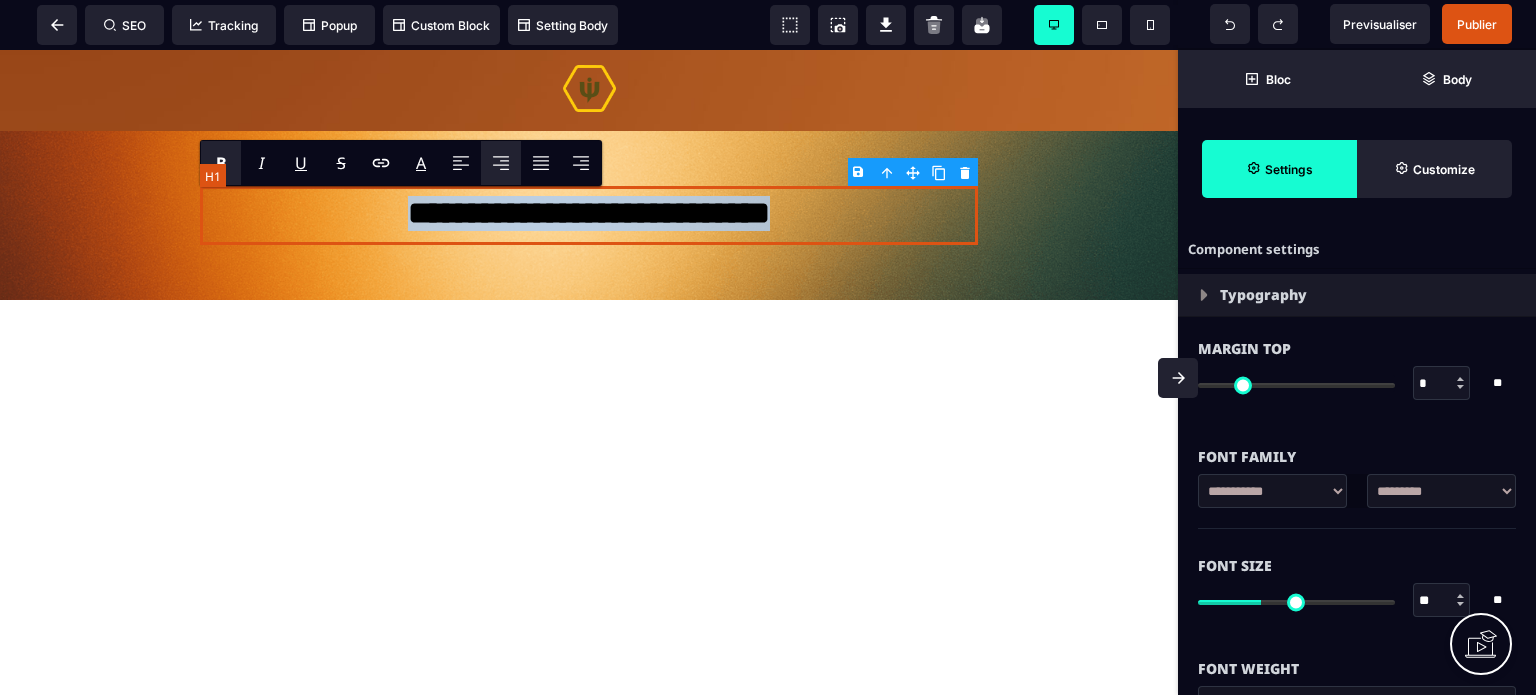 type 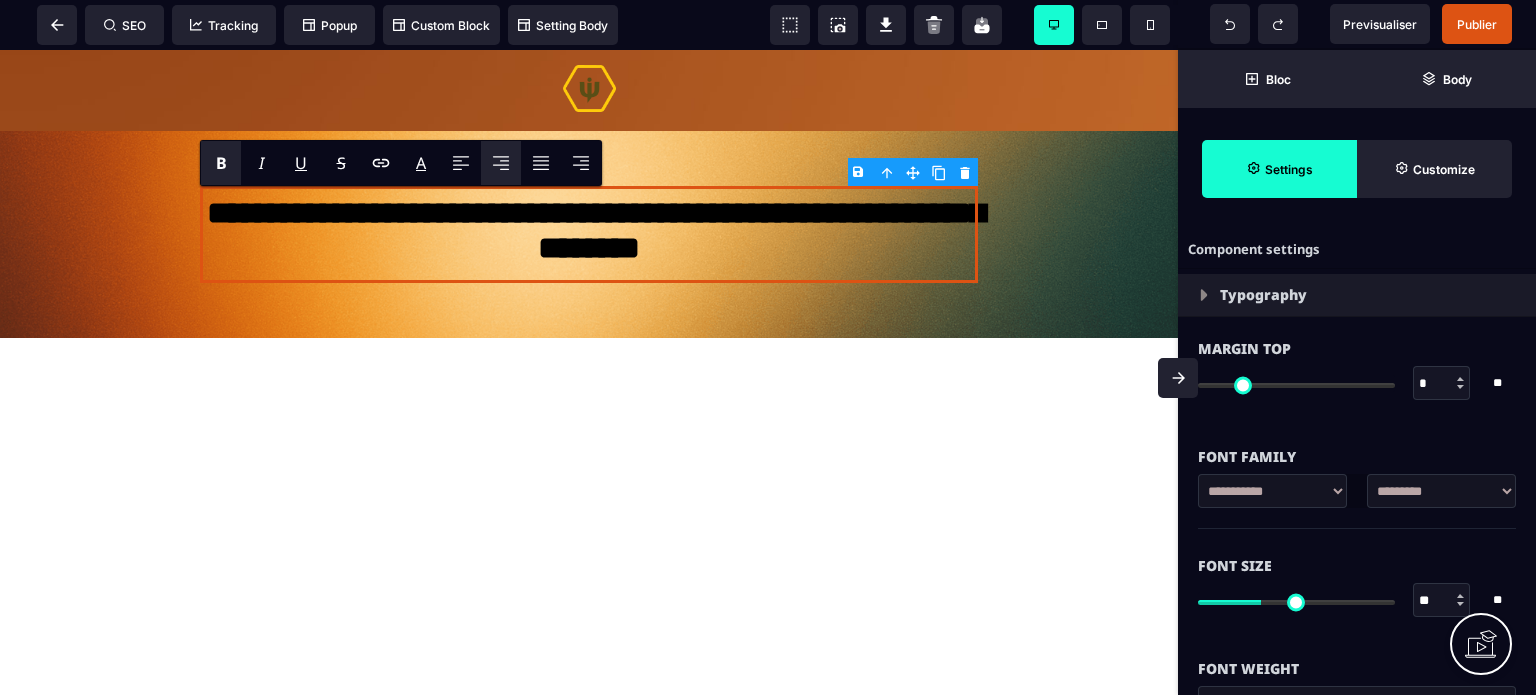 click on "**********" at bounding box center [1441, 491] 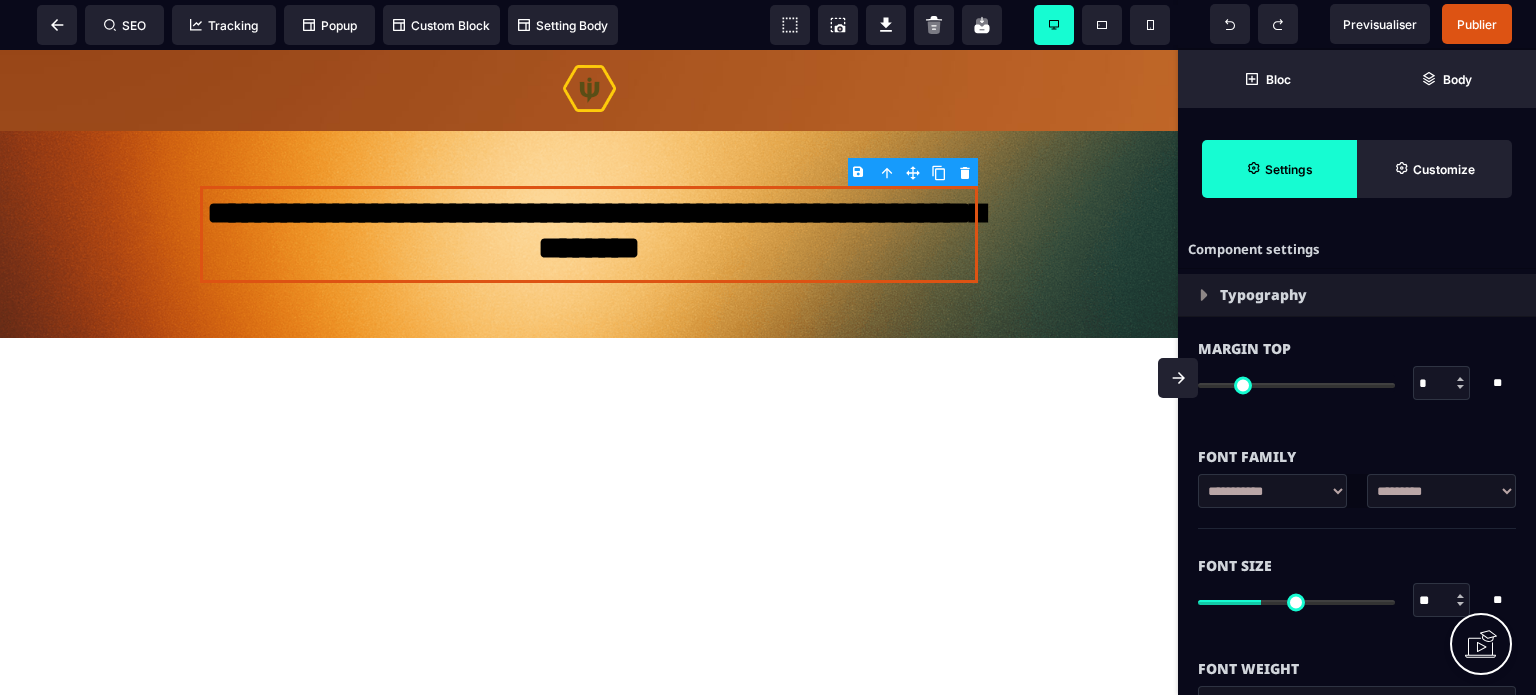 click on "**********" at bounding box center [1441, 491] 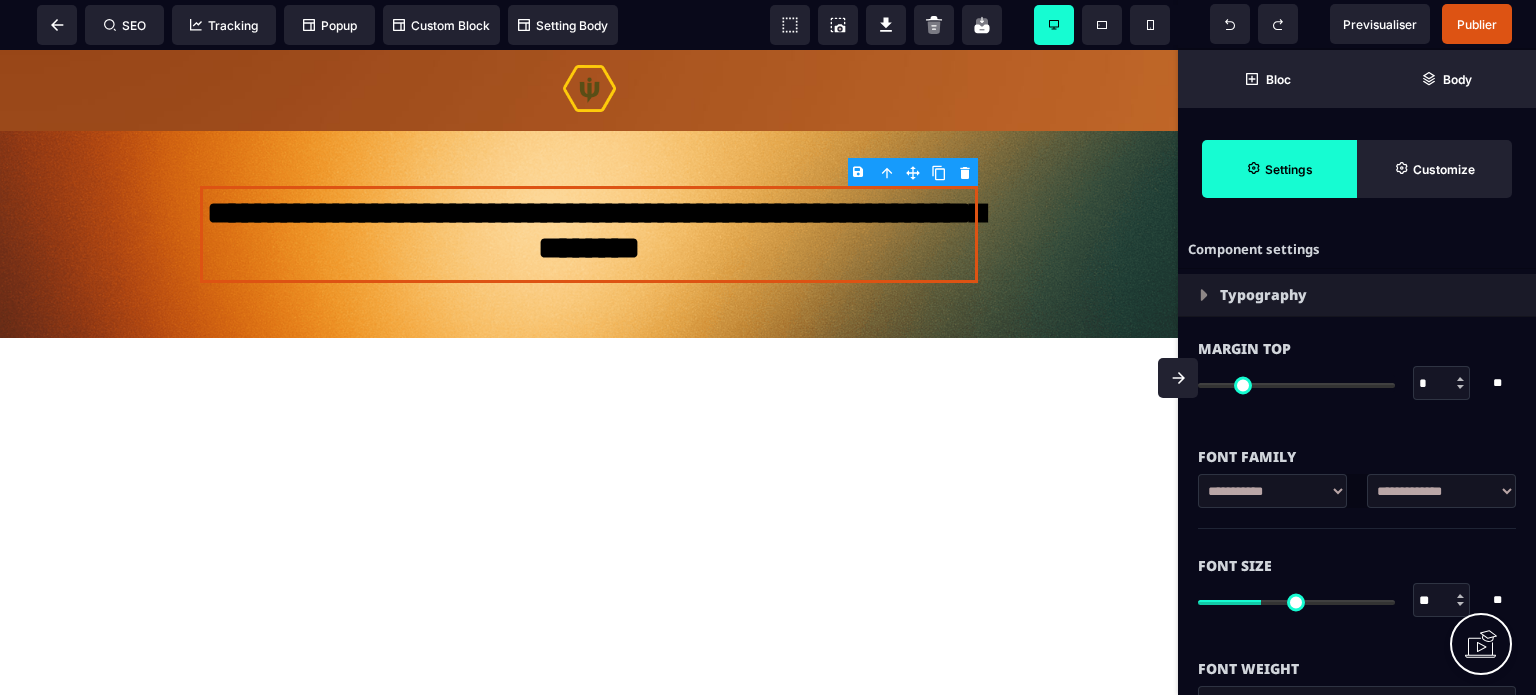click on "**********" at bounding box center [1441, 491] 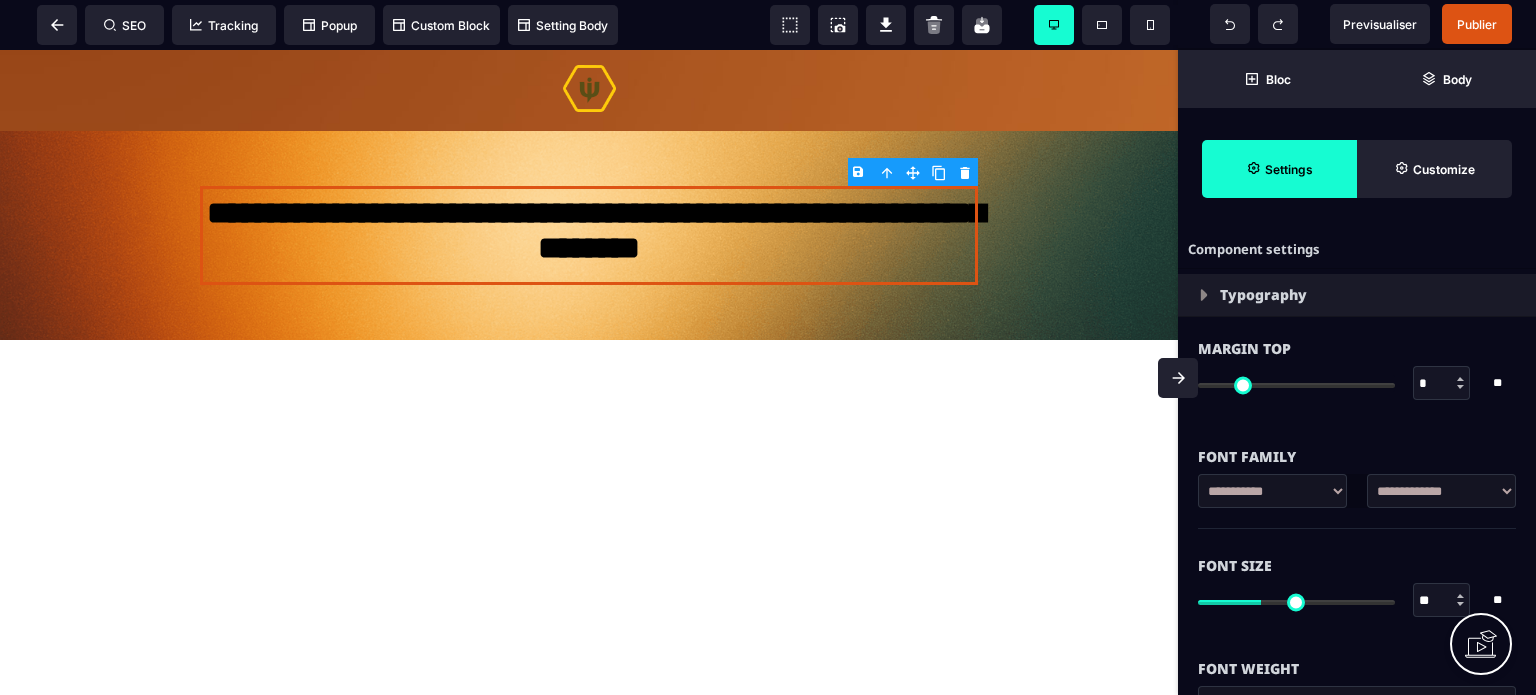 drag, startPoint x: 1428, startPoint y: 604, endPoint x: 1406, endPoint y: 607, distance: 22.203604 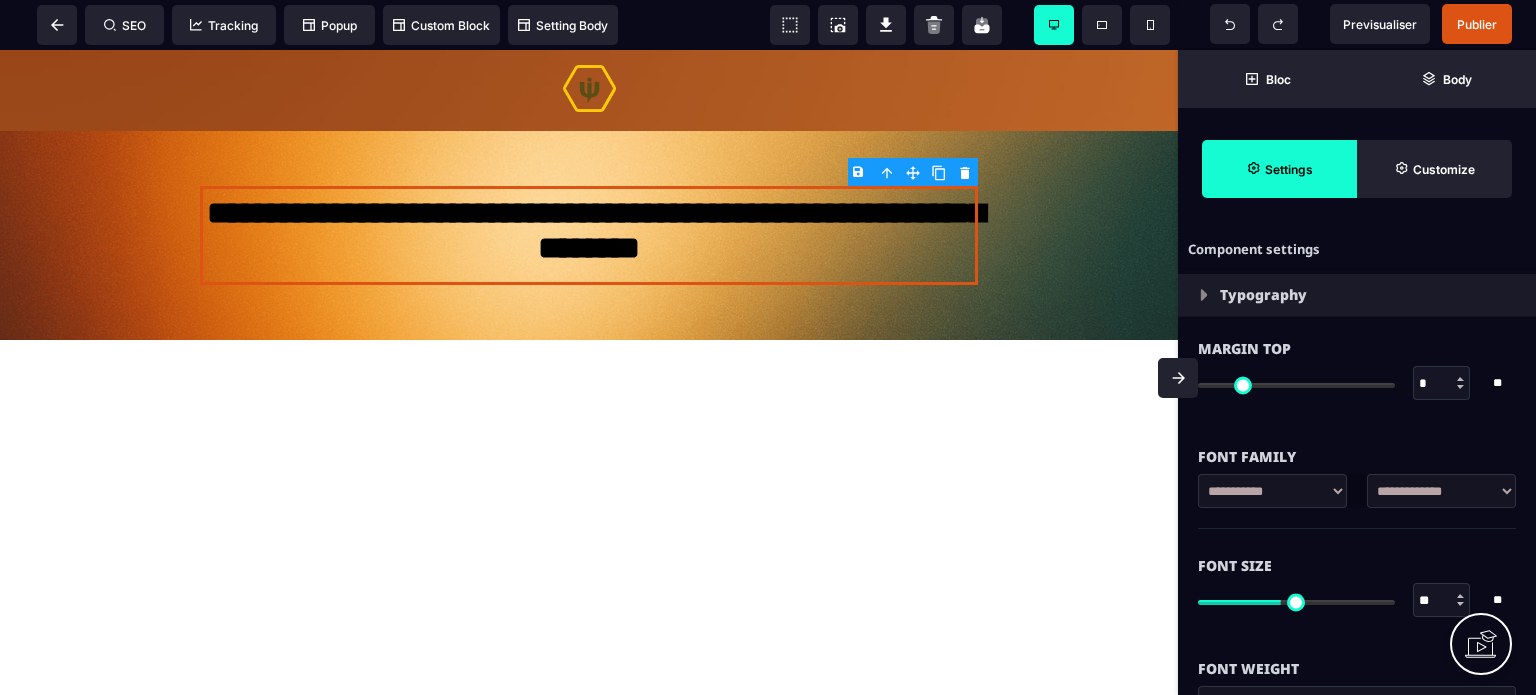 type on "**" 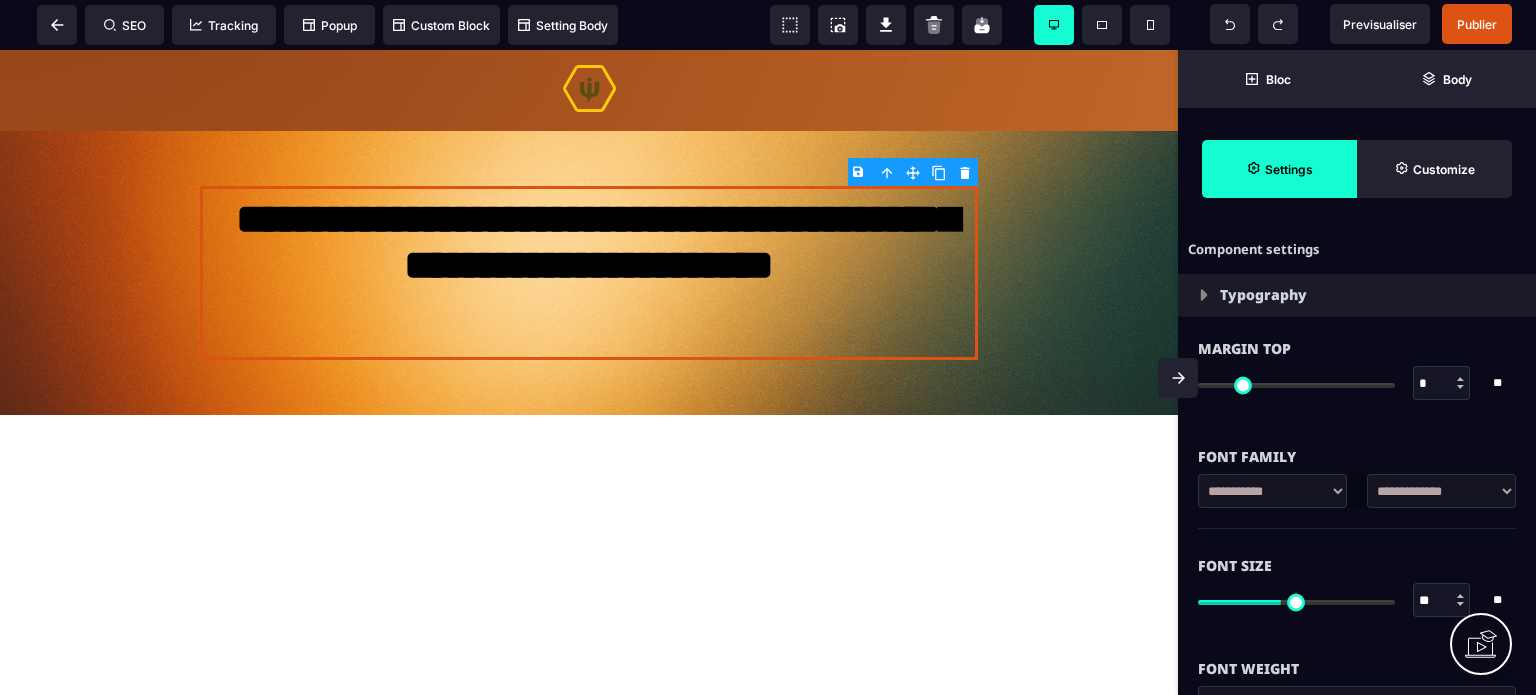 type on "**" 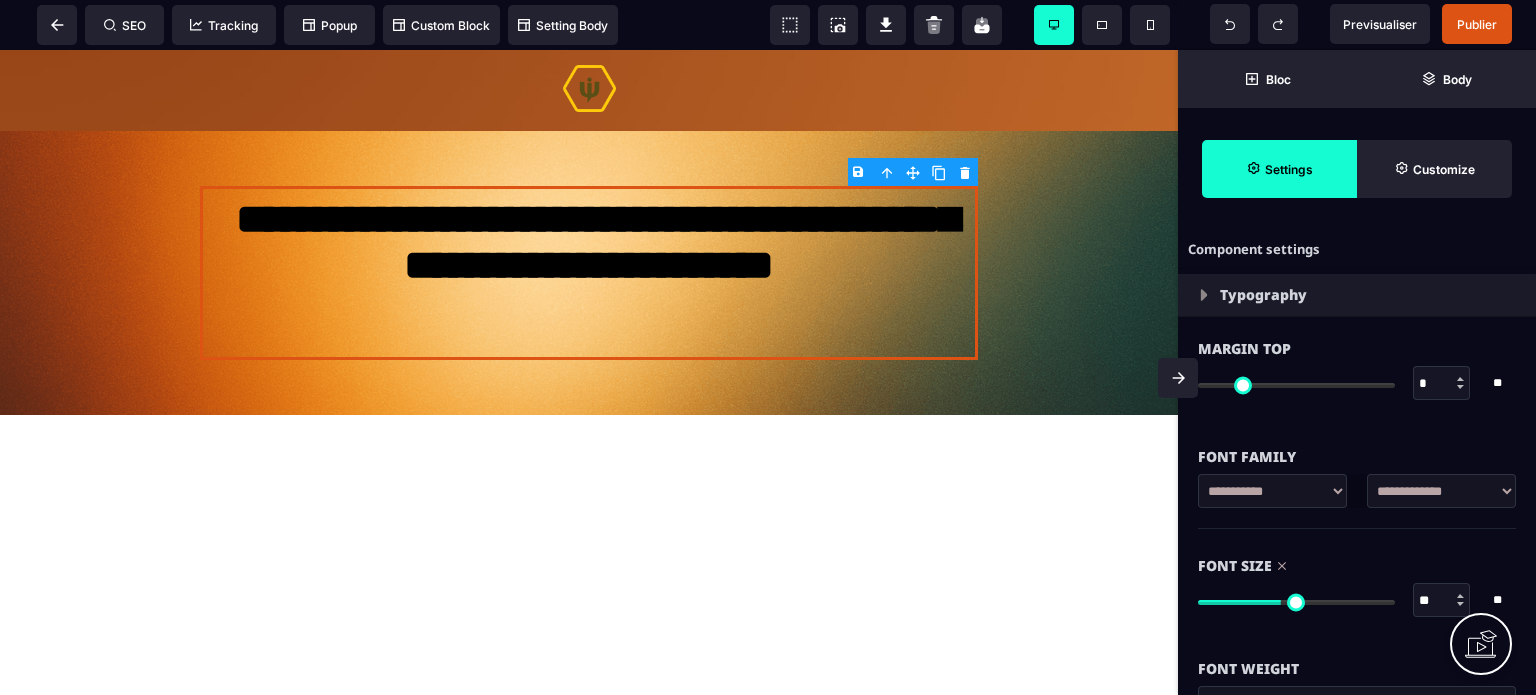 click on "Font Size
**
*
**
All" at bounding box center (1357, 585) 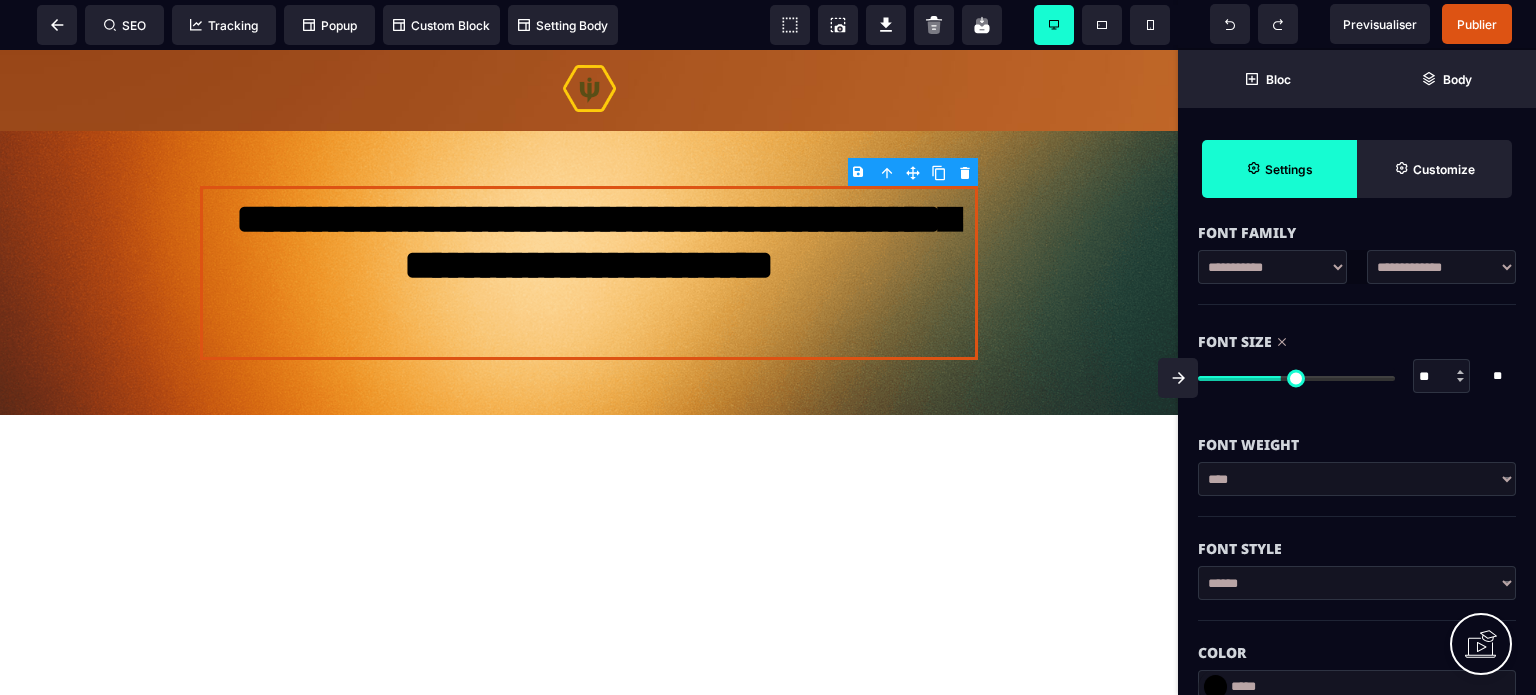 scroll, scrollTop: 240, scrollLeft: 0, axis: vertical 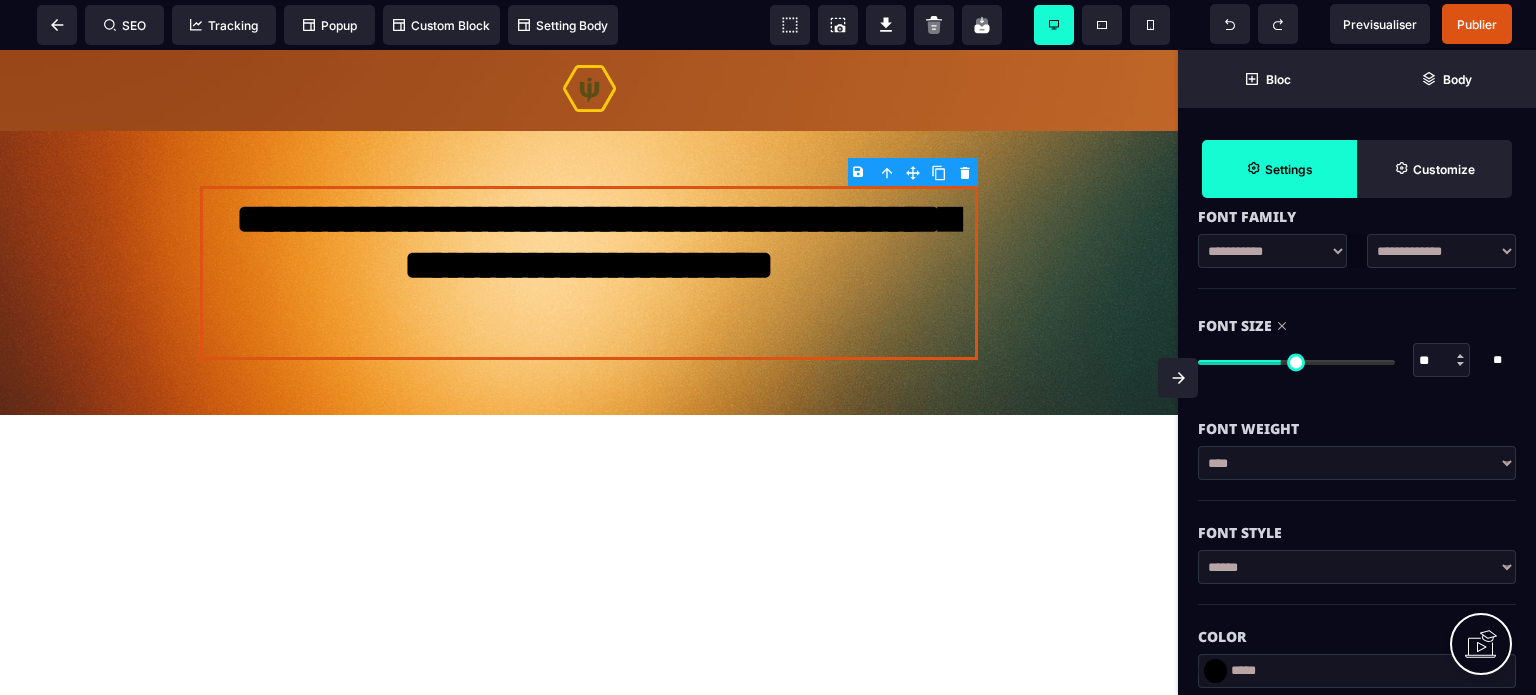 click on "**********" at bounding box center (1357, 463) 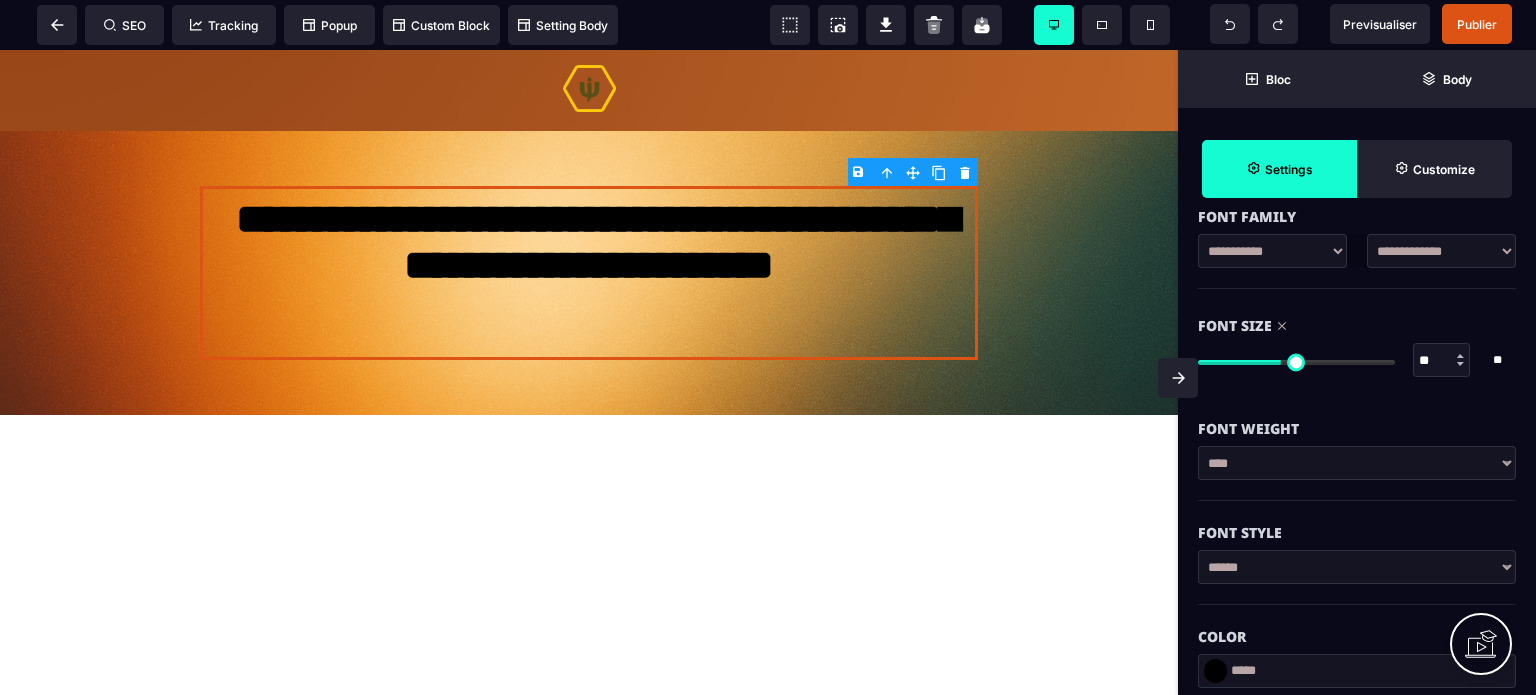 click at bounding box center [1215, 671] 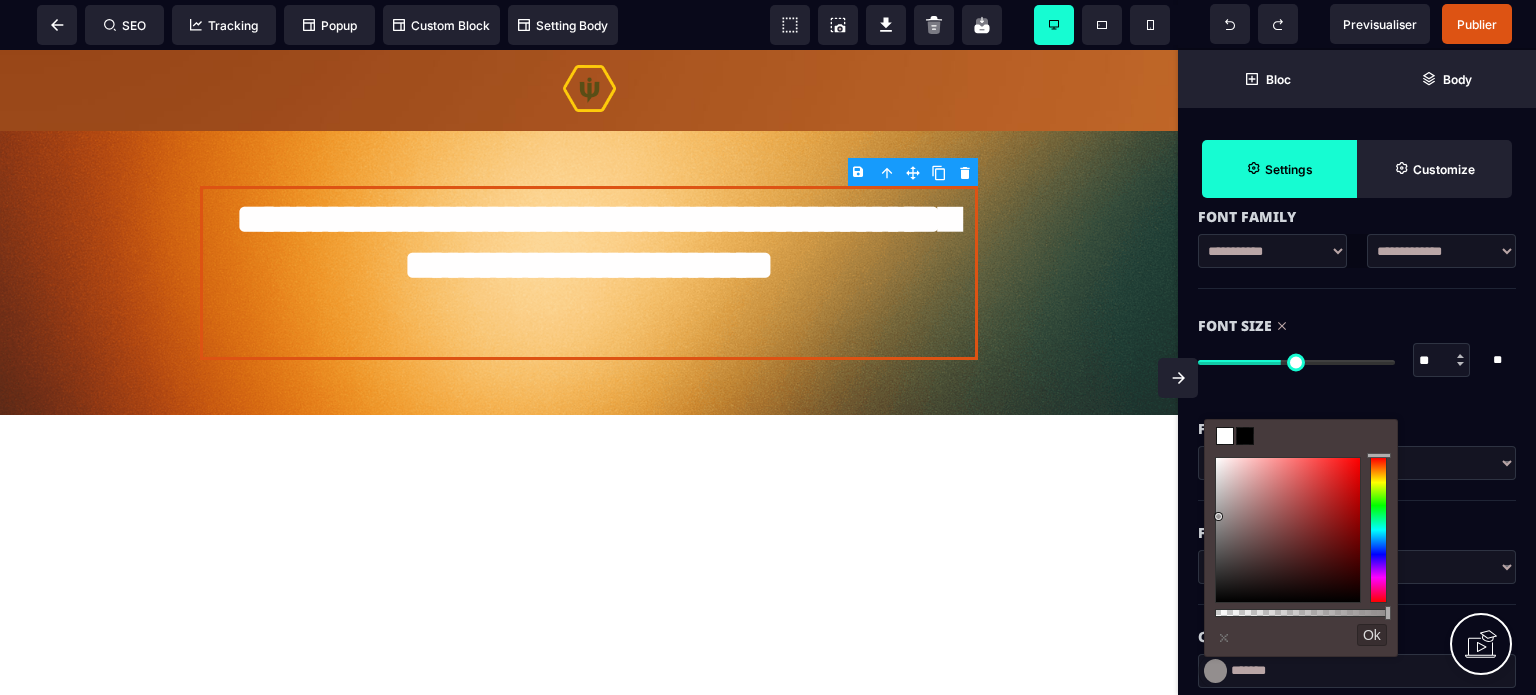 type on "*****" 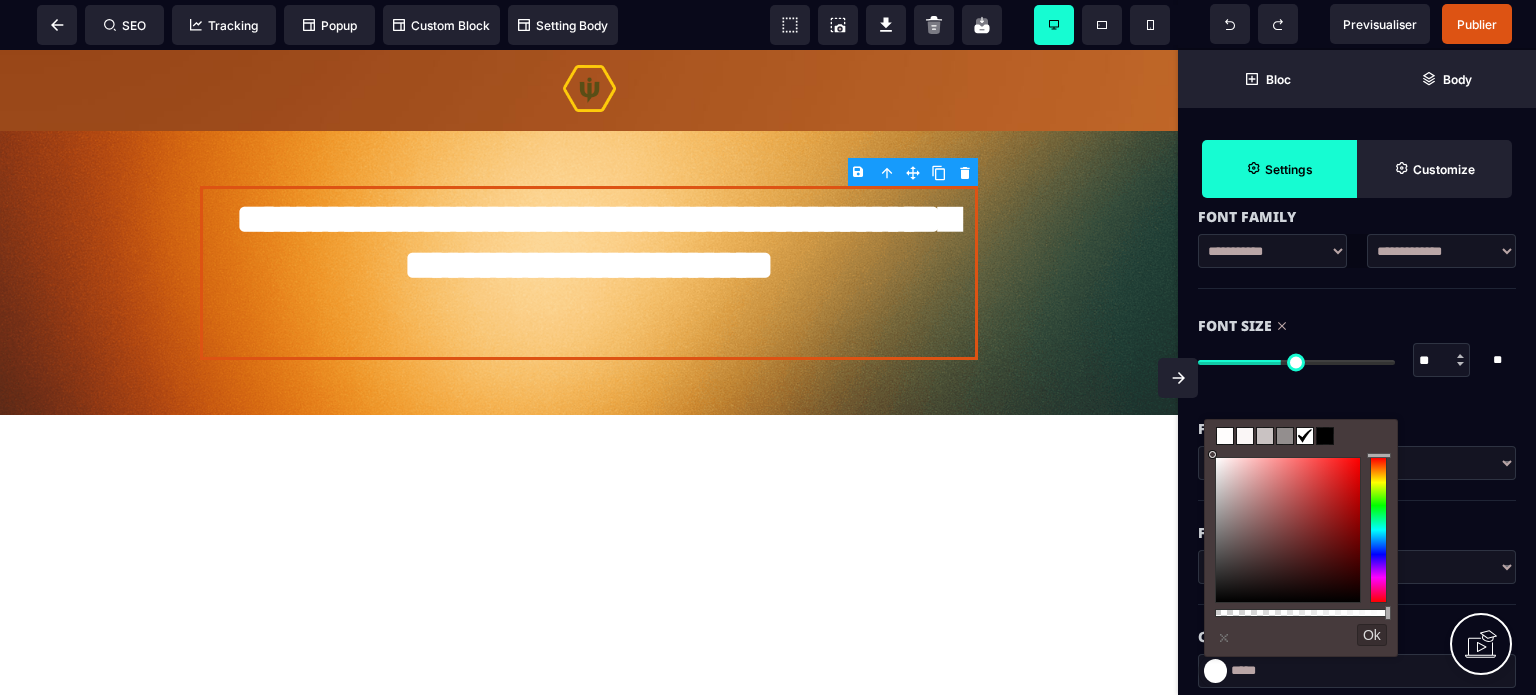 drag, startPoint x: 1220, startPoint y: 518, endPoint x: 1210, endPoint y: 412, distance: 106.47065 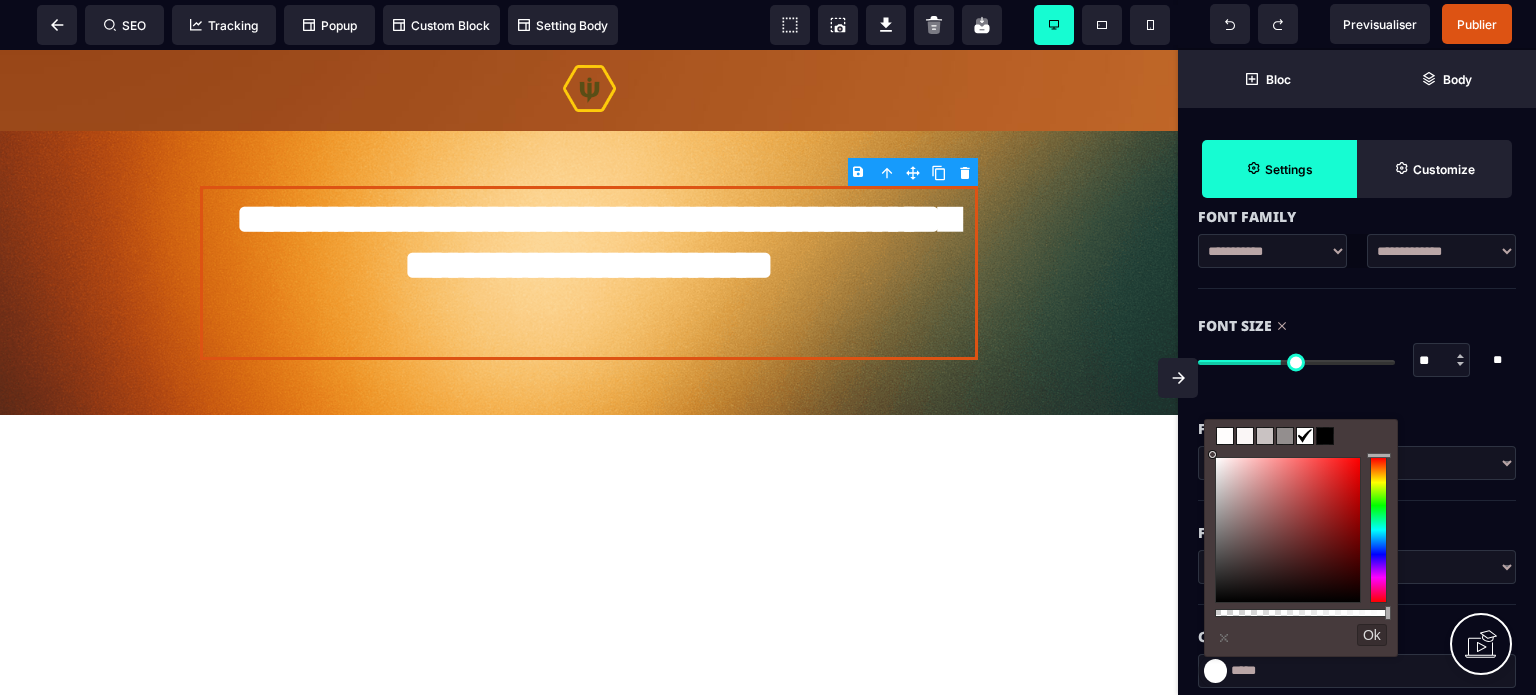 click at bounding box center [1178, 378] 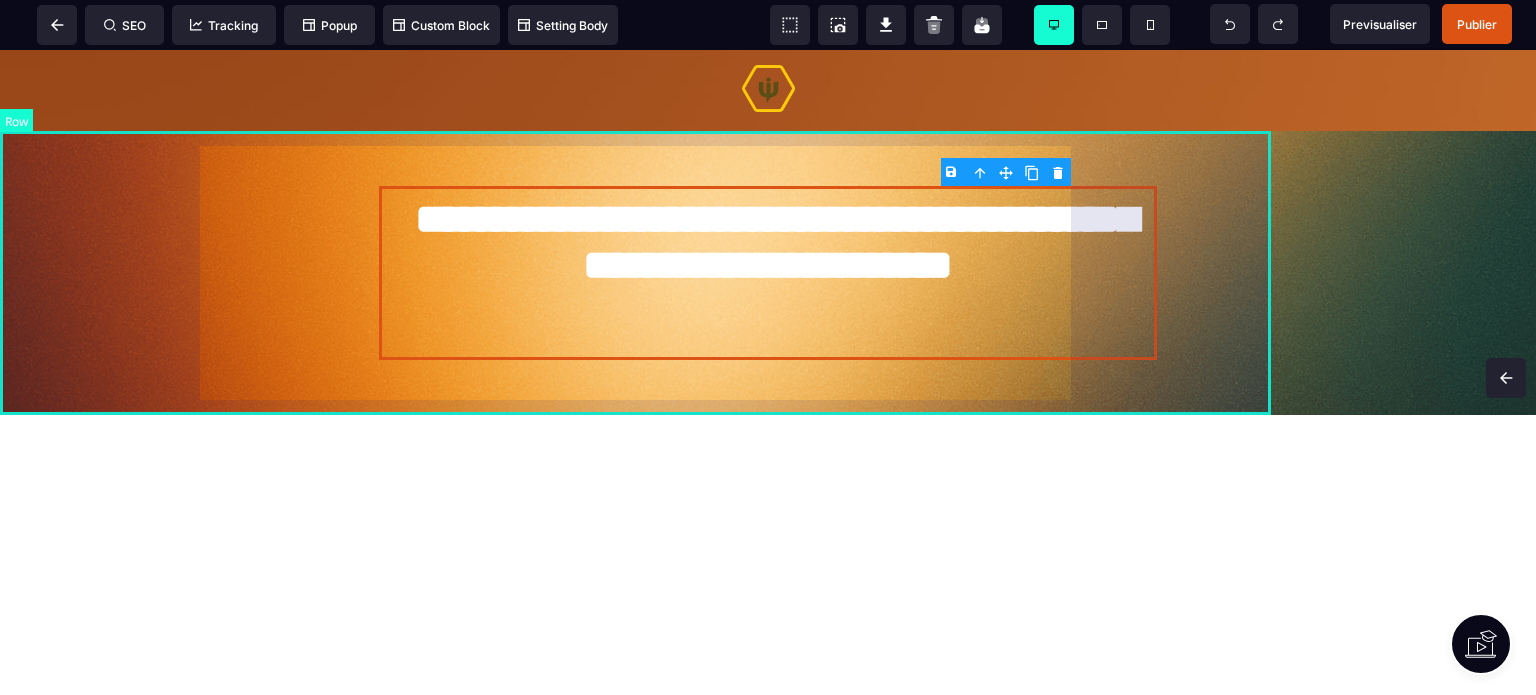 scroll, scrollTop: 0, scrollLeft: 0, axis: both 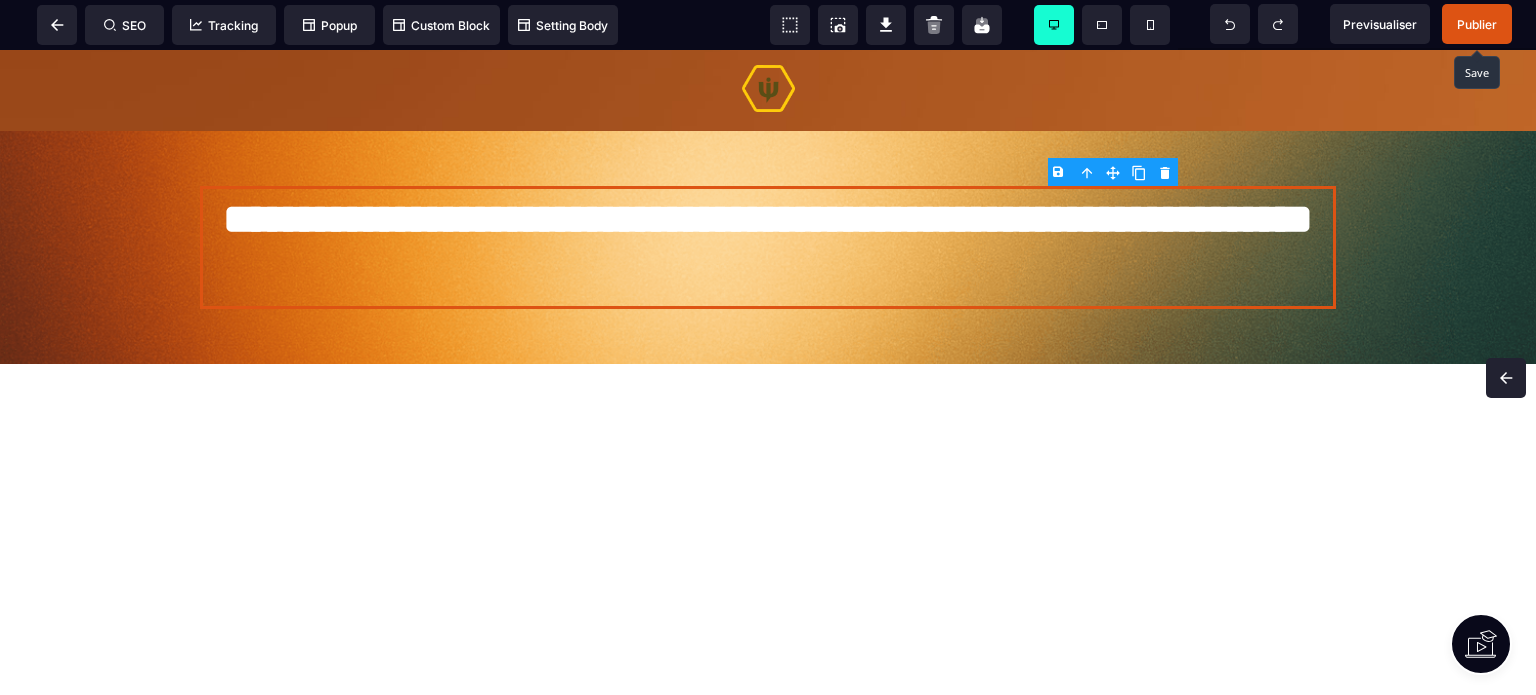 click on "Publier" at bounding box center [1477, 24] 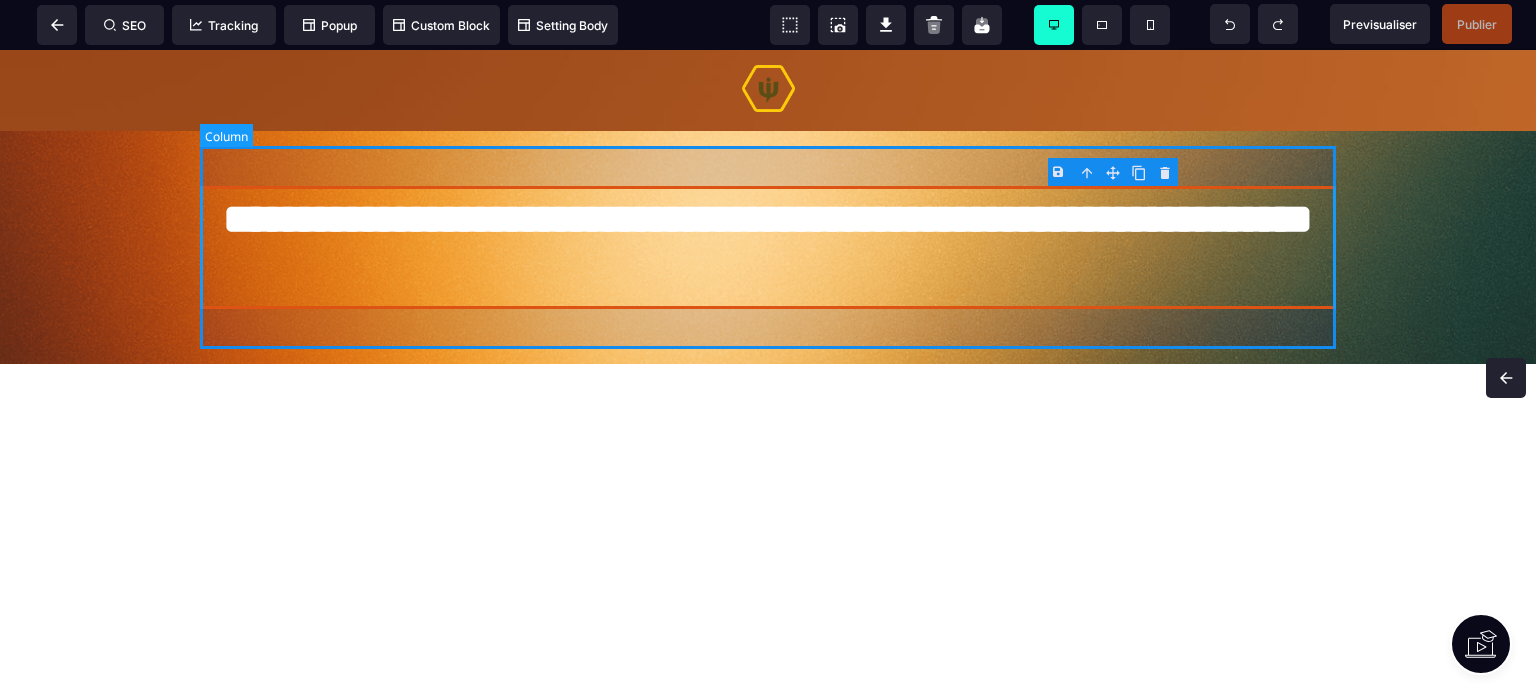 click on "**********" at bounding box center [768, 247] 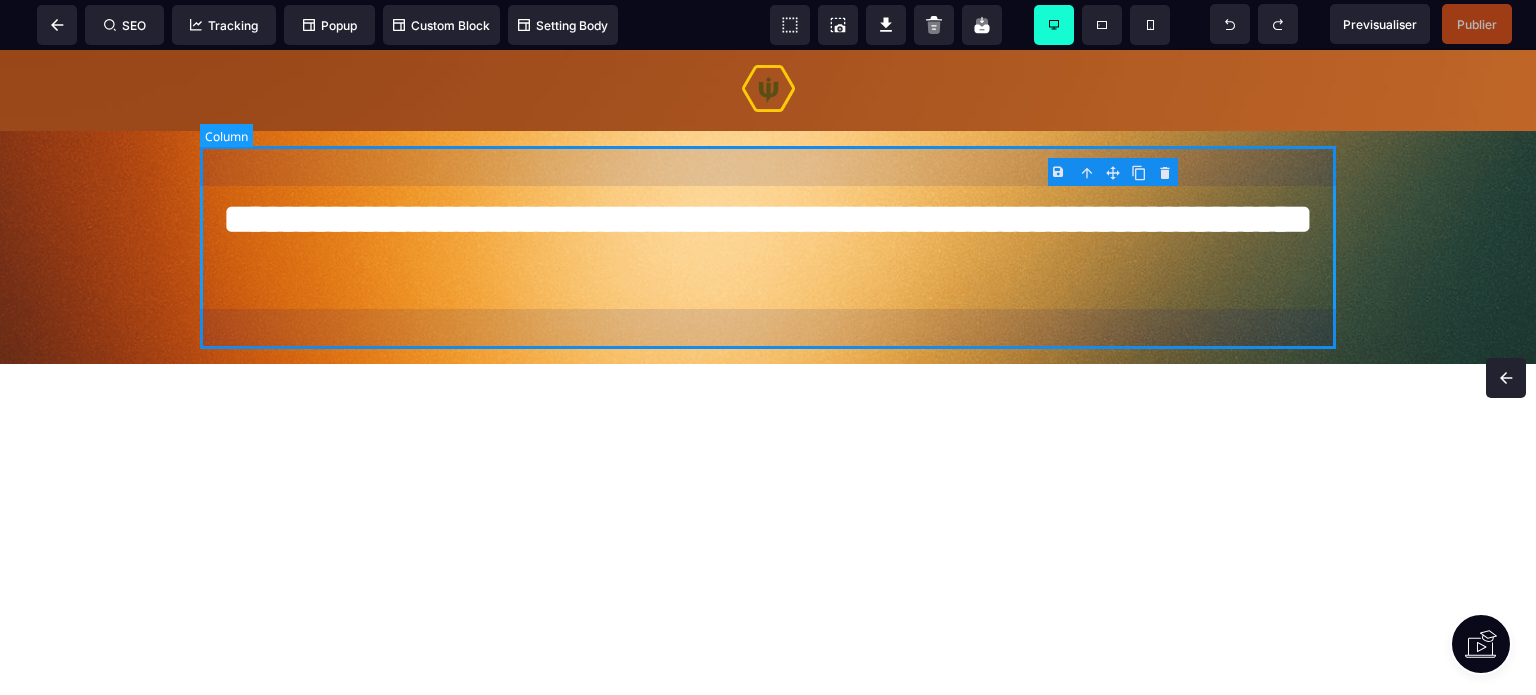 select on "*" 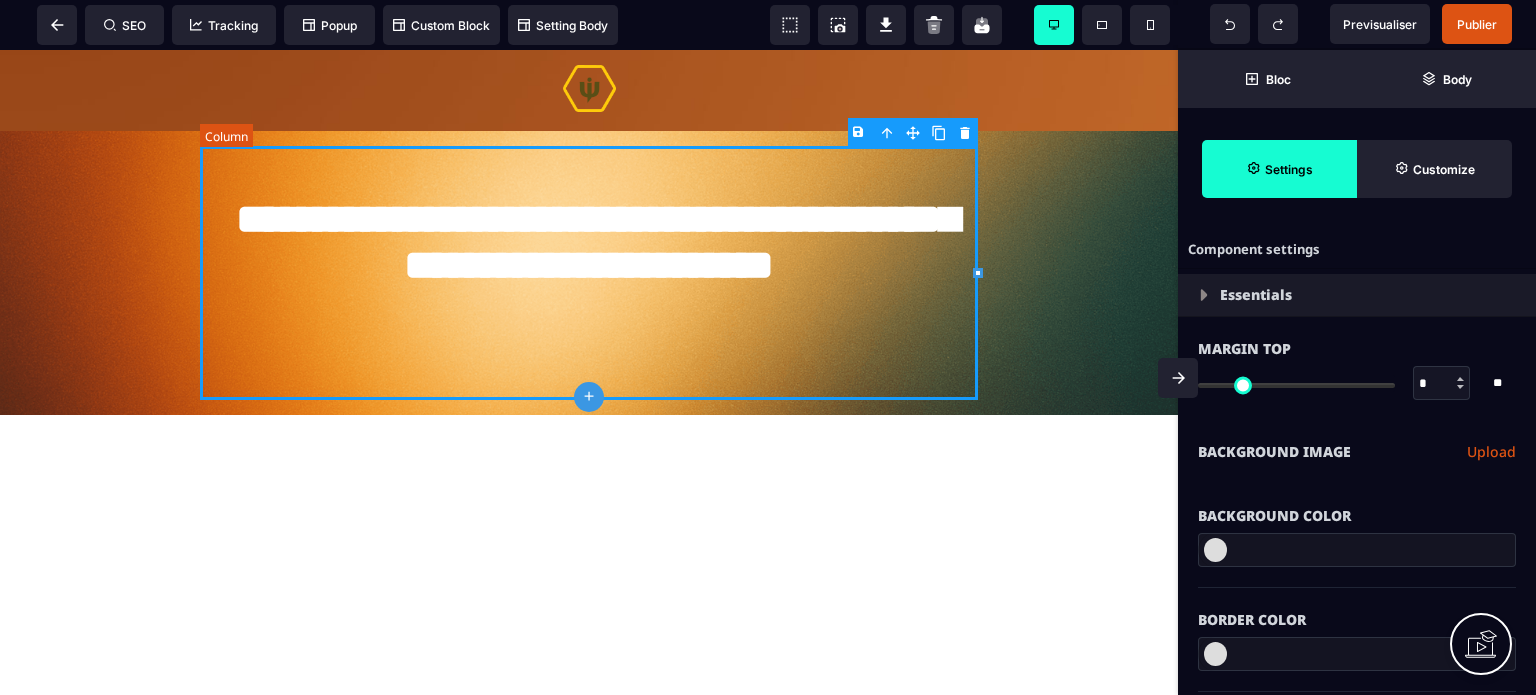 click on "**********" at bounding box center [589, 273] 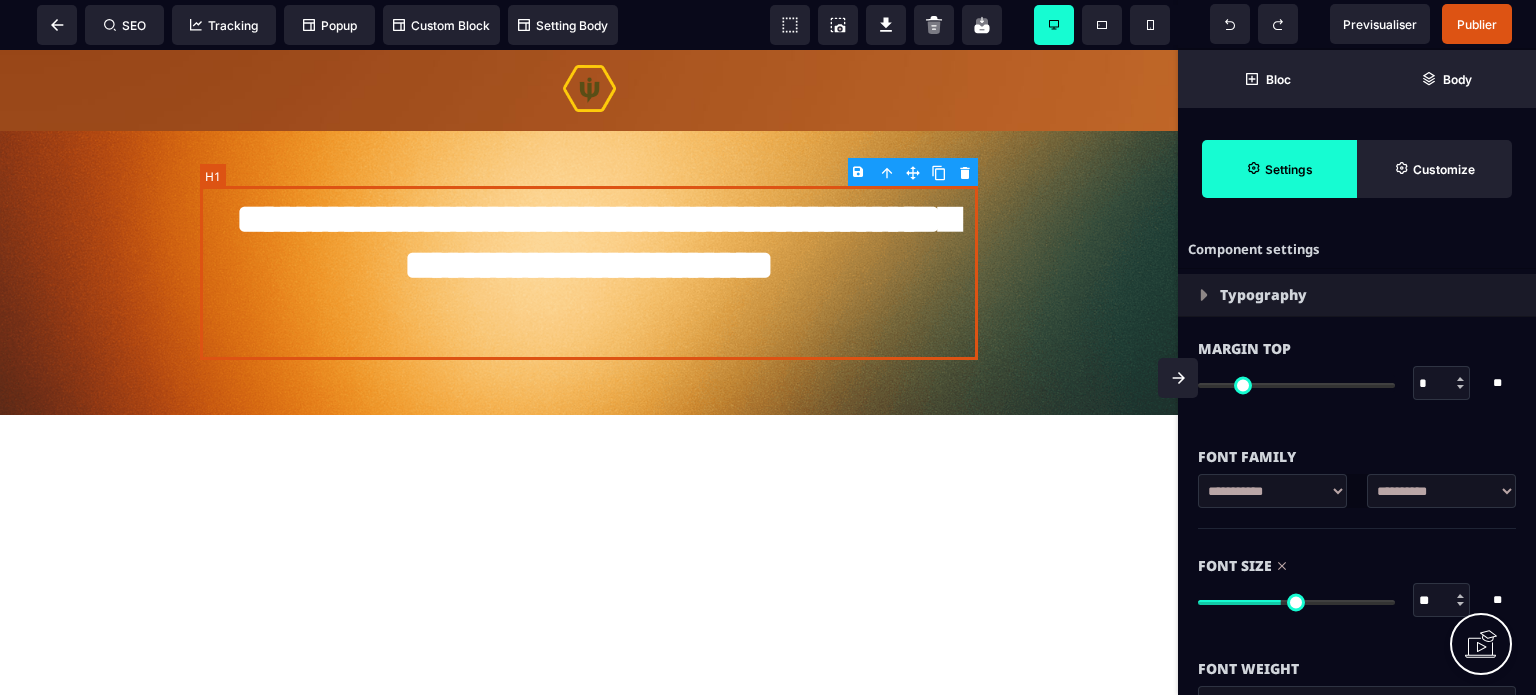 click on "**********" at bounding box center (589, 273) 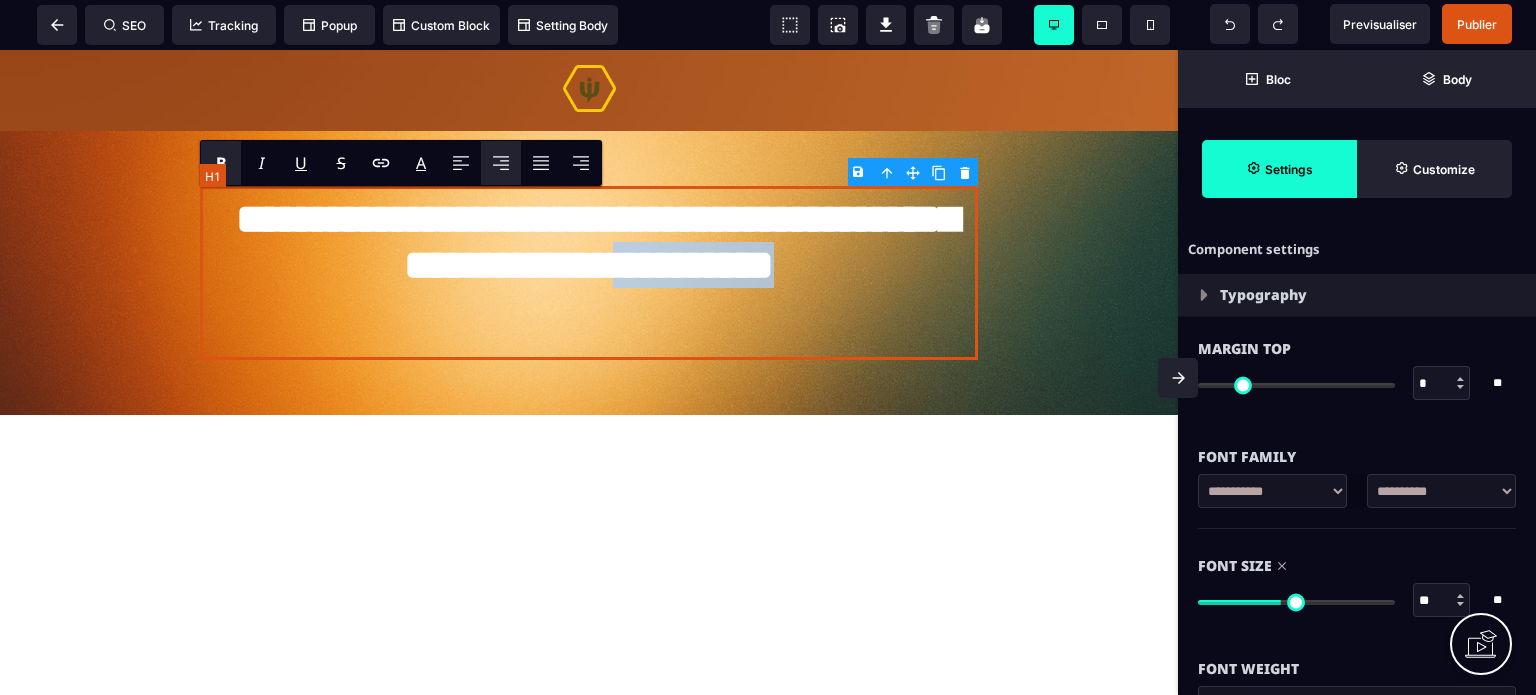 drag, startPoint x: 772, startPoint y: 315, endPoint x: 504, endPoint y: 335, distance: 268.74524 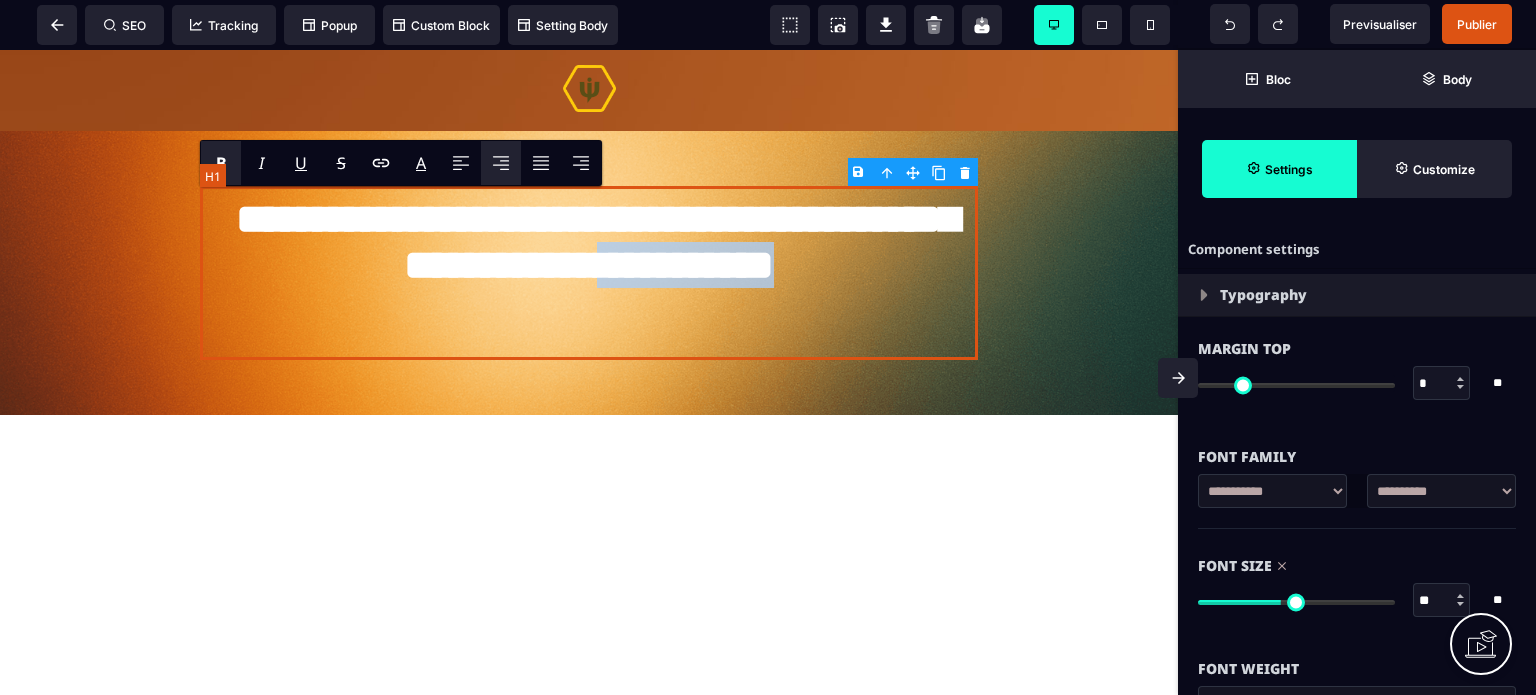 drag, startPoint x: 496, startPoint y: 327, endPoint x: 796, endPoint y: 317, distance: 300.16663 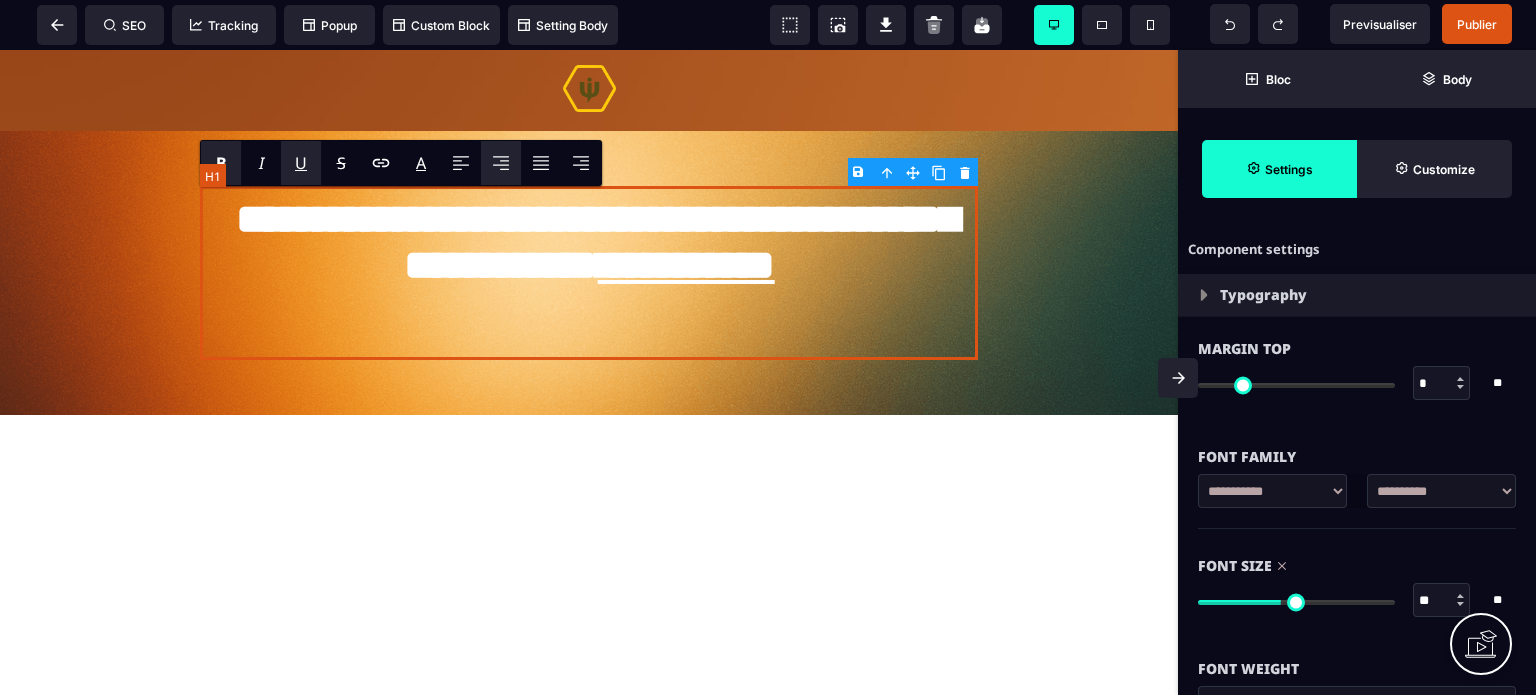click on "**********" at bounding box center (589, 273) 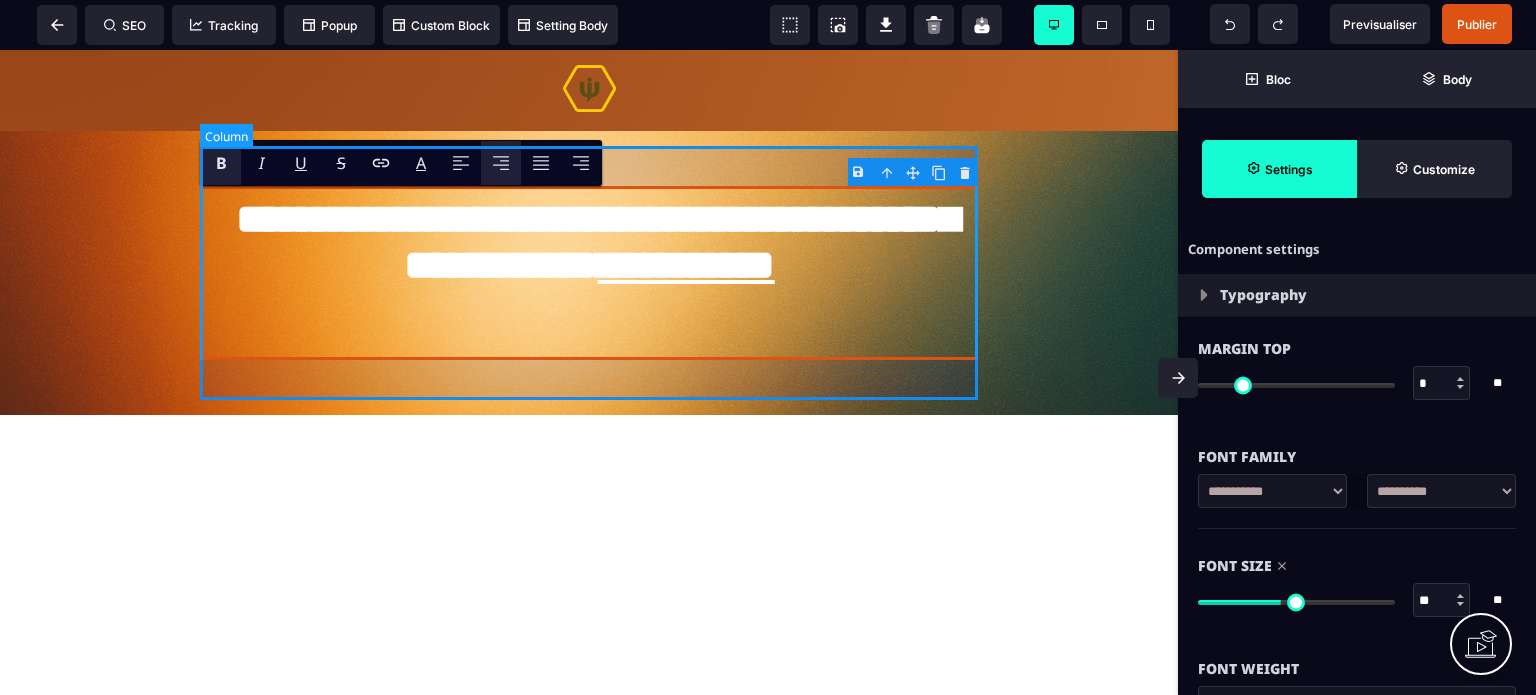 click on "**********" at bounding box center (589, 273) 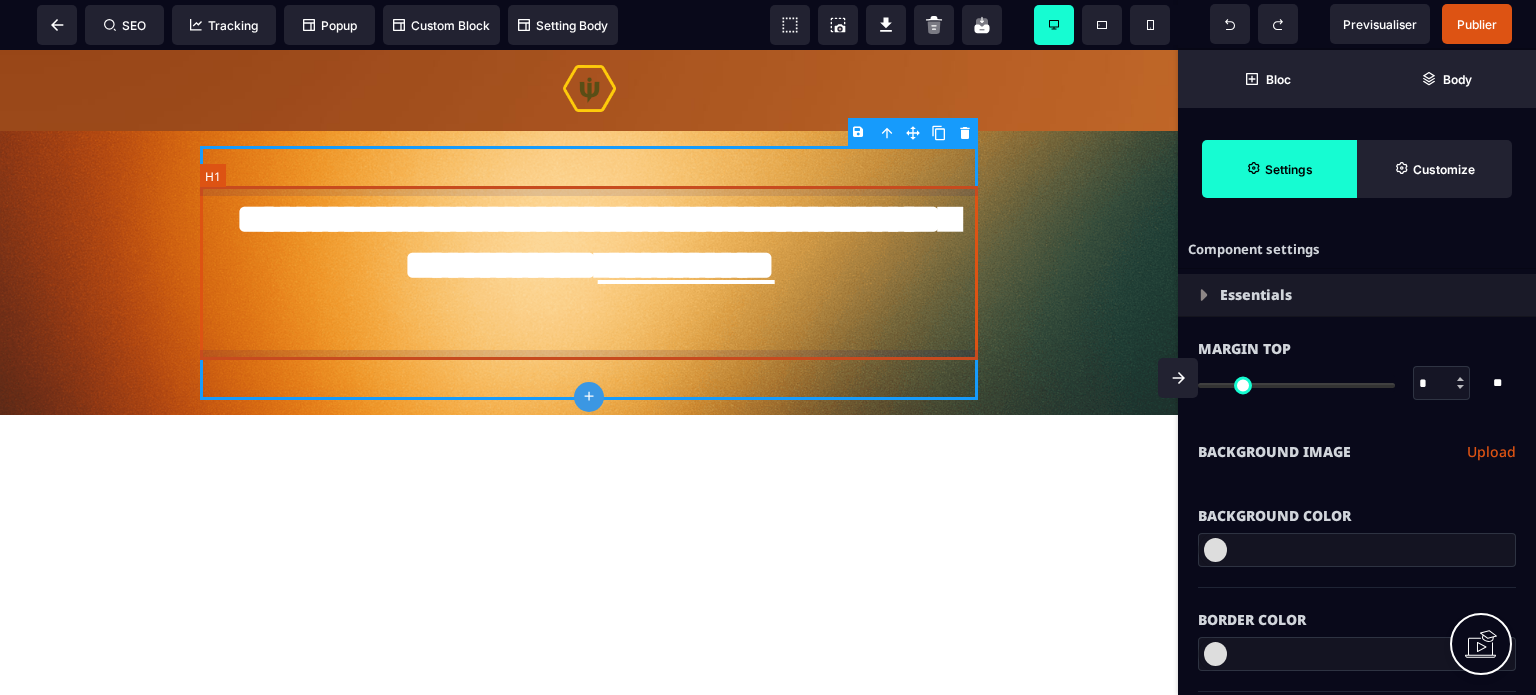 click on "**********" at bounding box center (589, 273) 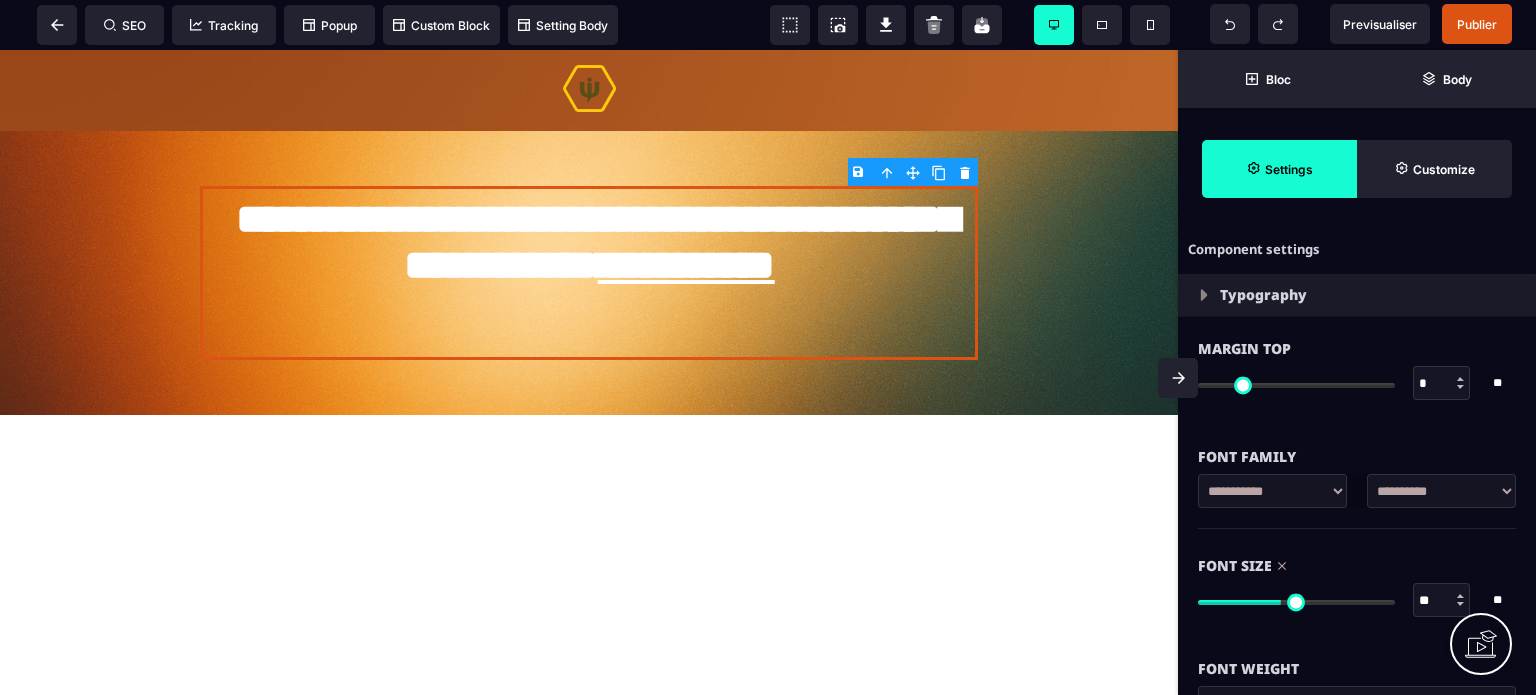 click on "**" at bounding box center [1442, 601] 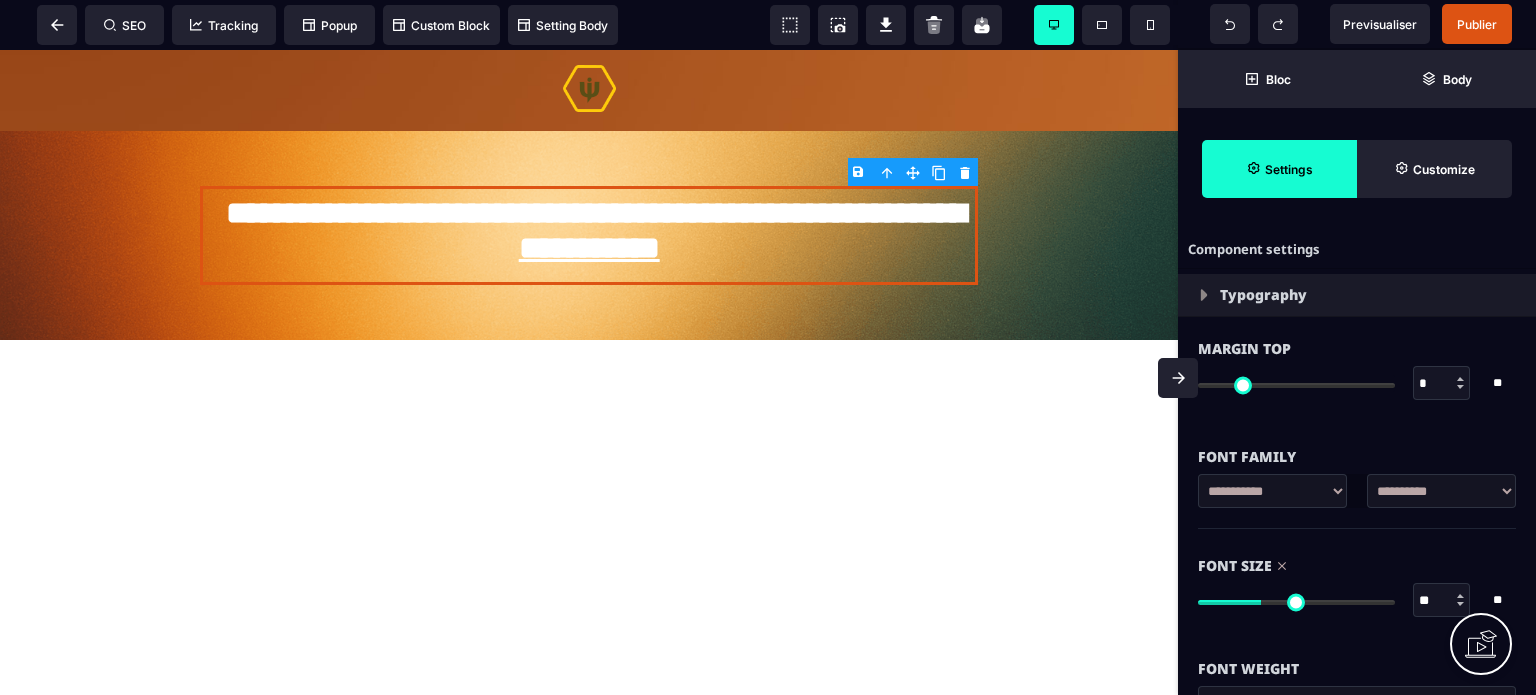 click on "Font Size
**
*
**
All" at bounding box center (1357, 585) 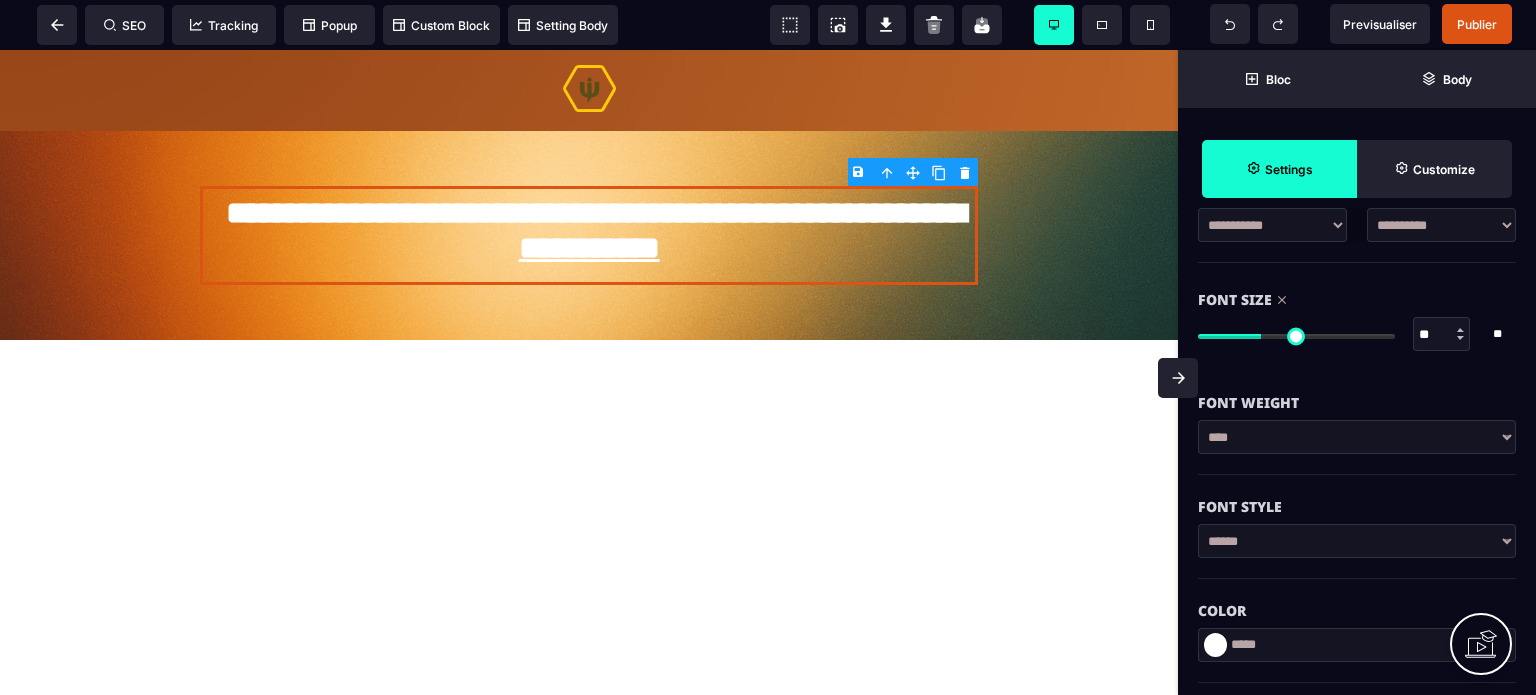 scroll, scrollTop: 360, scrollLeft: 0, axis: vertical 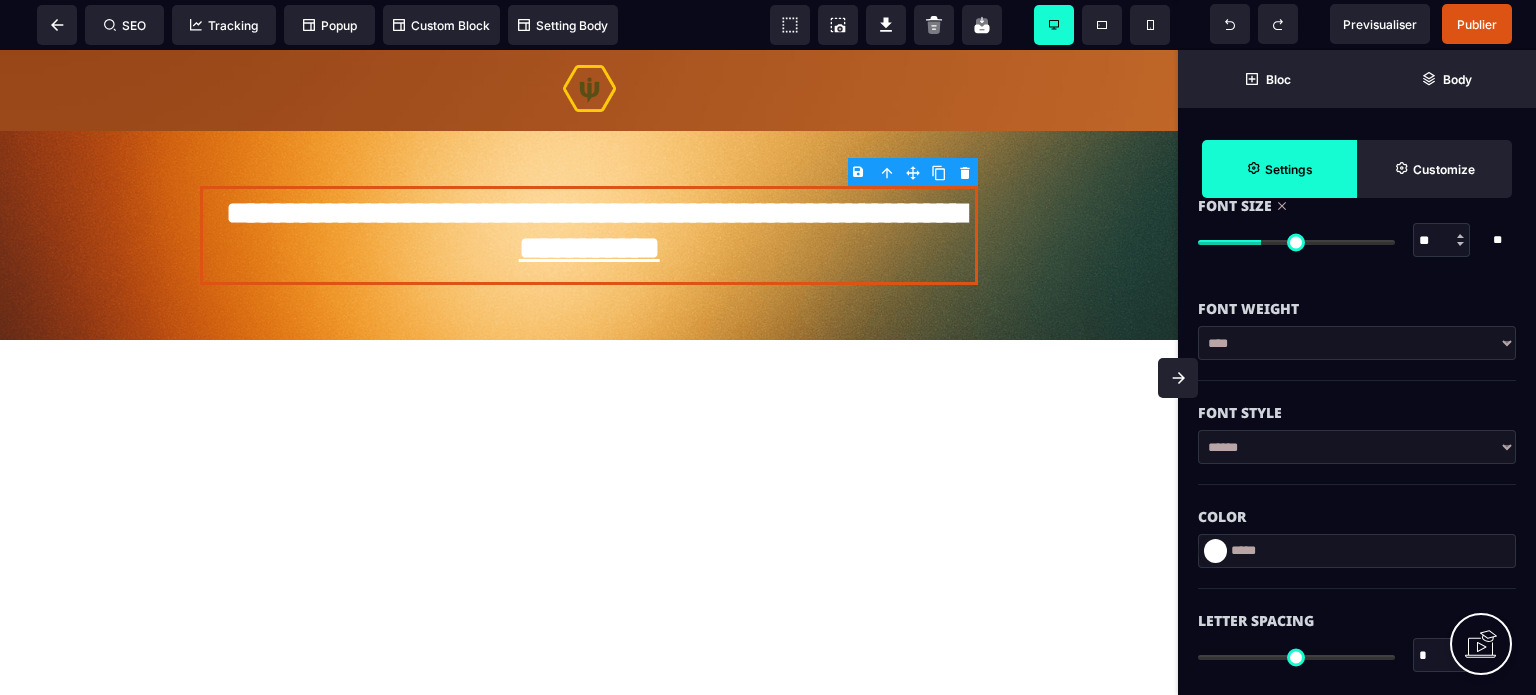 click on "*****" at bounding box center [1357, 551] 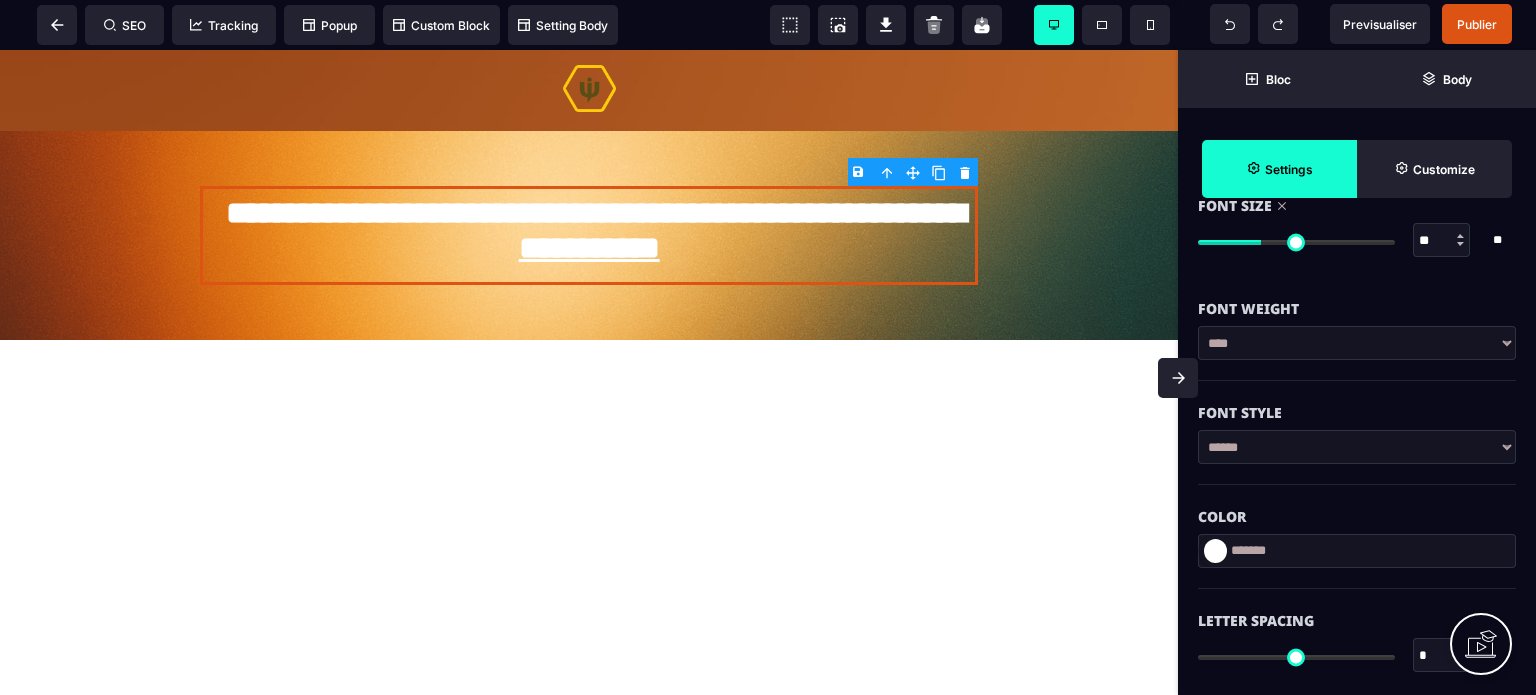 click on "Color" at bounding box center [1357, 517] 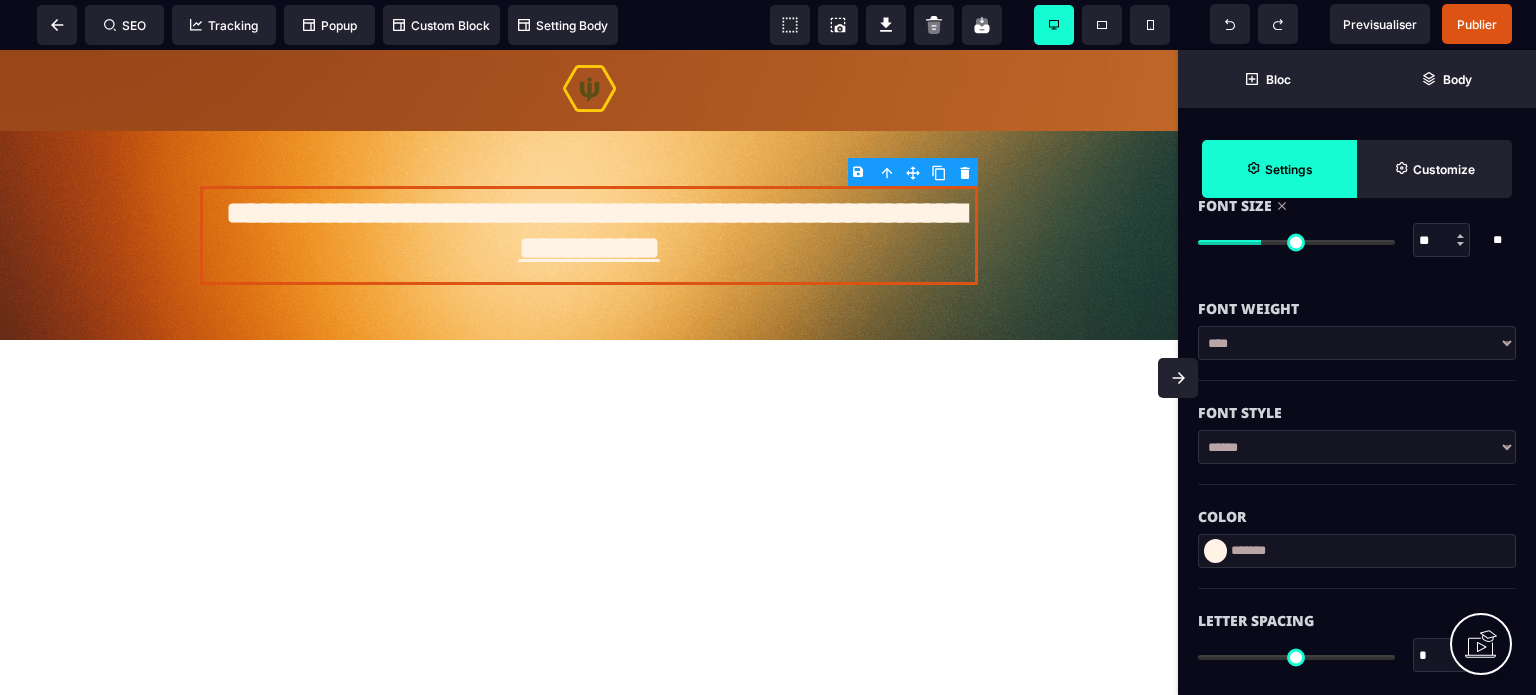 click 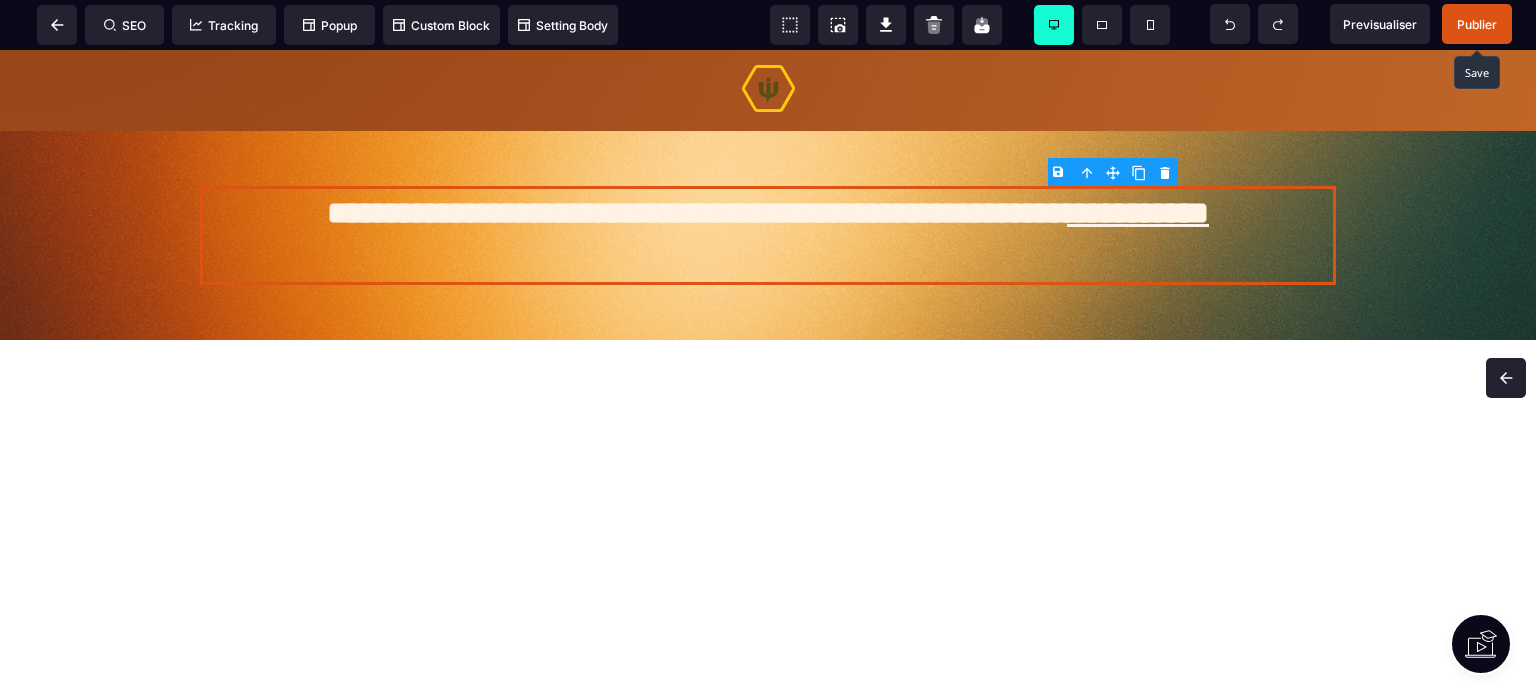 click on "Publier" at bounding box center [1477, 24] 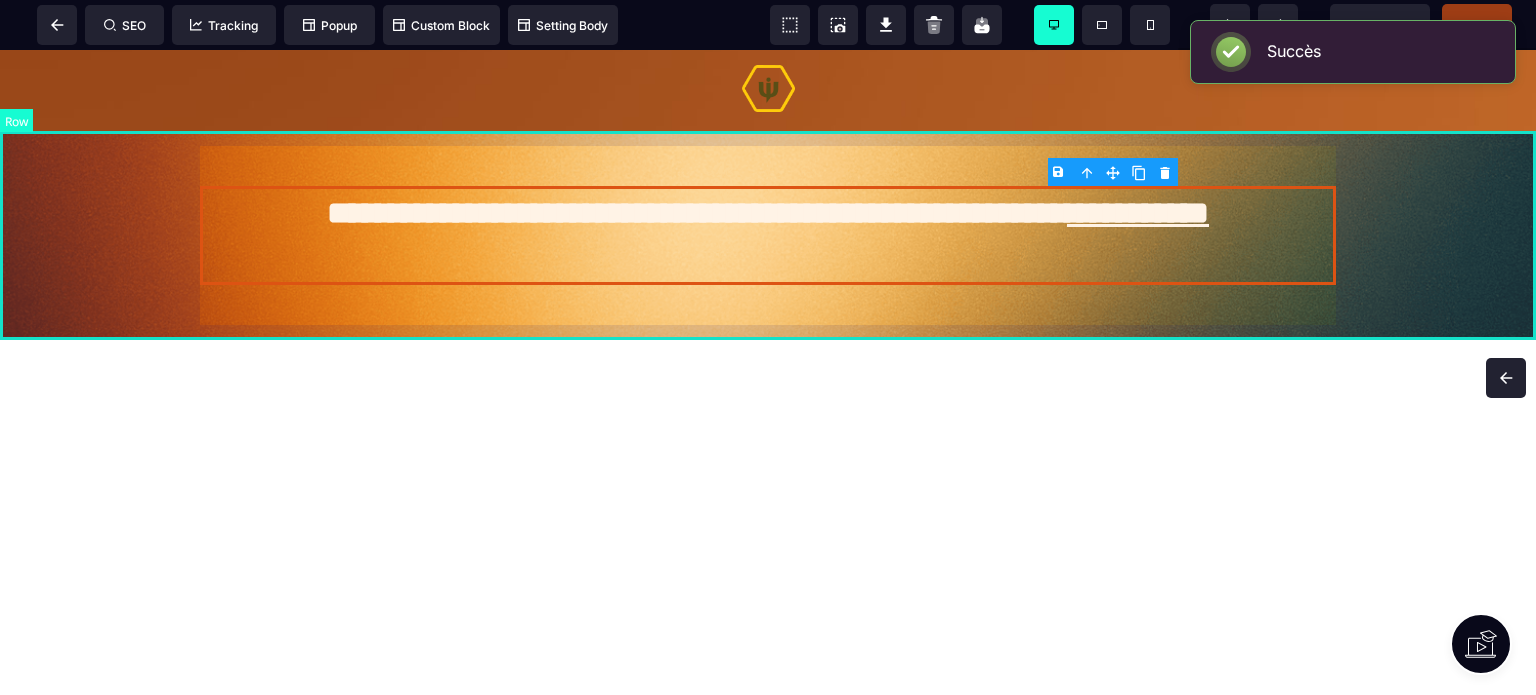 click on "**********" at bounding box center [768, 235] 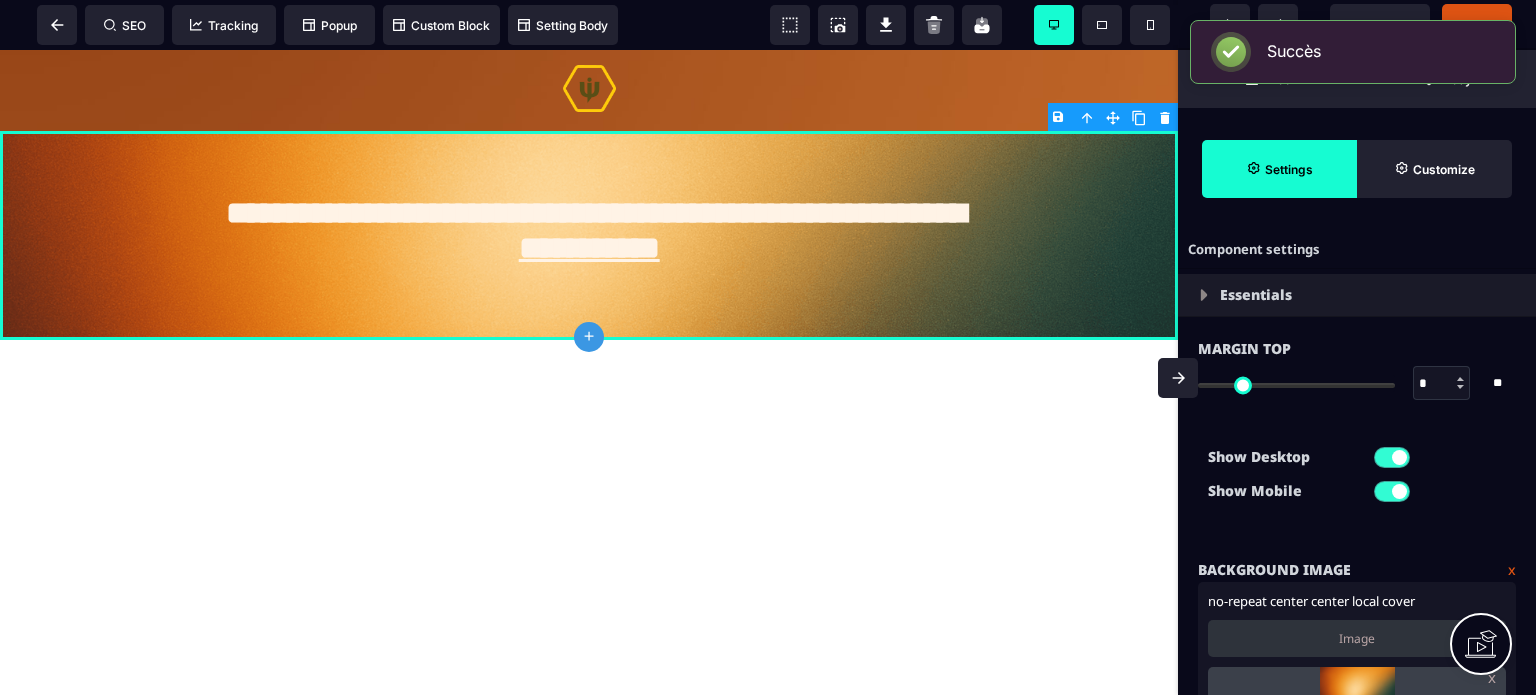 click on "**********" at bounding box center (1357, 709) 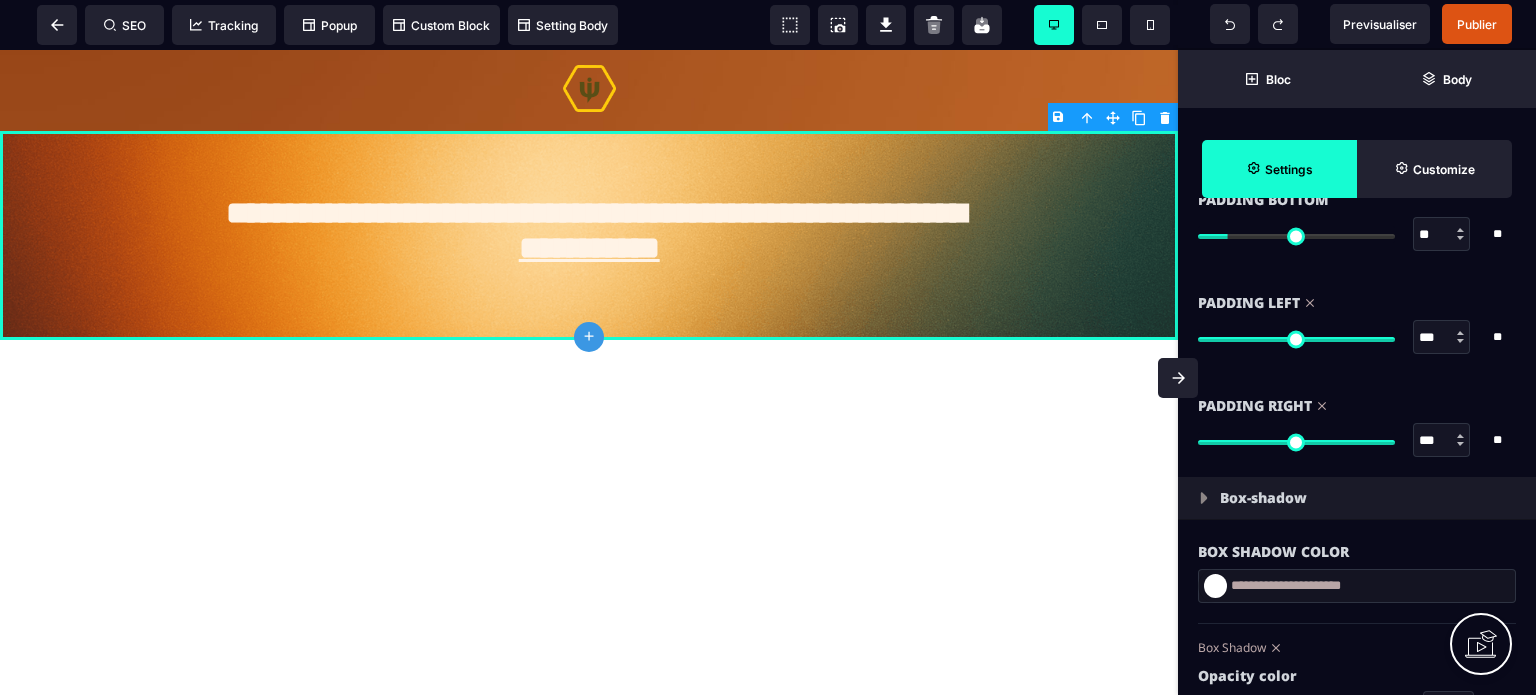 scroll, scrollTop: 2200, scrollLeft: 0, axis: vertical 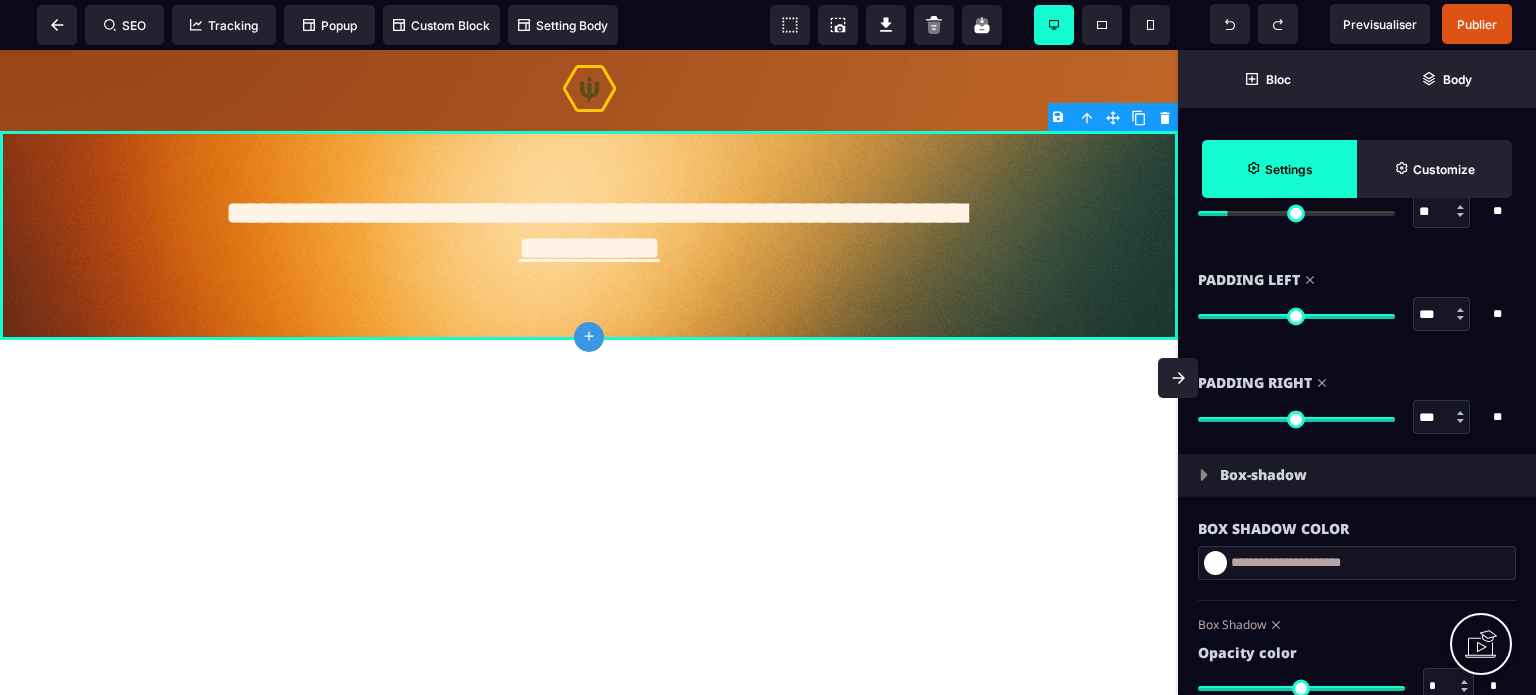 click on "***" at bounding box center (1442, 418) 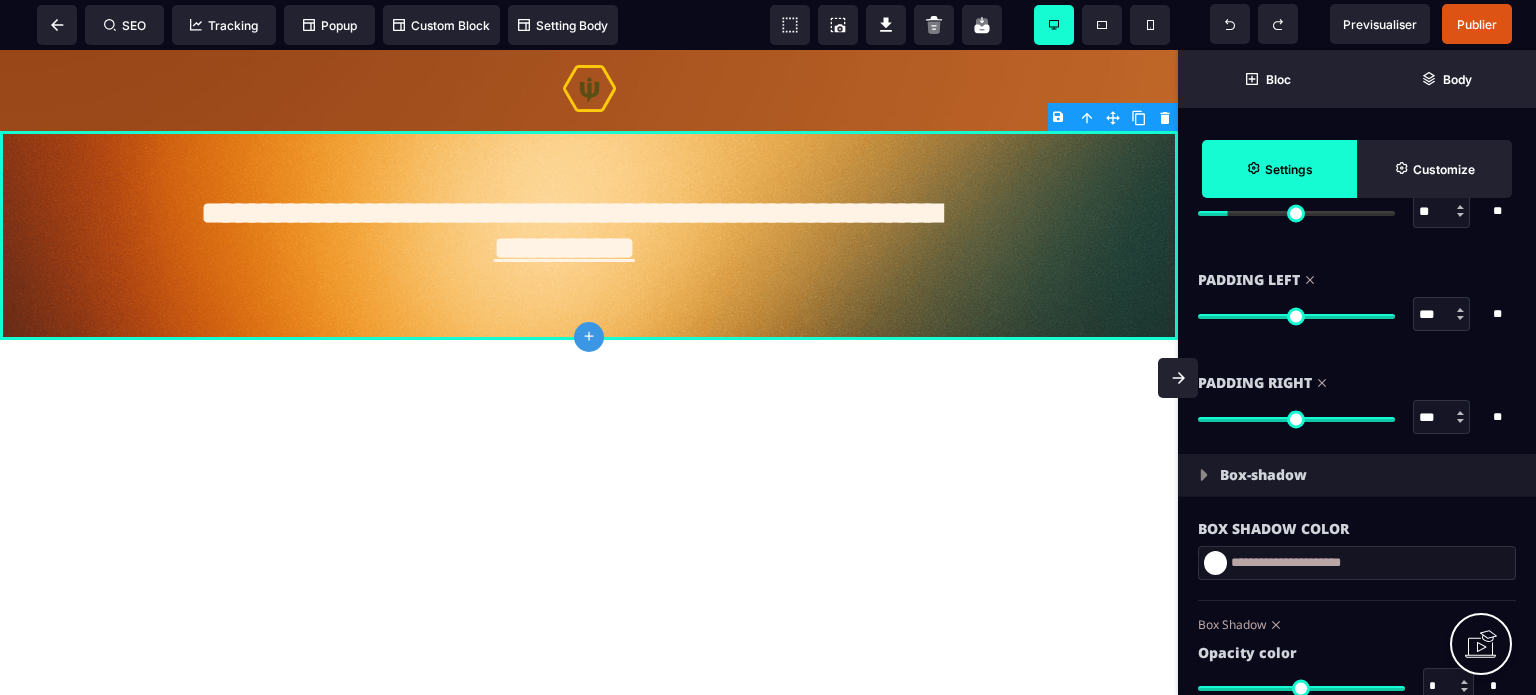 drag, startPoint x: 1436, startPoint y: 301, endPoint x: 1418, endPoint y: 307, distance: 18.973665 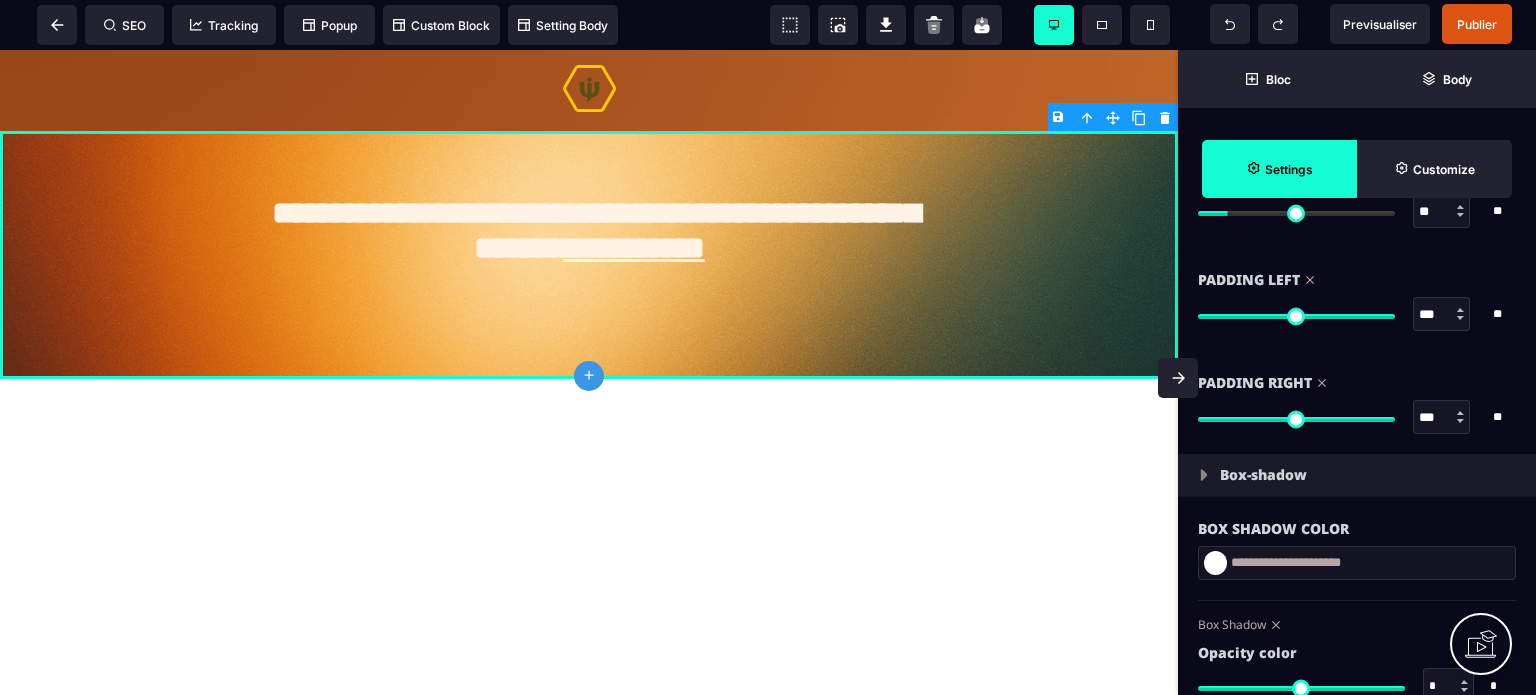 click at bounding box center [1178, 378] 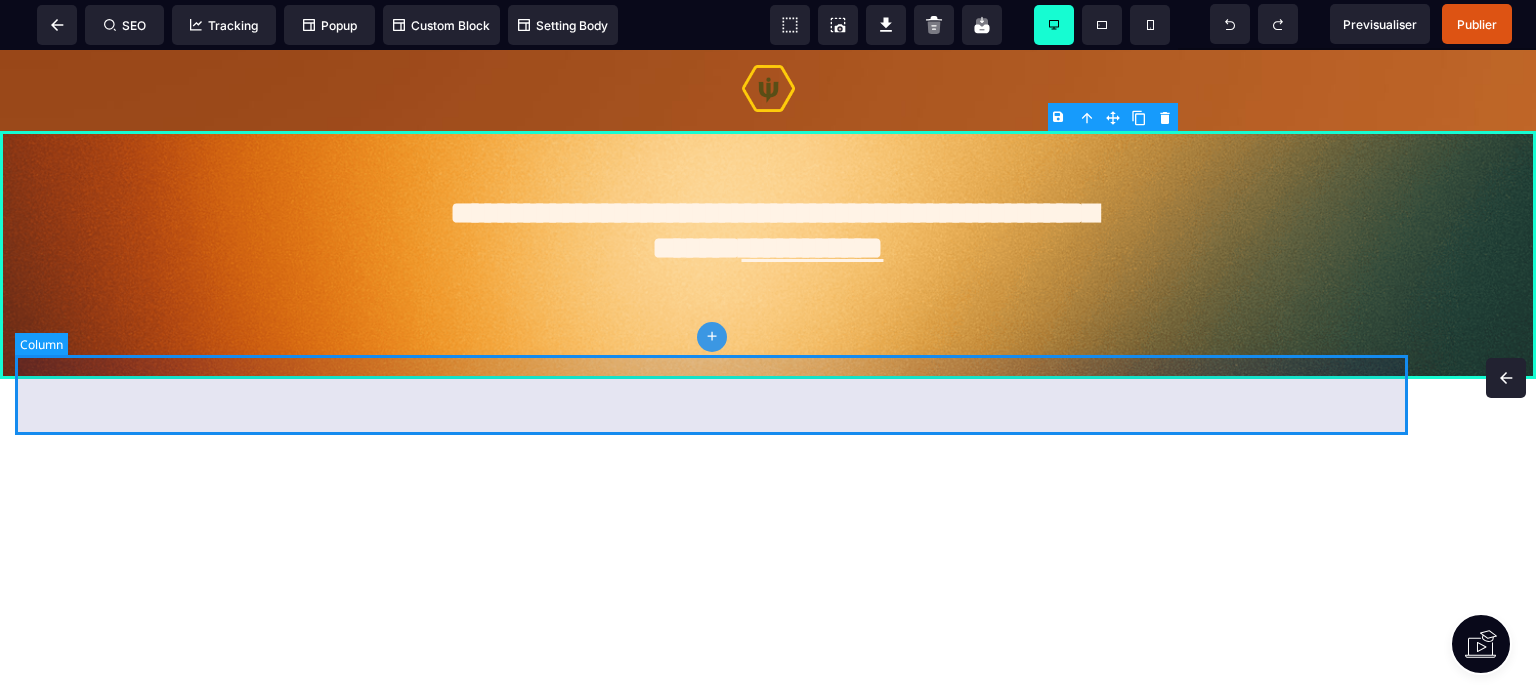 scroll, scrollTop: 0, scrollLeft: 0, axis: both 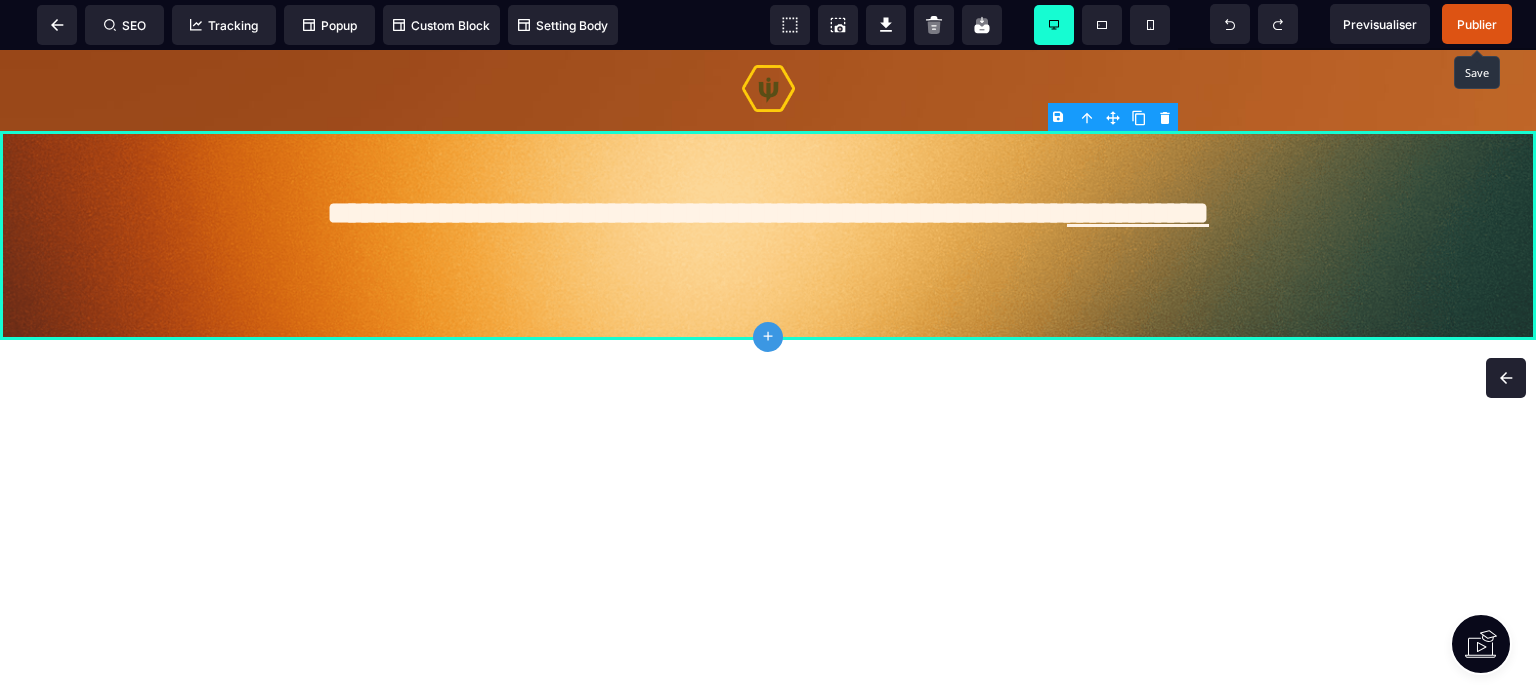 click on "Publier" at bounding box center [1477, 24] 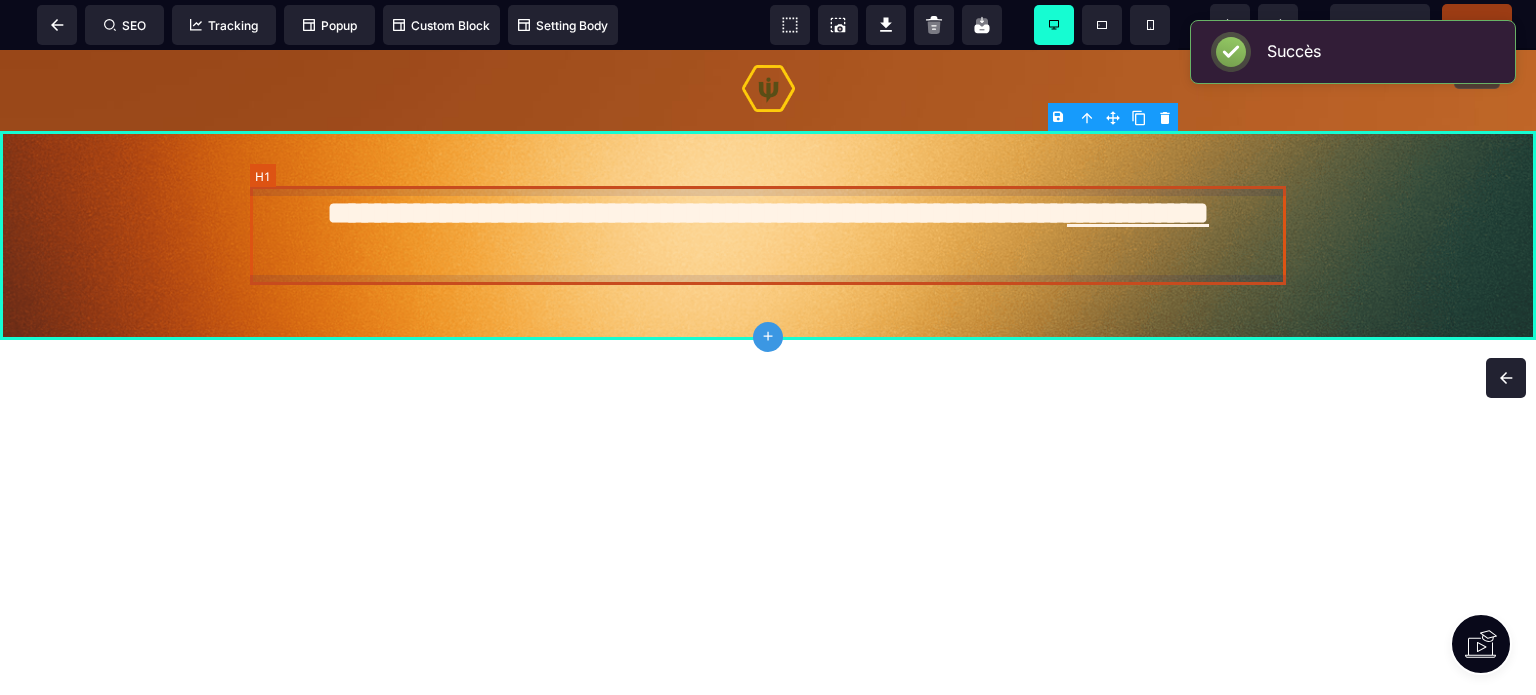 click on "**********" at bounding box center (768, 235) 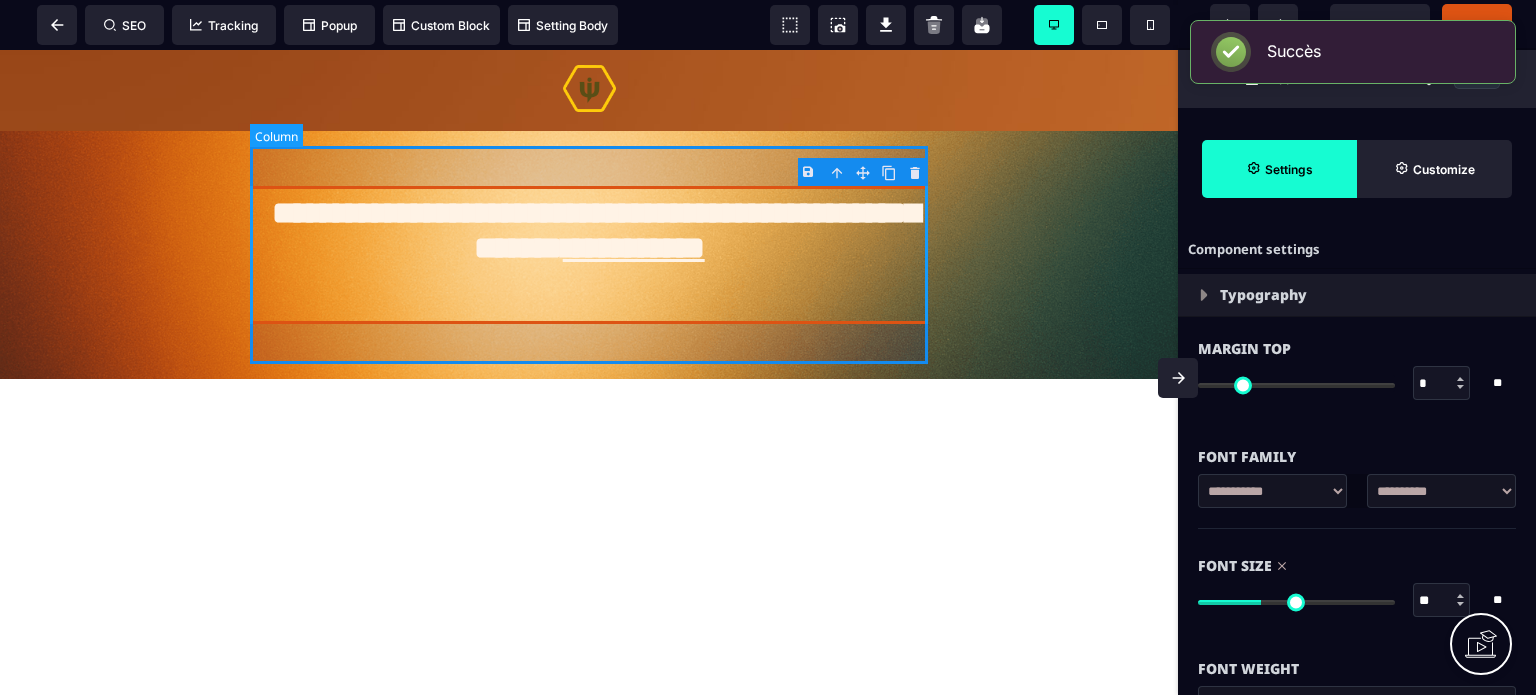 click on "**********" at bounding box center [589, 255] 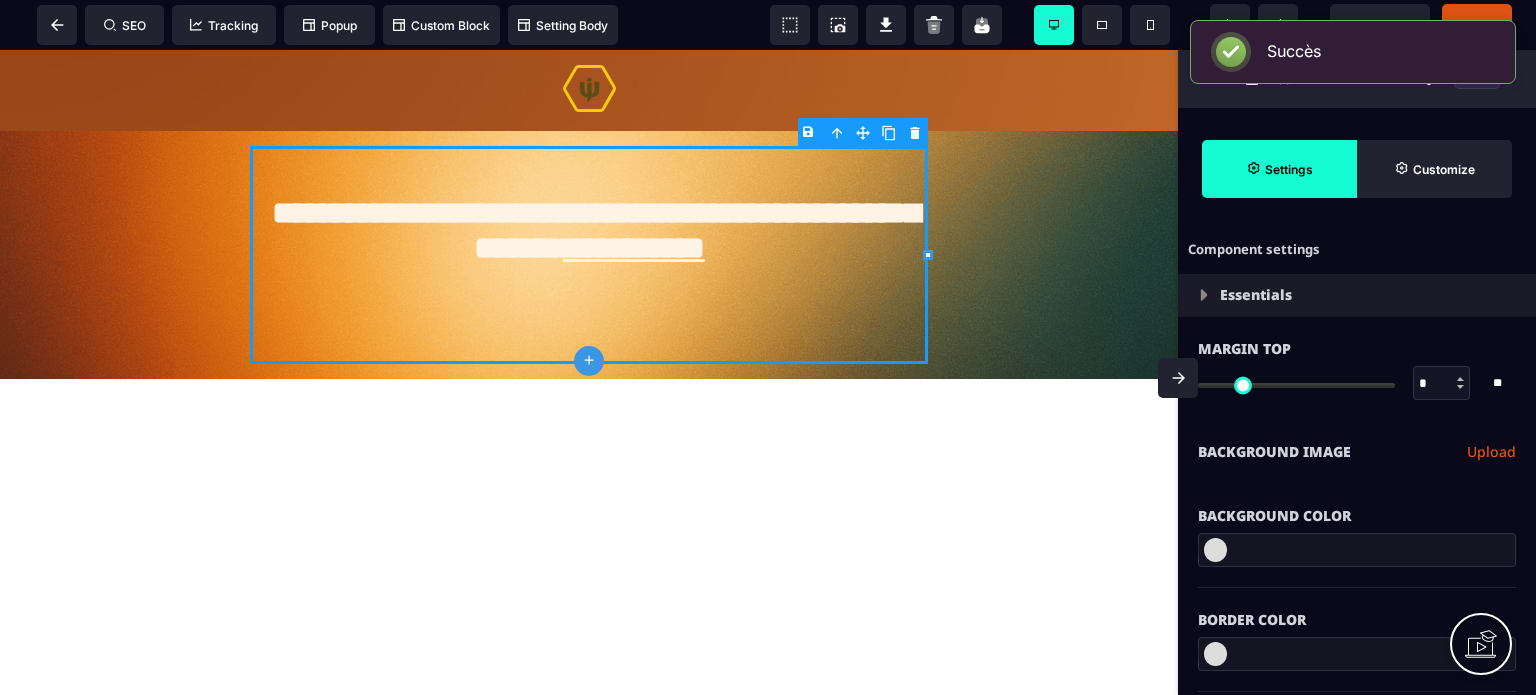 click on "**********" at bounding box center [1357, 452] 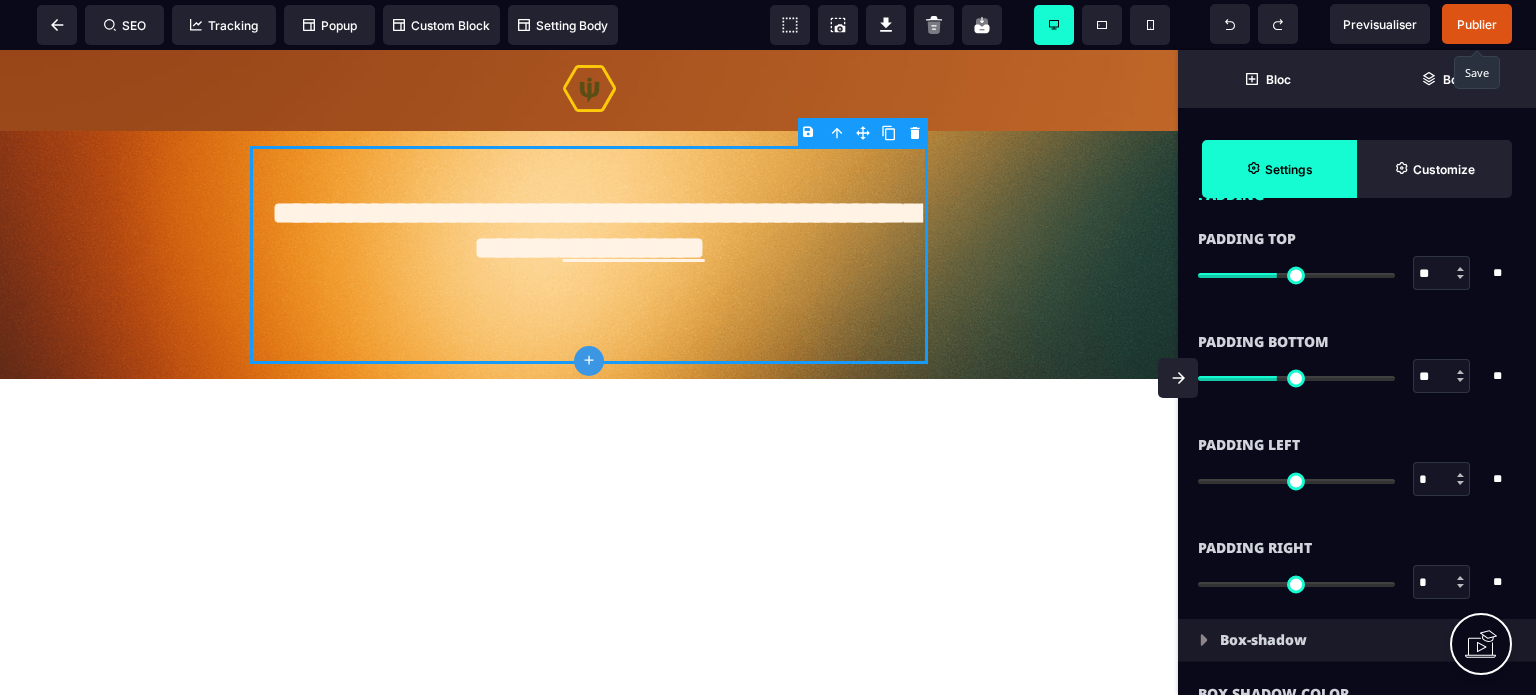 scroll, scrollTop: 1640, scrollLeft: 0, axis: vertical 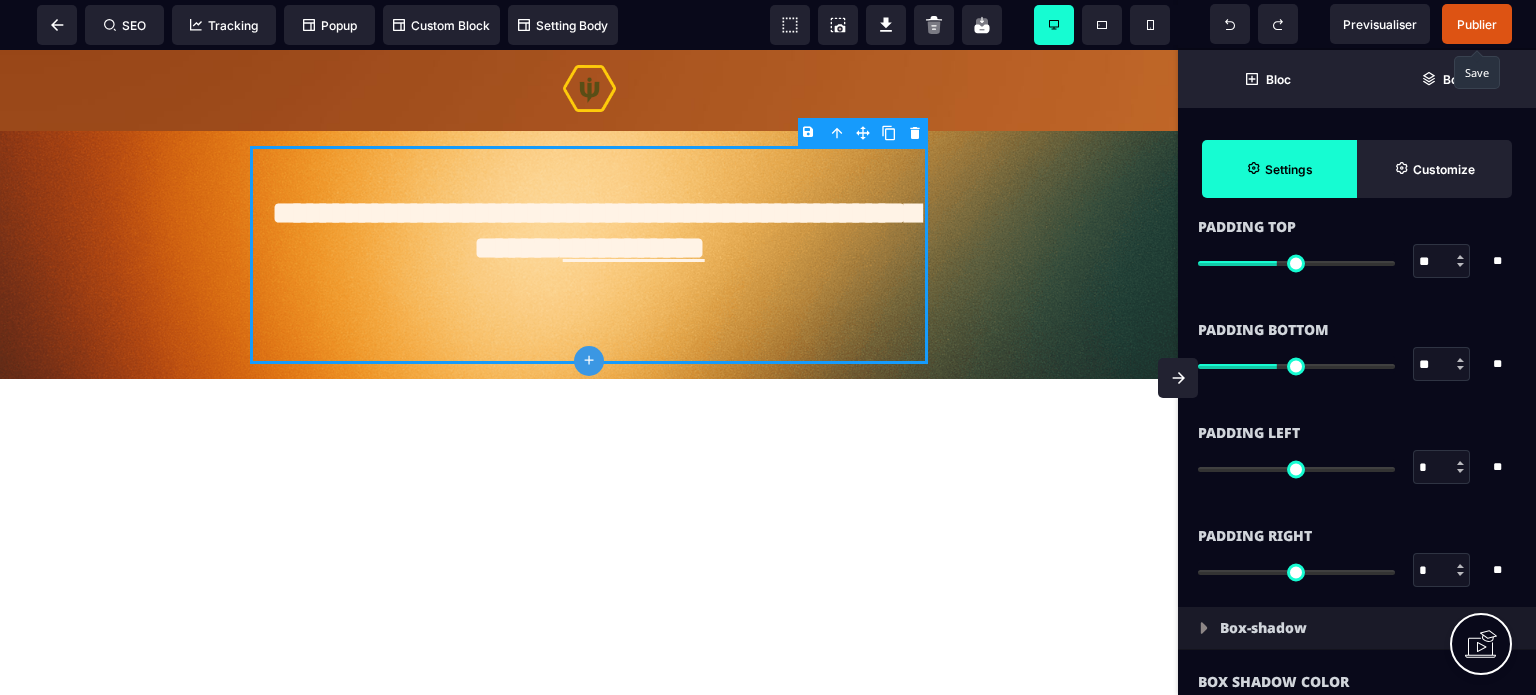 drag, startPoint x: 1428, startPoint y: 256, endPoint x: 1404, endPoint y: 266, distance: 26 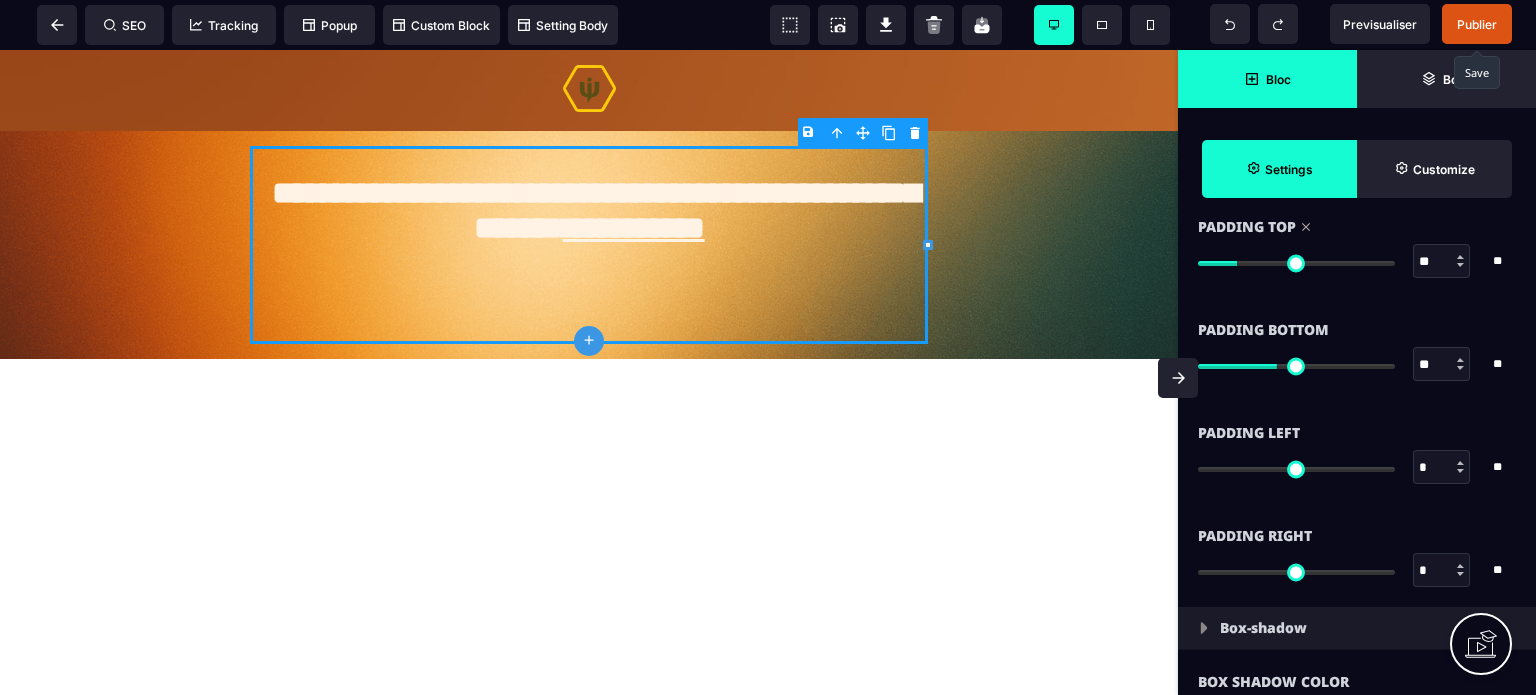 click on "Bloc" at bounding box center (1267, 79) 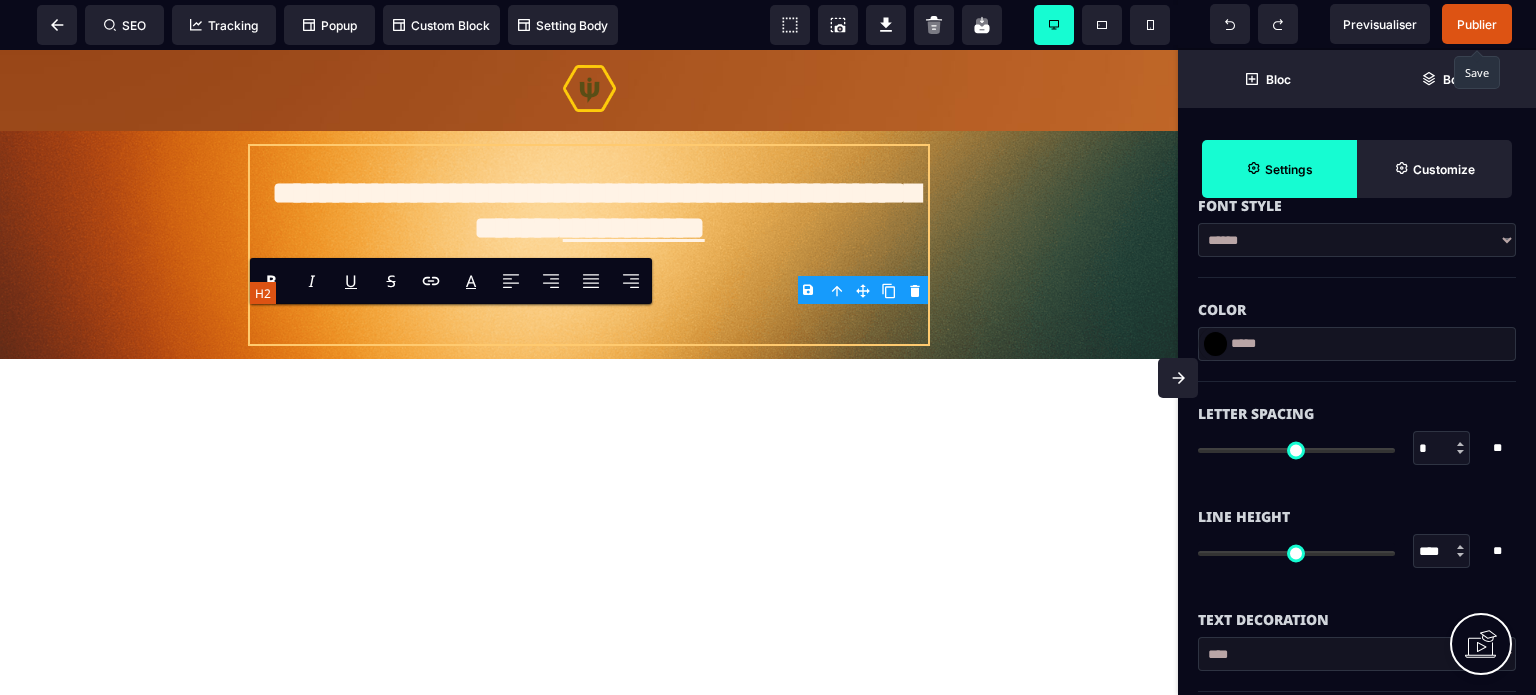 scroll, scrollTop: 0, scrollLeft: 0, axis: both 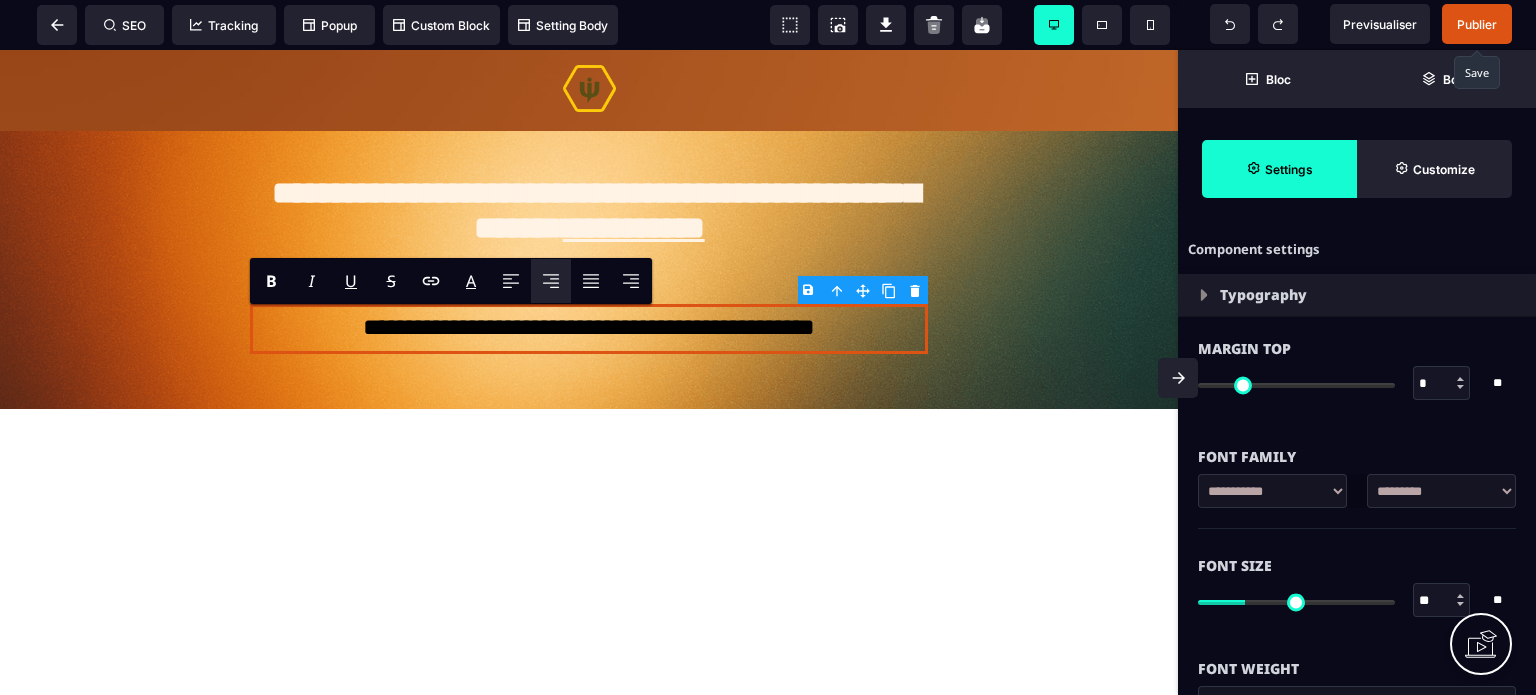 click on "**********" at bounding box center [1357, 501] 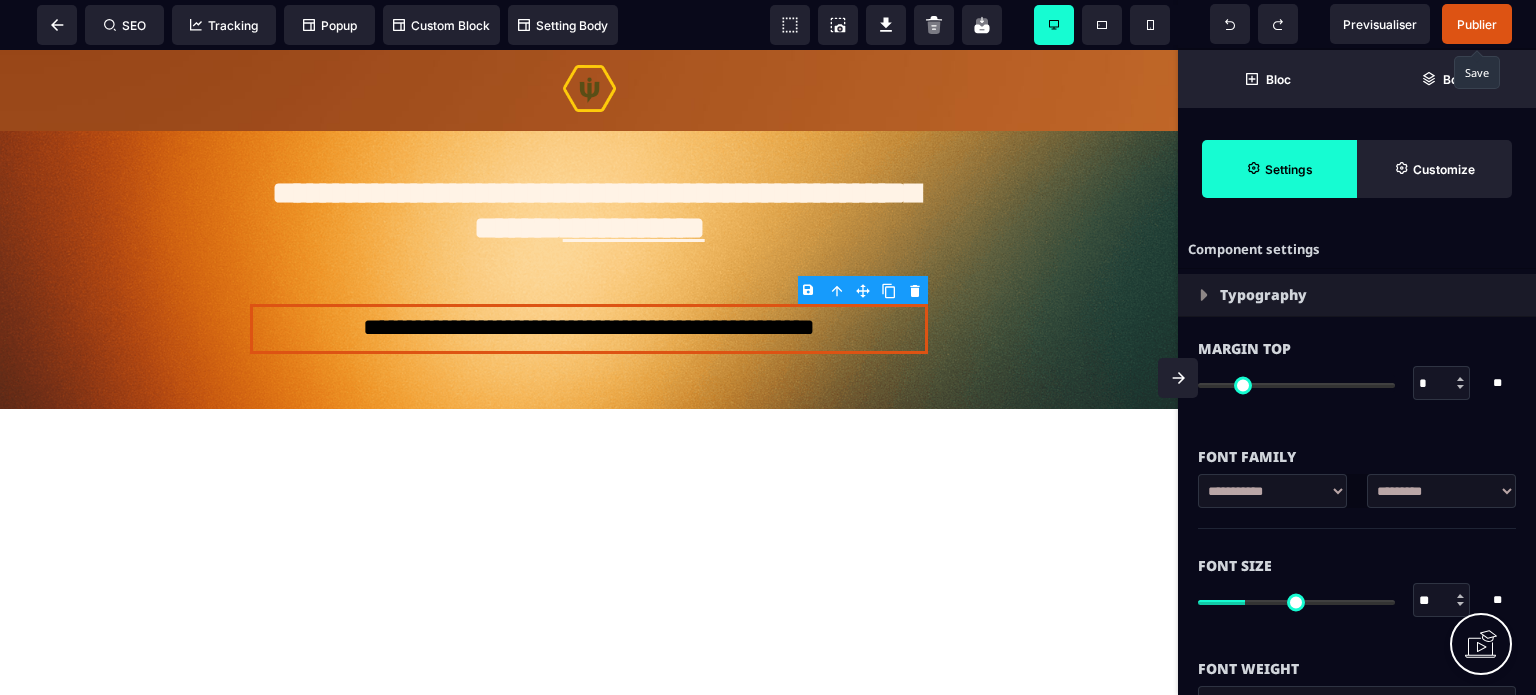 click on "**********" at bounding box center (1441, 491) 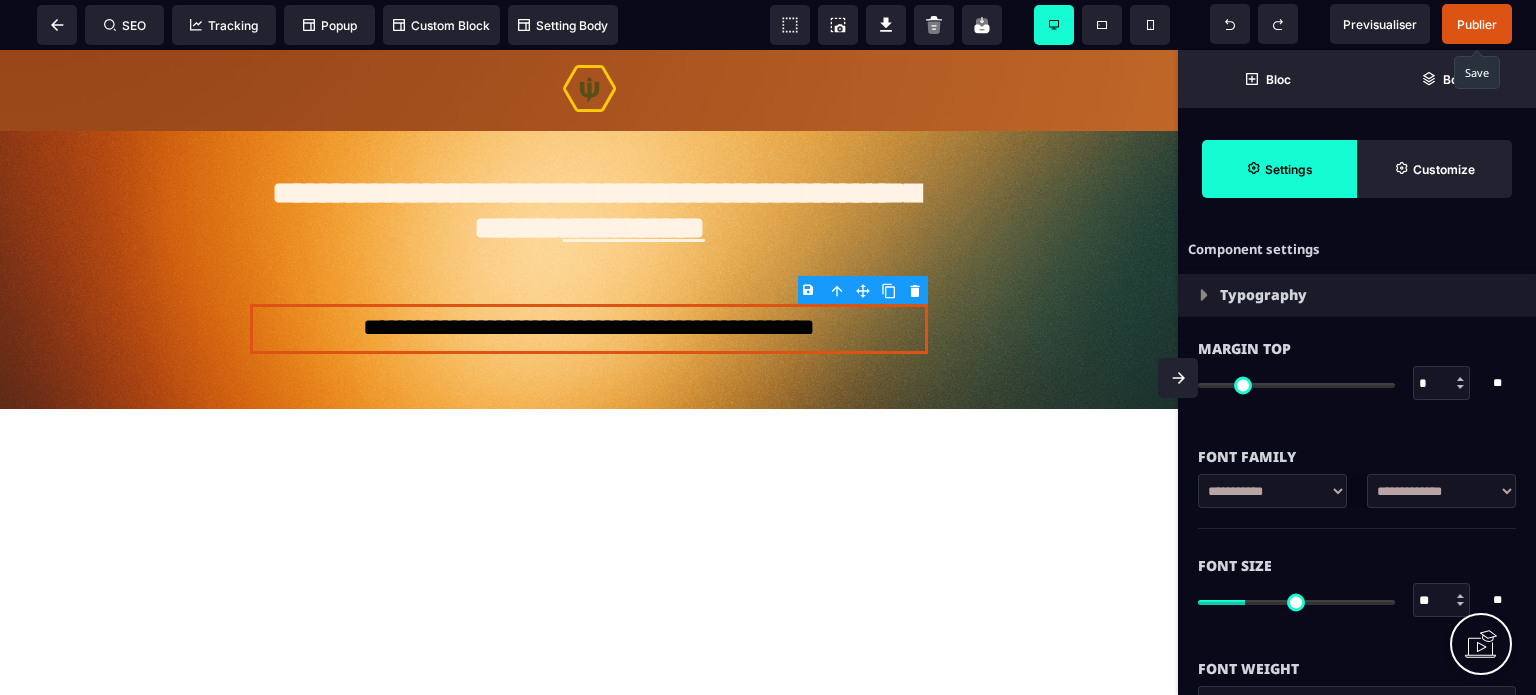 click on "**********" at bounding box center (1441, 491) 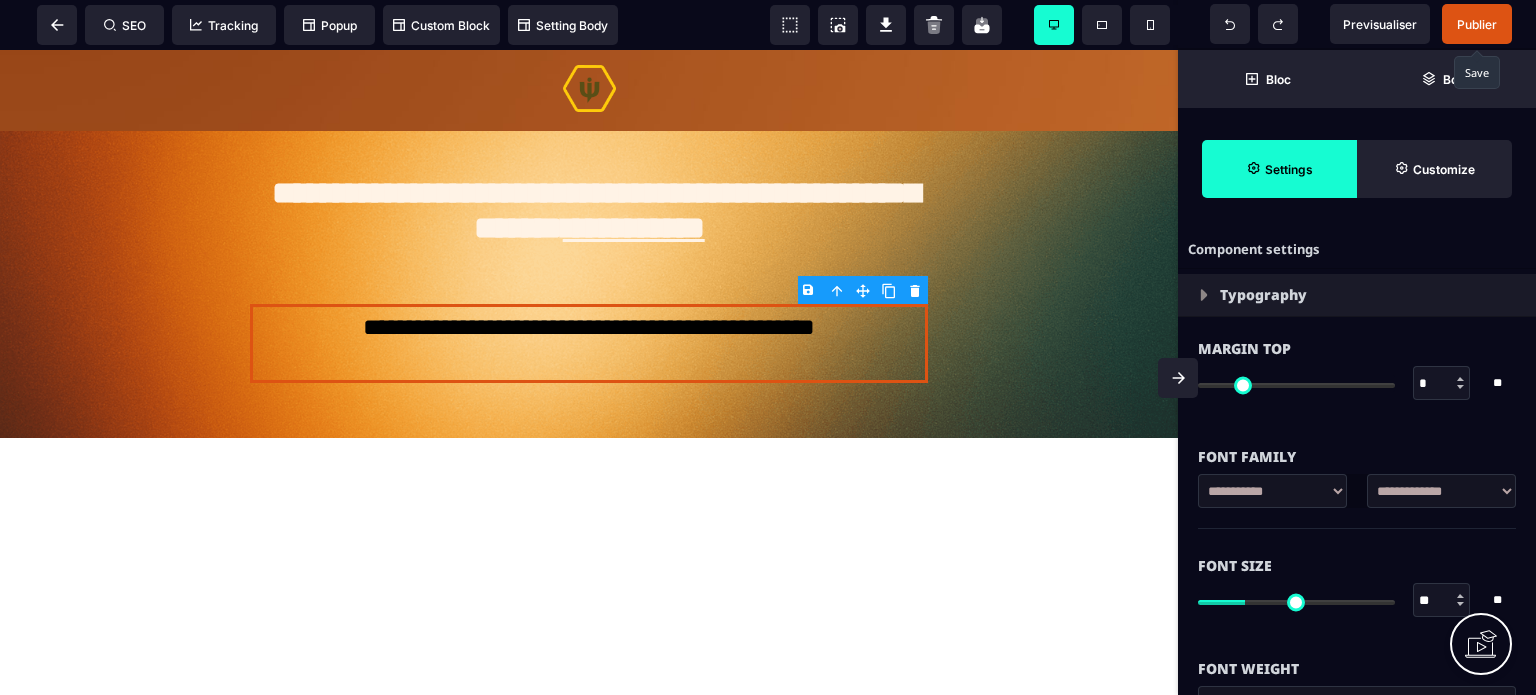 drag, startPoint x: 1426, startPoint y: 595, endPoint x: 1438, endPoint y: 599, distance: 12.649111 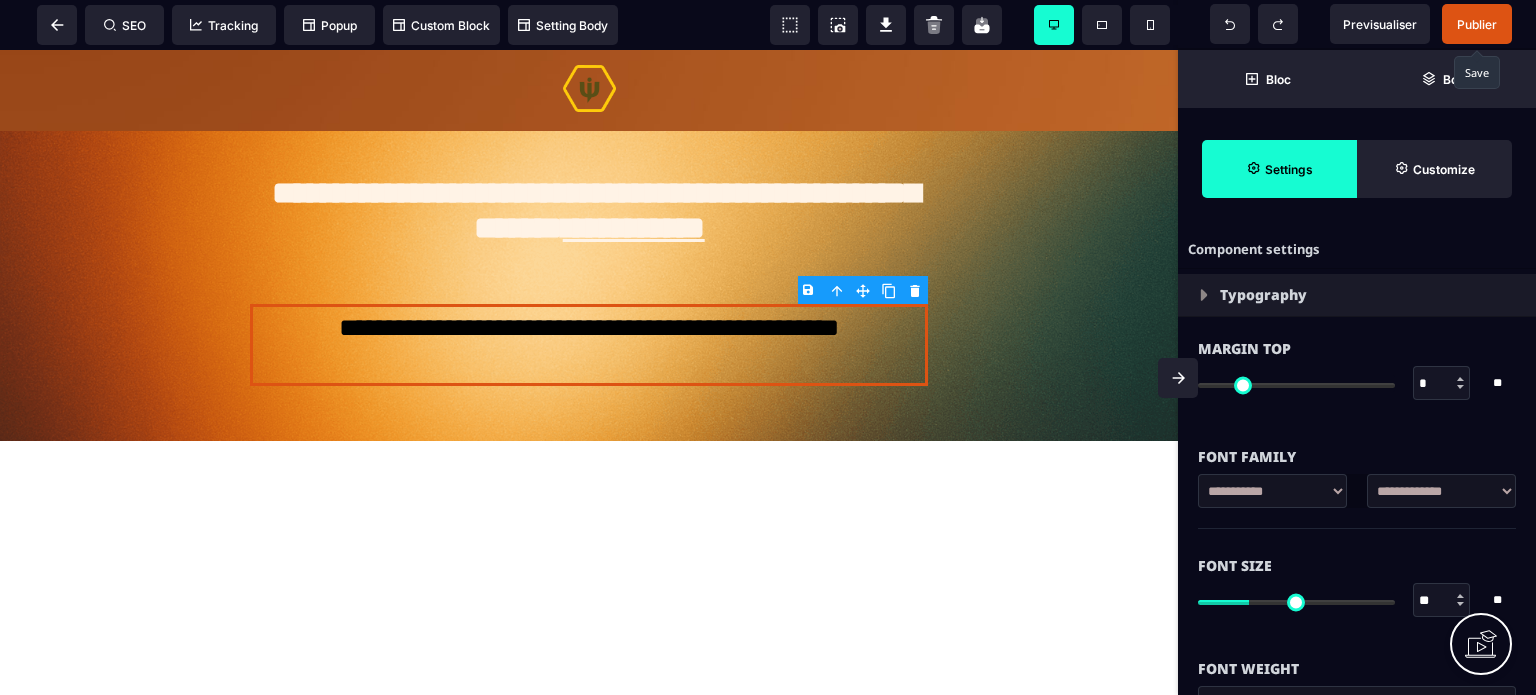 click on "Font Size" at bounding box center (1357, 566) 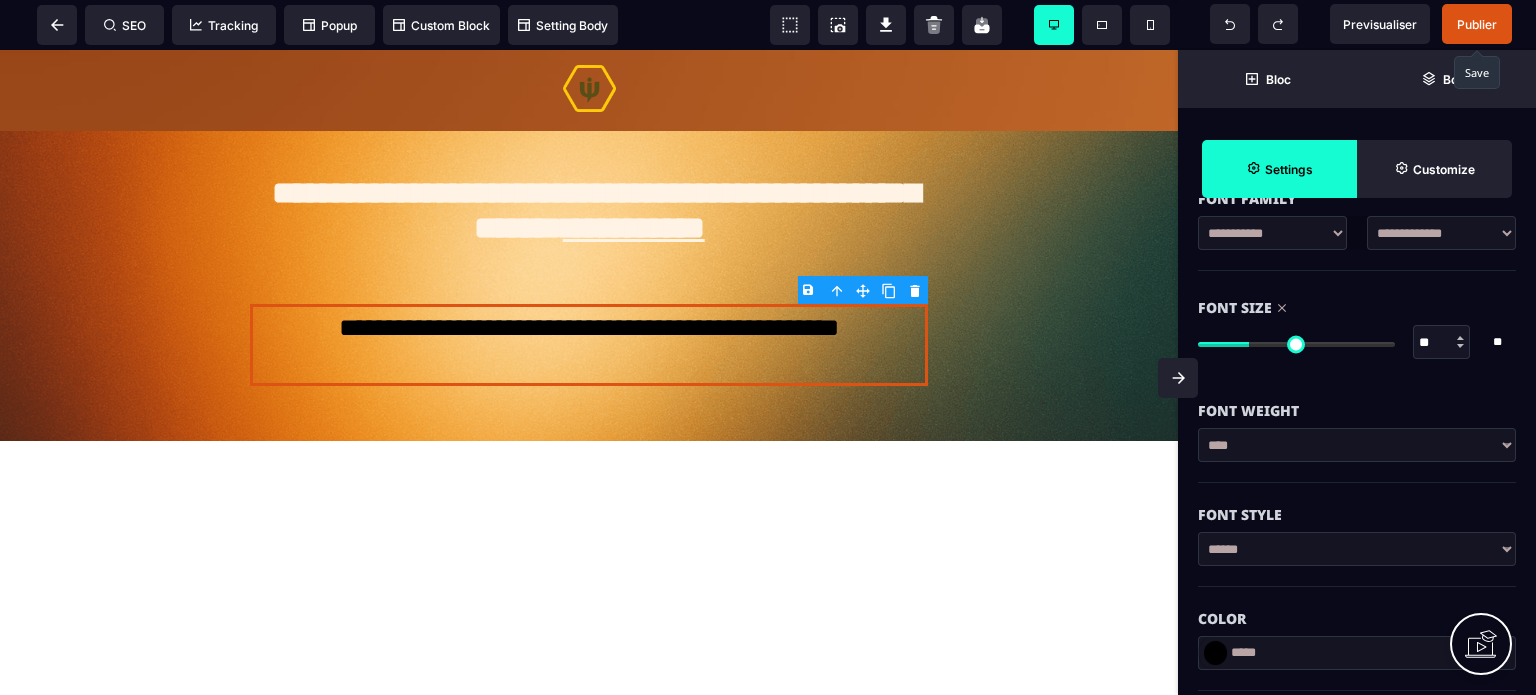 scroll, scrollTop: 360, scrollLeft: 0, axis: vertical 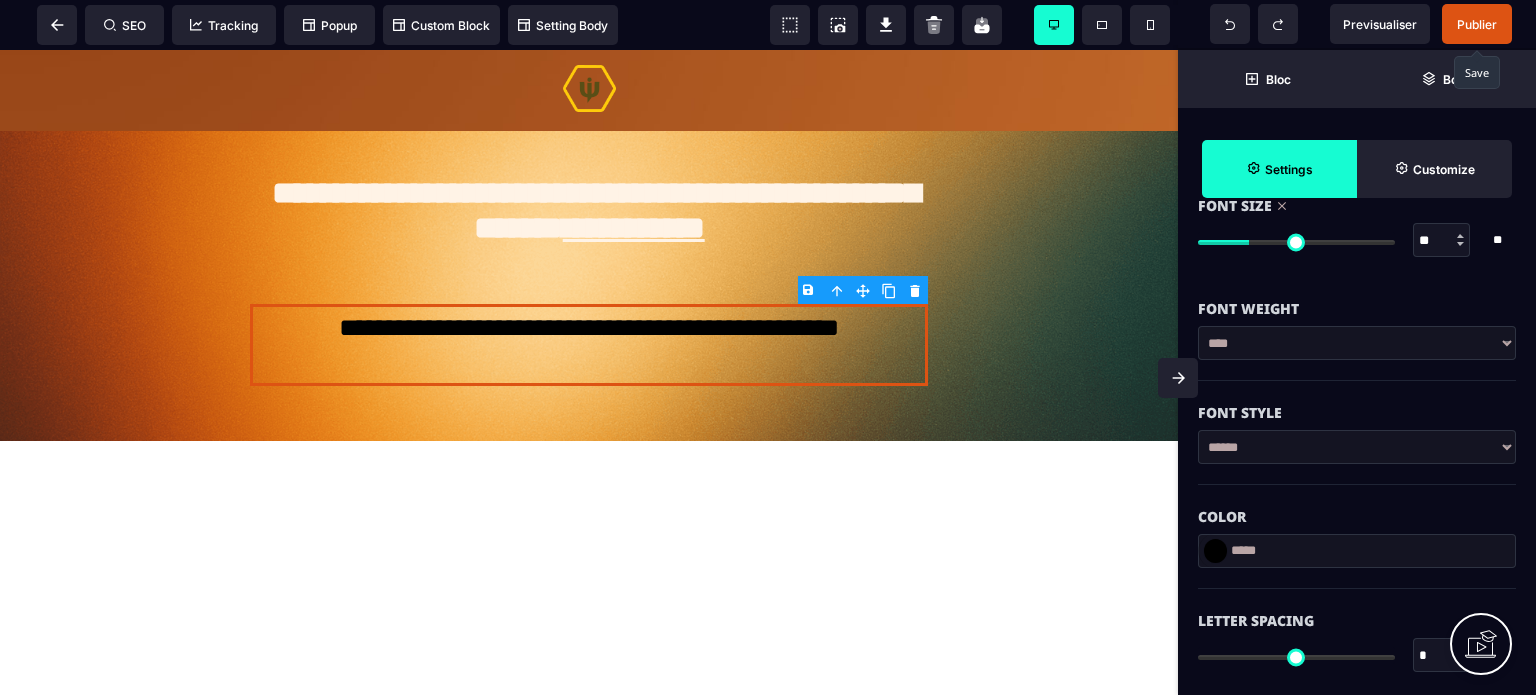 click on "*****" at bounding box center [1357, 551] 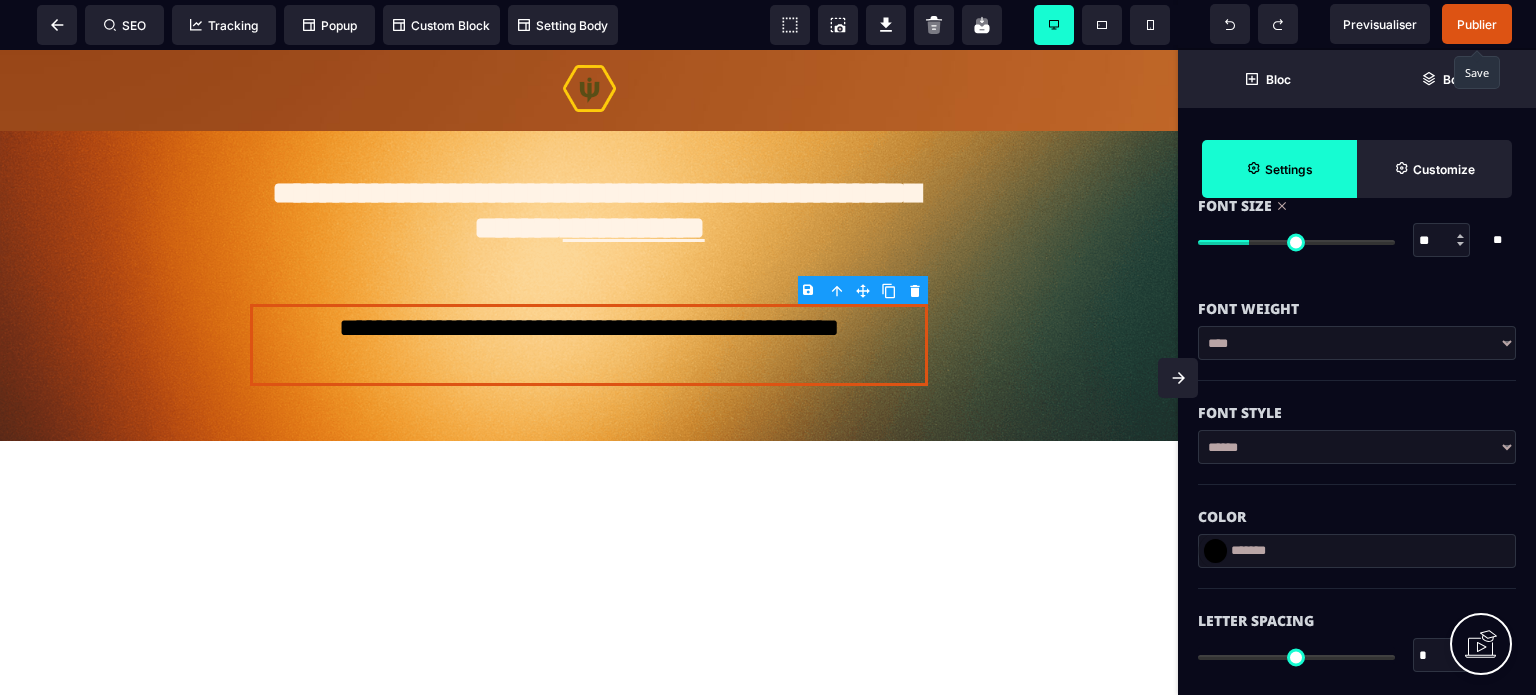 click on "Color" at bounding box center (1357, 517) 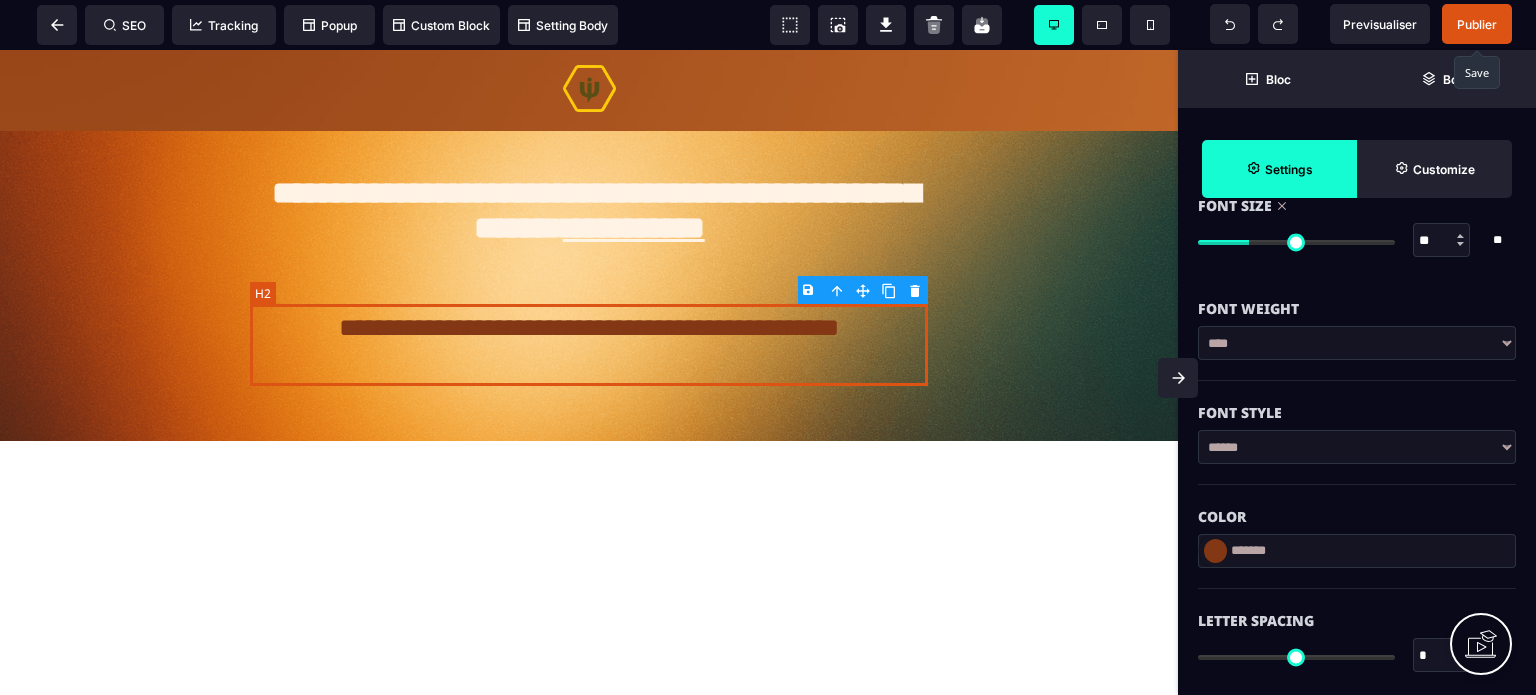 click on "**********" at bounding box center [589, 345] 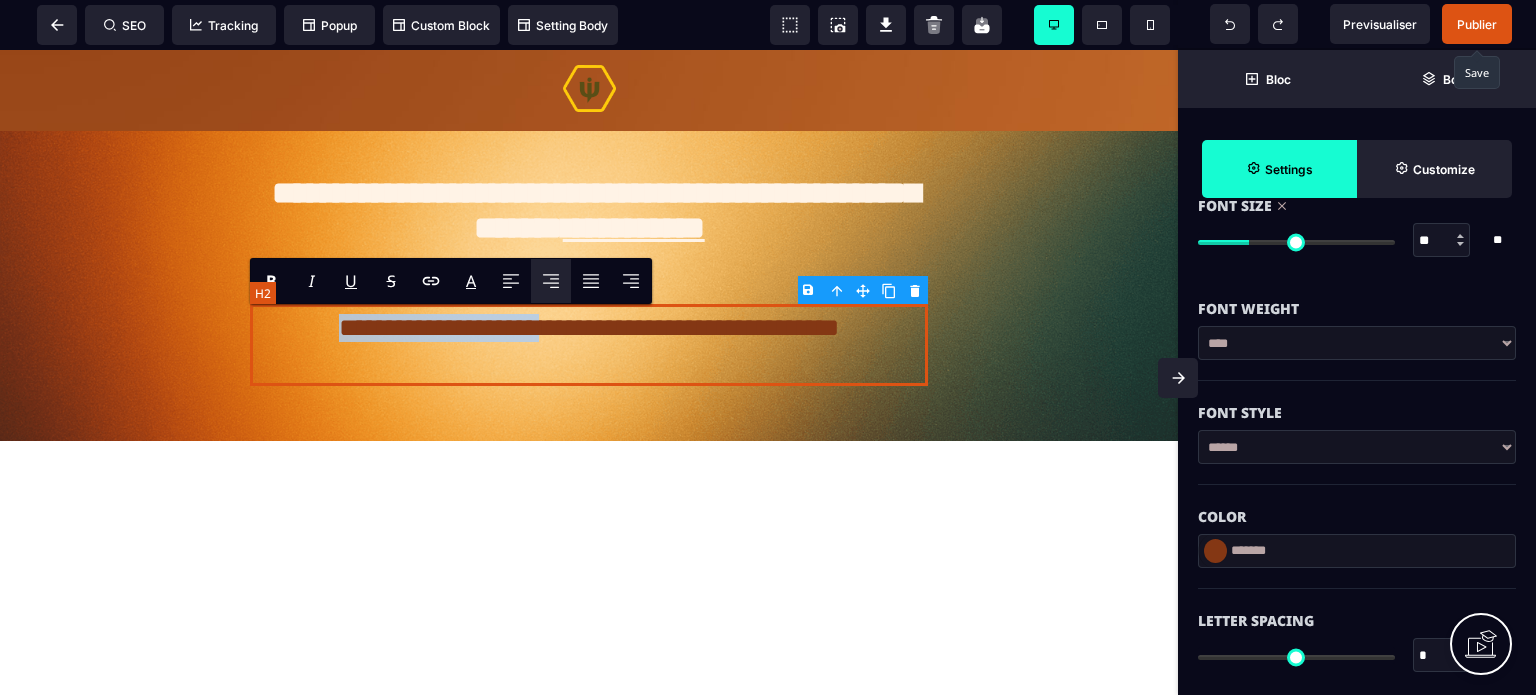 drag, startPoint x: 614, startPoint y: 326, endPoint x: 283, endPoint y: 341, distance: 331.3397 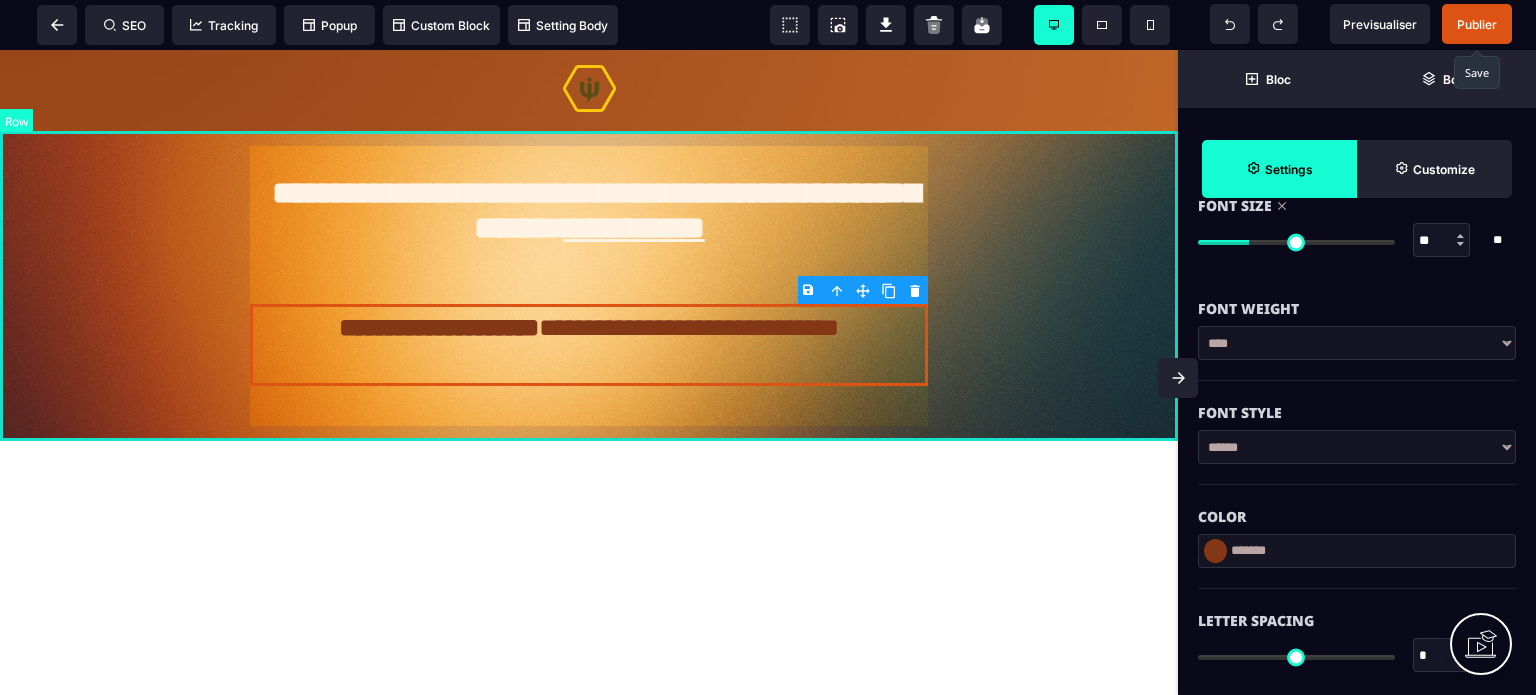 click on "**********" at bounding box center [589, 286] 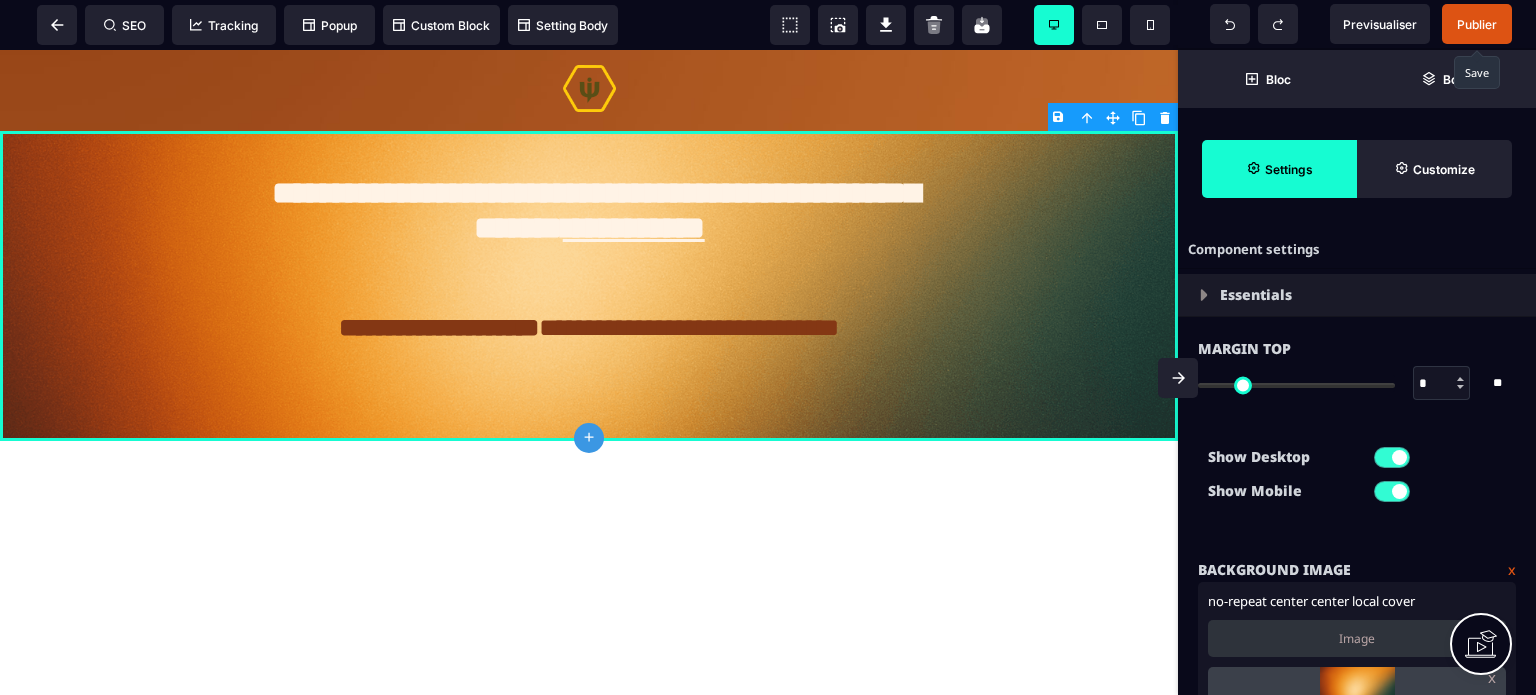 click at bounding box center [1178, 378] 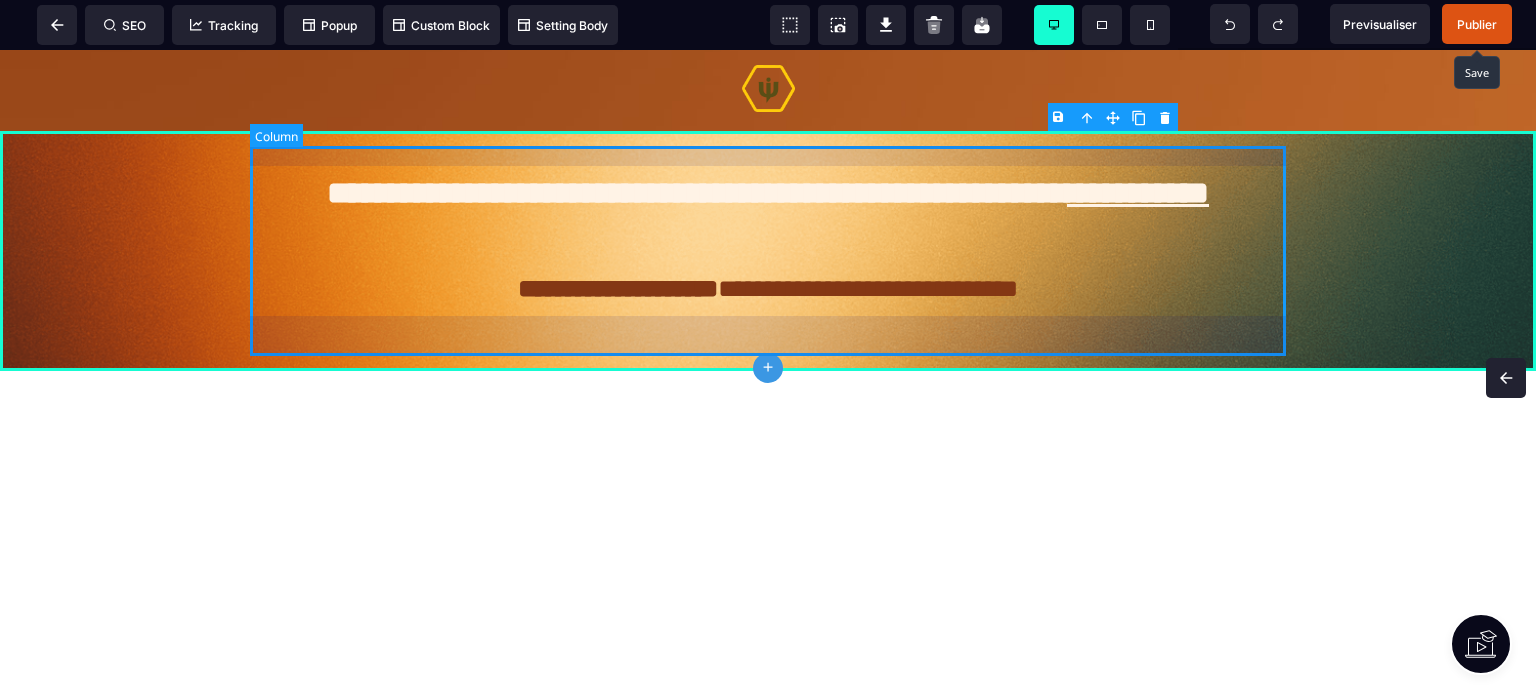 click on "**********" at bounding box center [768, 251] 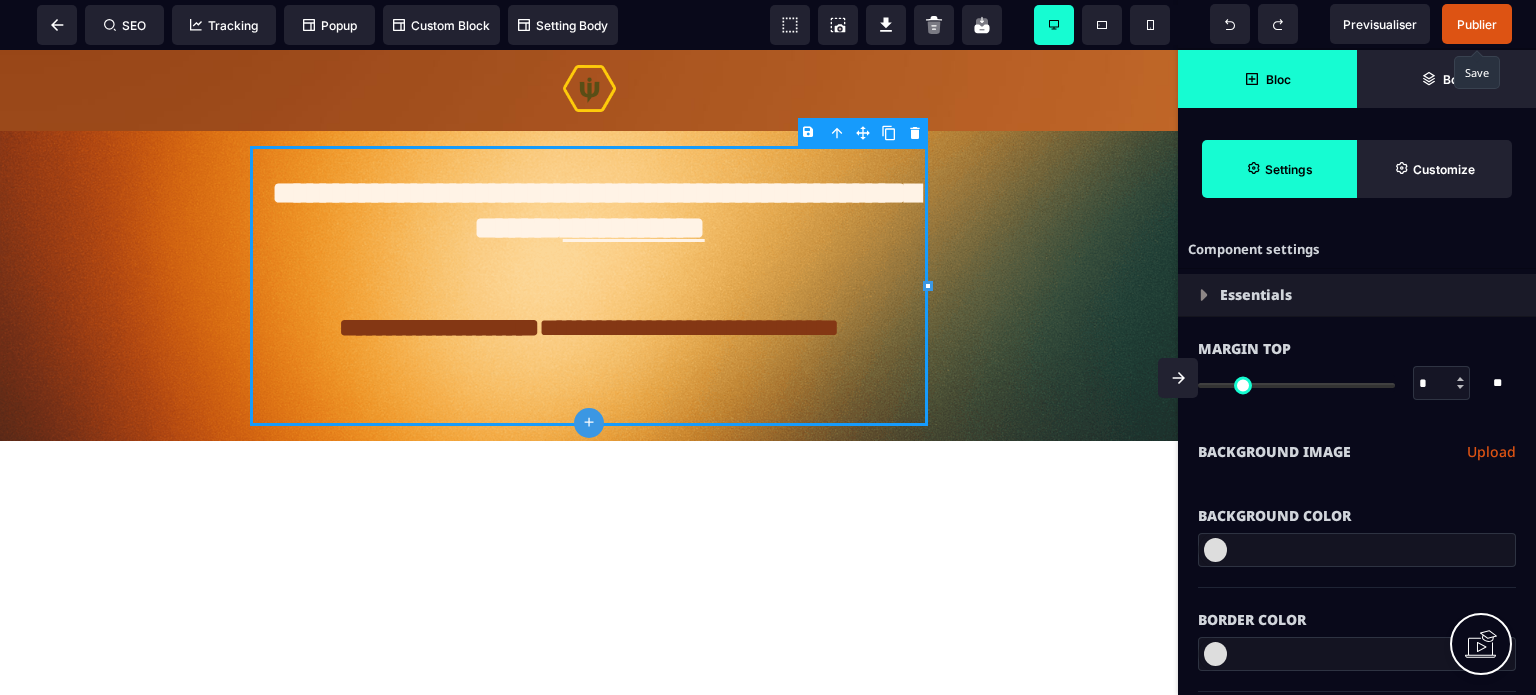 click on "Bloc" at bounding box center (1267, 79) 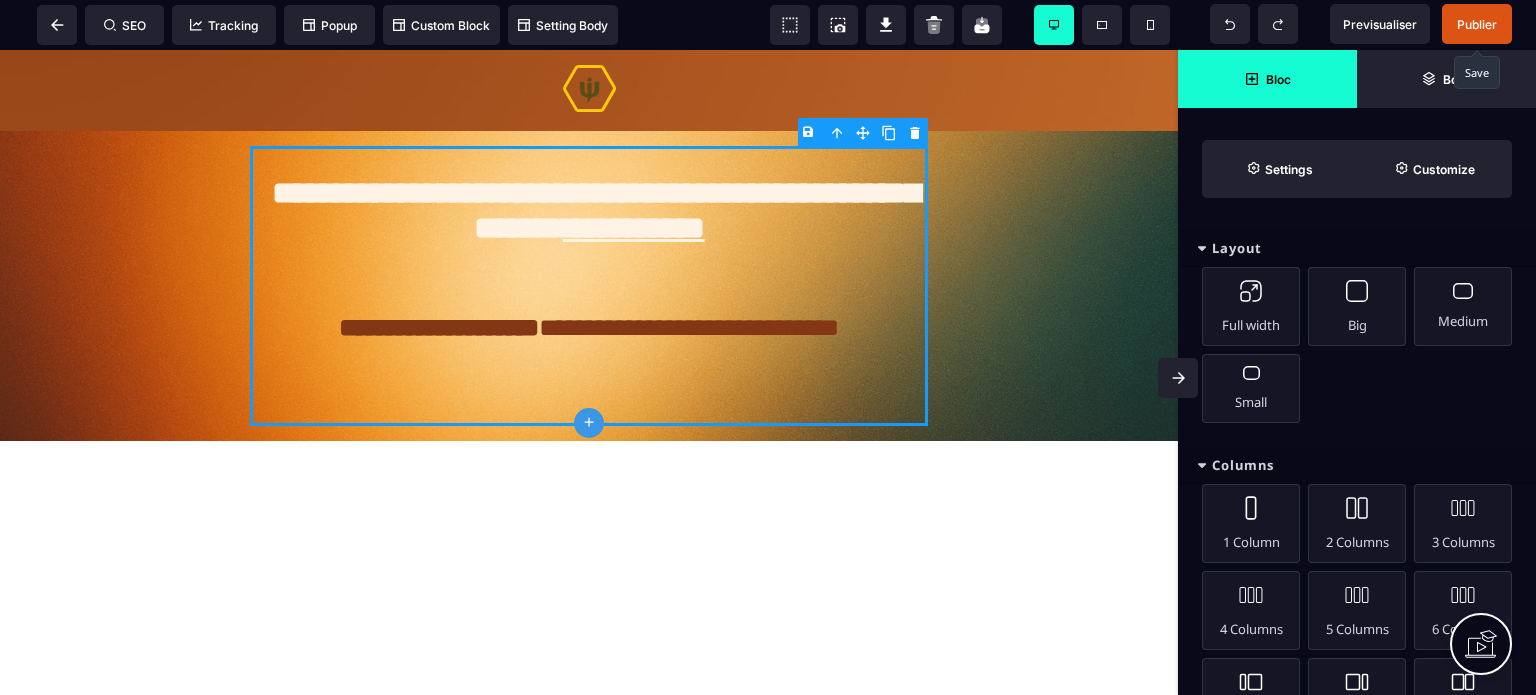 click on "Columns" at bounding box center (1357, 465) 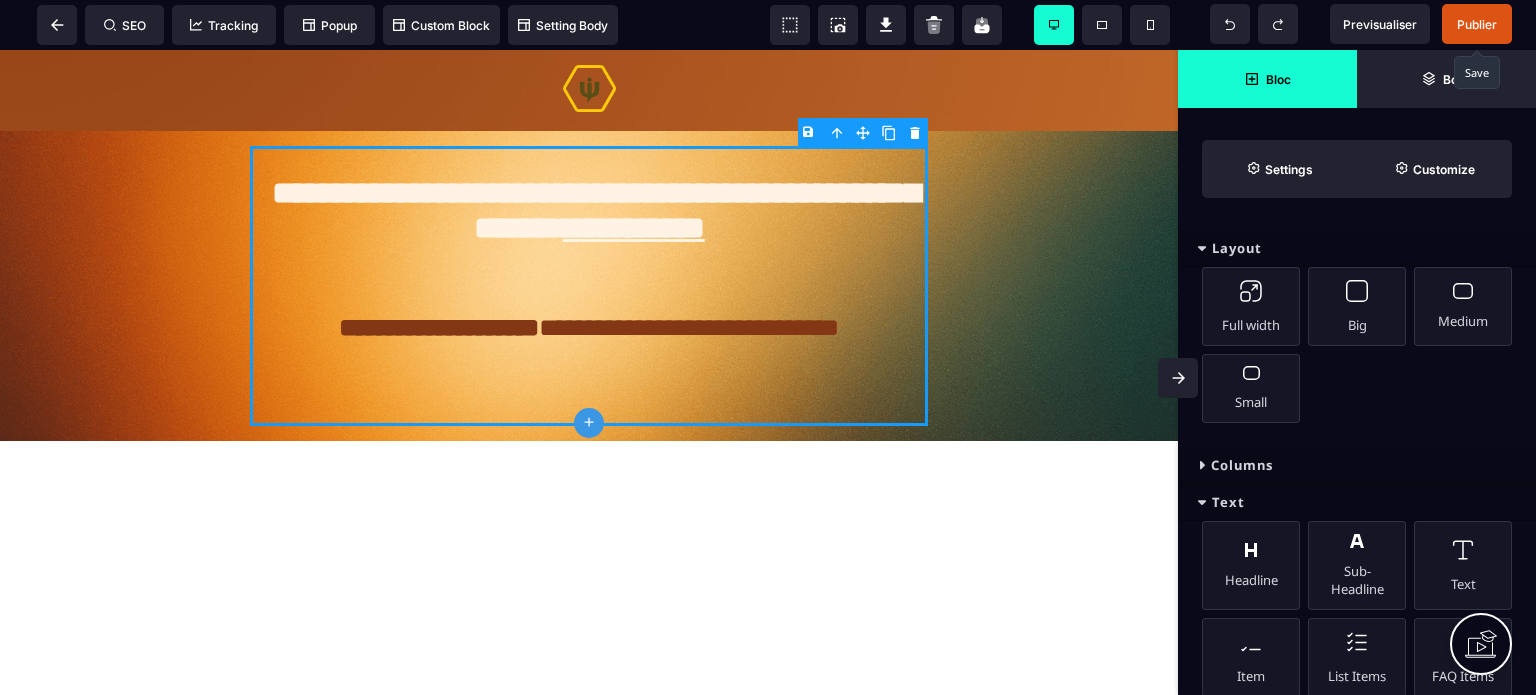 click on "Layout" at bounding box center [1357, 248] 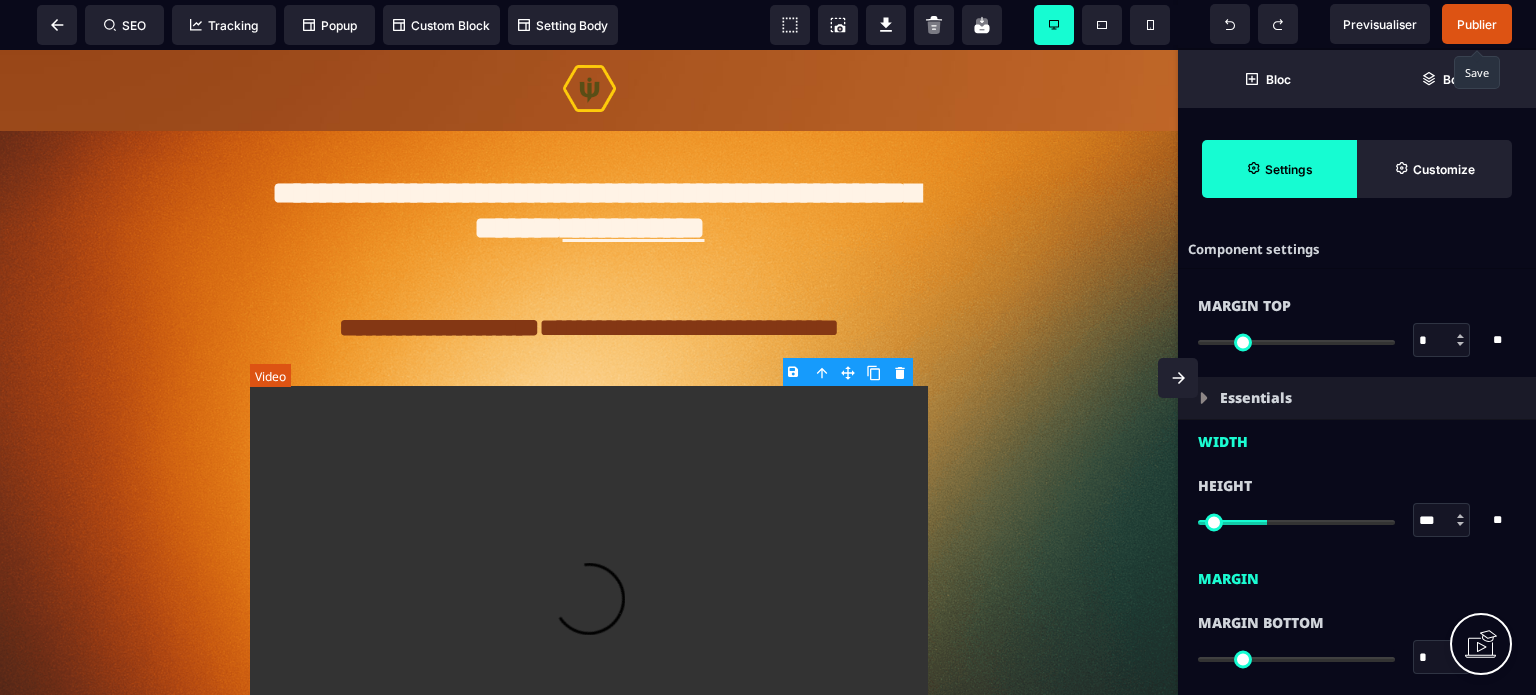 click at bounding box center (589, 611) 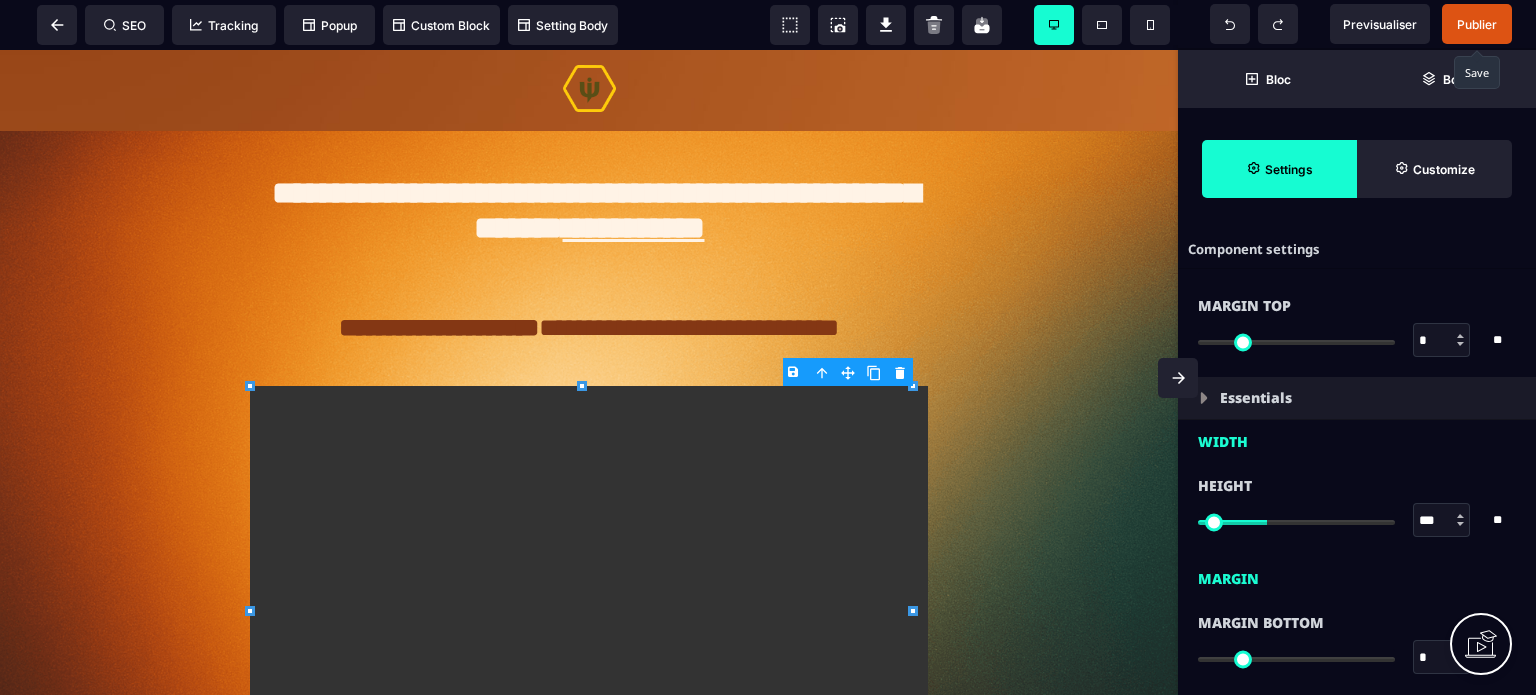 click on "*" at bounding box center (1442, 341) 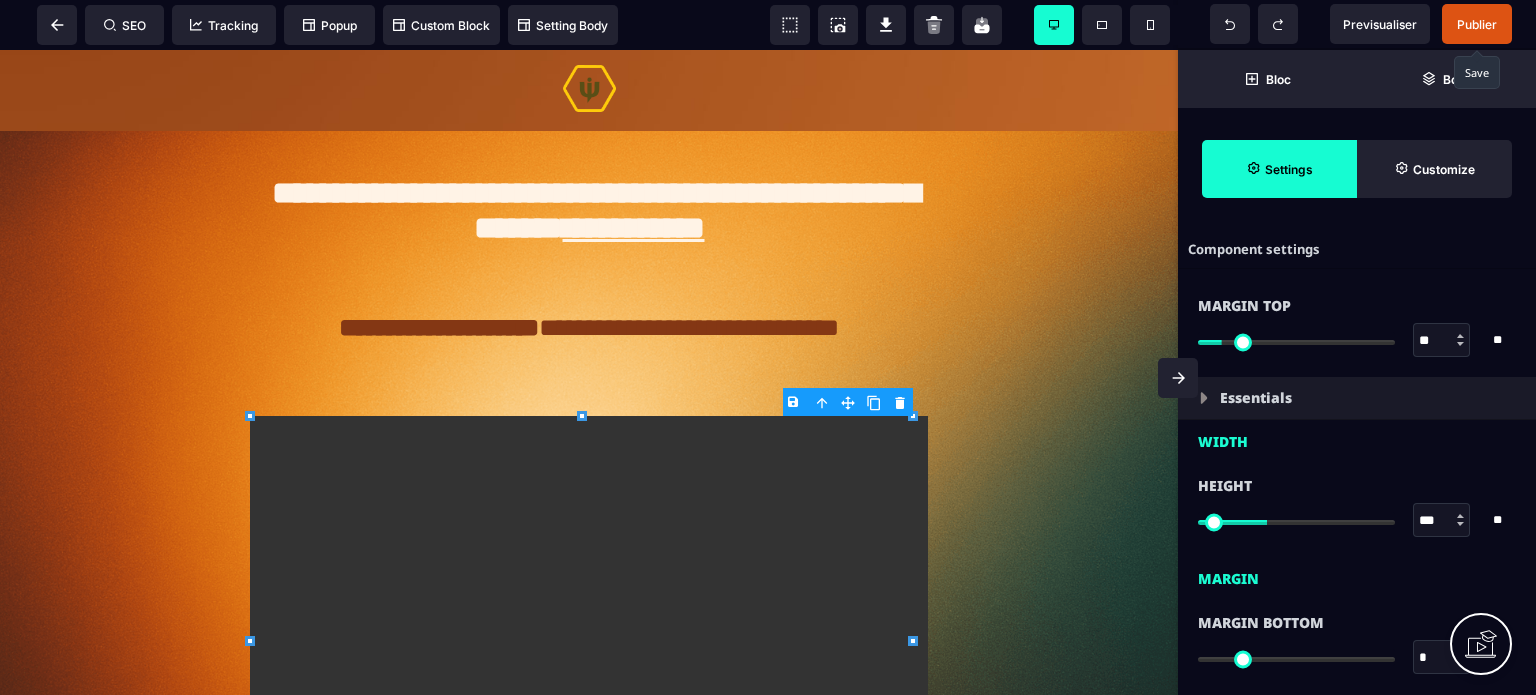 click on "Height
***
*
* * **
All" at bounding box center [1357, 505] 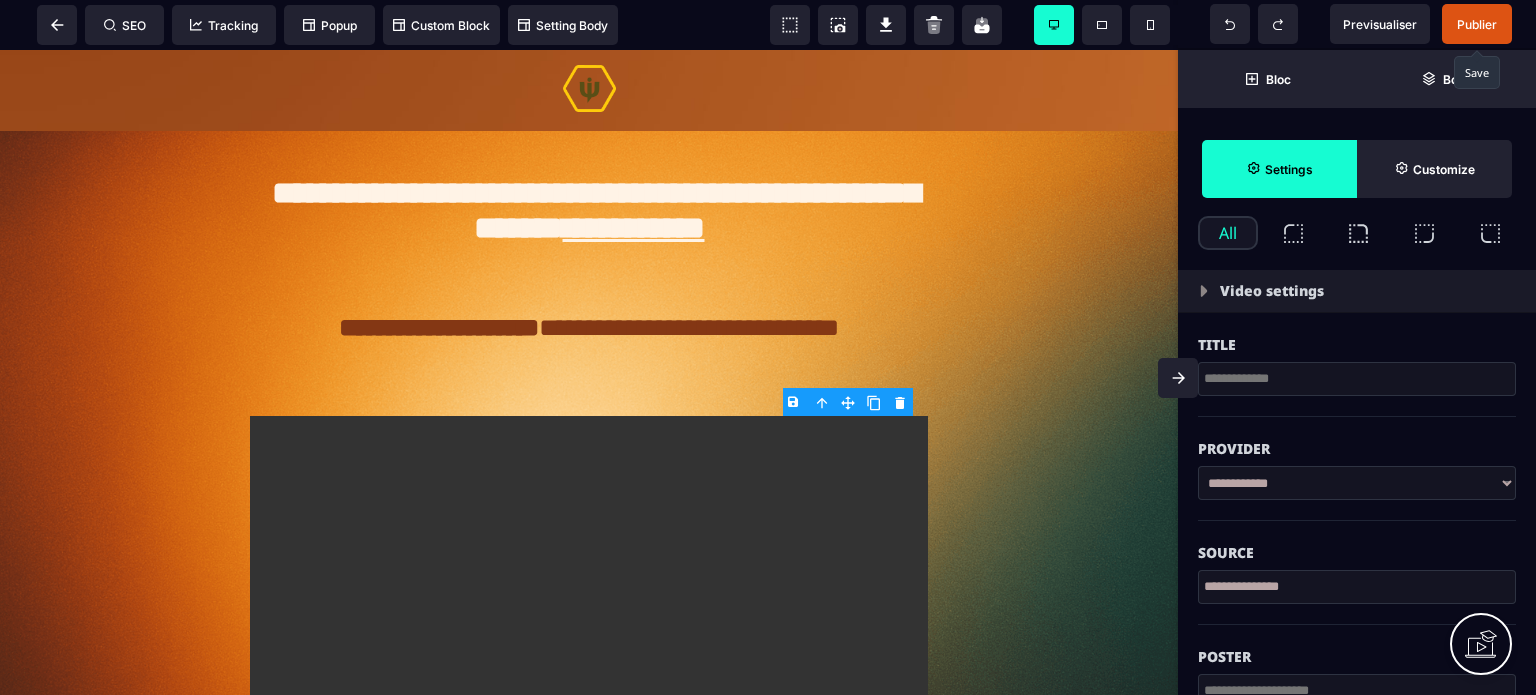 scroll, scrollTop: 728, scrollLeft: 0, axis: vertical 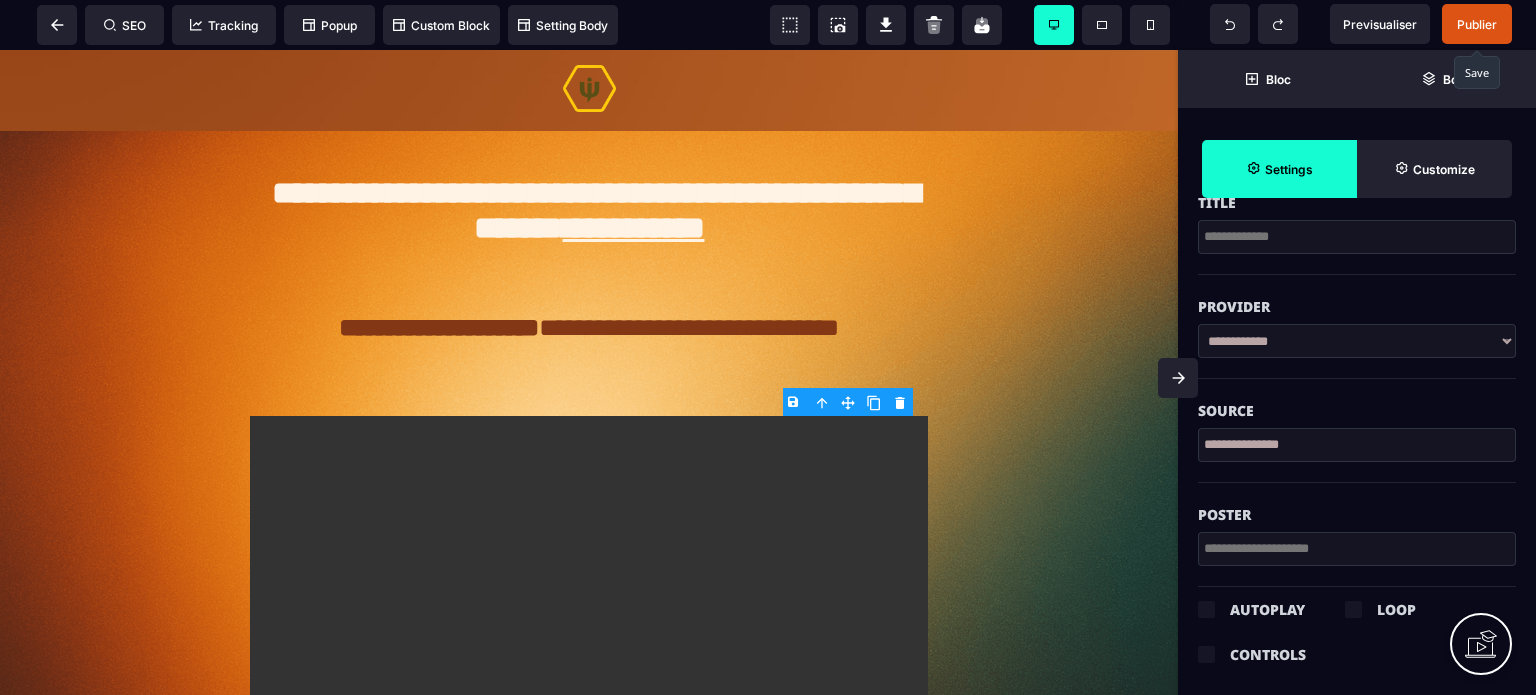click on "**********" at bounding box center [1357, 341] 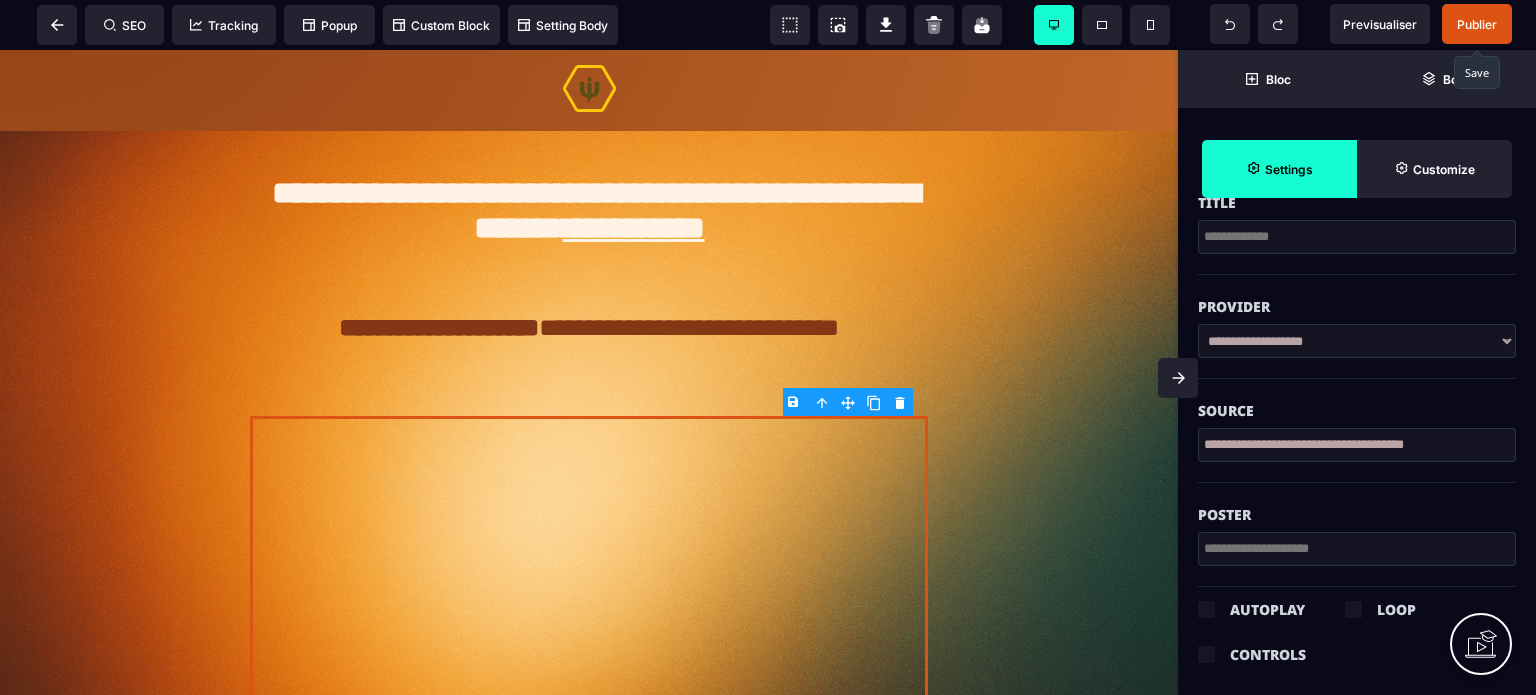 scroll, scrollTop: 0, scrollLeft: 0, axis: both 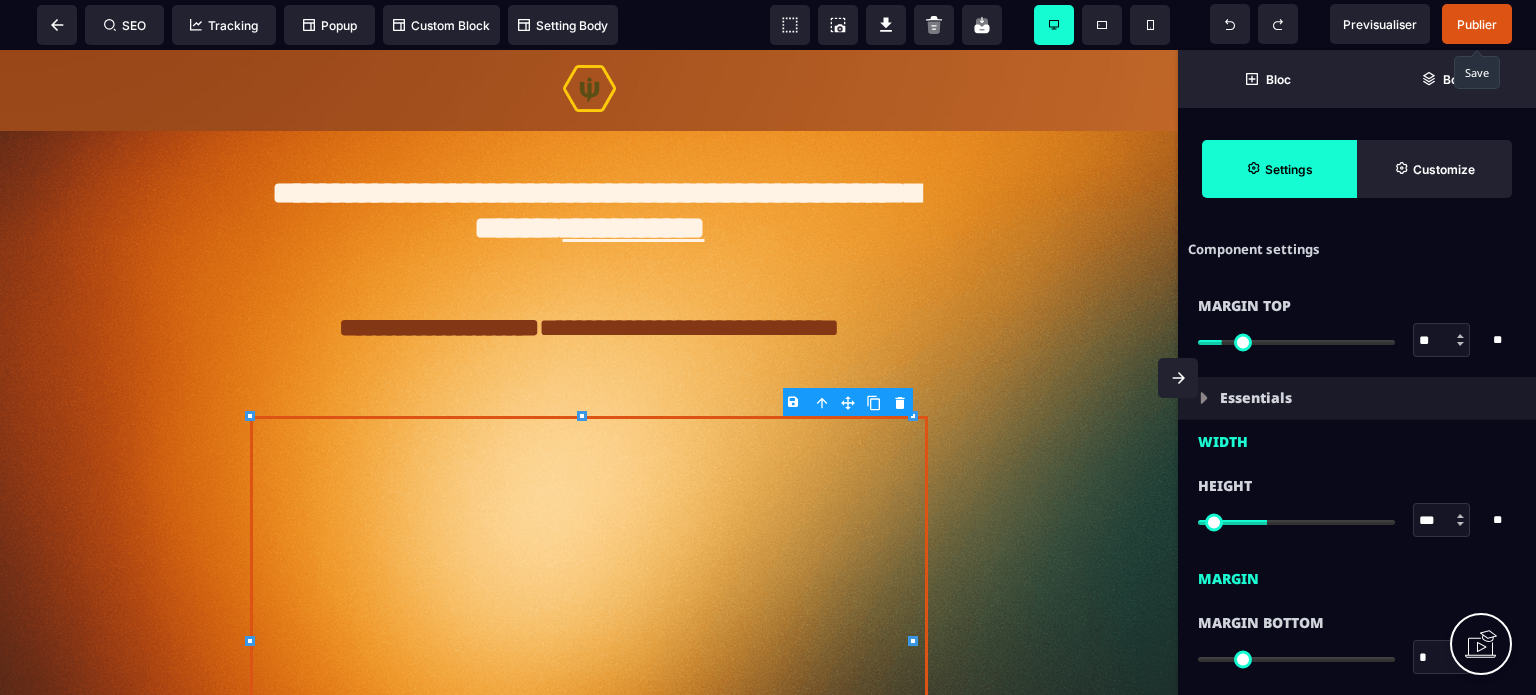 click on "Height
***
*
* * **
All" at bounding box center [1357, 505] 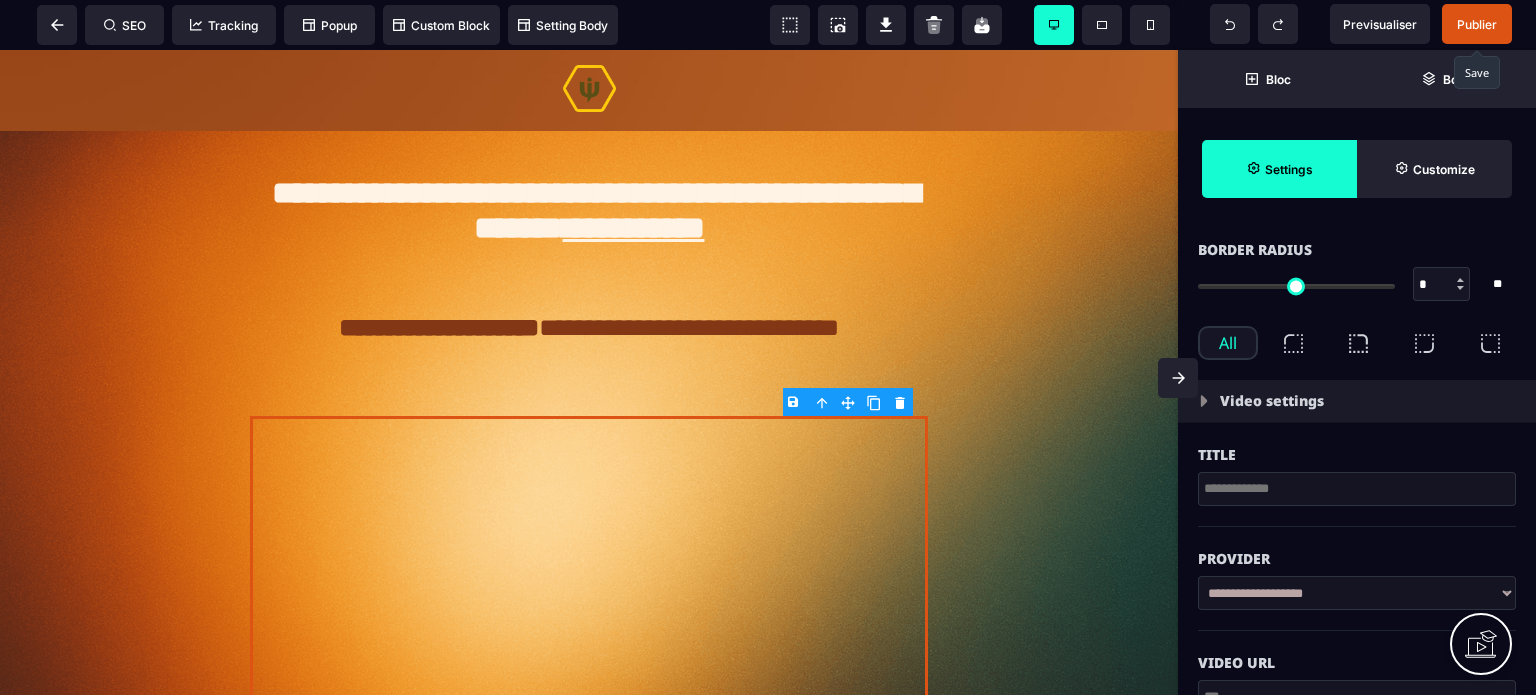 scroll, scrollTop: 480, scrollLeft: 0, axis: vertical 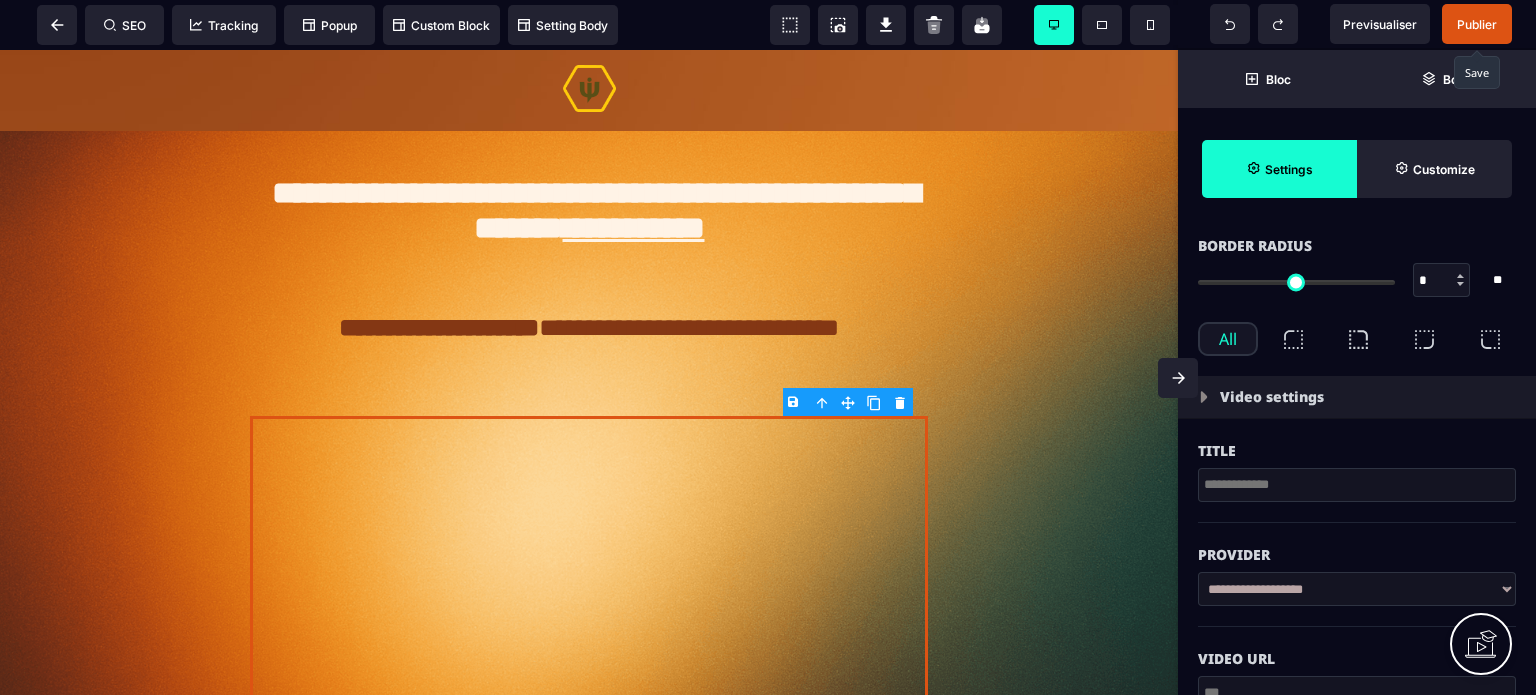 click on "*" at bounding box center (1442, 281) 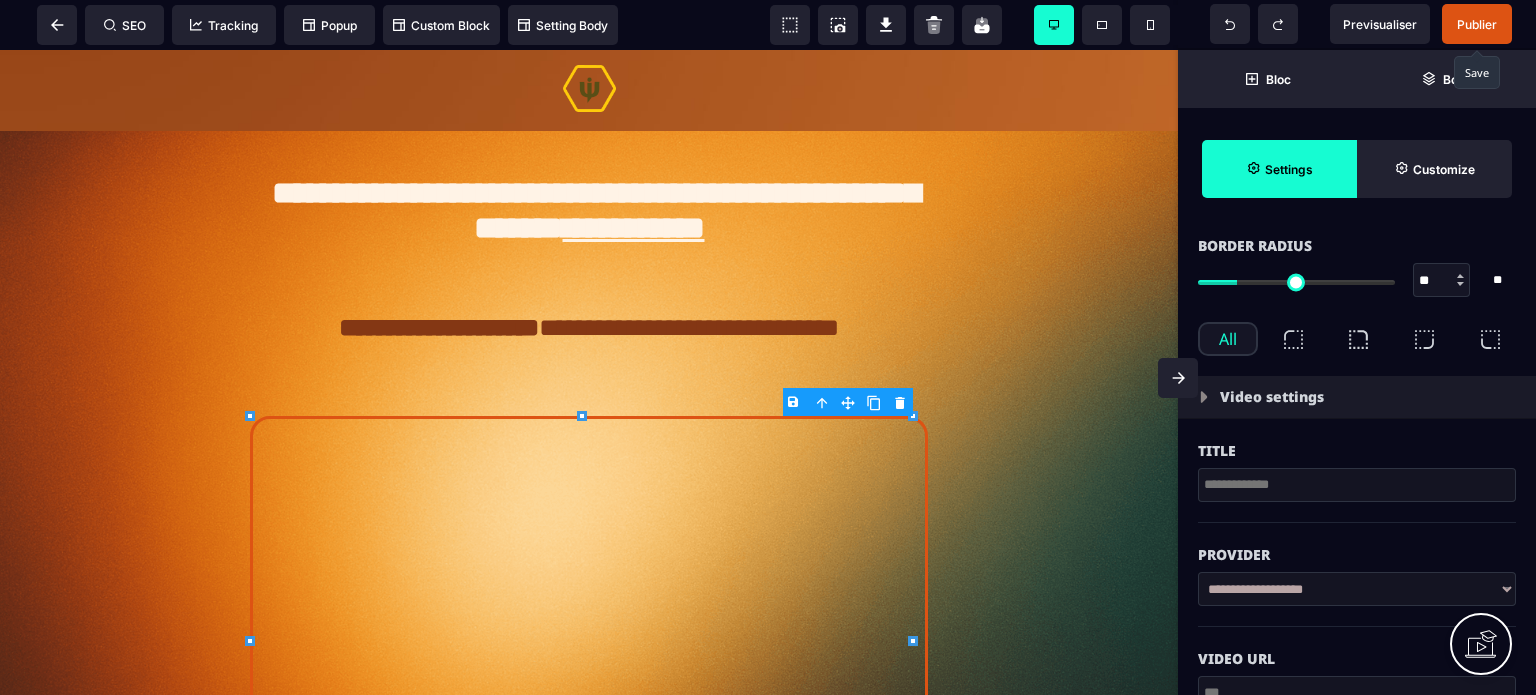 click on "Title" at bounding box center (1357, 451) 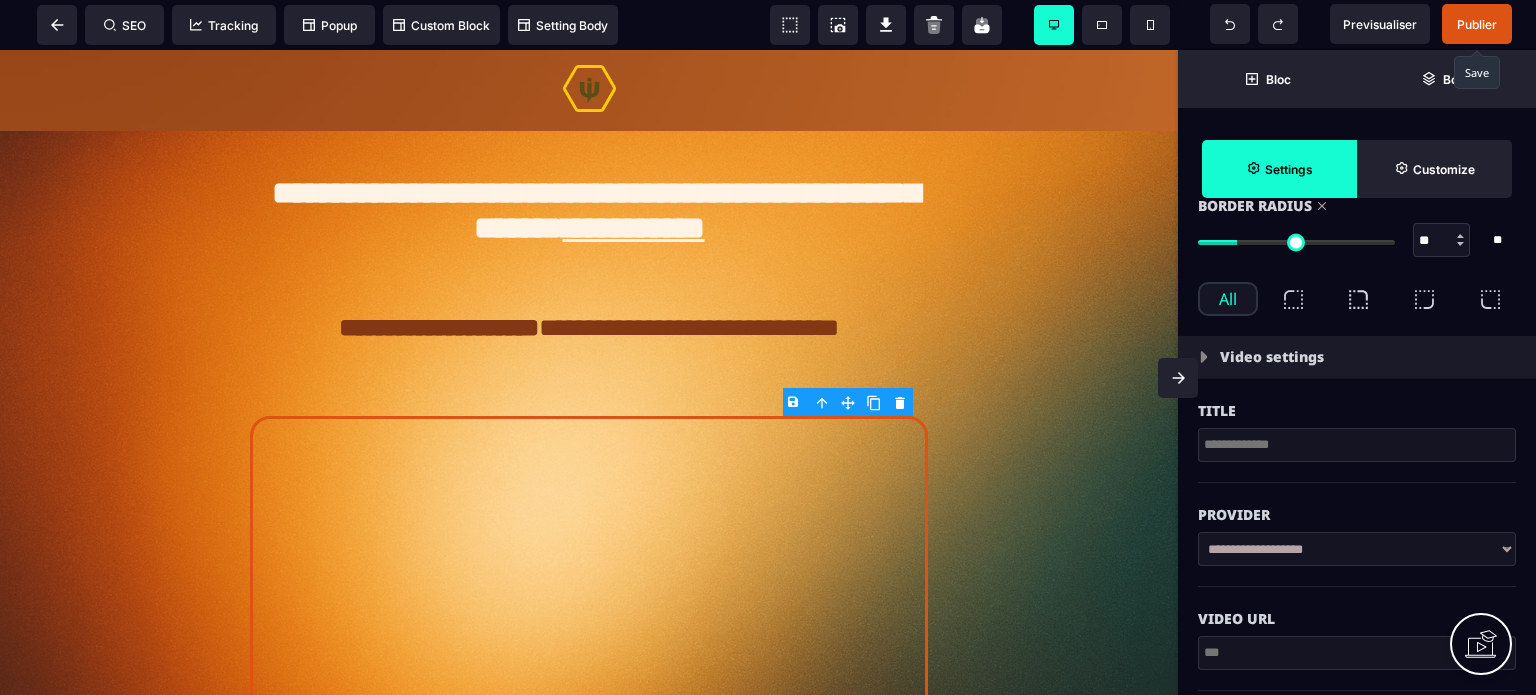 scroll, scrollTop: 600, scrollLeft: 0, axis: vertical 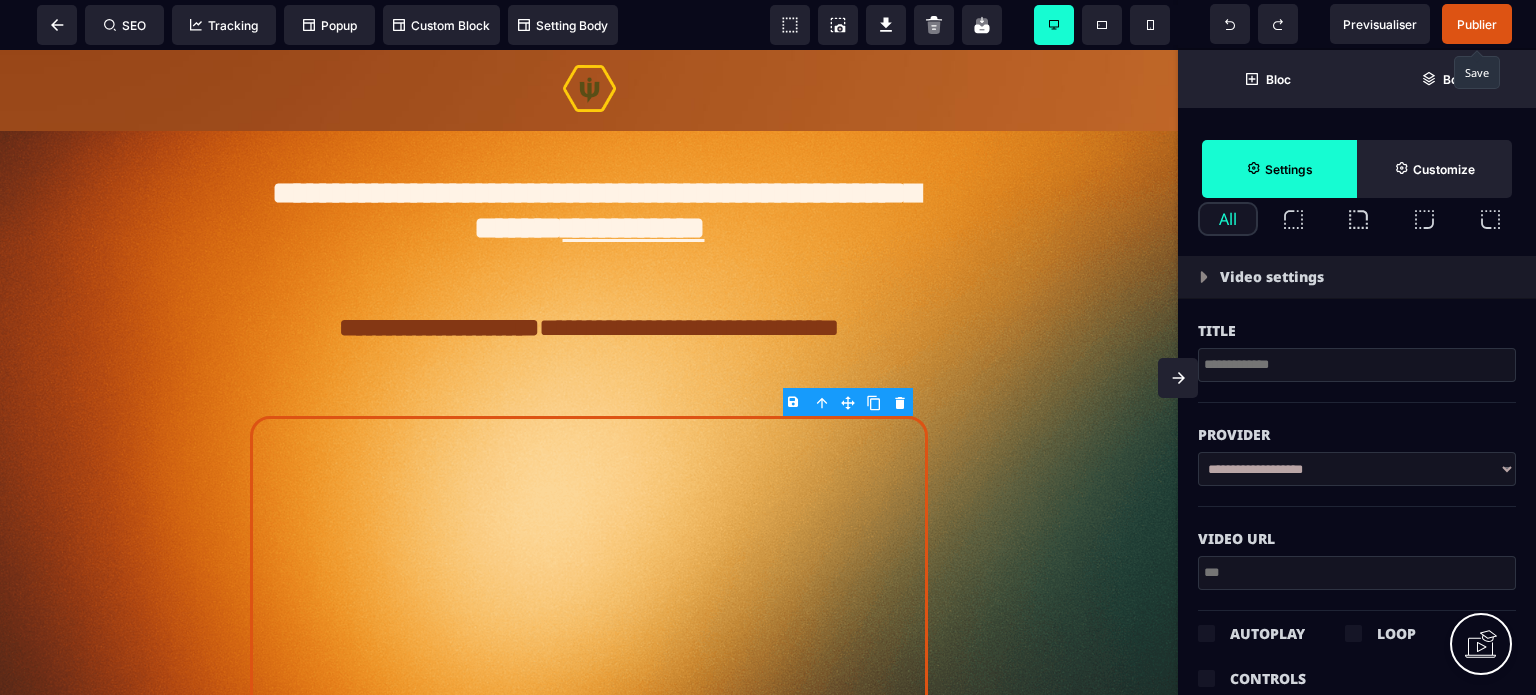 click at bounding box center (1357, 573) 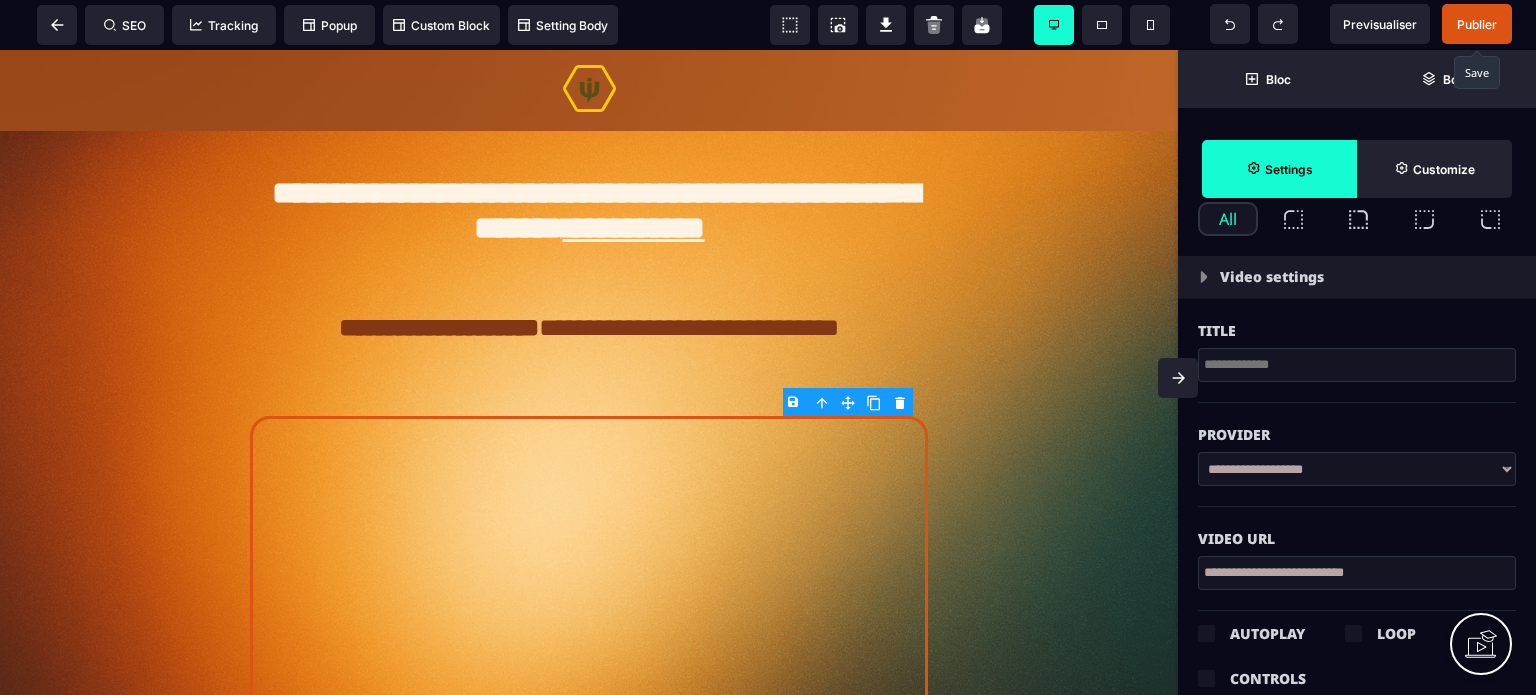 click on "Video URL" at bounding box center [1357, 539] 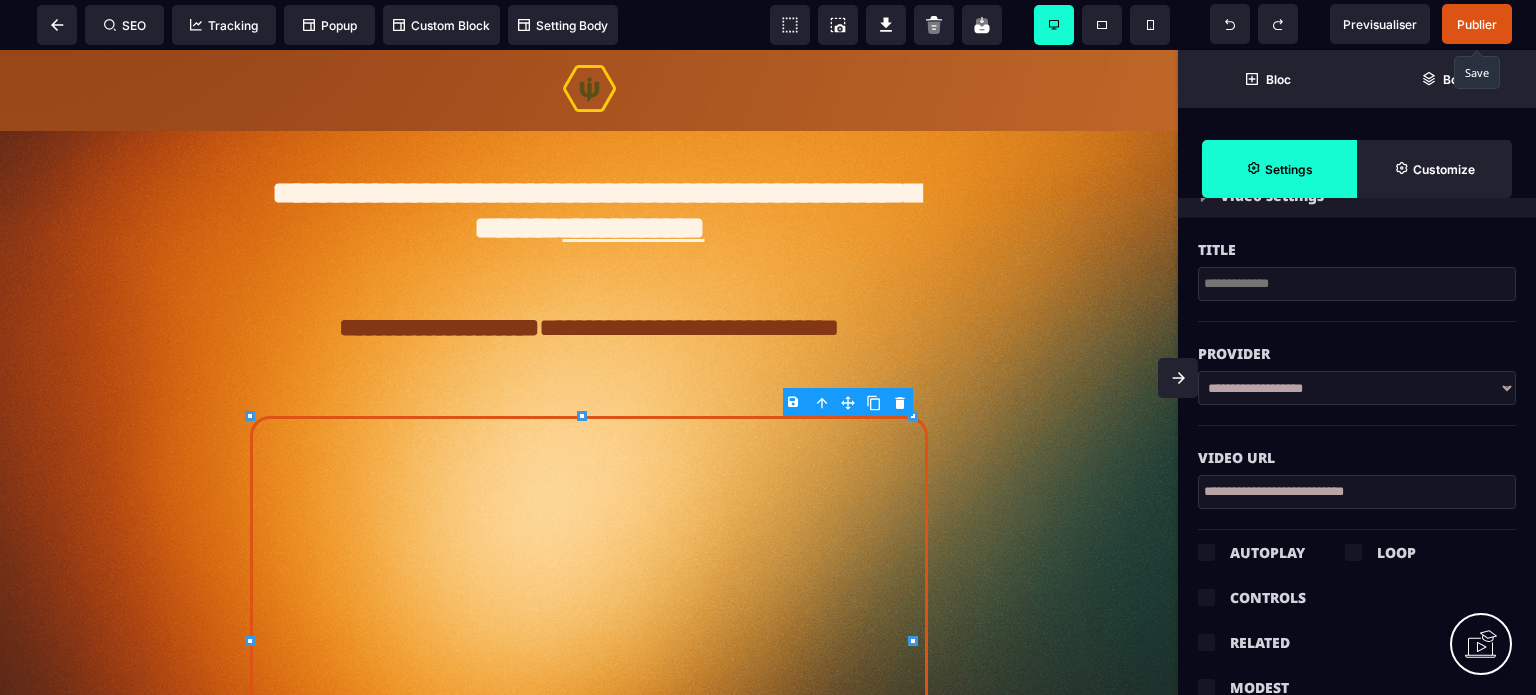 scroll, scrollTop: 713, scrollLeft: 0, axis: vertical 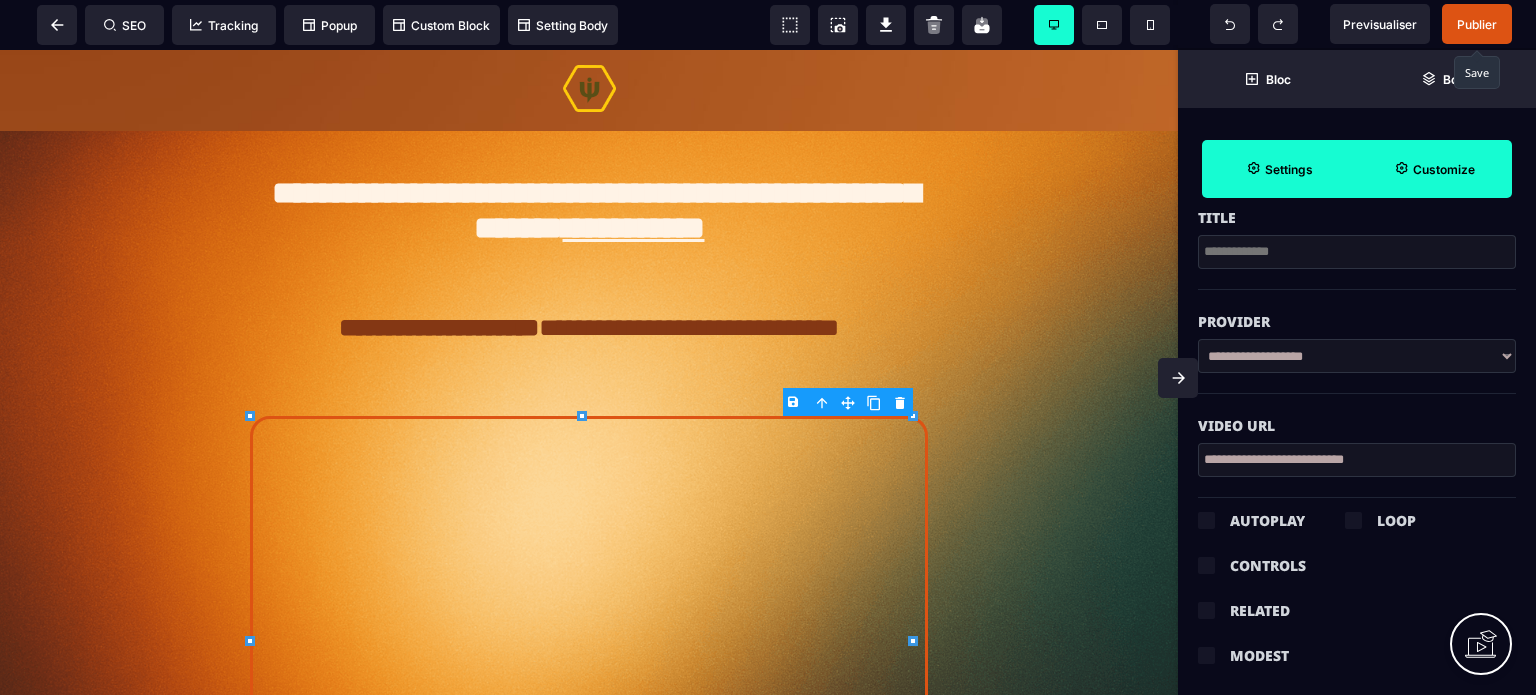 click on "Customize" at bounding box center (1434, 169) 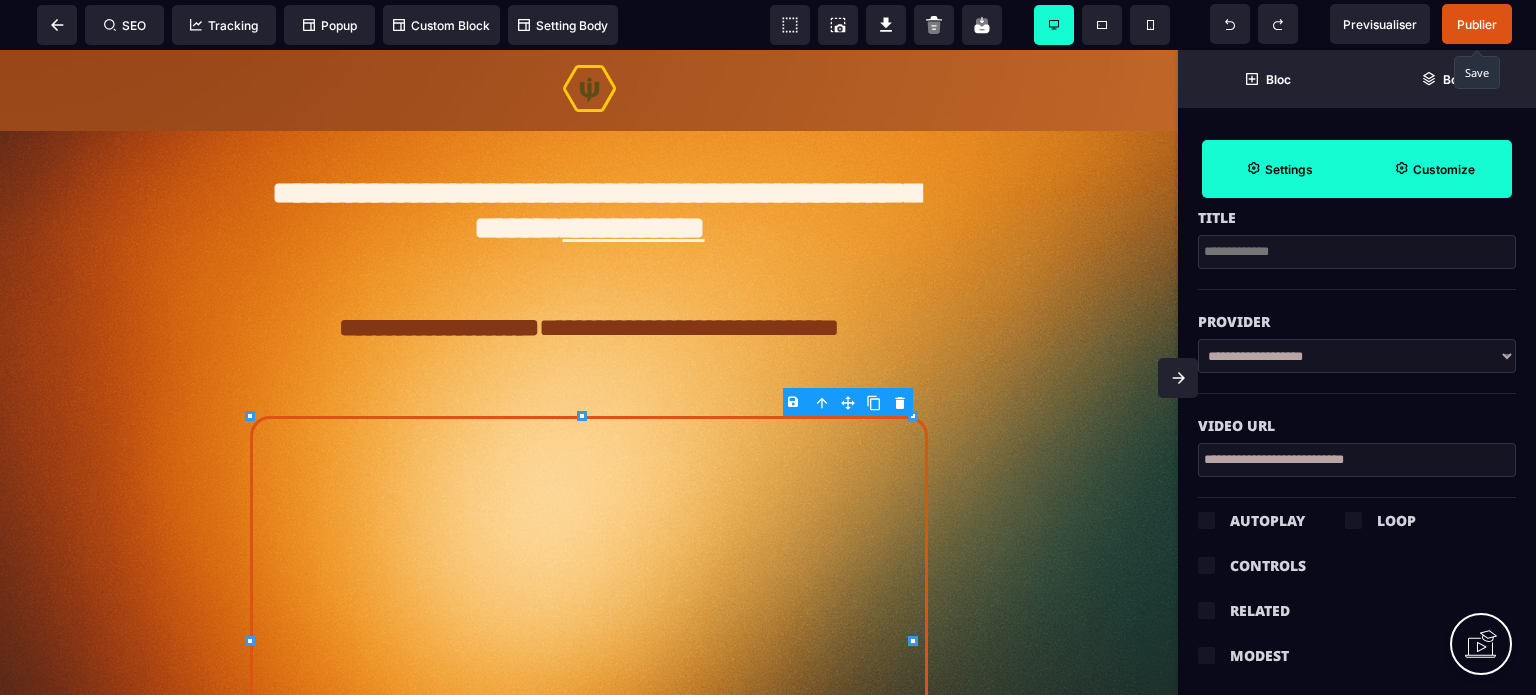 scroll, scrollTop: 176, scrollLeft: 0, axis: vertical 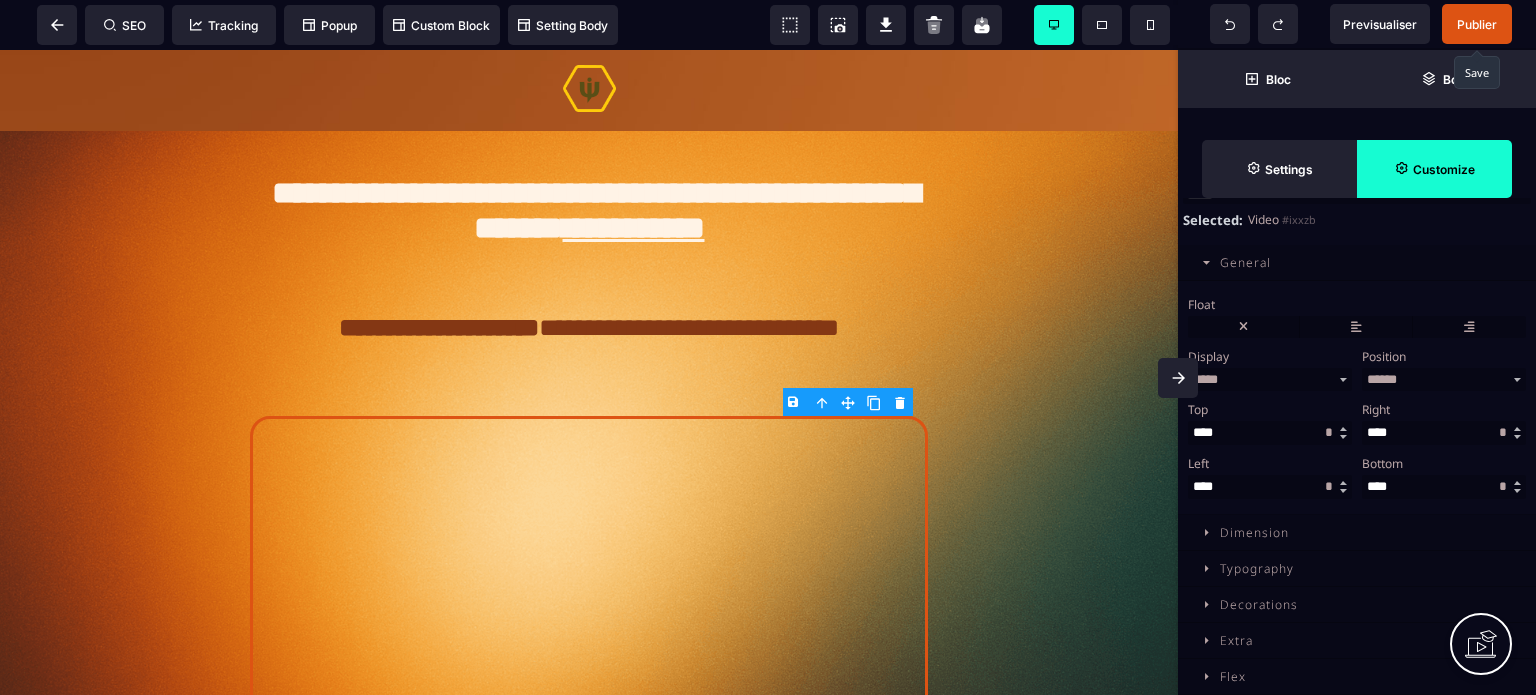 click on "Decorations" at bounding box center [1357, 605] 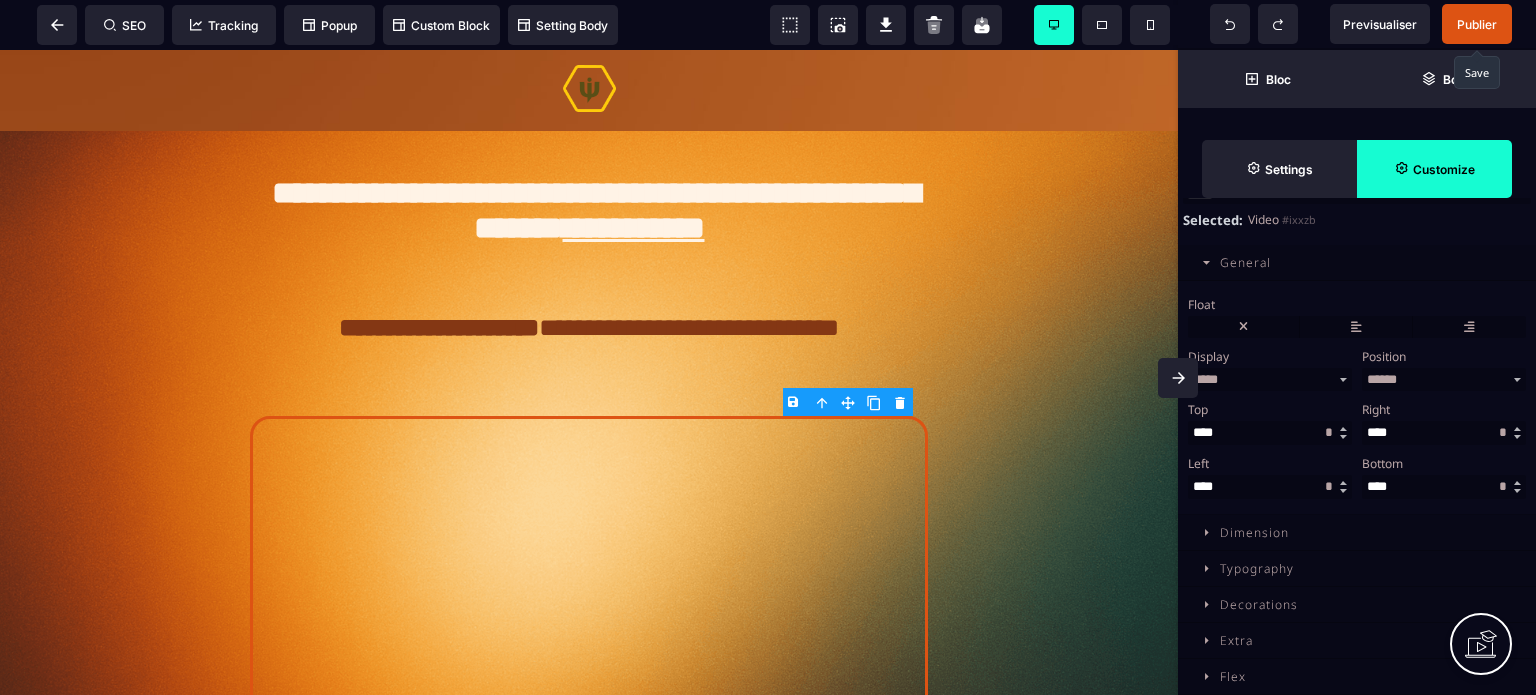 scroll, scrollTop: 1158, scrollLeft: 0, axis: vertical 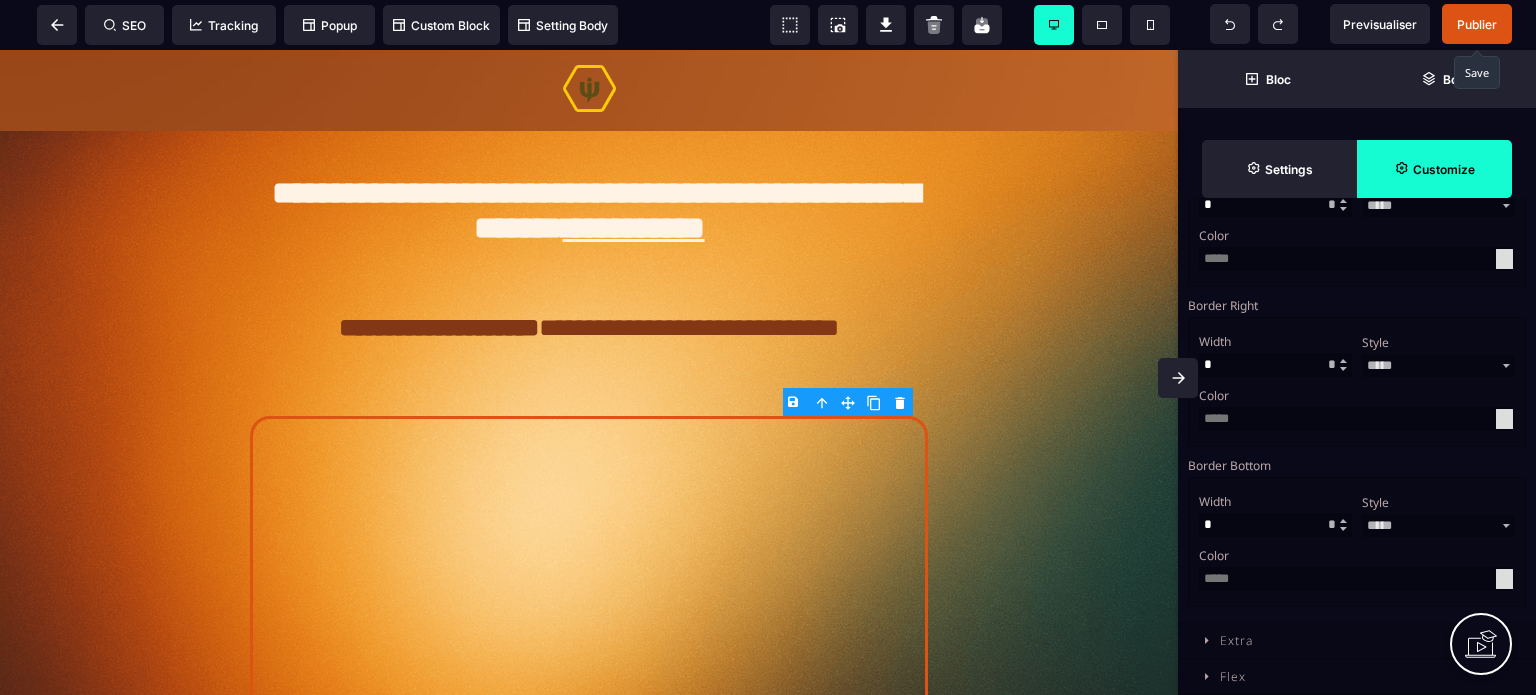 click on "Width
* **" at bounding box center [1275, 512] 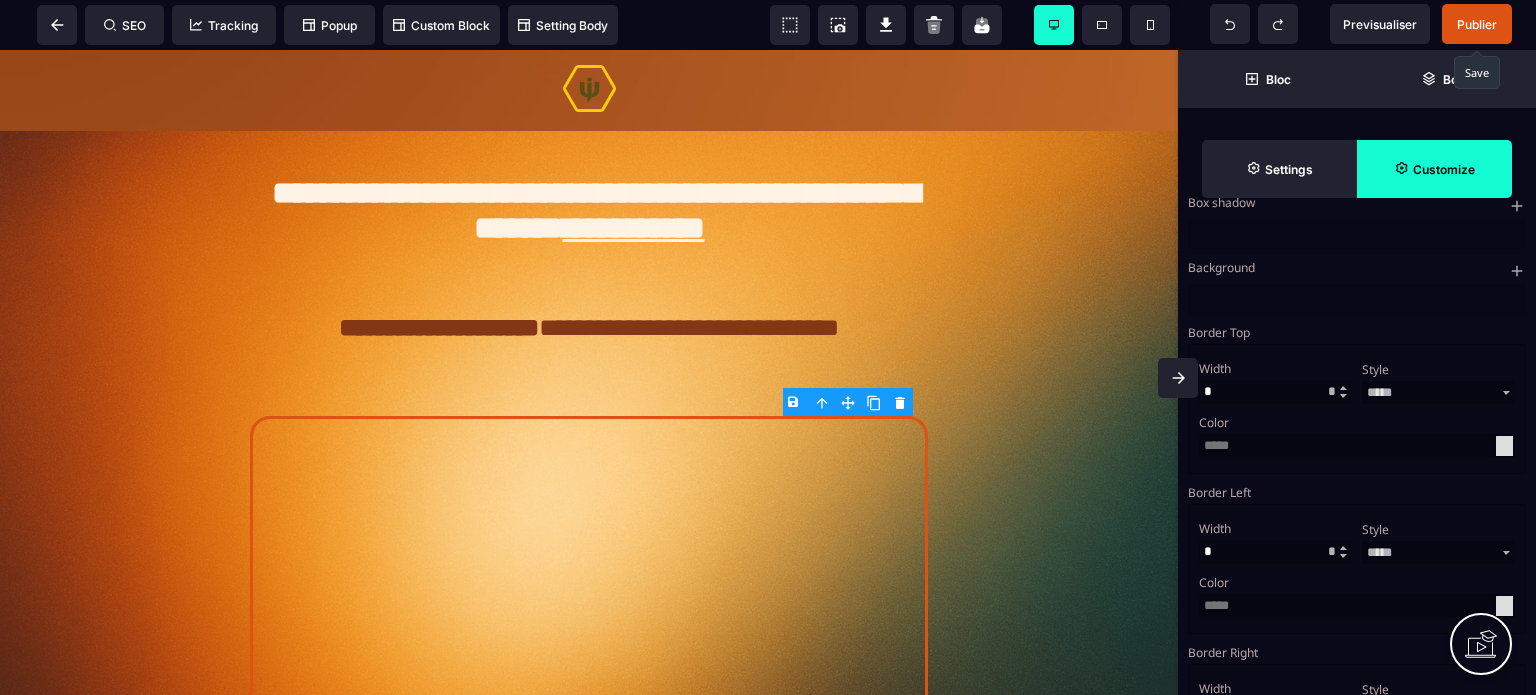 scroll, scrollTop: 838, scrollLeft: 0, axis: vertical 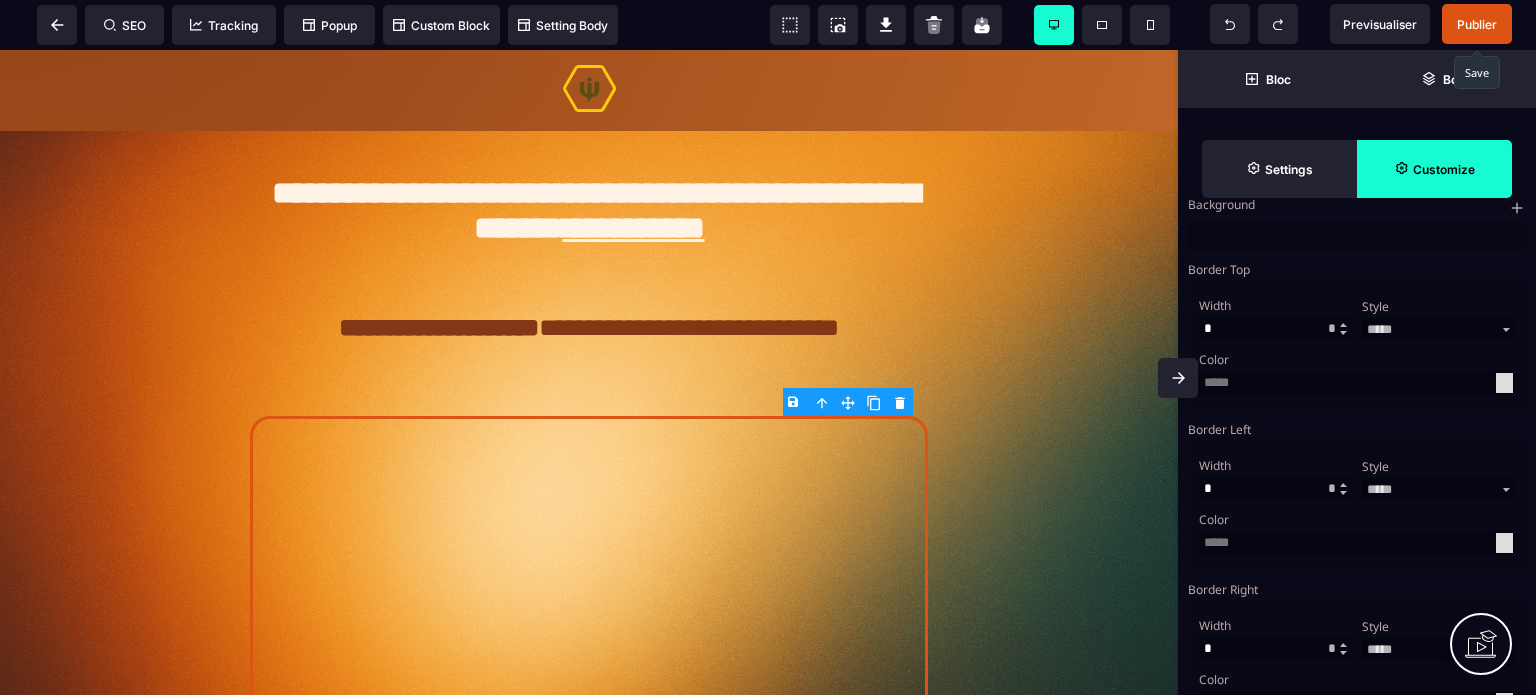 click at bounding box center [1504, 383] 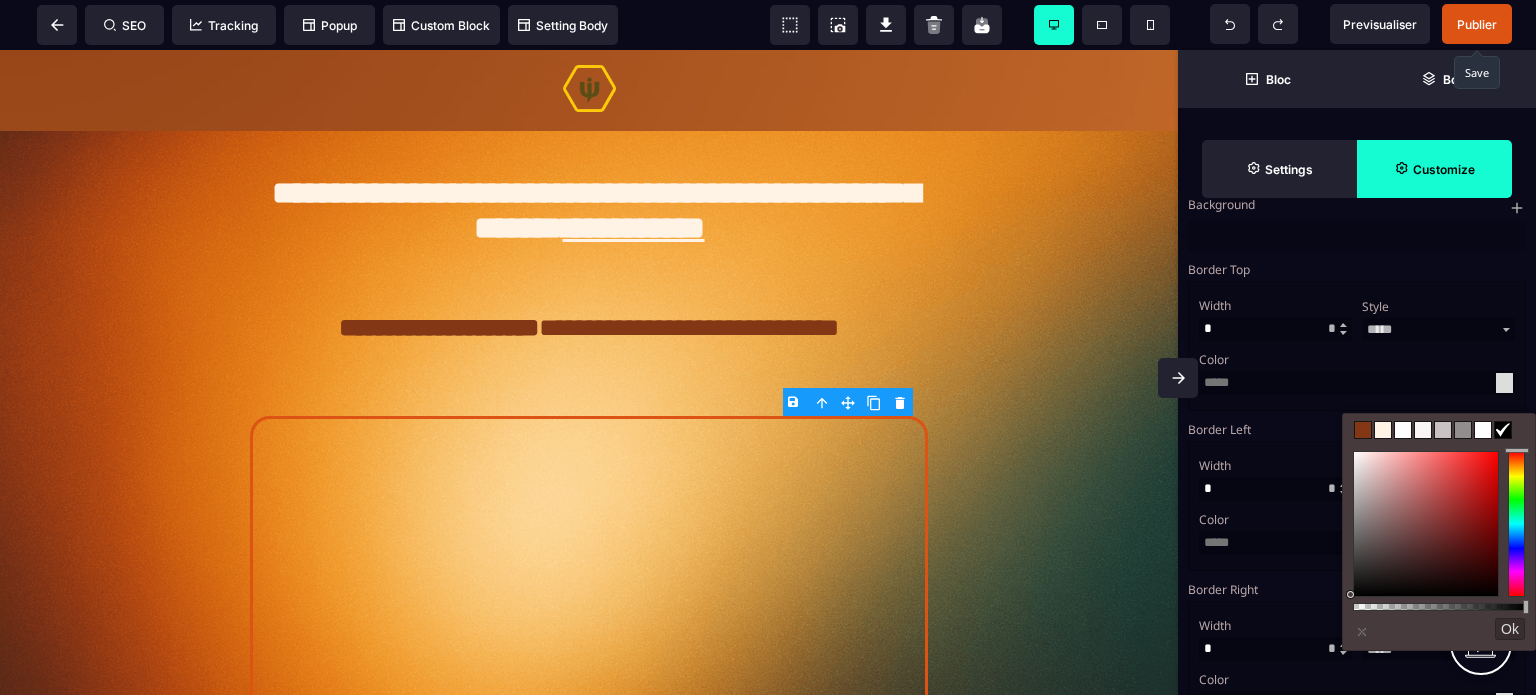 click at bounding box center (1363, 430) 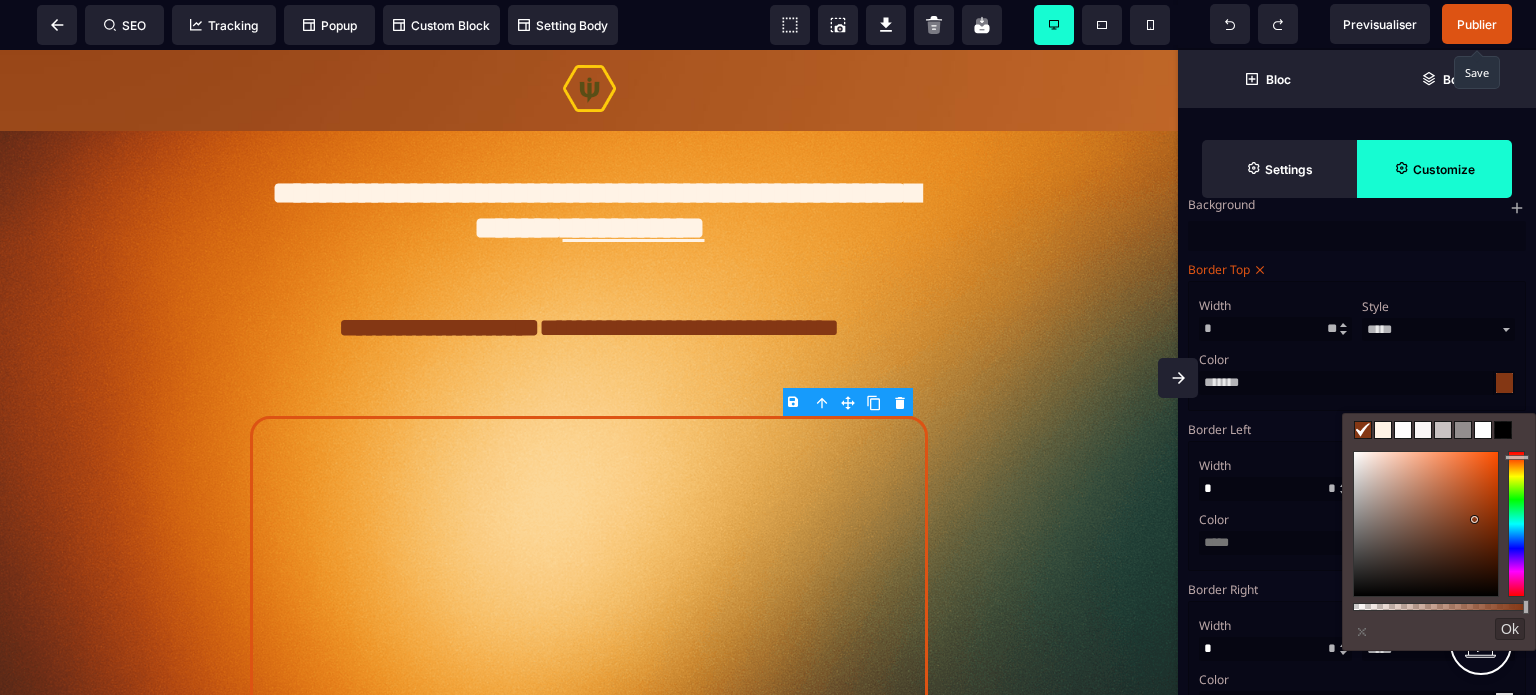 drag, startPoint x: 1245, startPoint y: 343, endPoint x: 1202, endPoint y: 344, distance: 43.011627 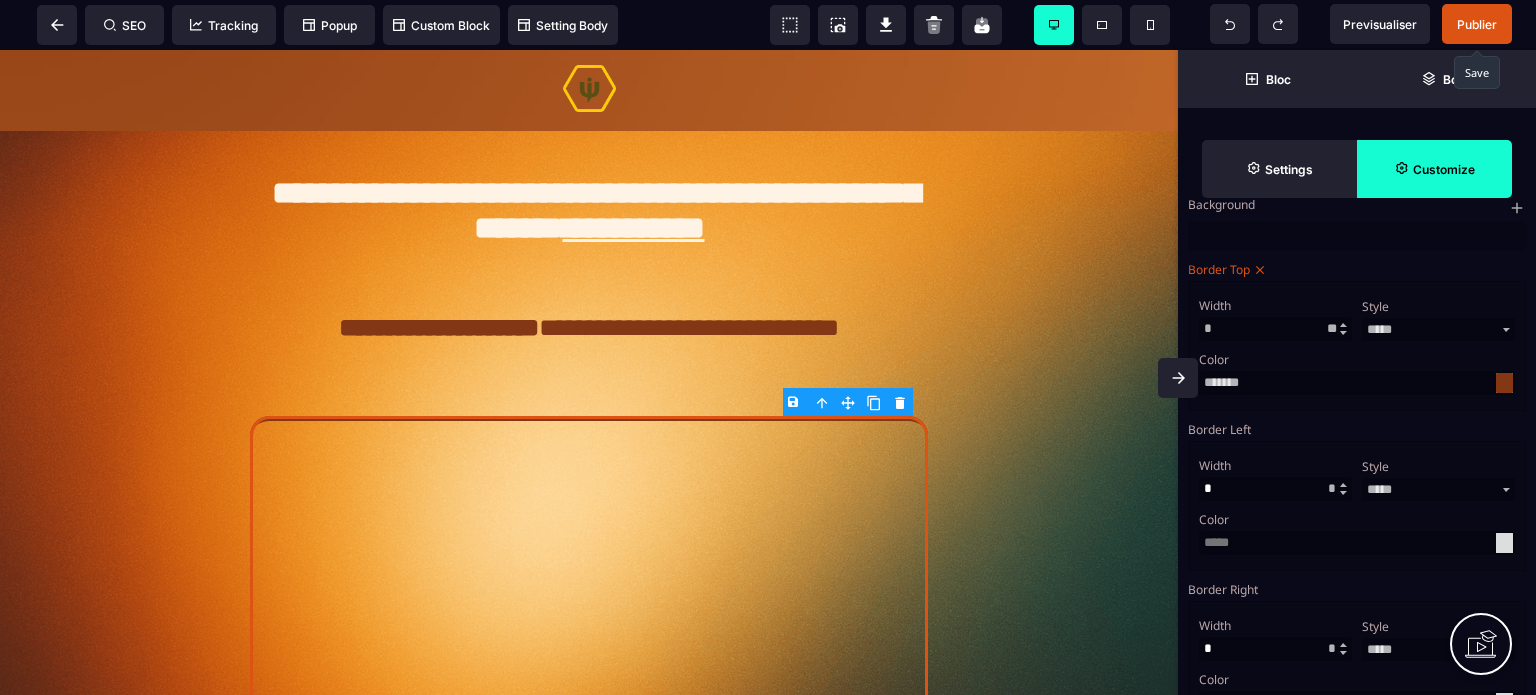 click on "Color" at bounding box center [1354, 359] 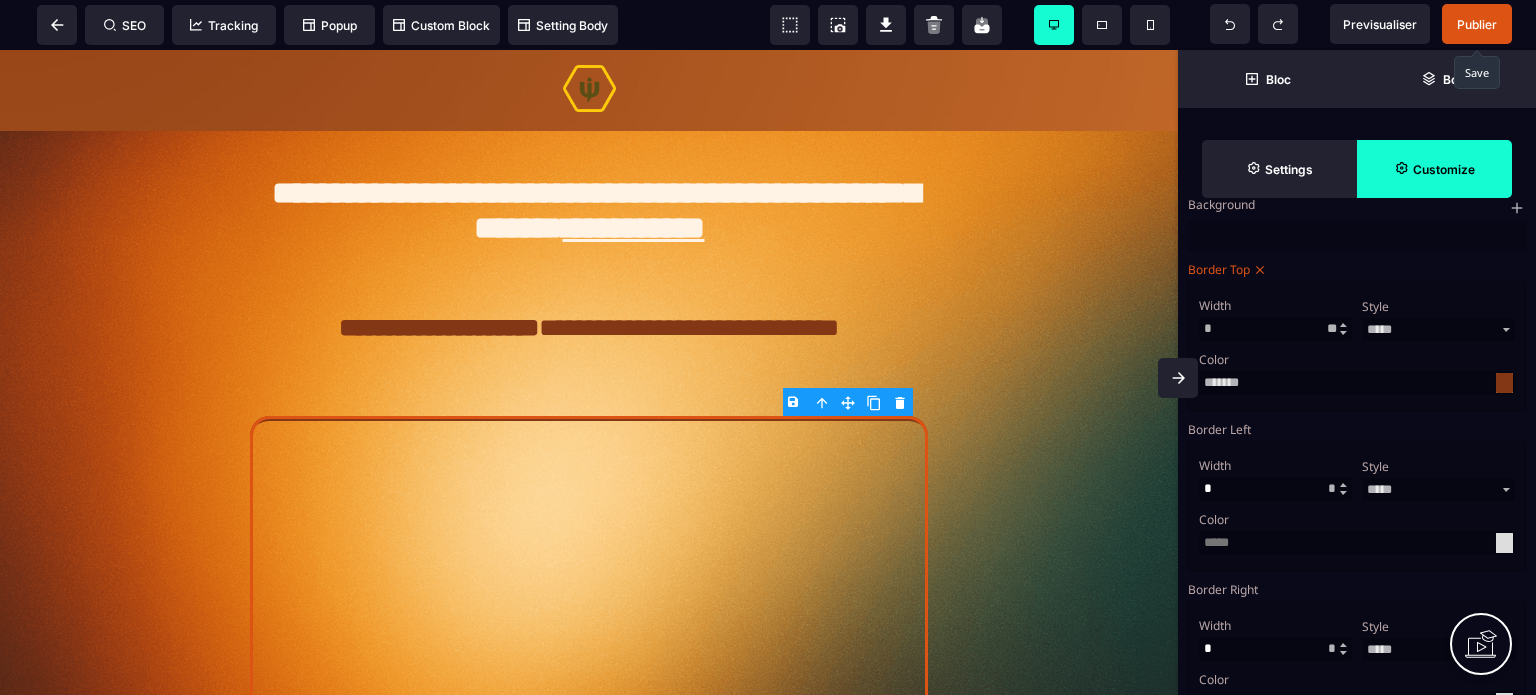 drag, startPoint x: 1238, startPoint y: 501, endPoint x: 1191, endPoint y: 504, distance: 47.095646 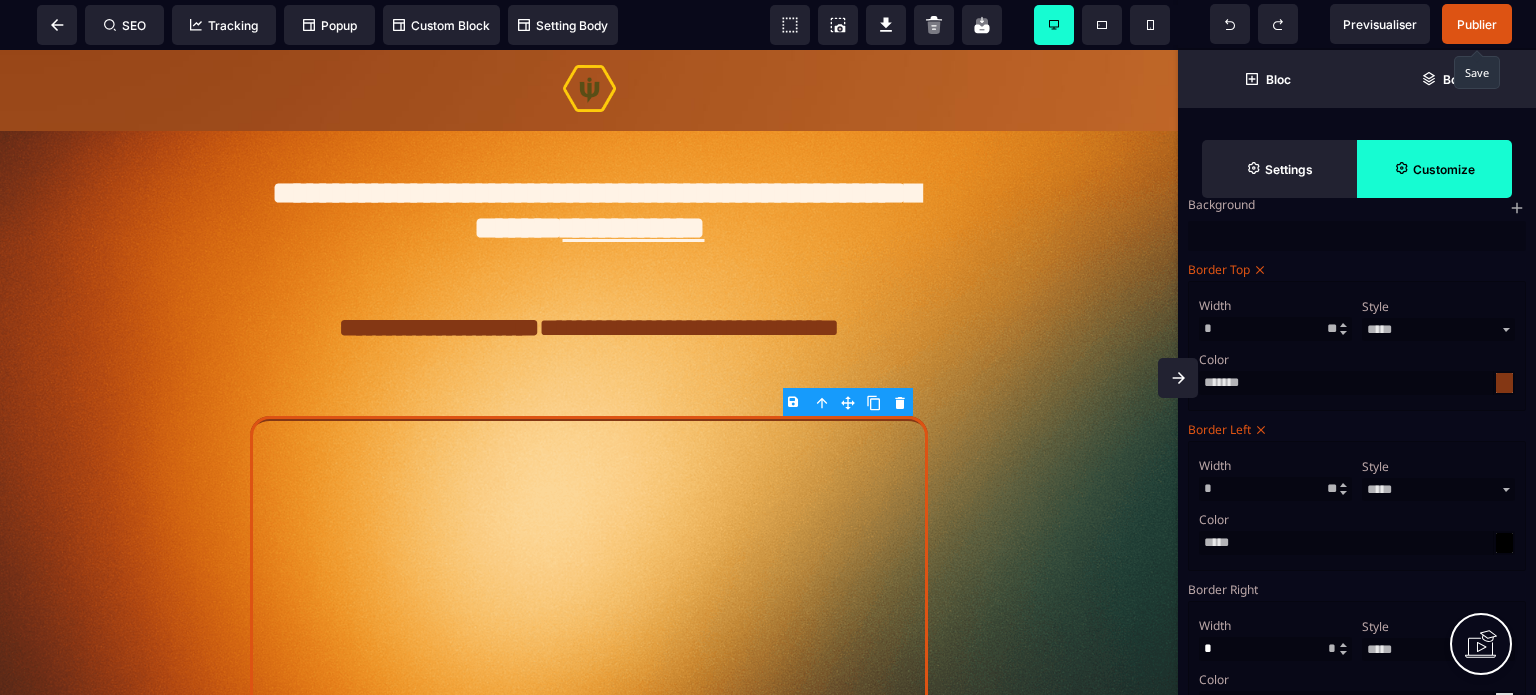 click at bounding box center [1504, 543] 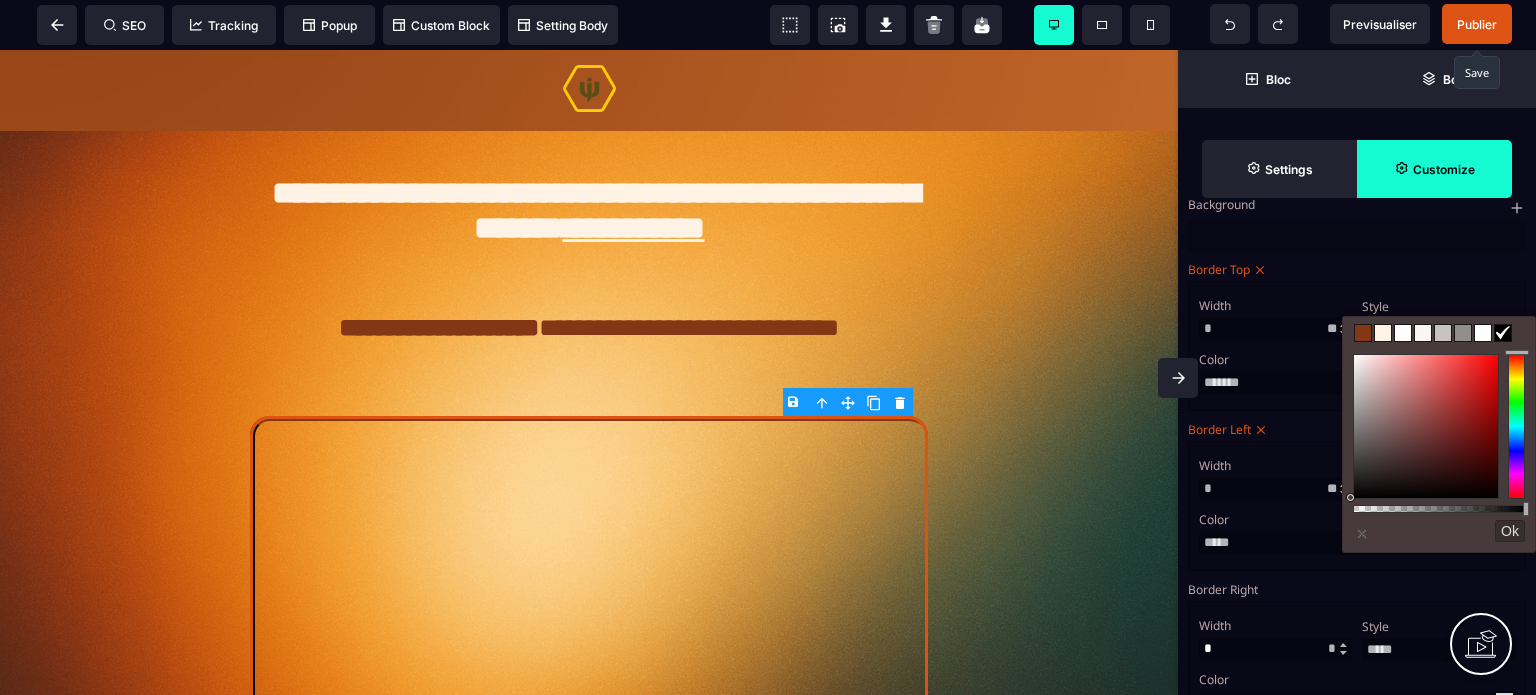 click at bounding box center [1363, 333] 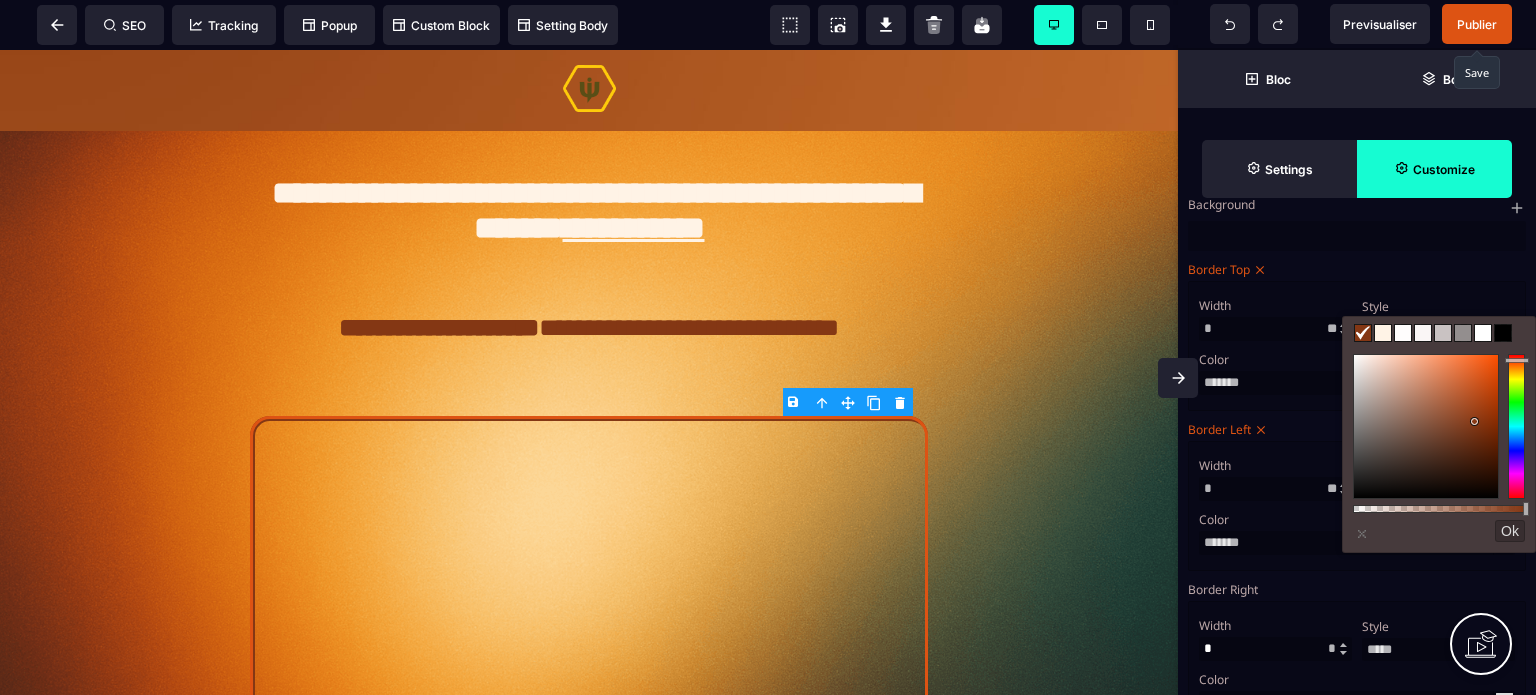 click on "Color
*******" at bounding box center [1357, 530] 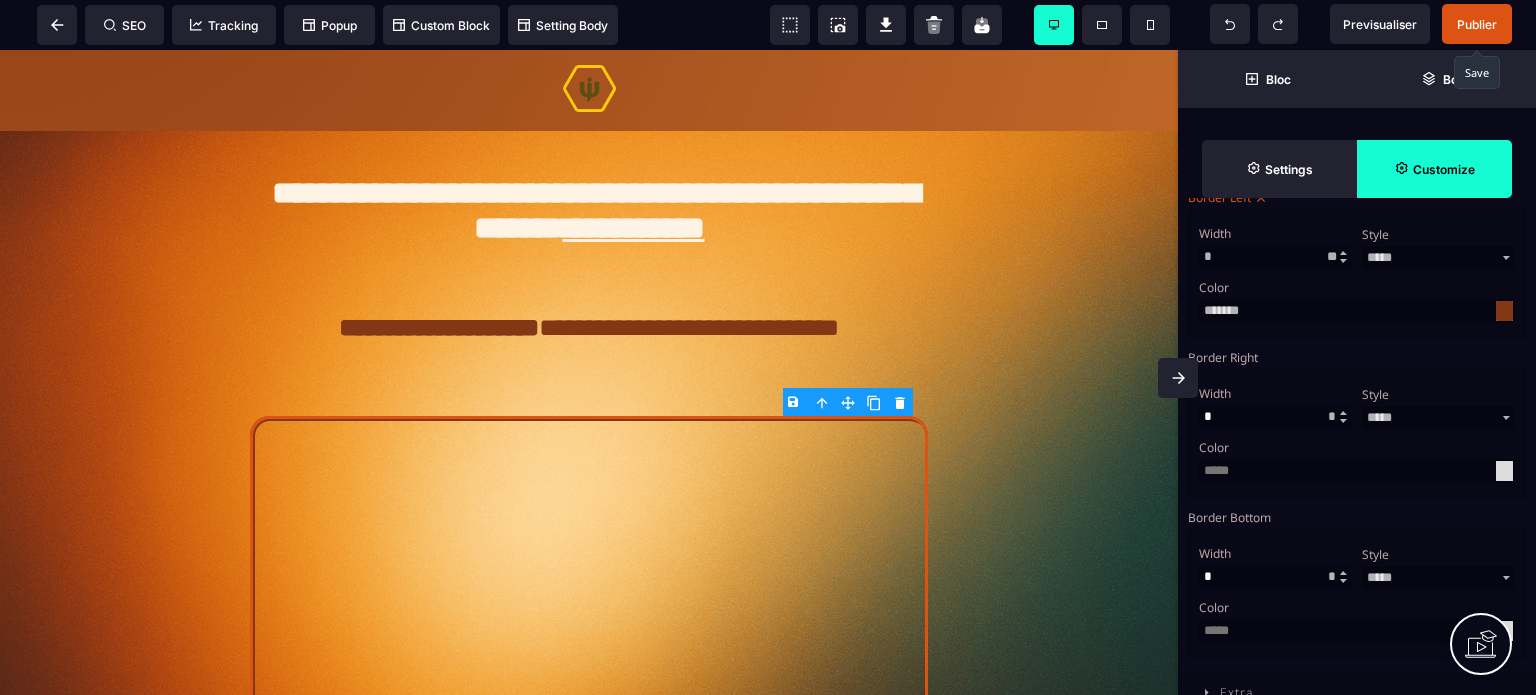 scroll, scrollTop: 1158, scrollLeft: 0, axis: vertical 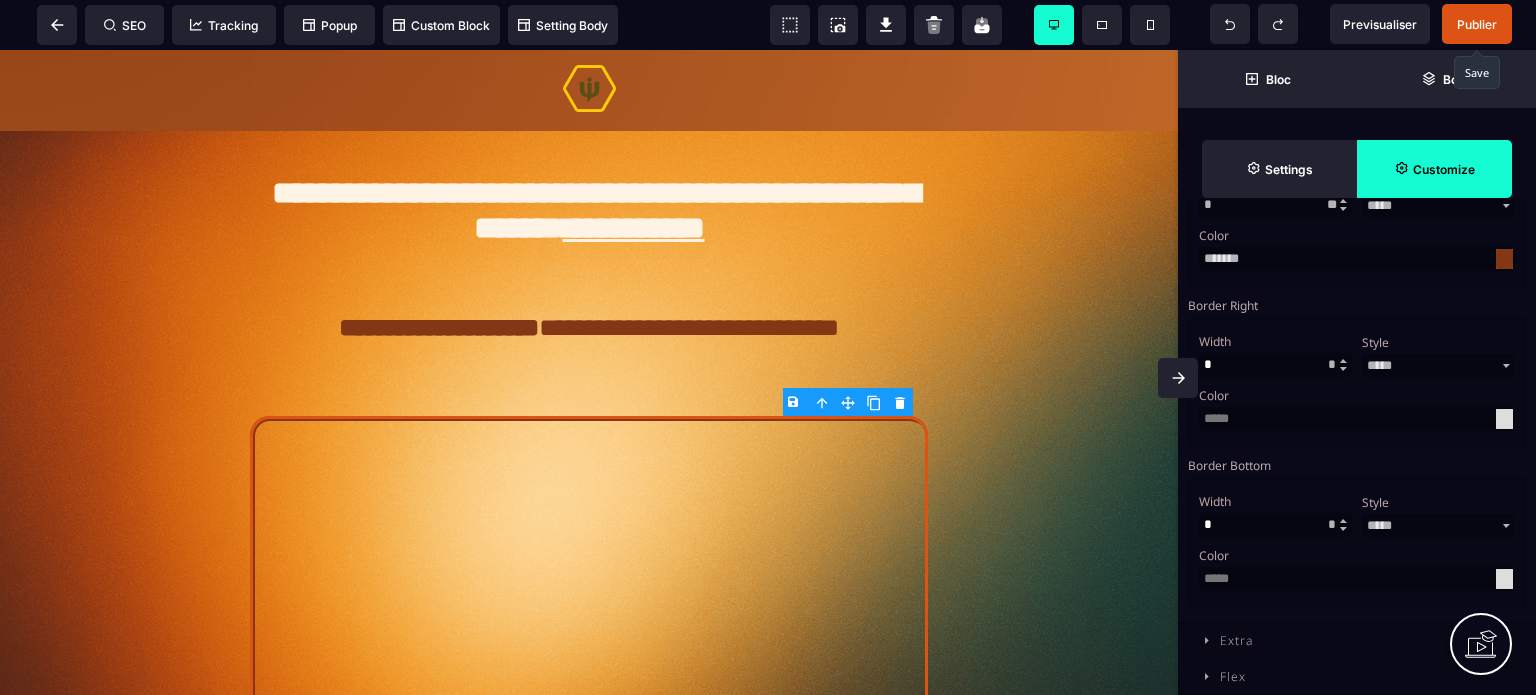 drag, startPoint x: 1226, startPoint y: 354, endPoint x: 1207, endPoint y: 350, distance: 19.416489 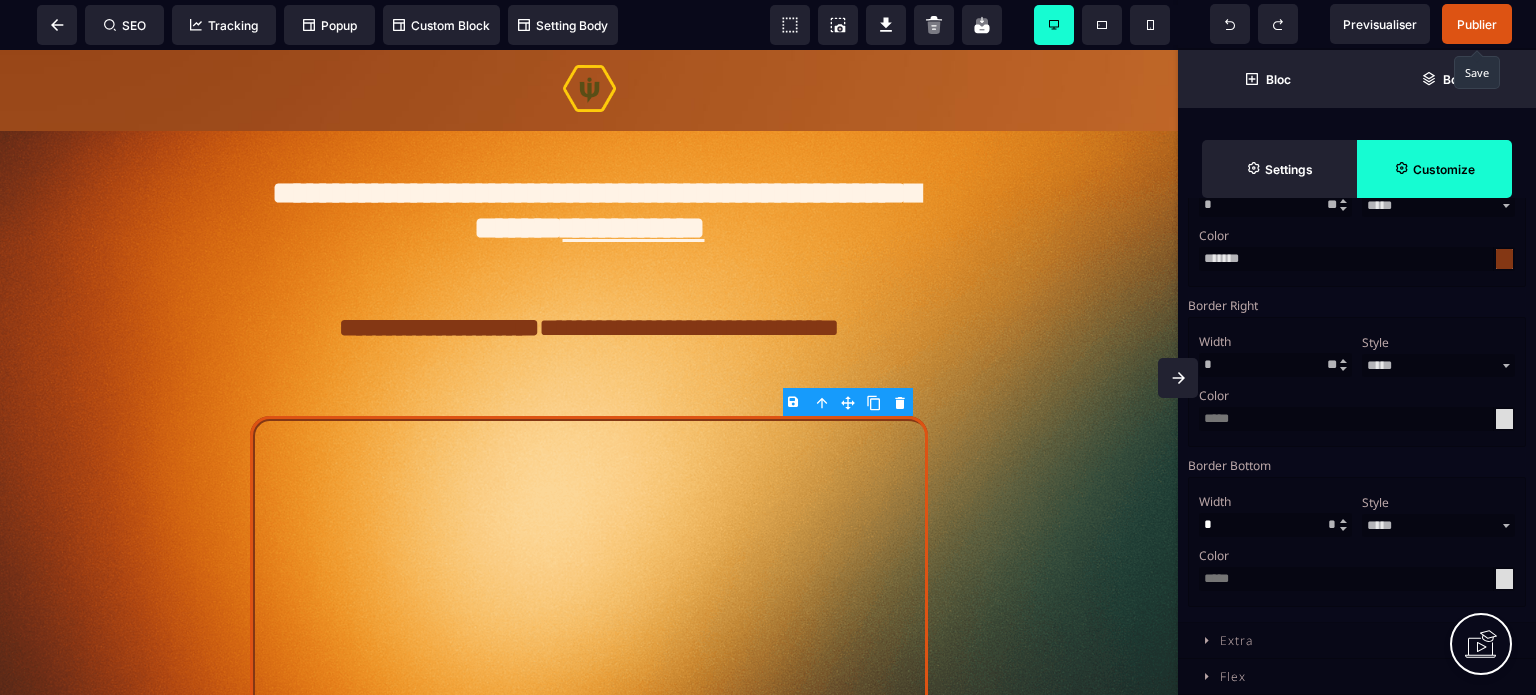 click at bounding box center (1504, 419) 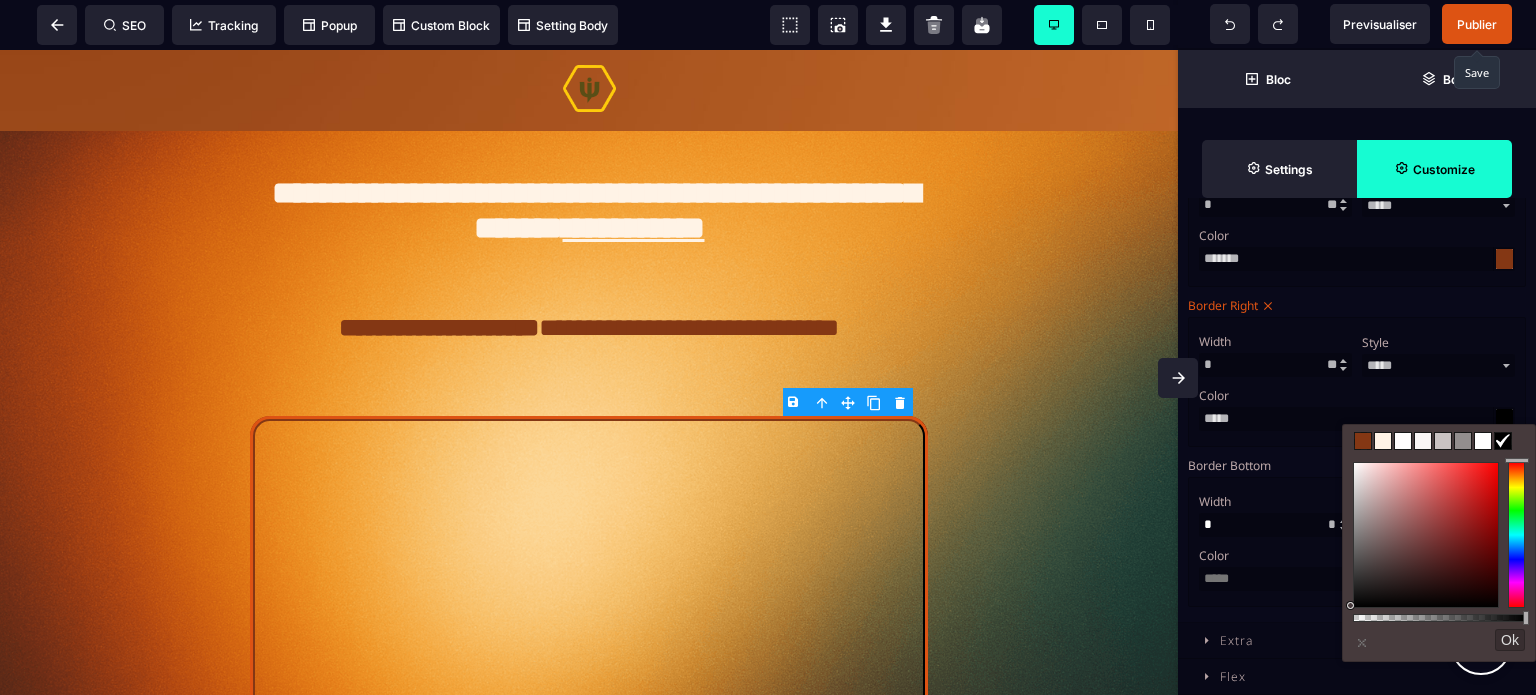 click at bounding box center [1363, 441] 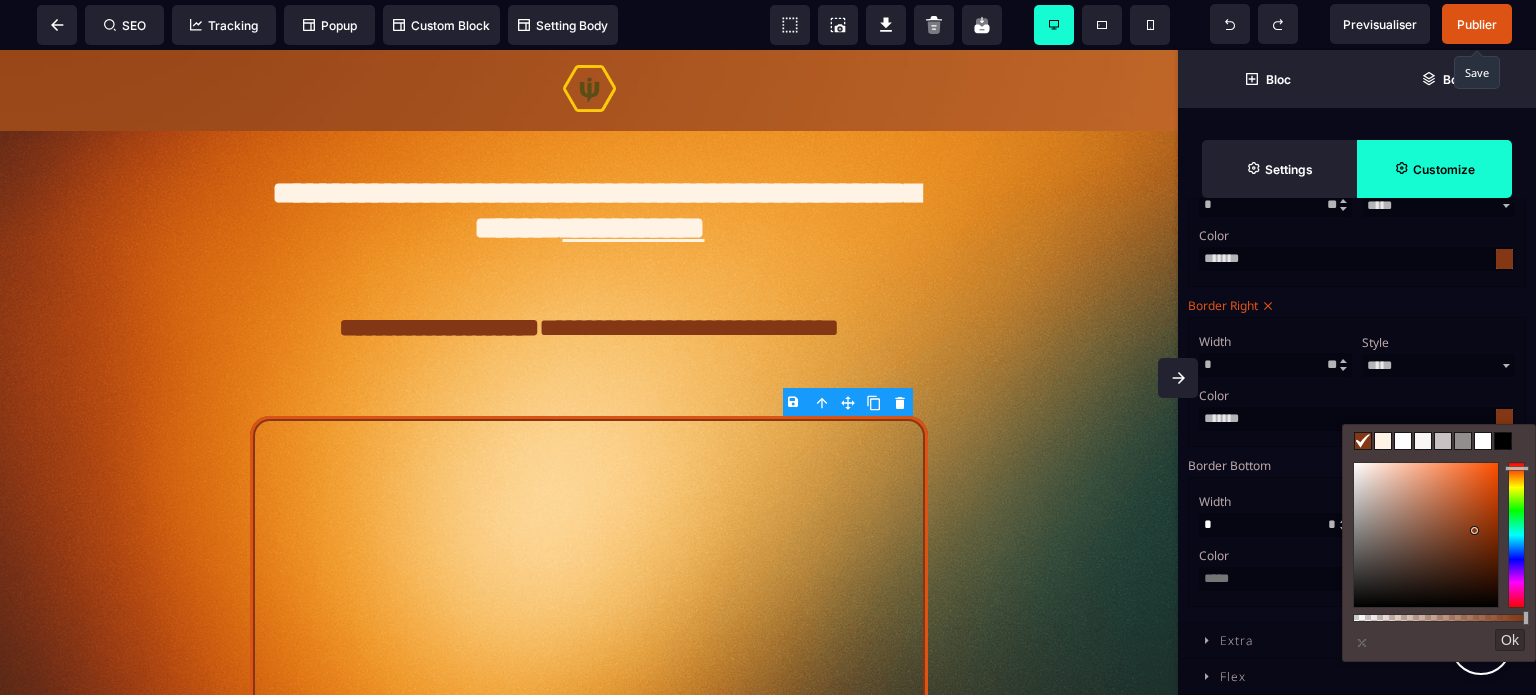 click on "Width
* **
Style
**** ***** ****** ****** ****** ****** ***** ***** ******
Color" at bounding box center [1357, 542] 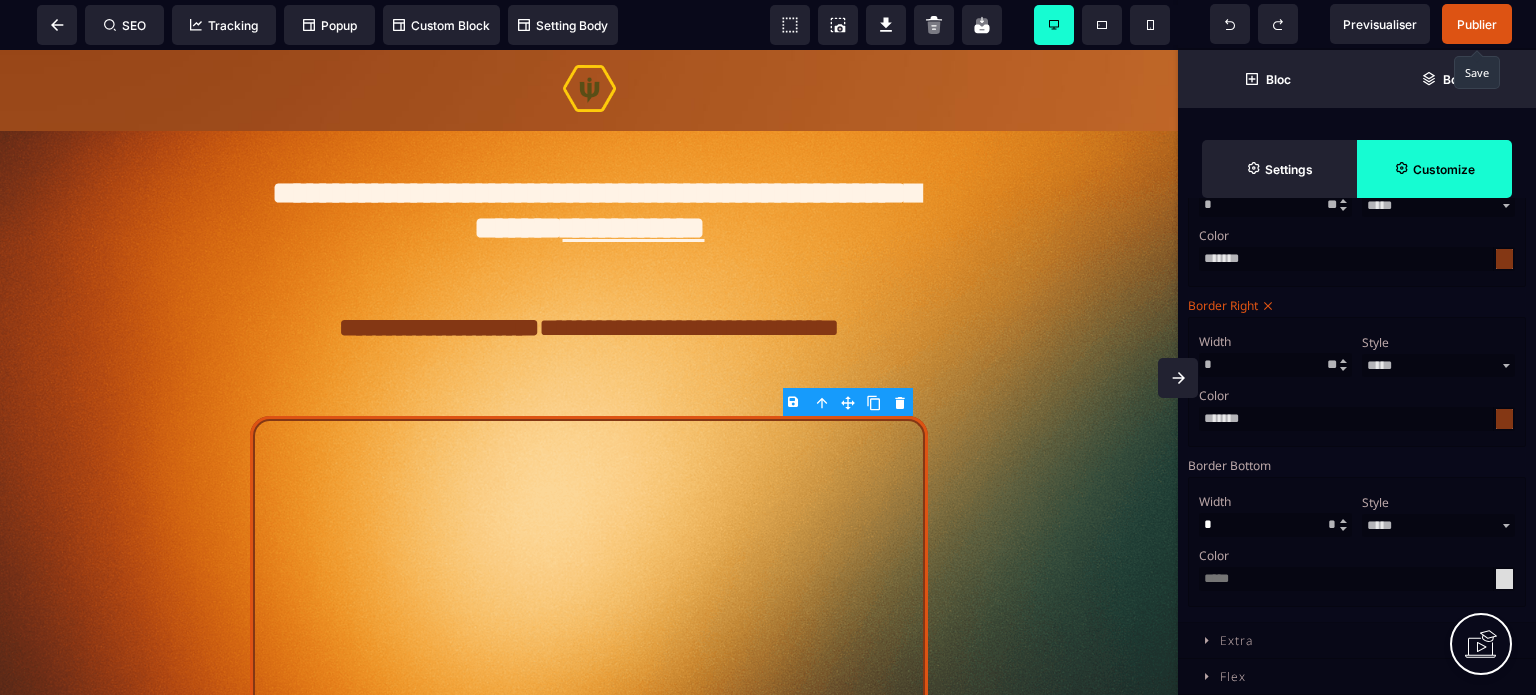drag, startPoint x: 1233, startPoint y: 519, endPoint x: 1188, endPoint y: 521, distance: 45.044422 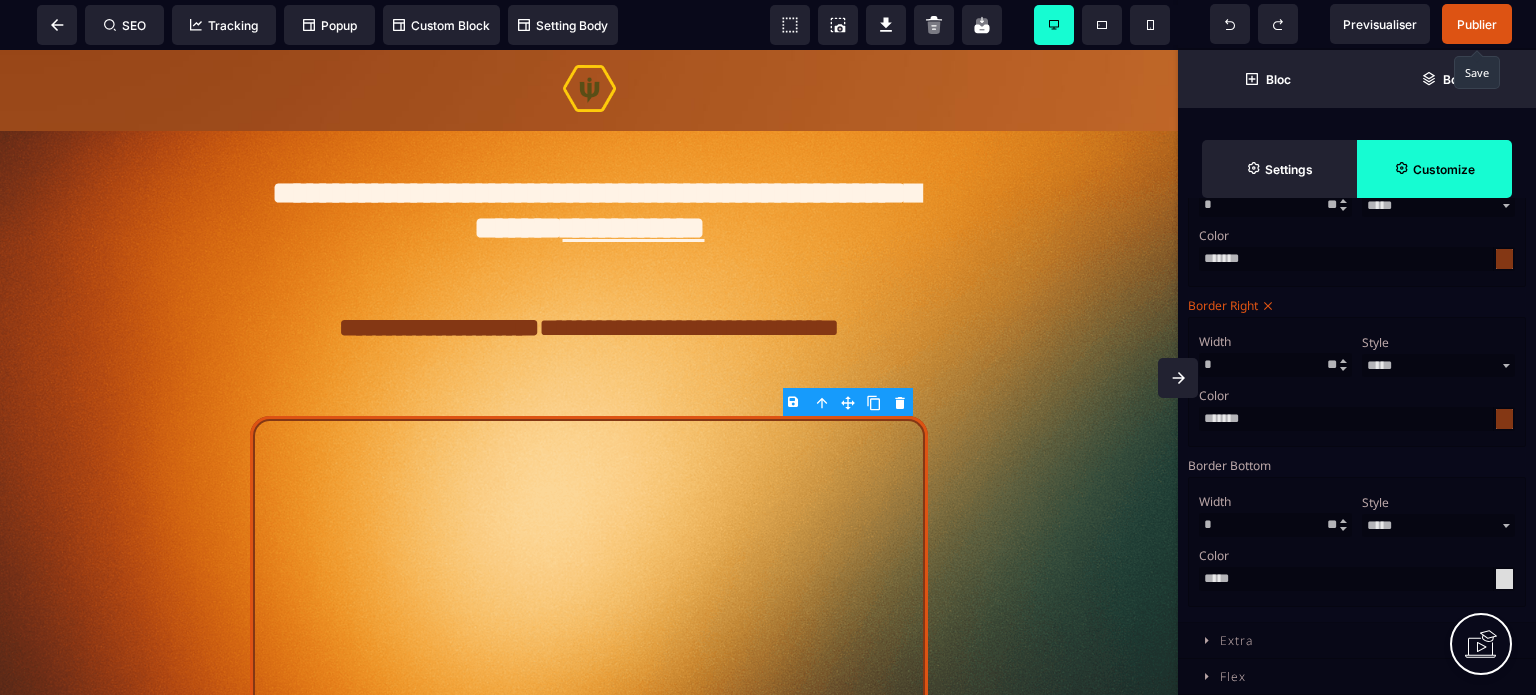 click at bounding box center (1504, 579) 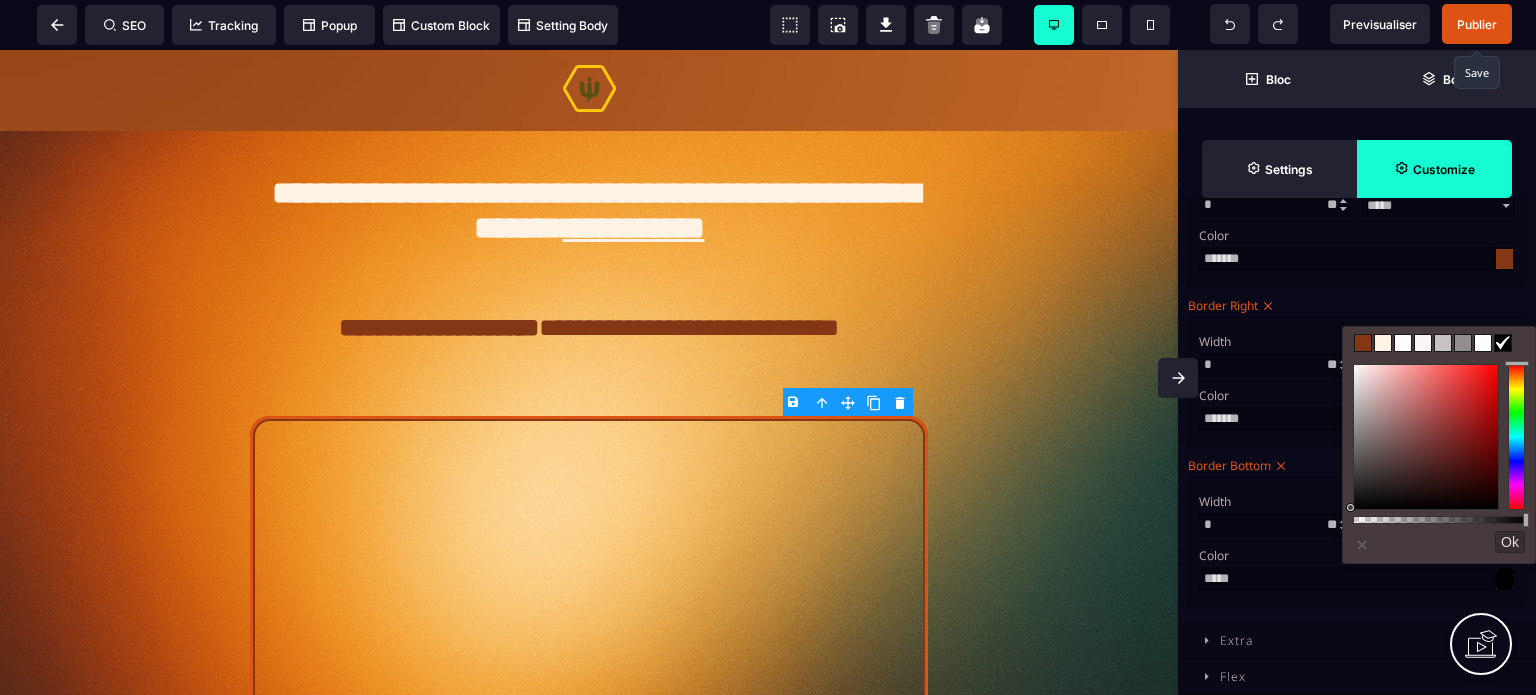 click at bounding box center [1363, 343] 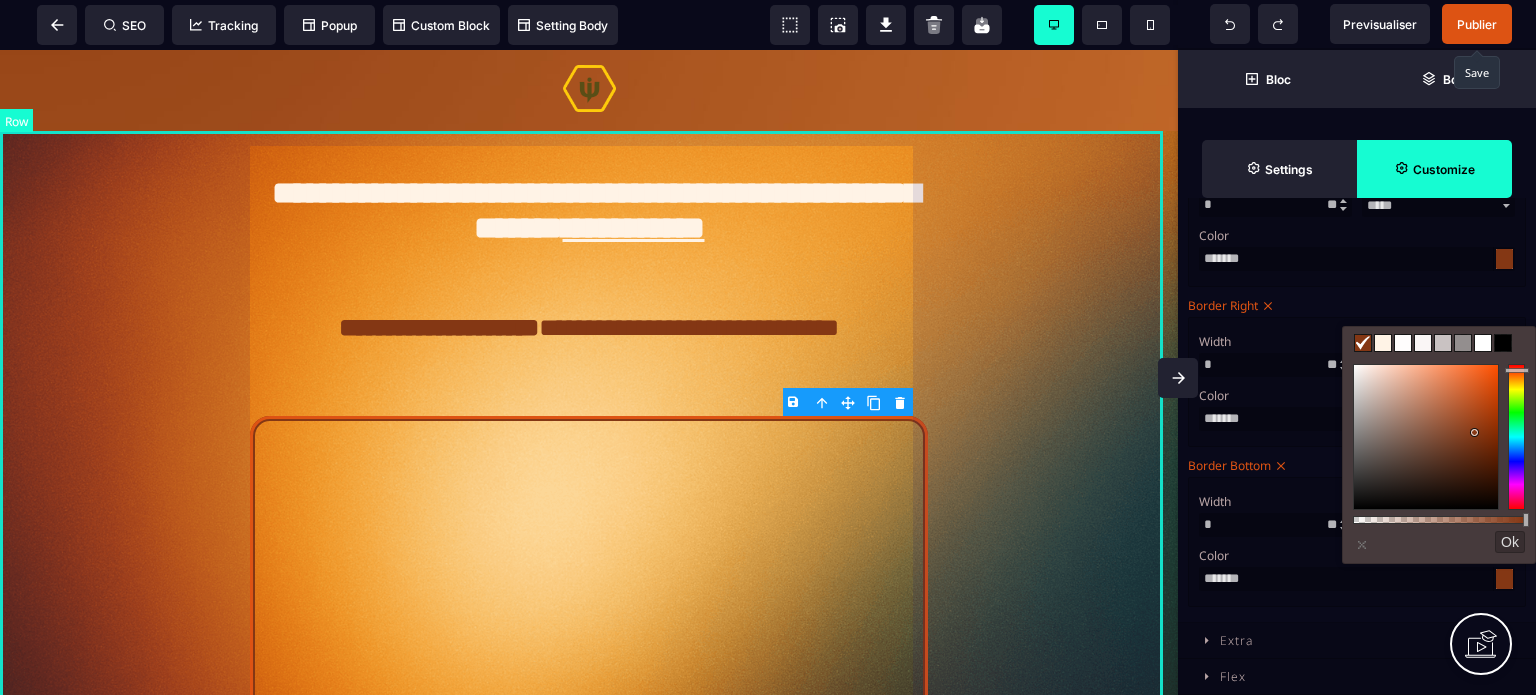 click on "**********" at bounding box center (589, 526) 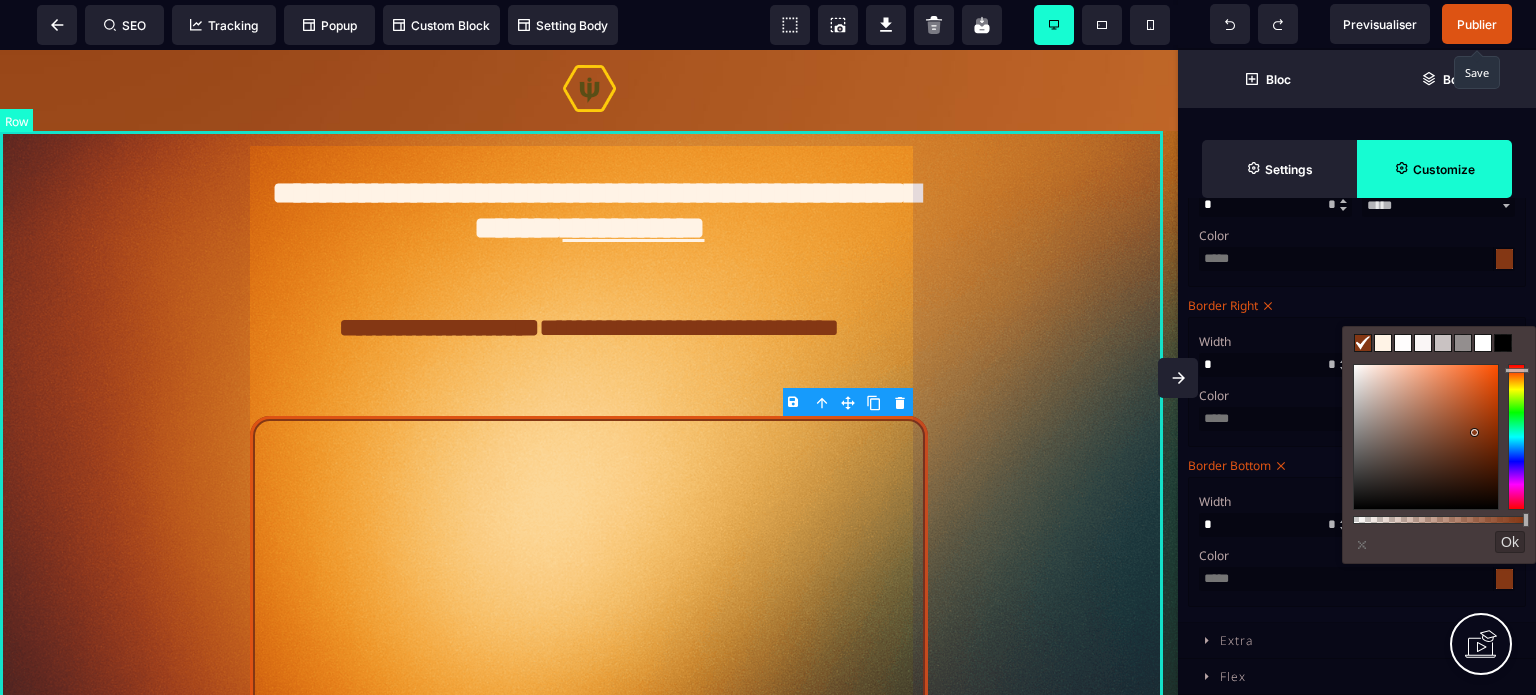 scroll, scrollTop: 0, scrollLeft: 0, axis: both 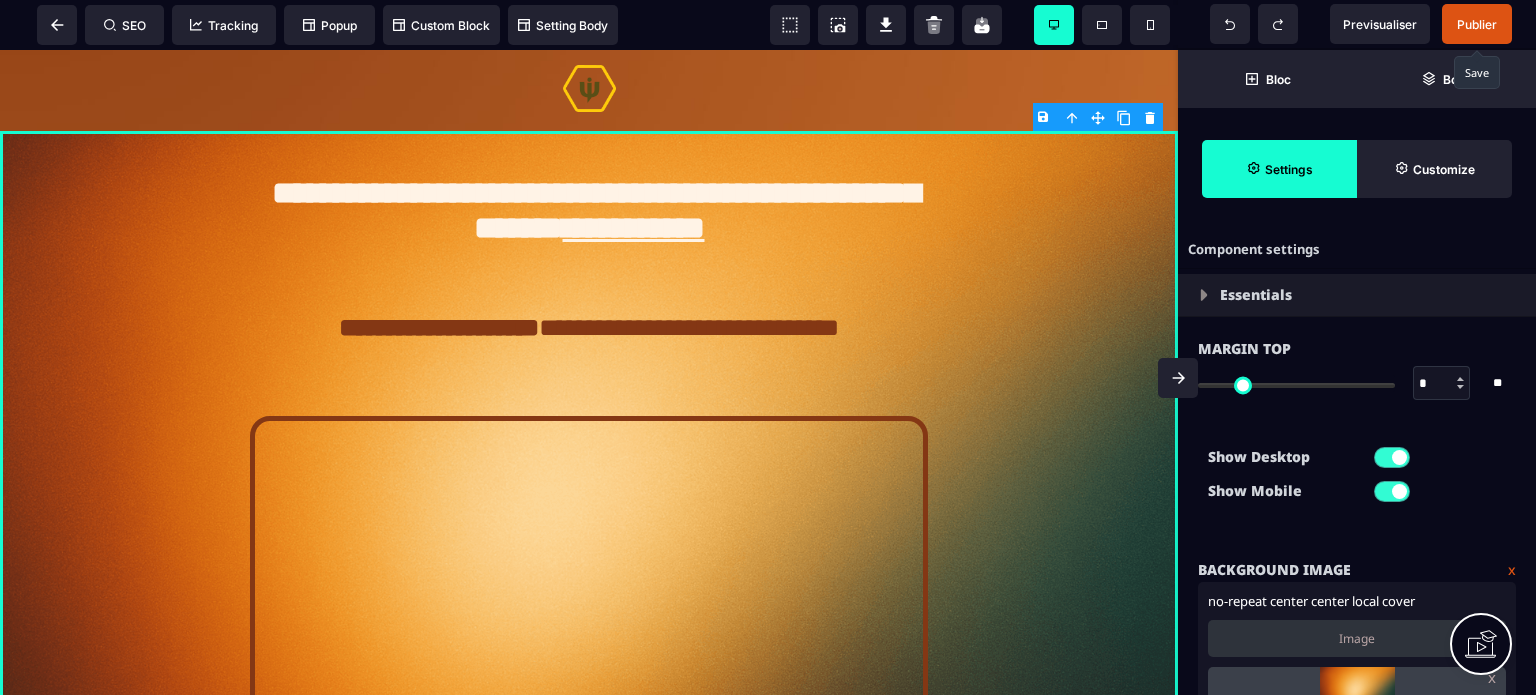 click at bounding box center [1178, 378] 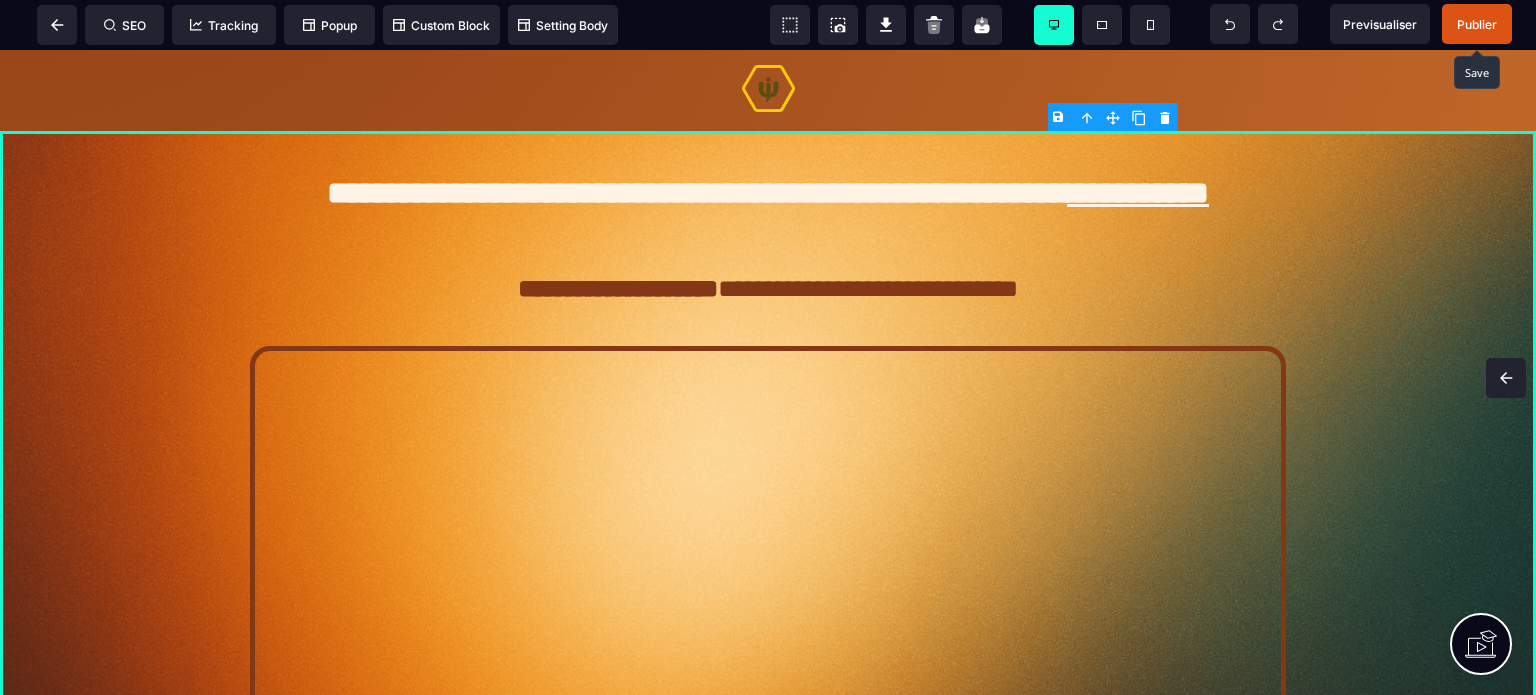 click on "Publier" at bounding box center [1477, 24] 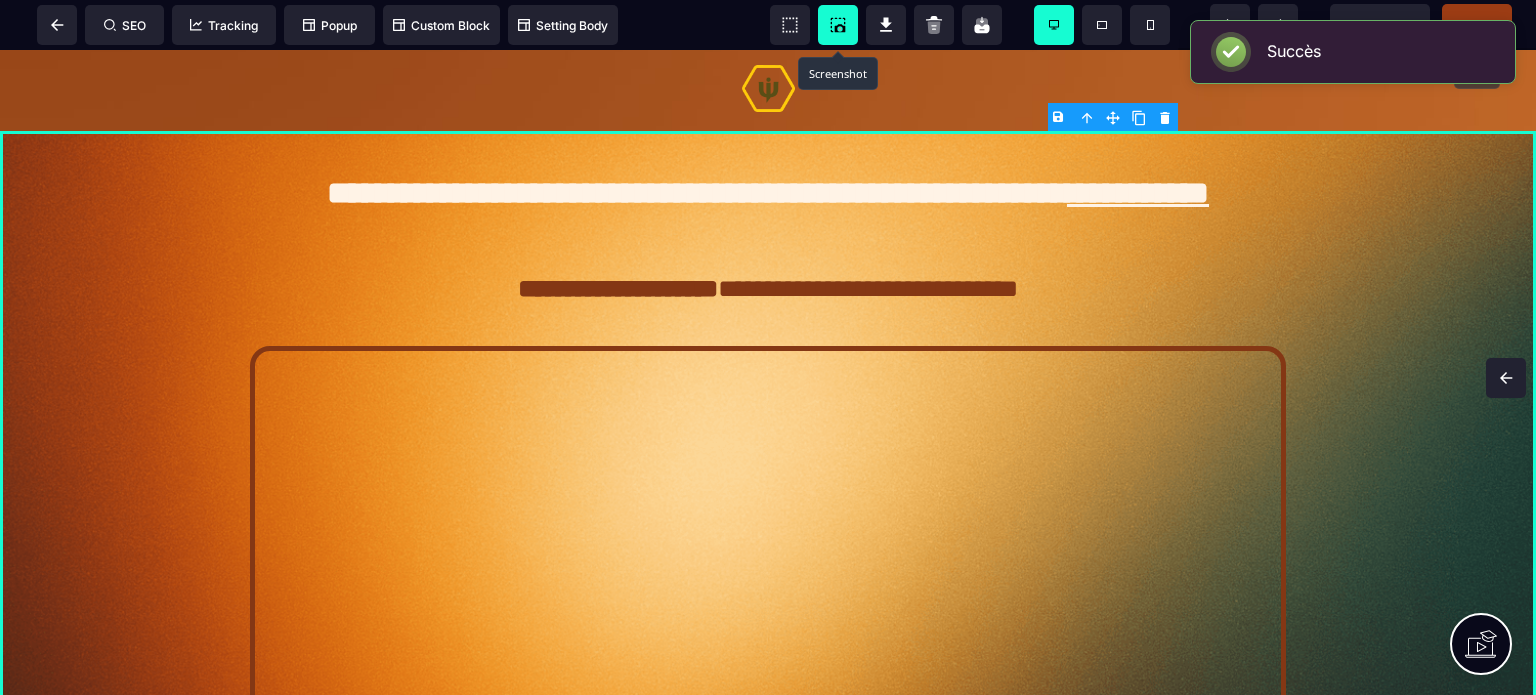 click at bounding box center (838, 25) 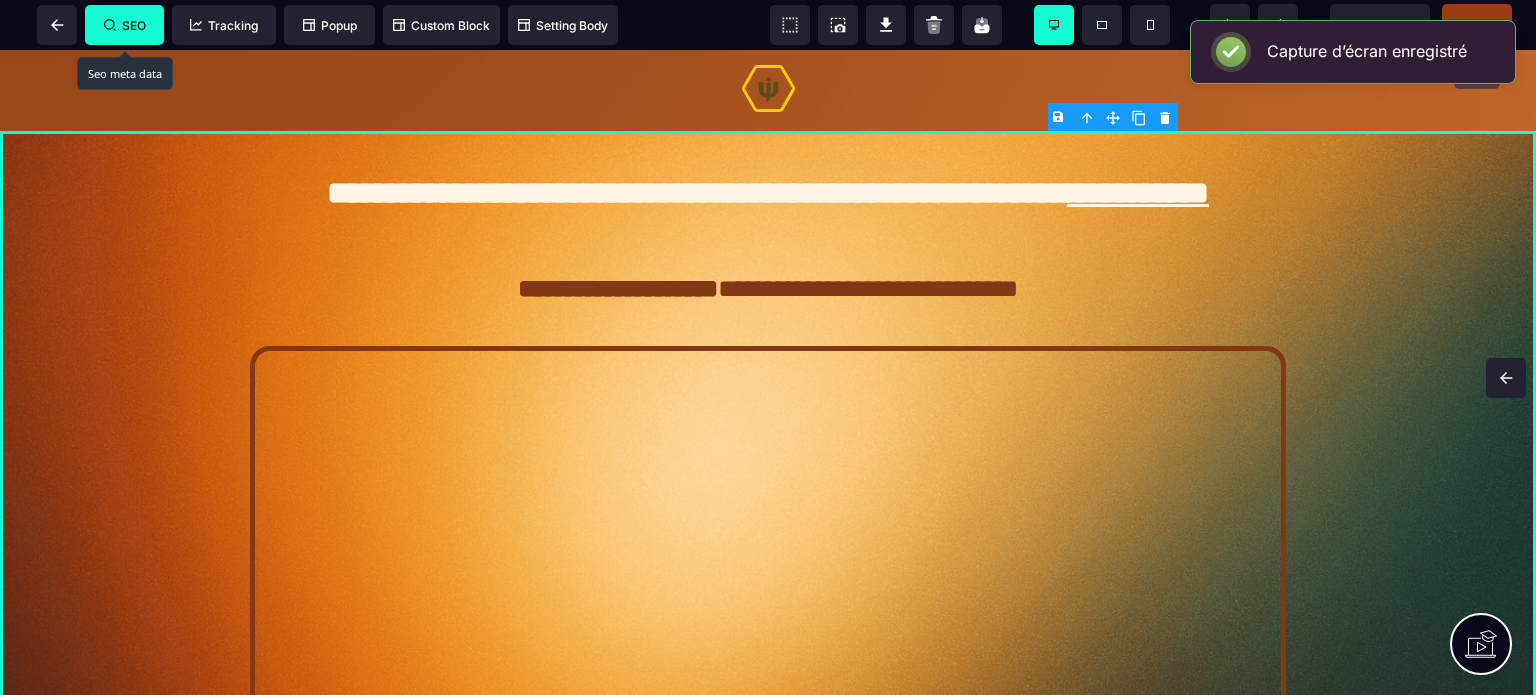 click on "SEO" at bounding box center (124, 25) 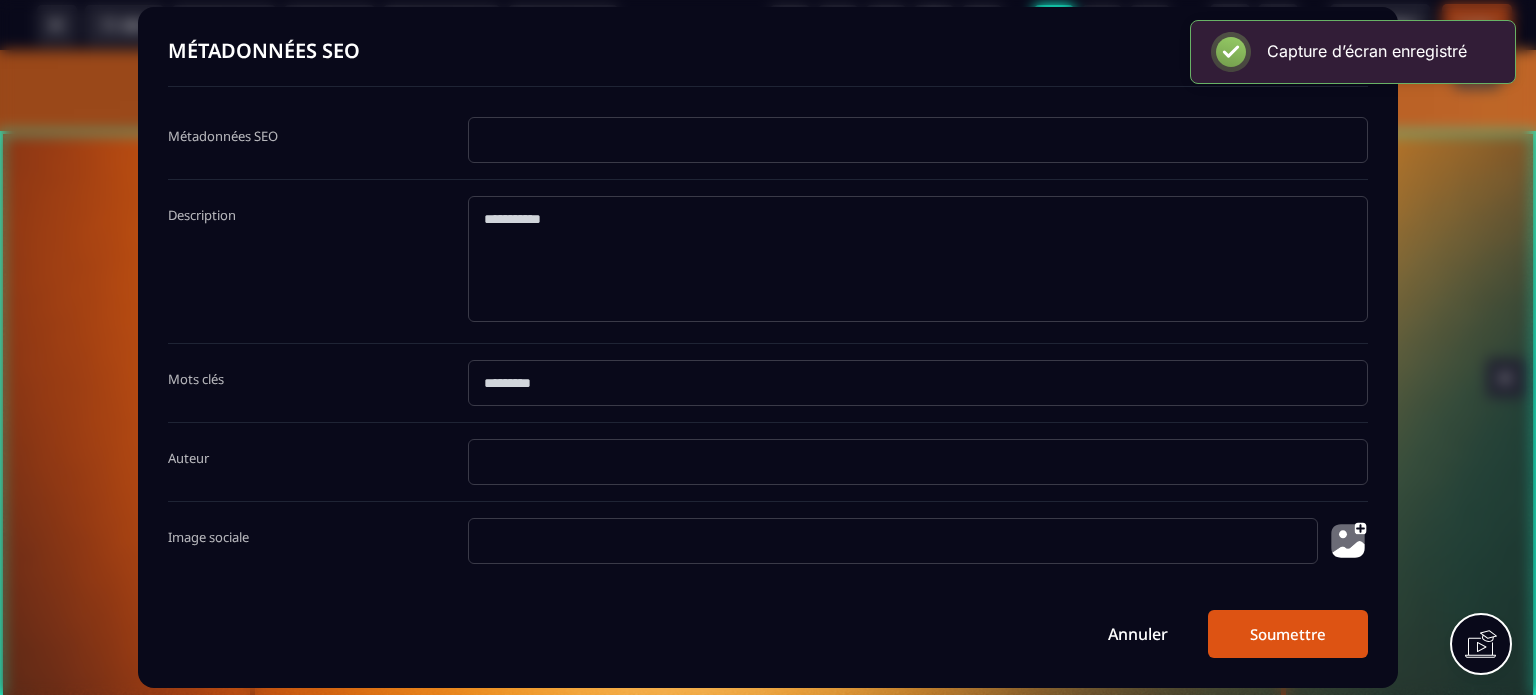 click at bounding box center [918, 140] 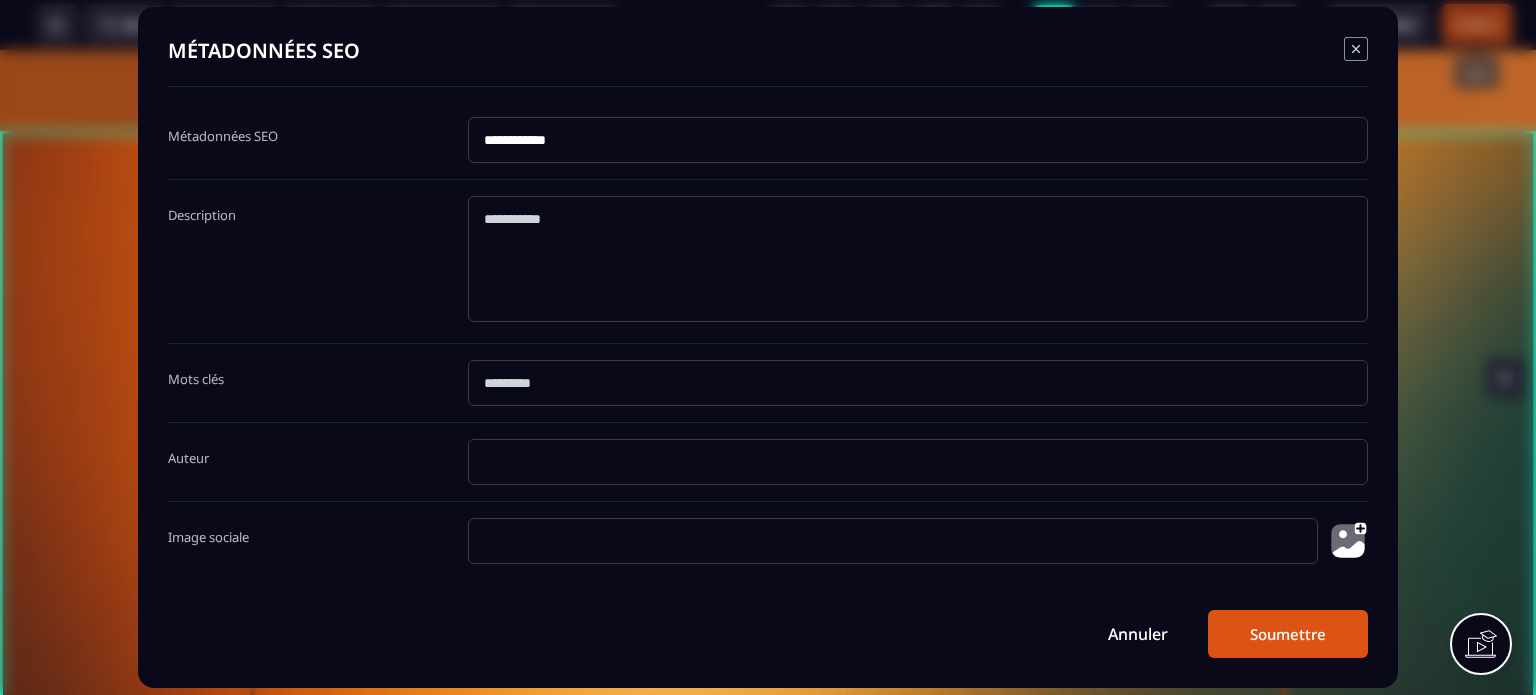 paste on "**********" 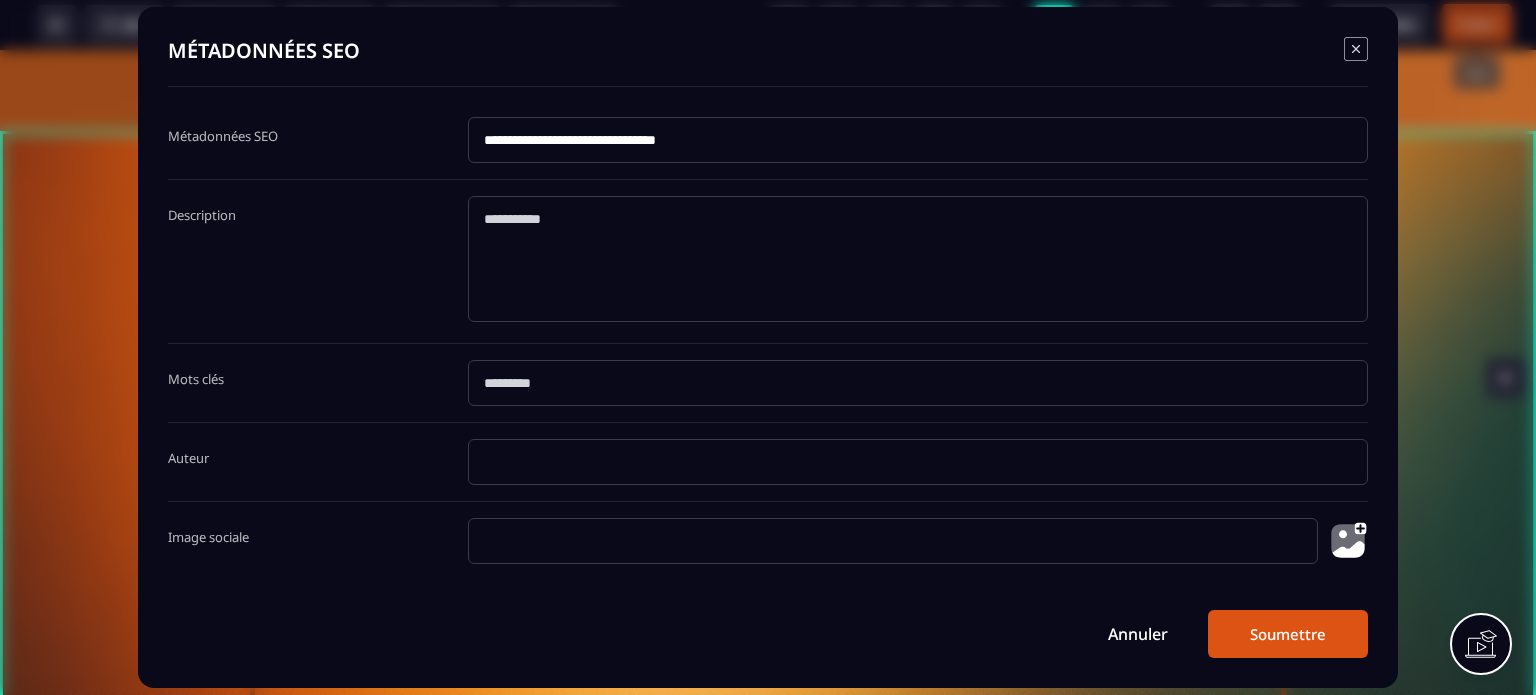 click 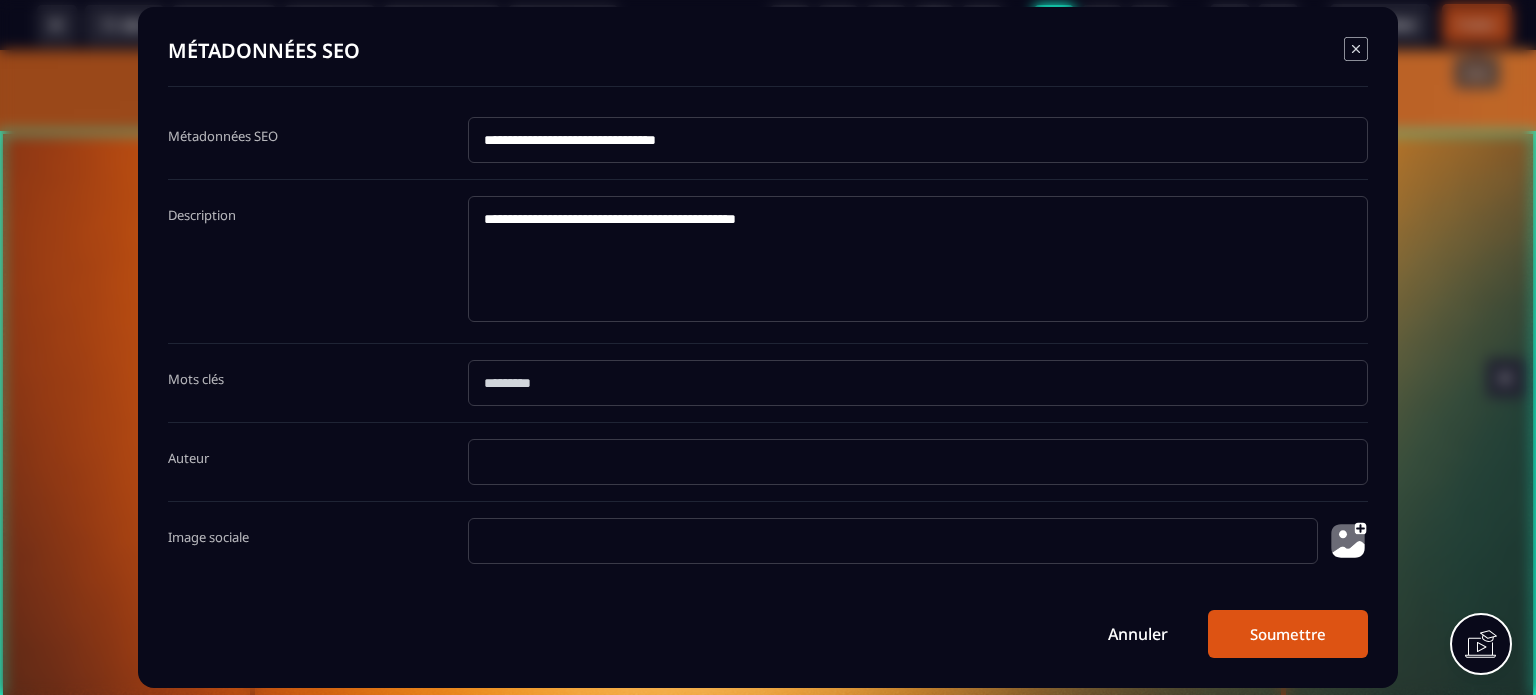 click on "Soumettre" at bounding box center (1288, 634) 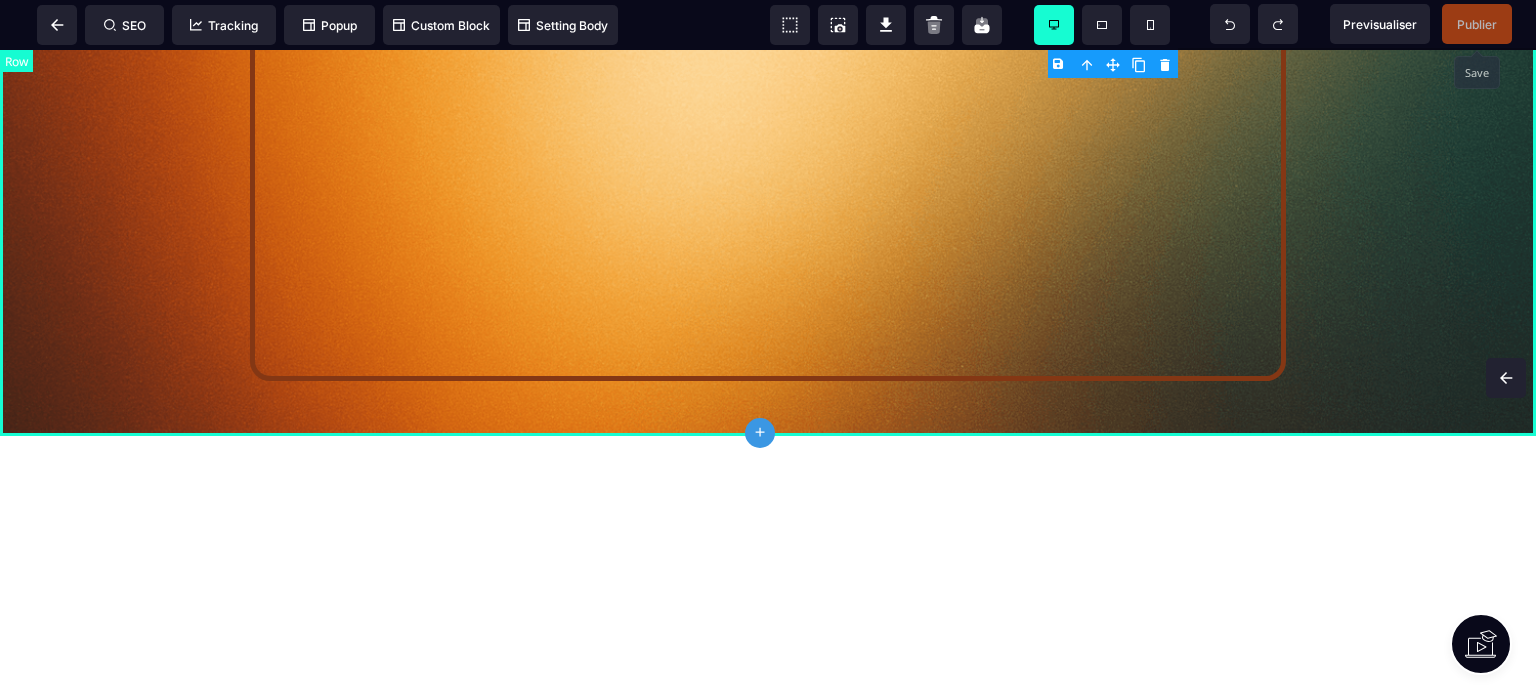 click on "**********" at bounding box center (768, 76) 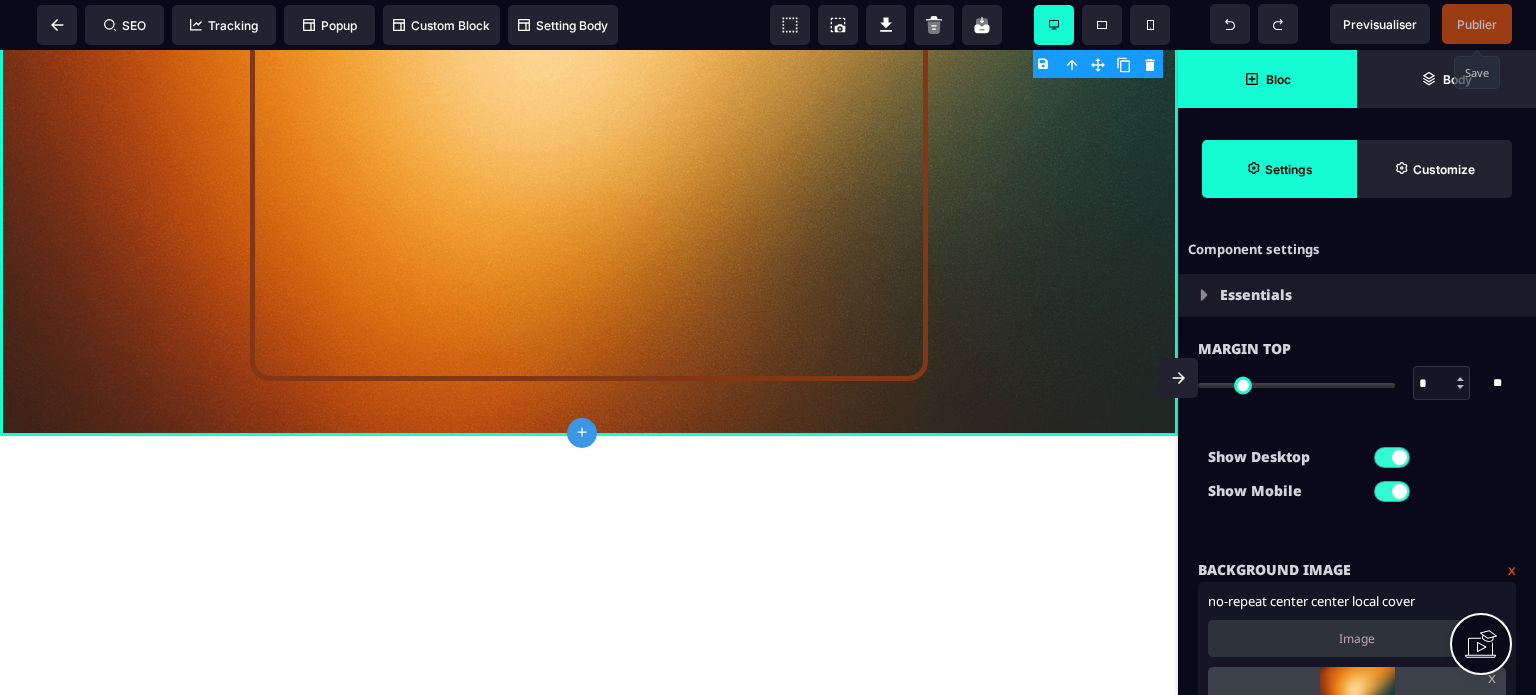 click on "Bloc" at bounding box center [1267, 79] 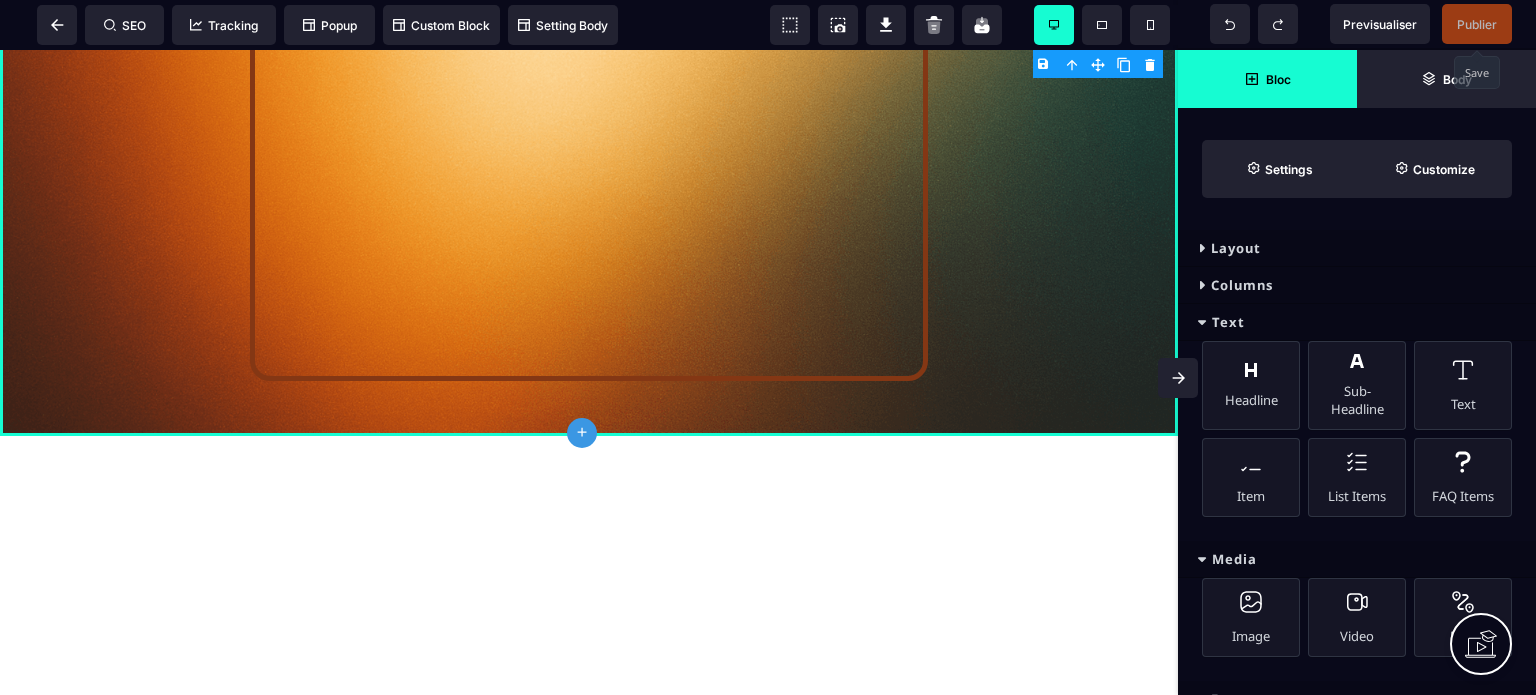 click on "Text" at bounding box center [1357, 322] 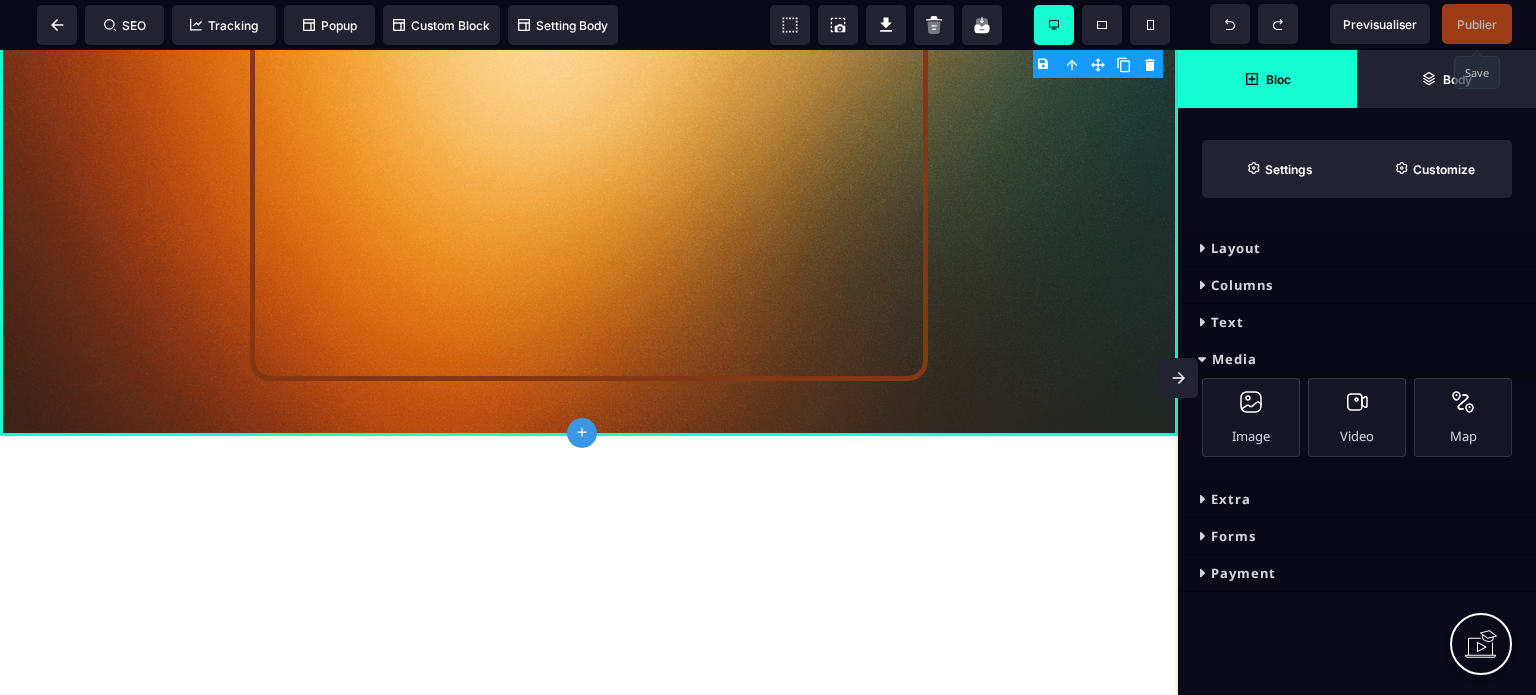 click on "Media" at bounding box center [1357, 359] 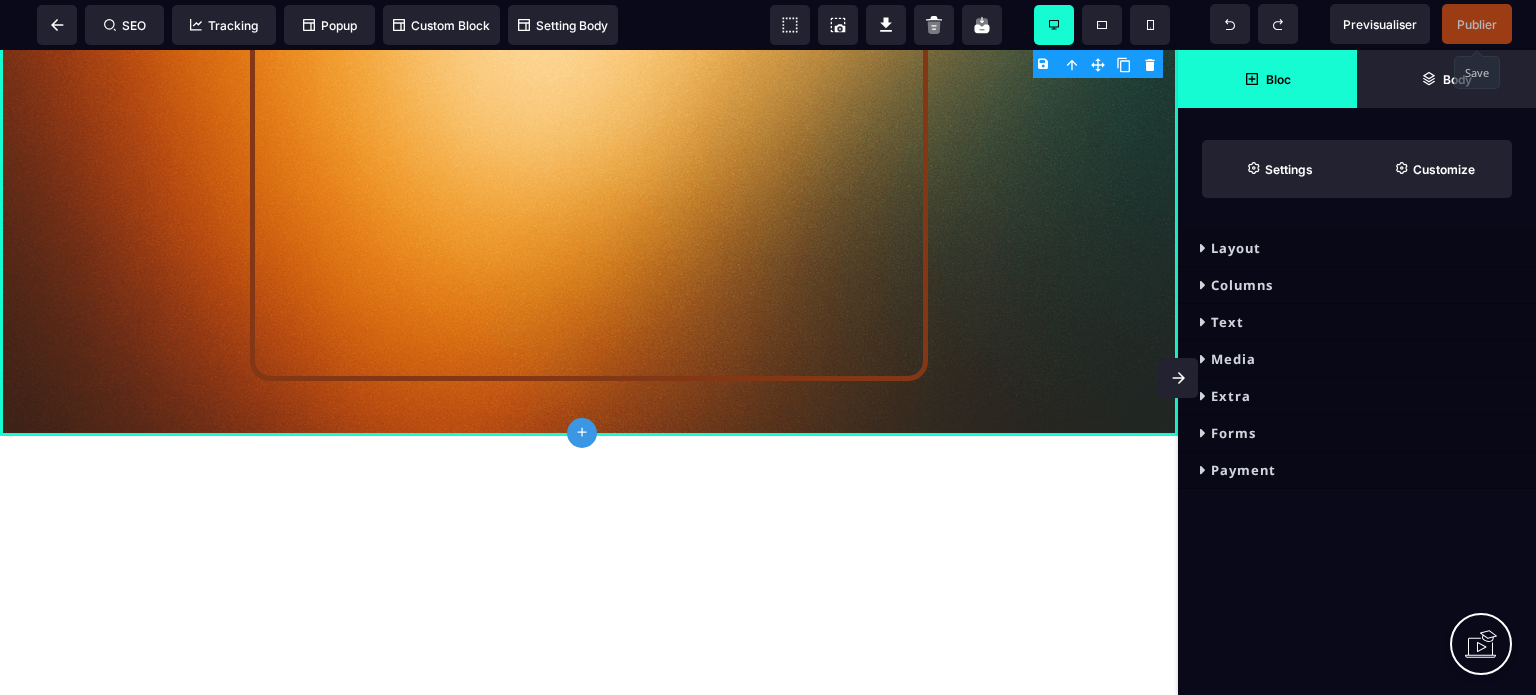 click on "Forms" at bounding box center [1357, 433] 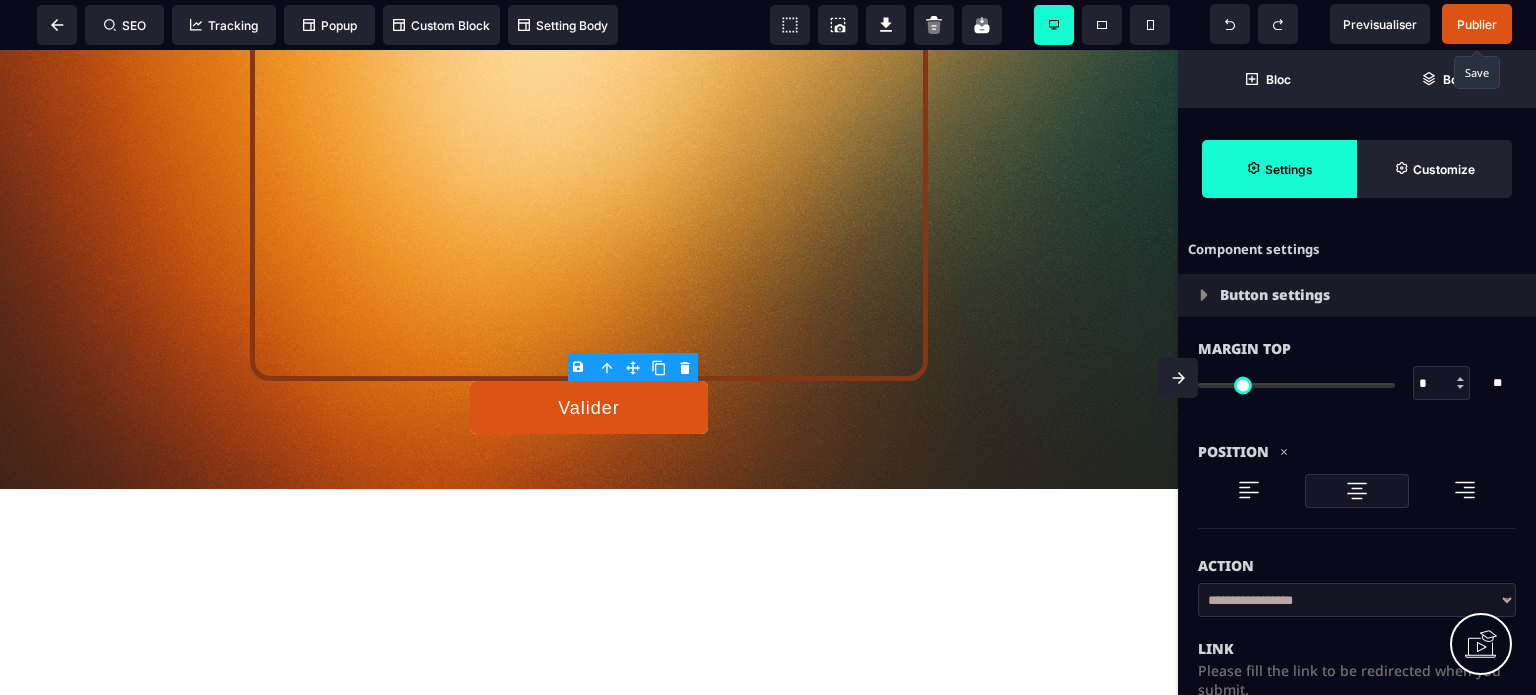 click on "*" at bounding box center (1442, 384) 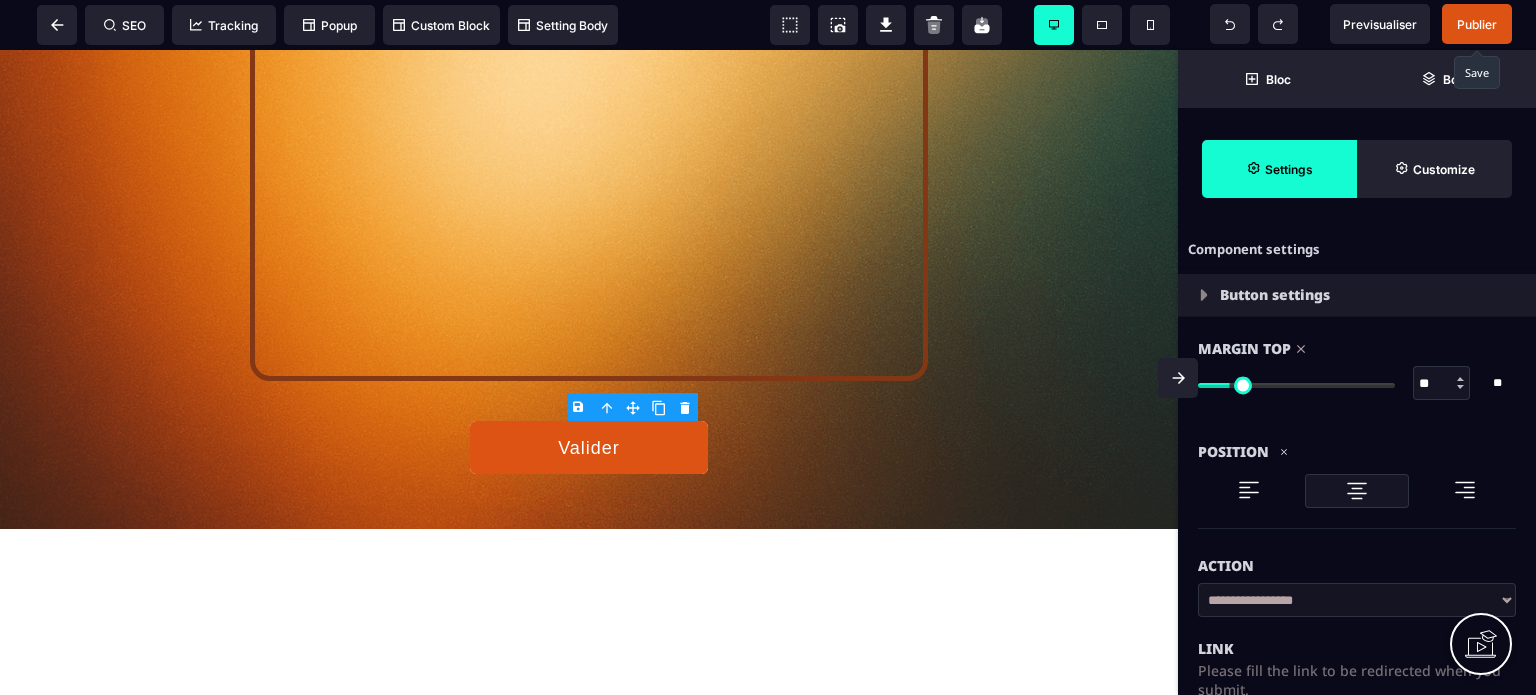 click on "Action" at bounding box center [1357, 556] 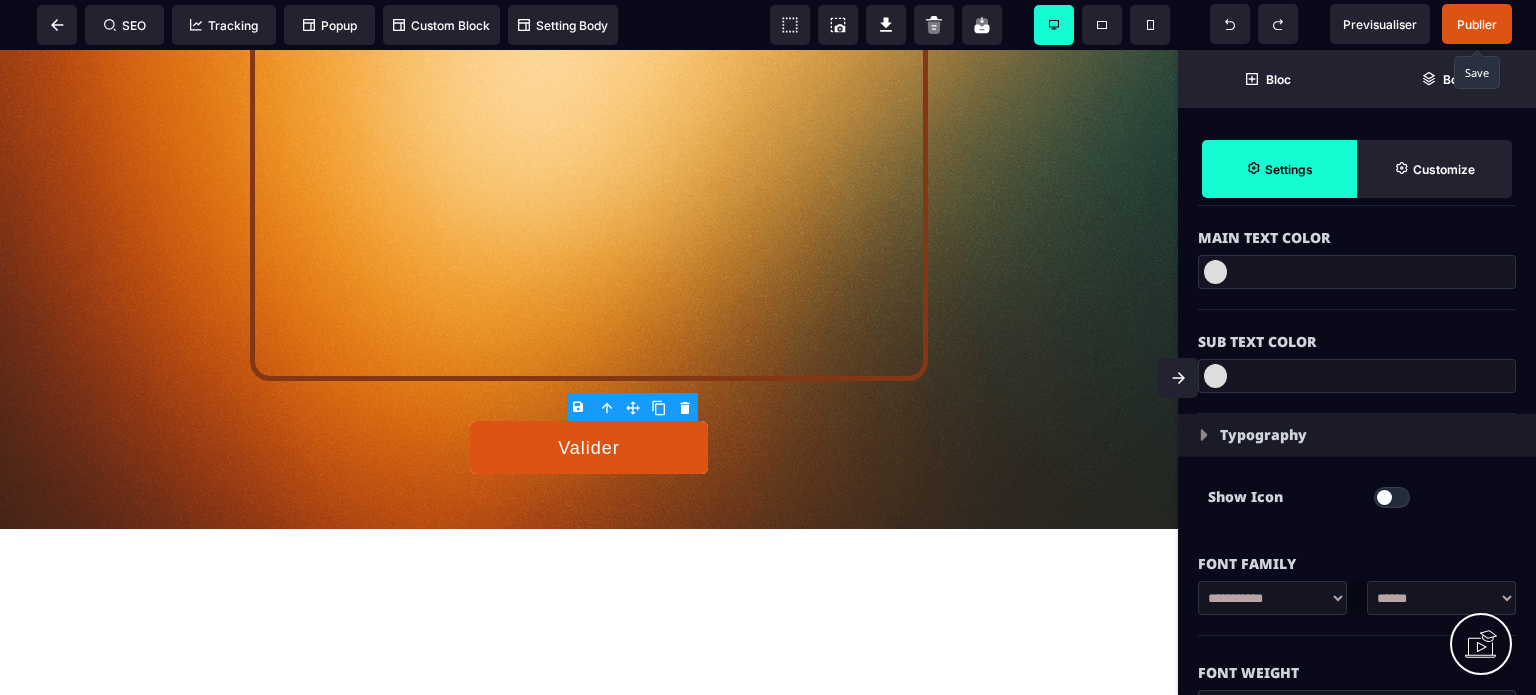 scroll, scrollTop: 1040, scrollLeft: 0, axis: vertical 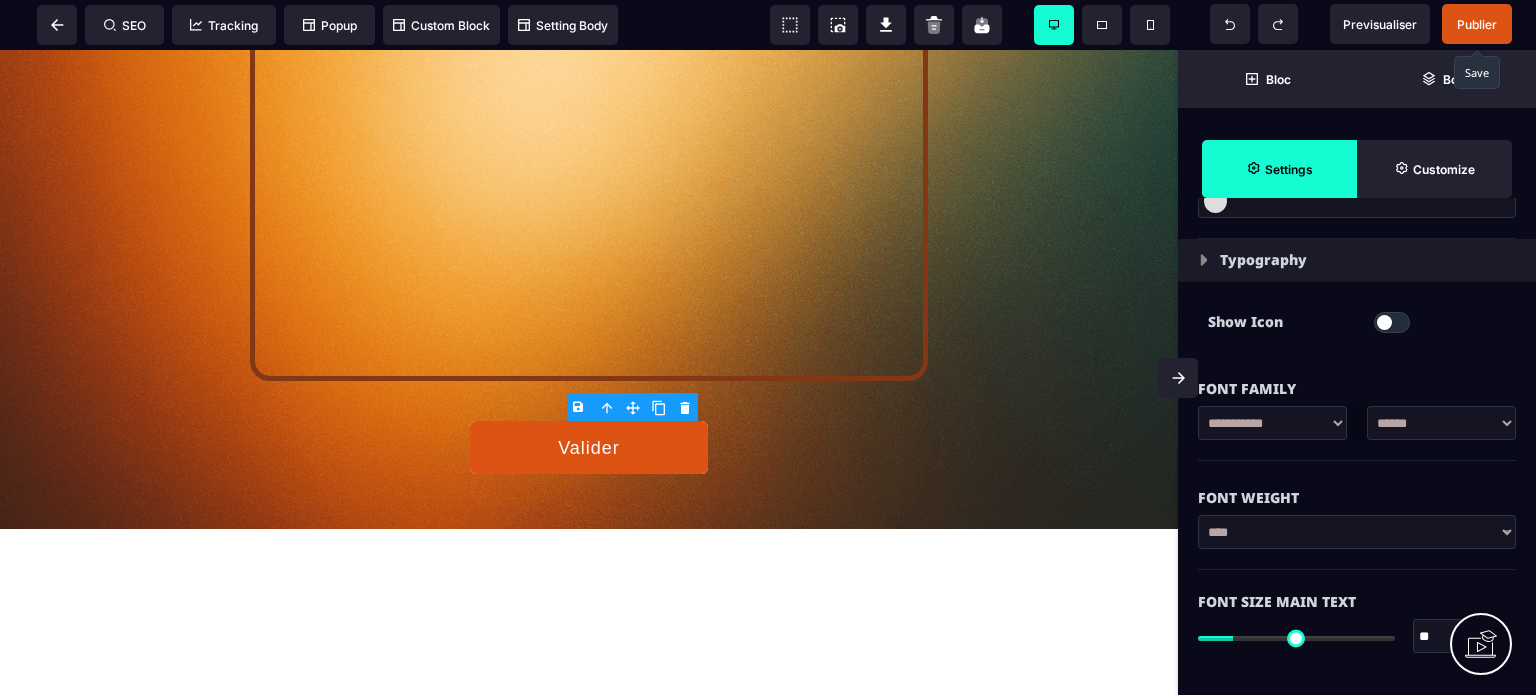 click on "**********" at bounding box center (1357, 433) 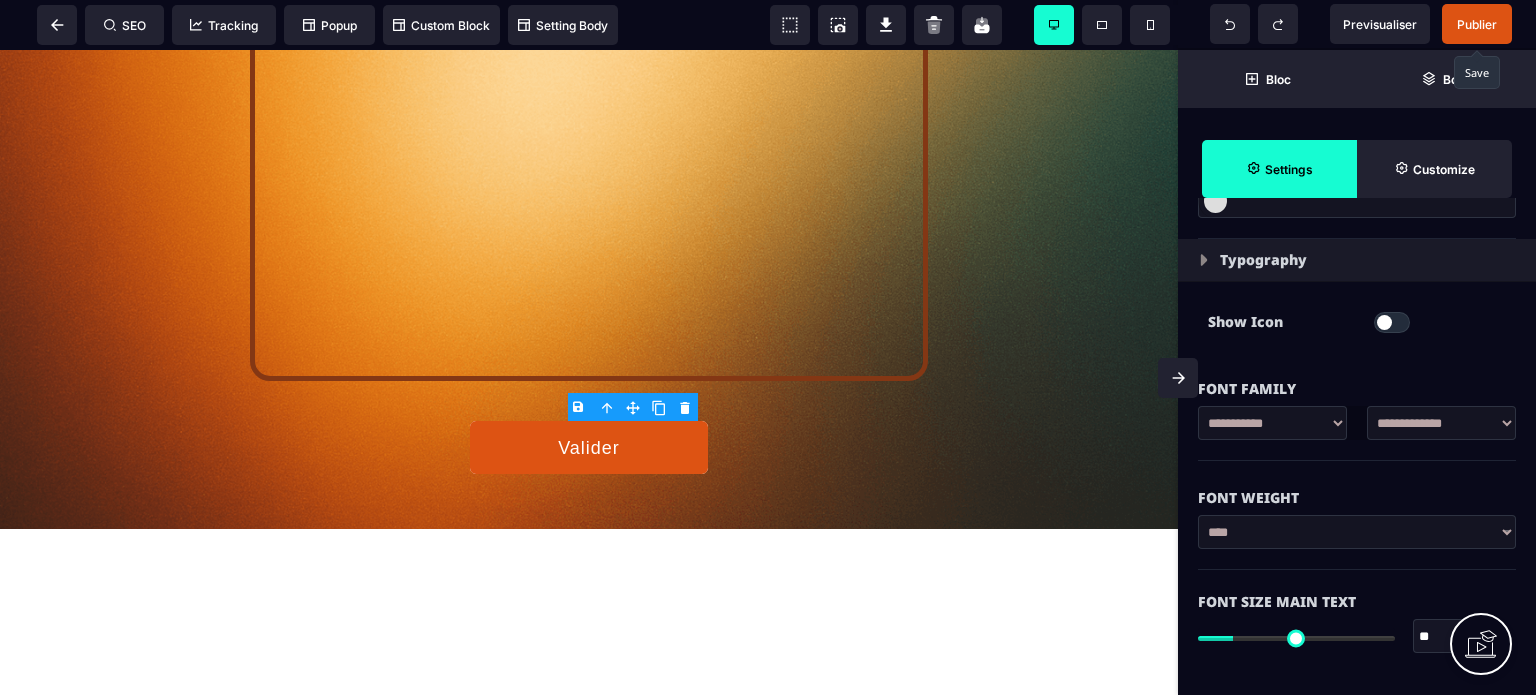 click on "**********" at bounding box center (1441, 423) 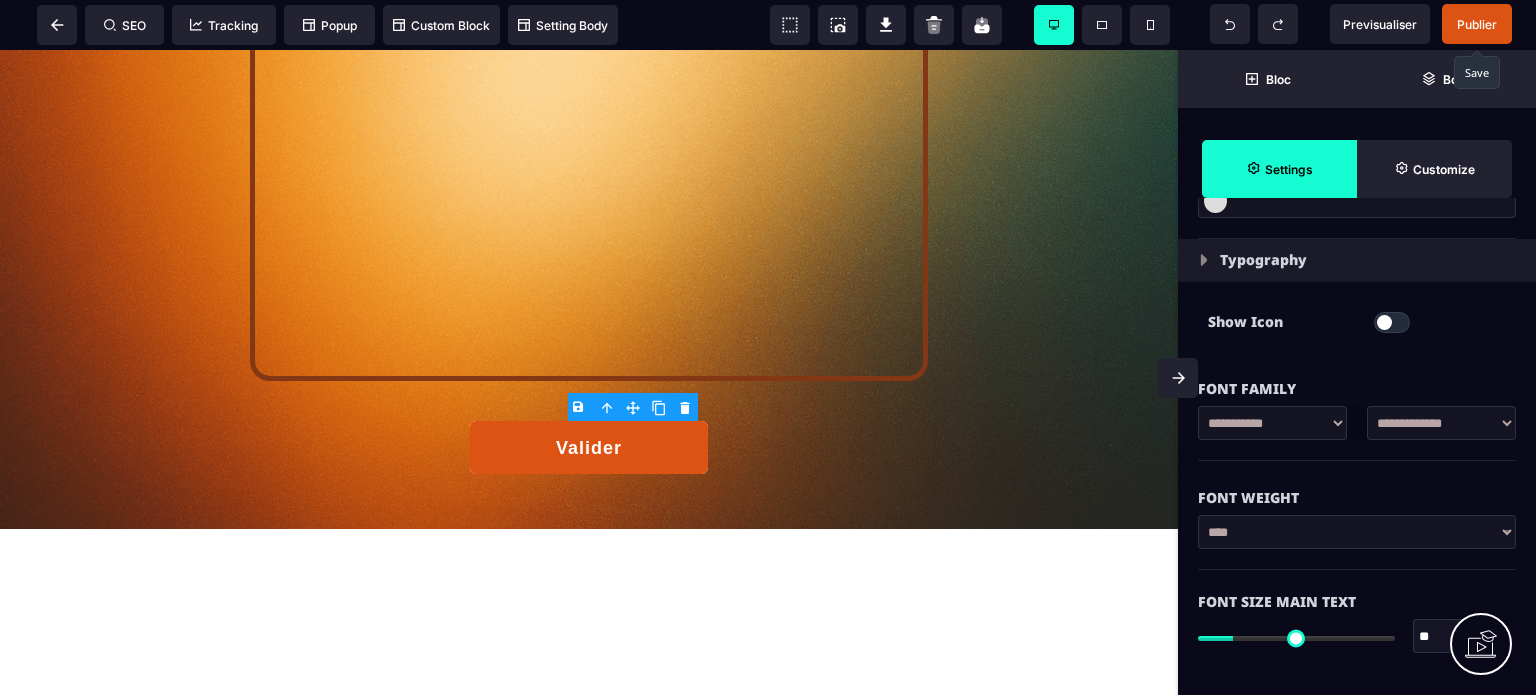 click on "Font Weight" at bounding box center (1357, 488) 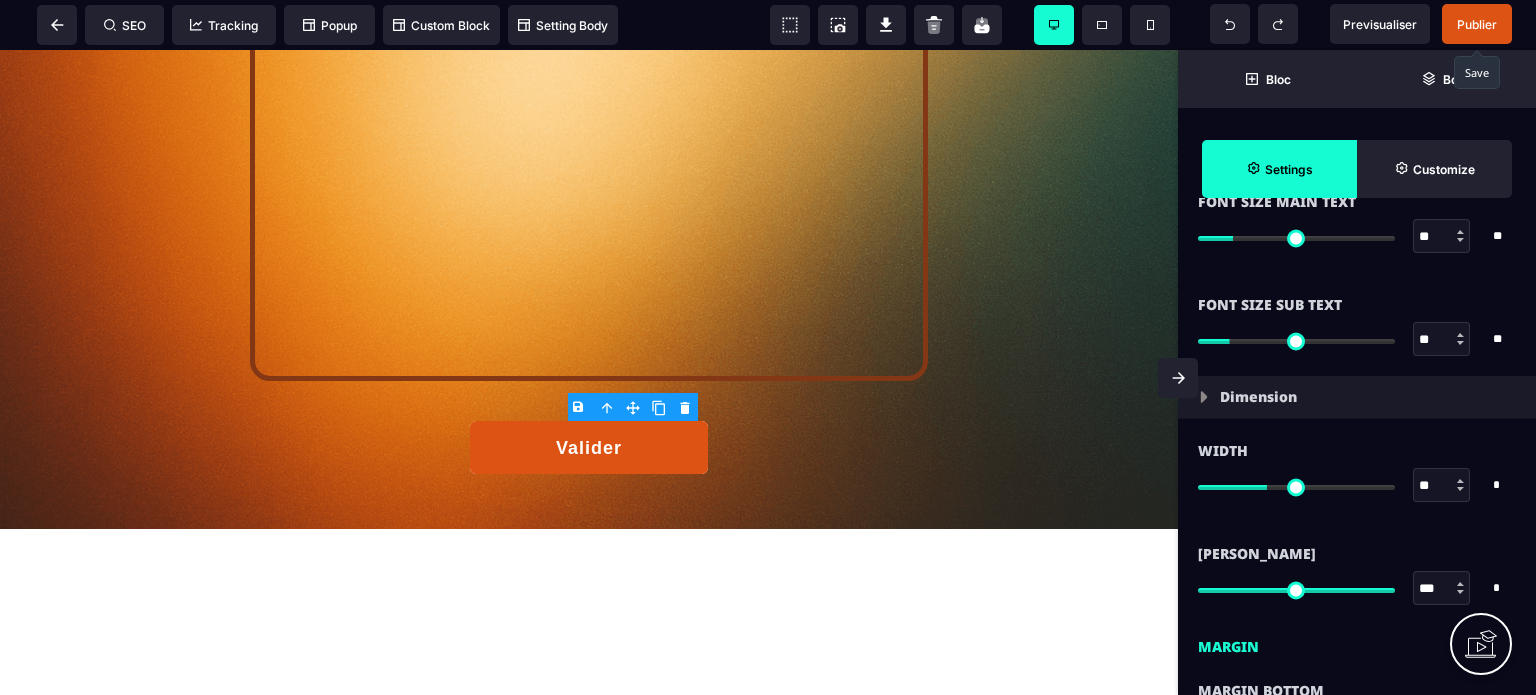 click on "Width
**
*
** * *
All" at bounding box center [1357, 480] 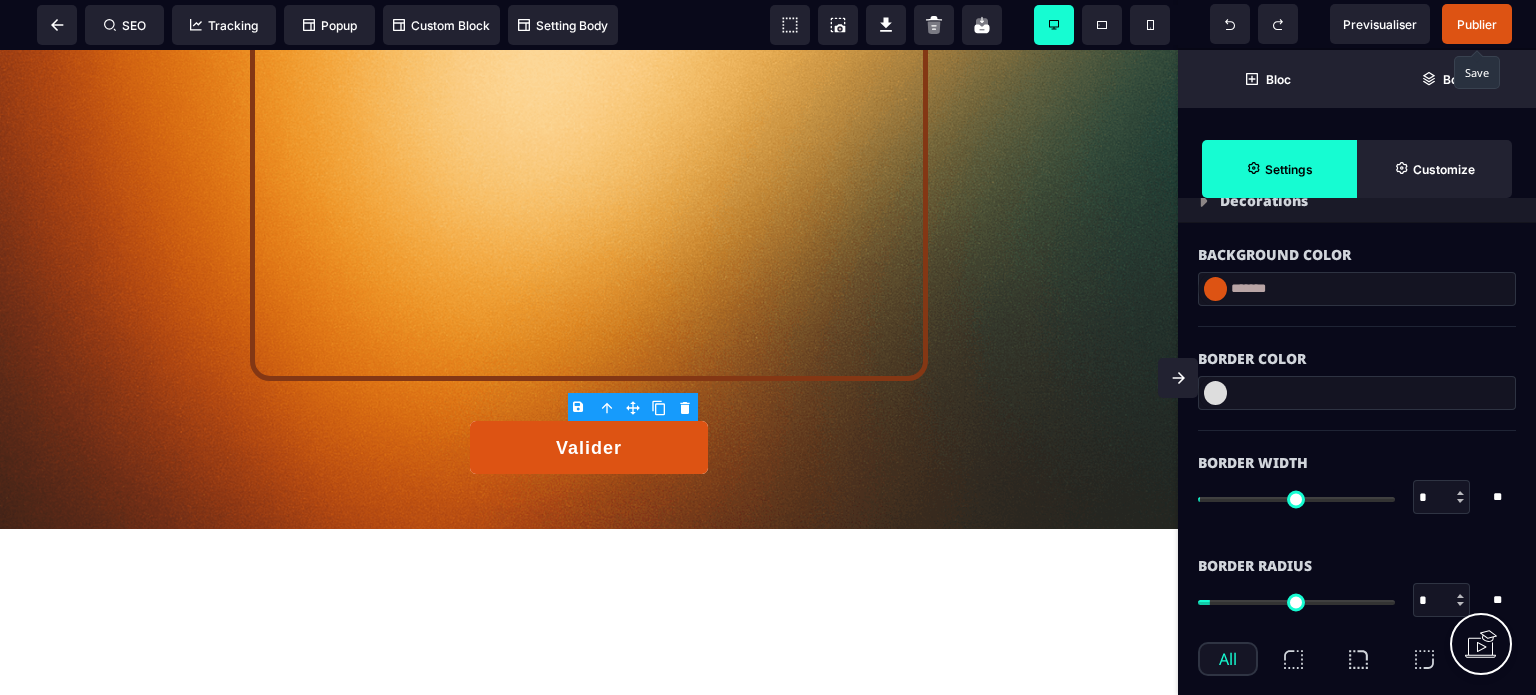 scroll, scrollTop: 2480, scrollLeft: 0, axis: vertical 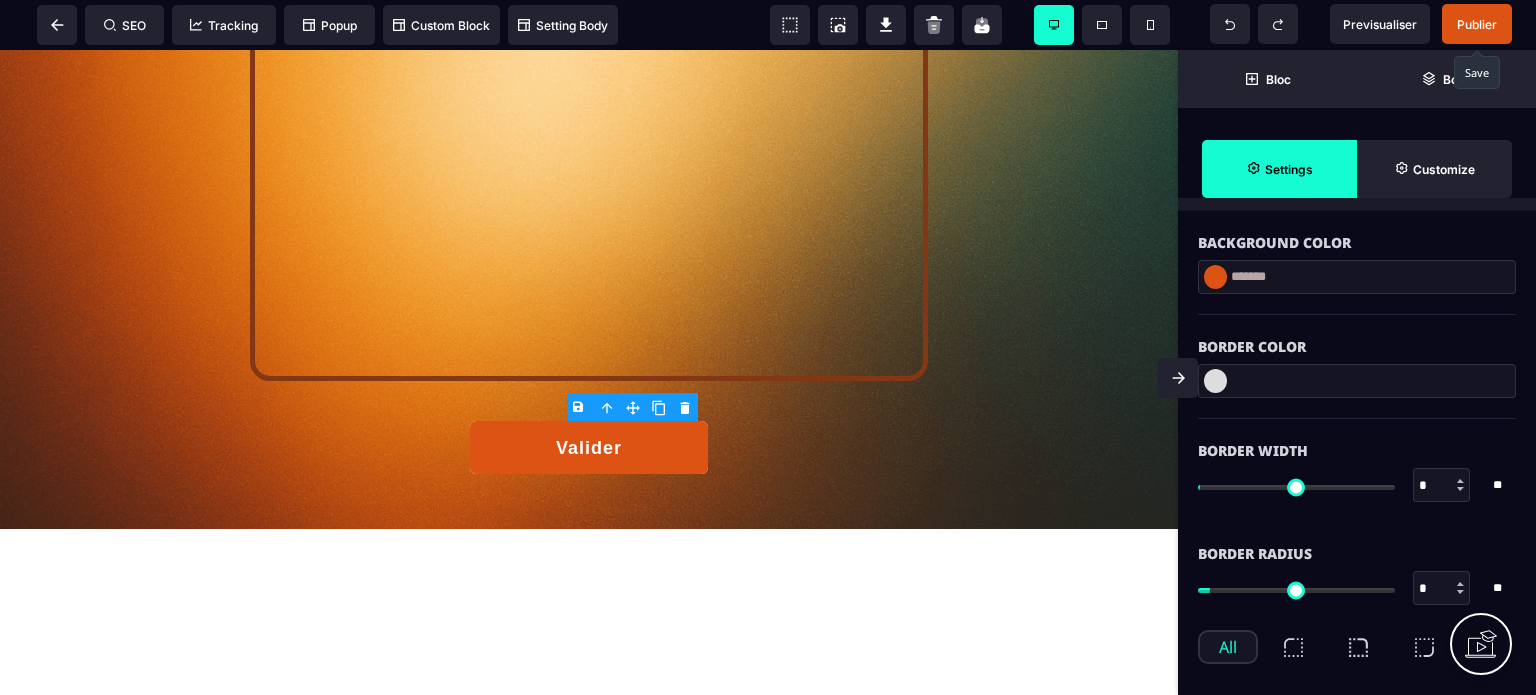 click on "*******" at bounding box center (1357, 277) 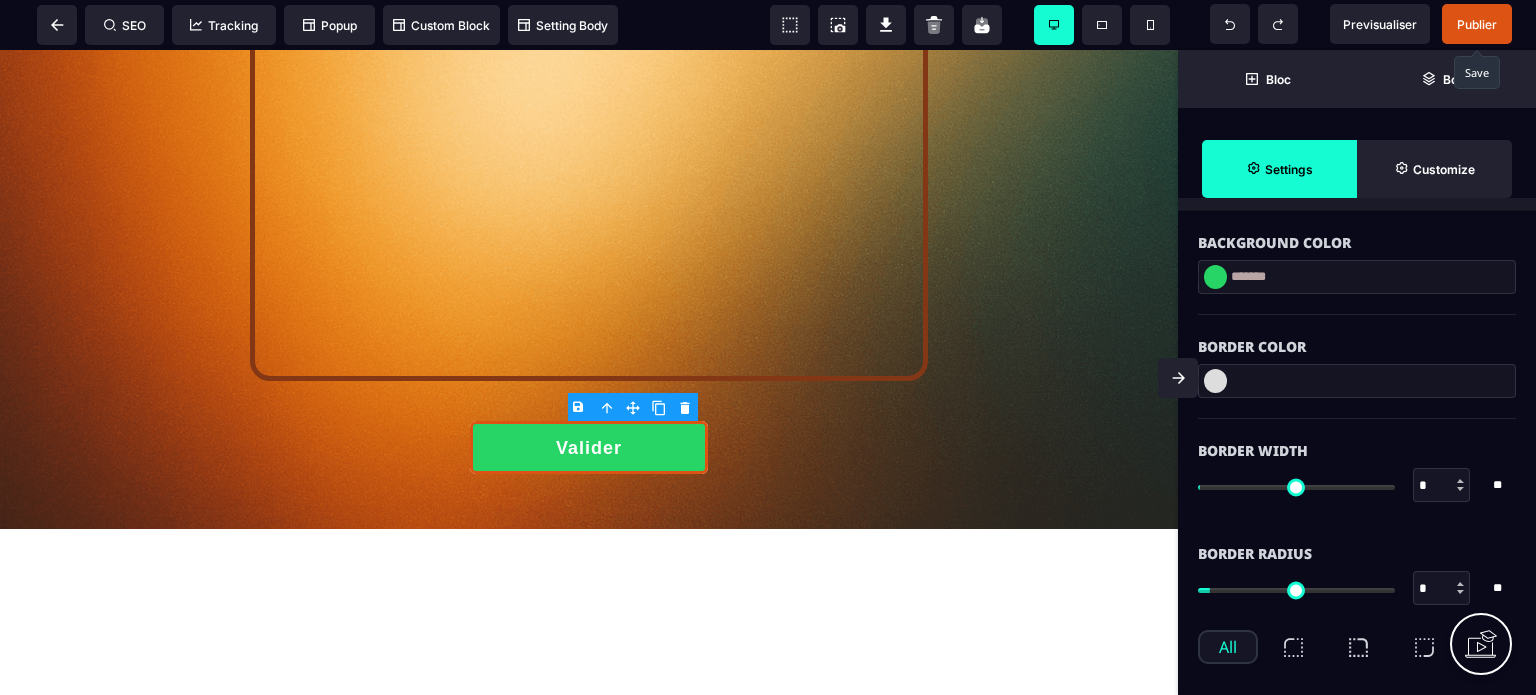click on "Border Color" at bounding box center [1357, 347] 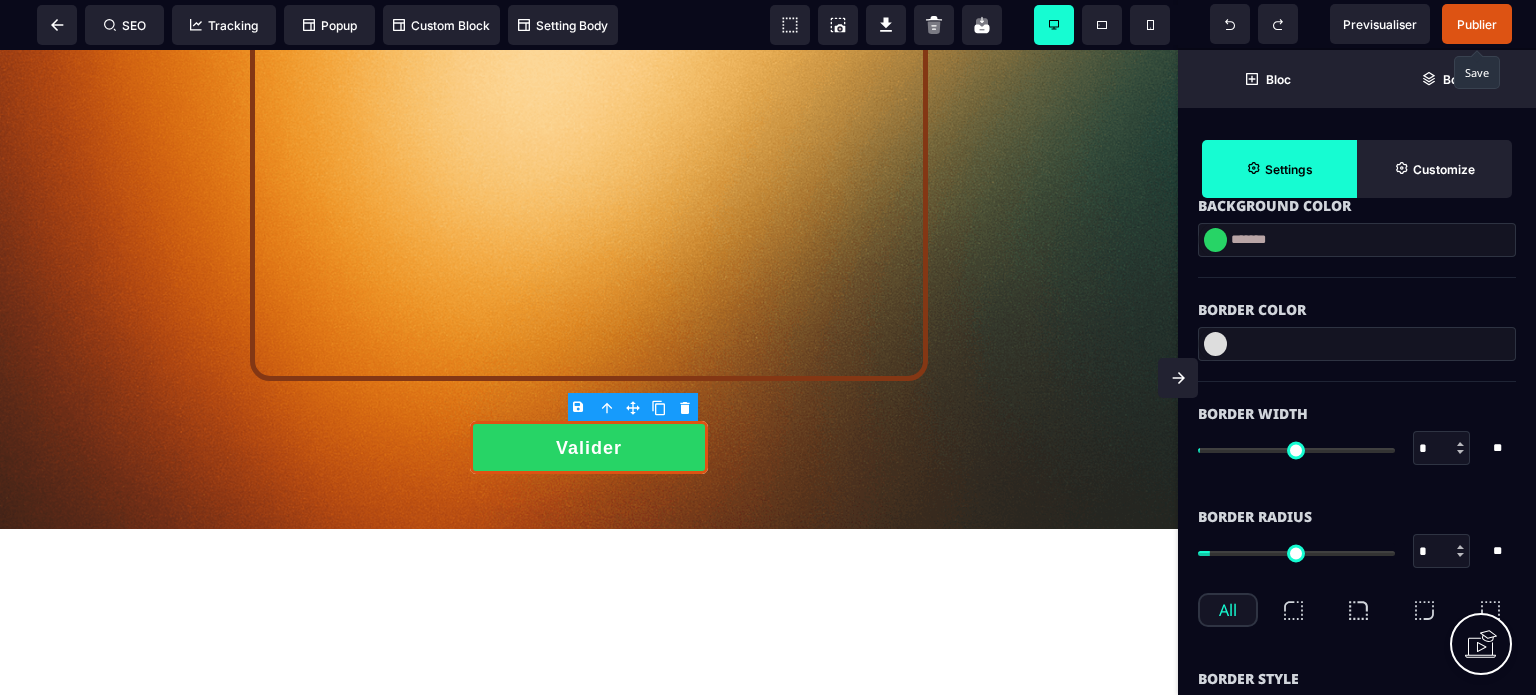 scroll, scrollTop: 2520, scrollLeft: 0, axis: vertical 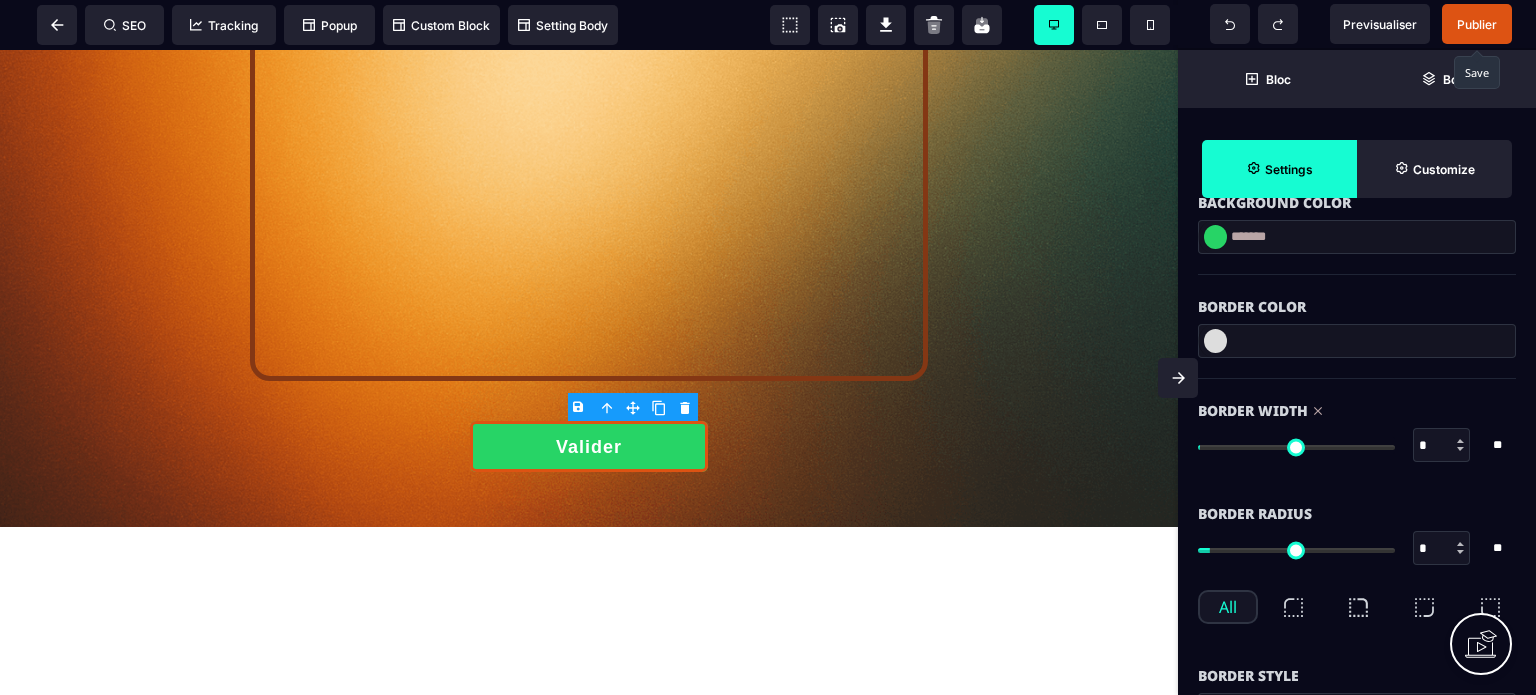 click at bounding box center (1296, 447) 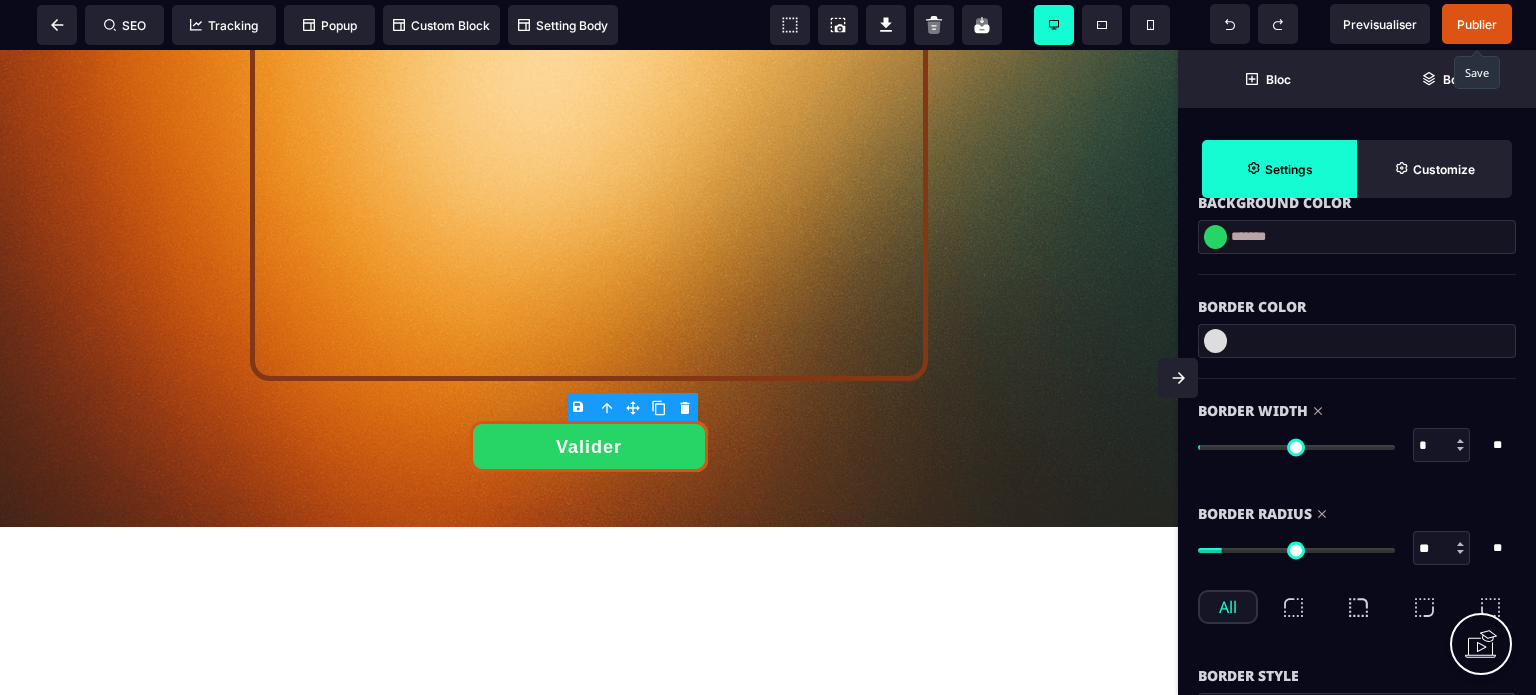 click at bounding box center (1296, 550) 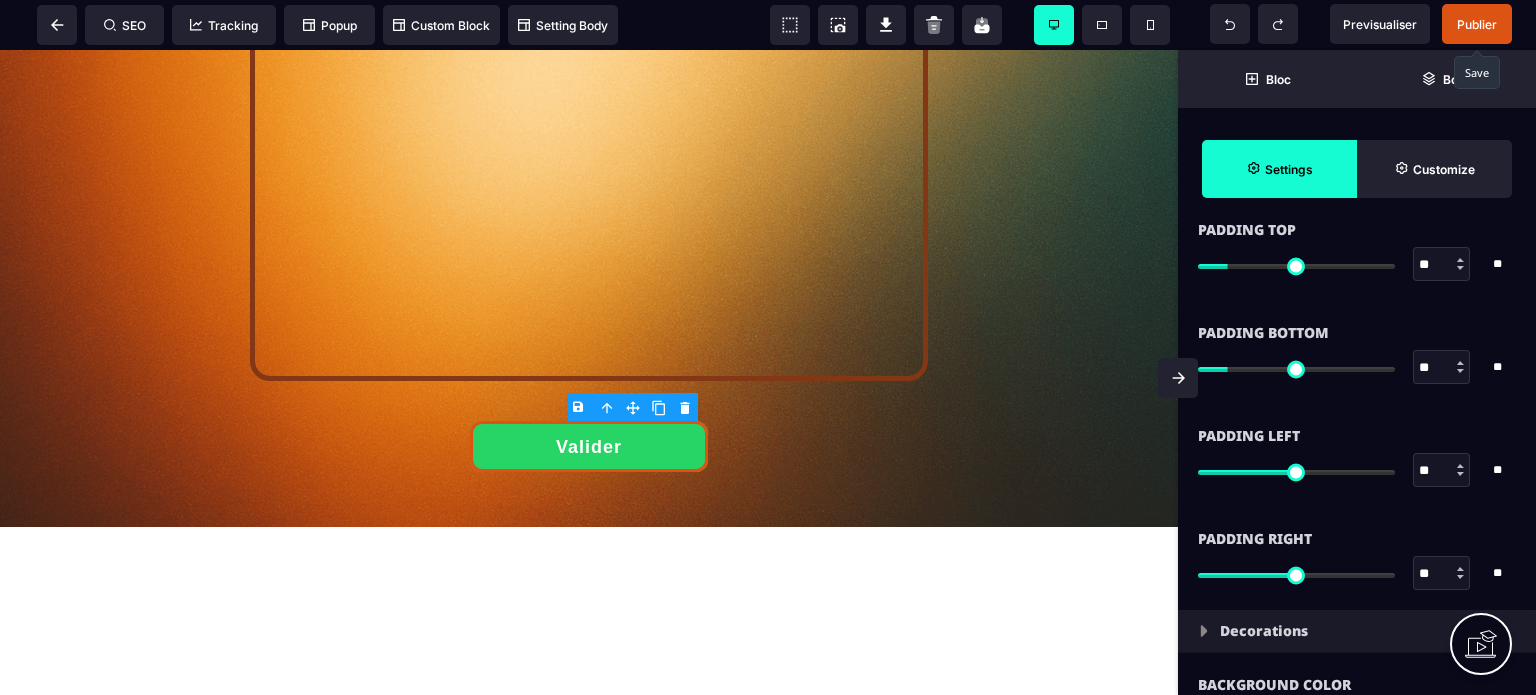 scroll, scrollTop: 2040, scrollLeft: 0, axis: vertical 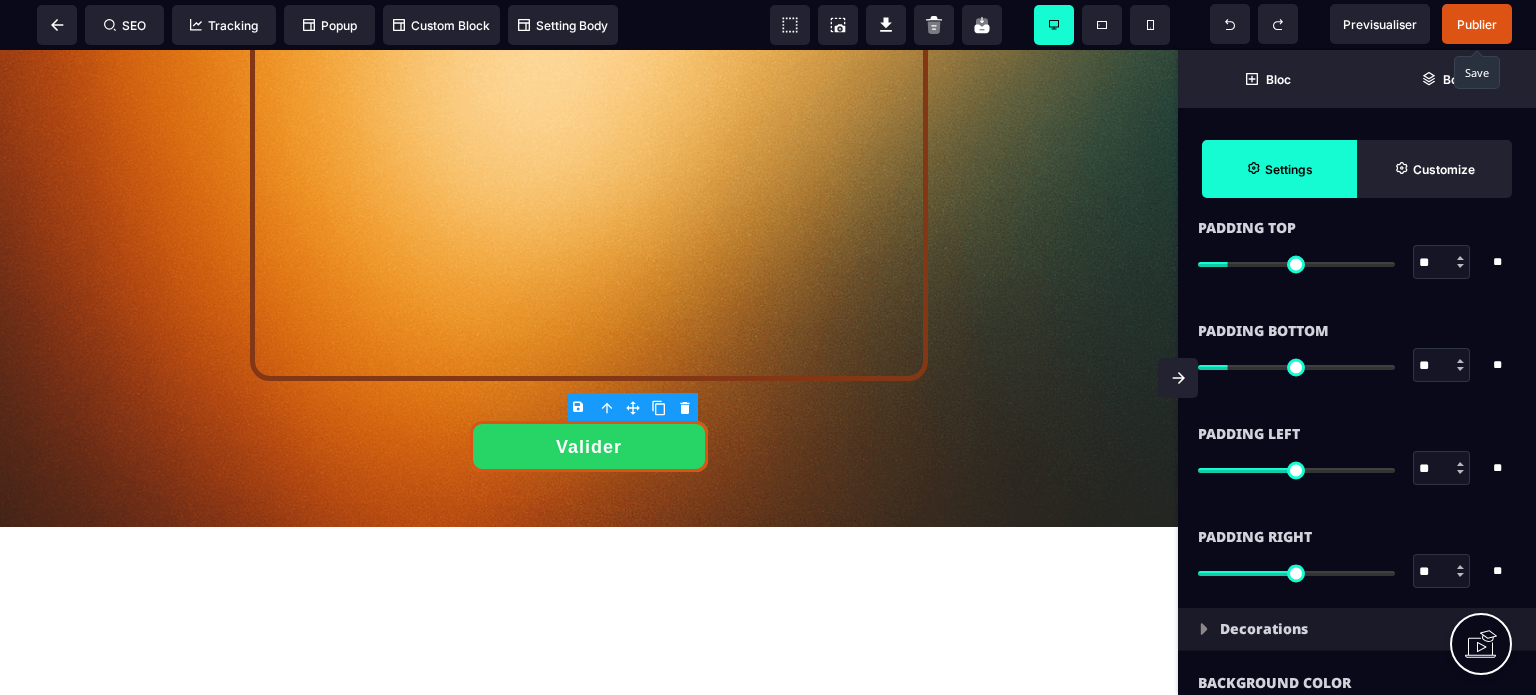 drag, startPoint x: 1426, startPoint y: 470, endPoint x: 1416, endPoint y: 471, distance: 10.049875 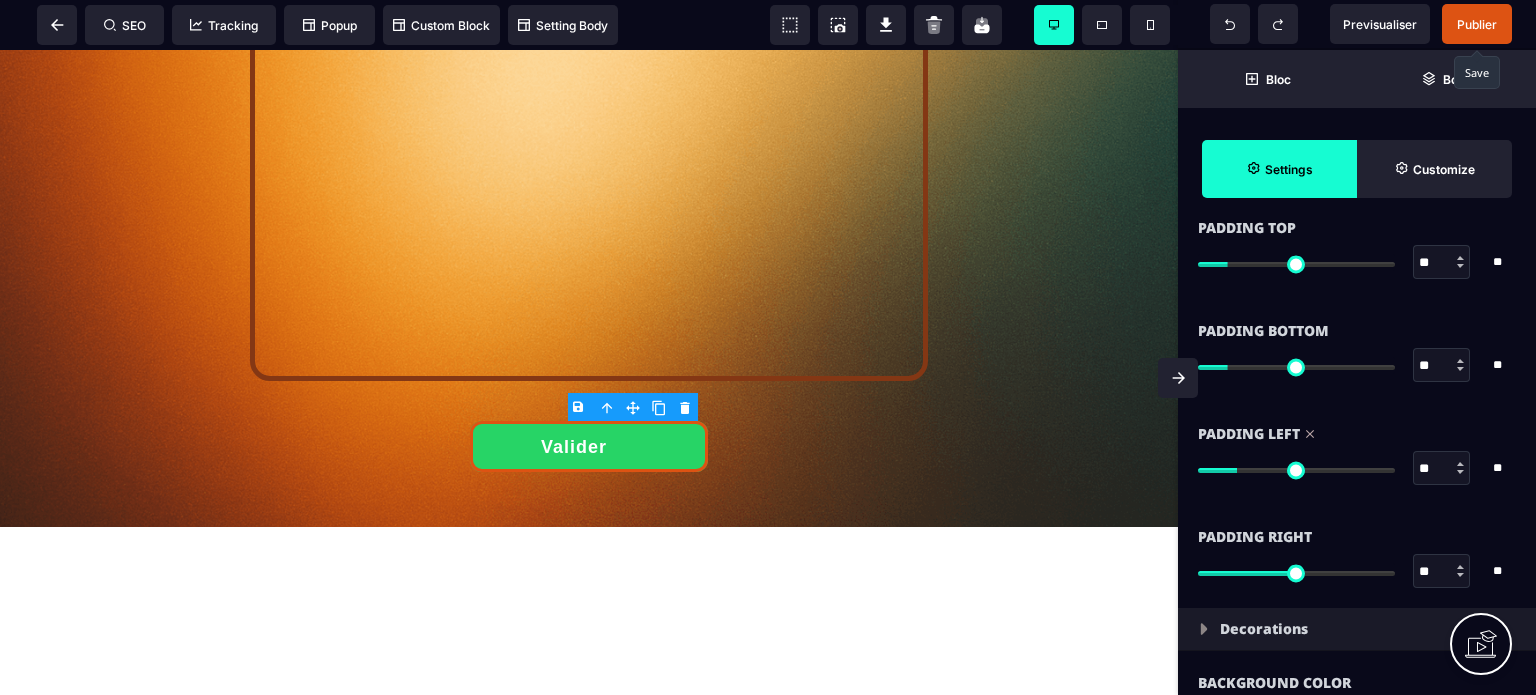 drag, startPoint x: 1425, startPoint y: 569, endPoint x: 1412, endPoint y: 571, distance: 13.152946 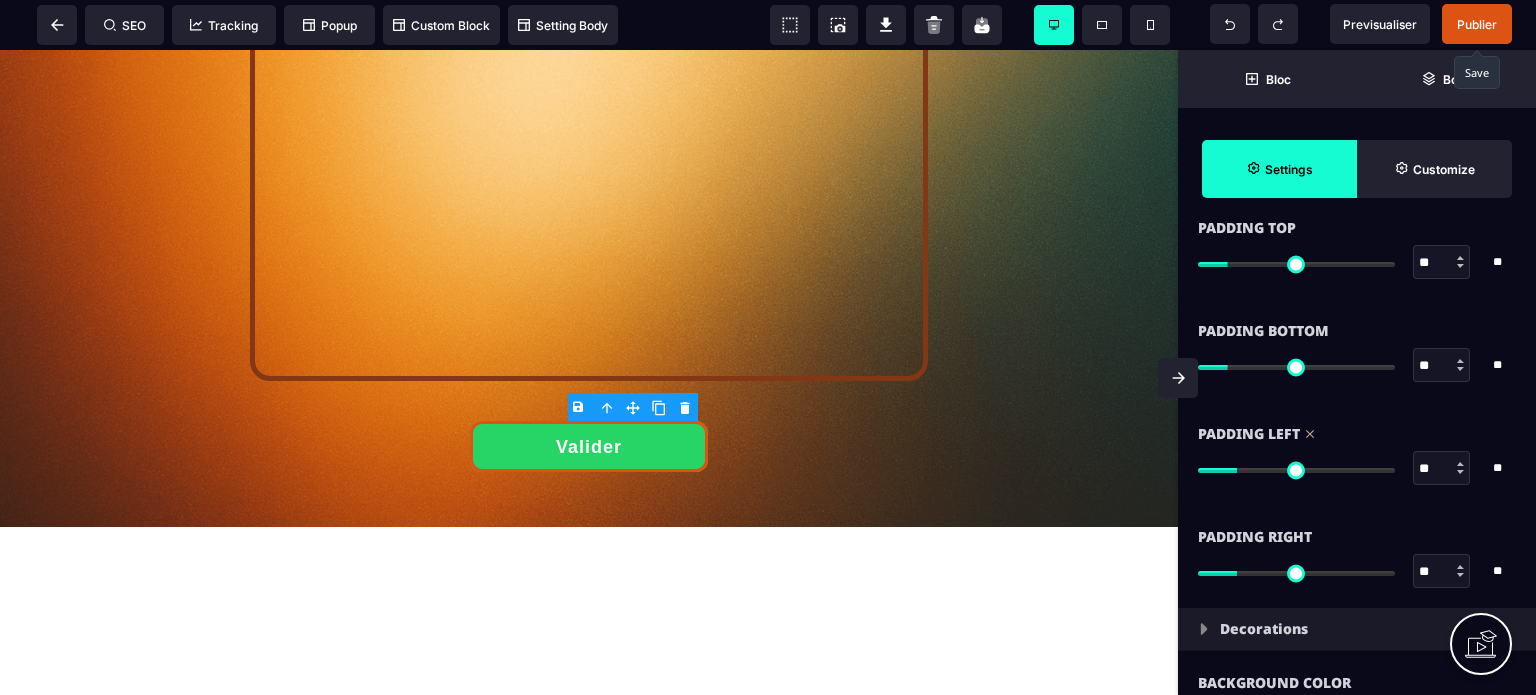 click on "Padding Right" at bounding box center (1357, 537) 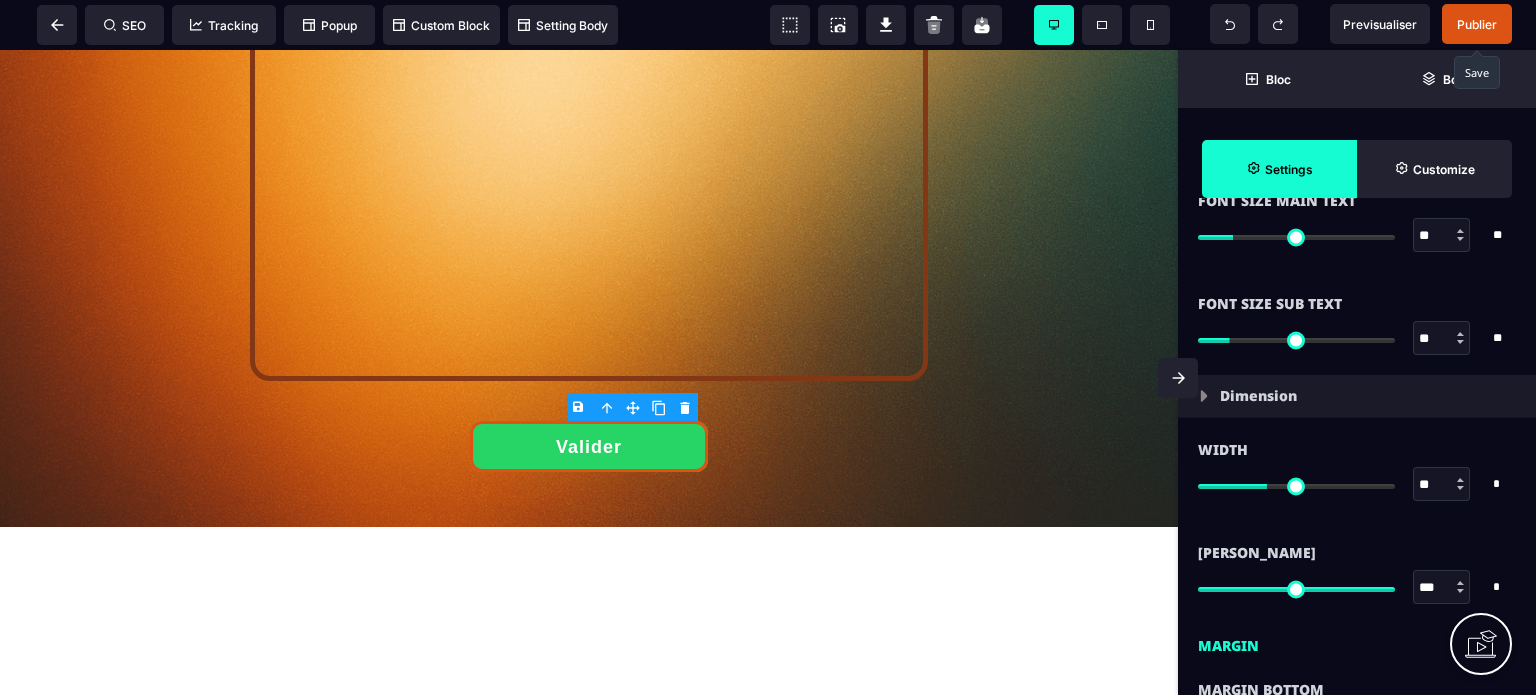 scroll, scrollTop: 1440, scrollLeft: 0, axis: vertical 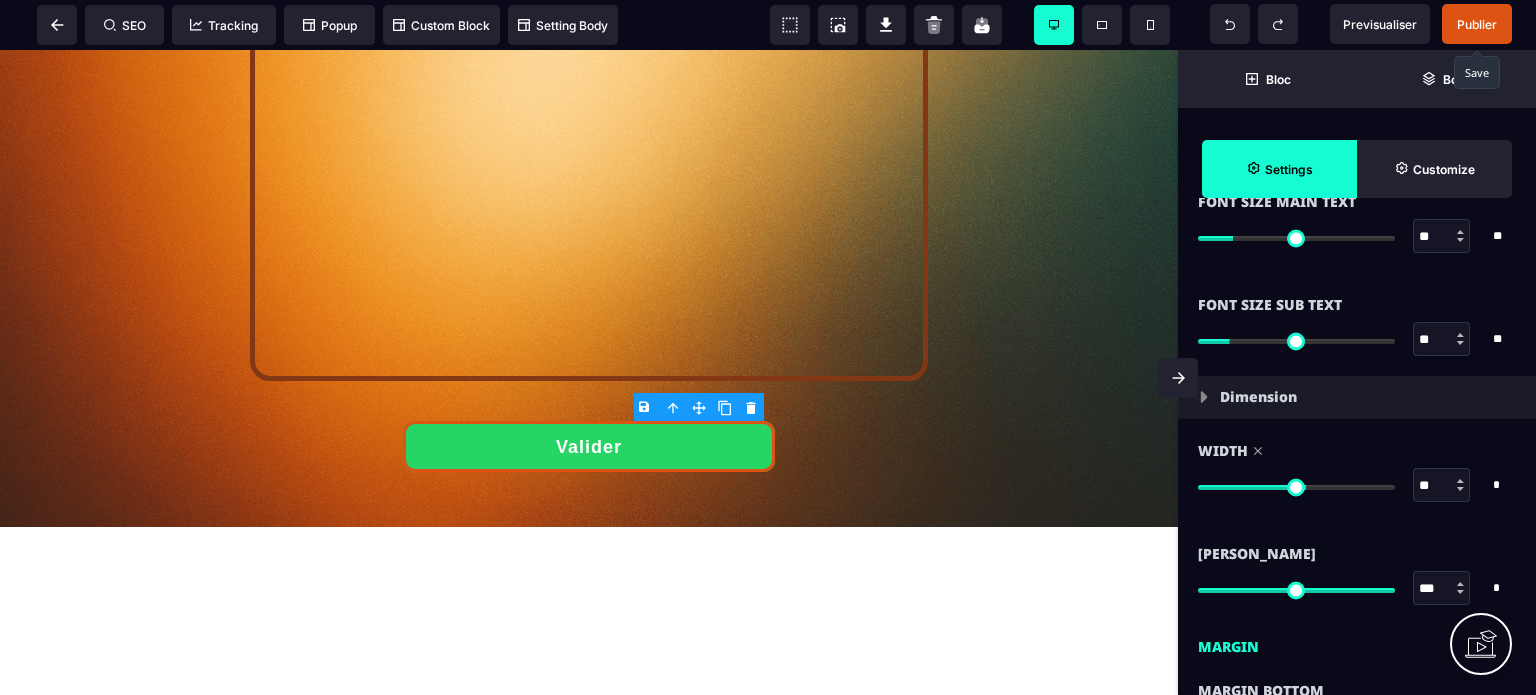 drag, startPoint x: 1270, startPoint y: 487, endPoint x: 1305, endPoint y: 483, distance: 35.22783 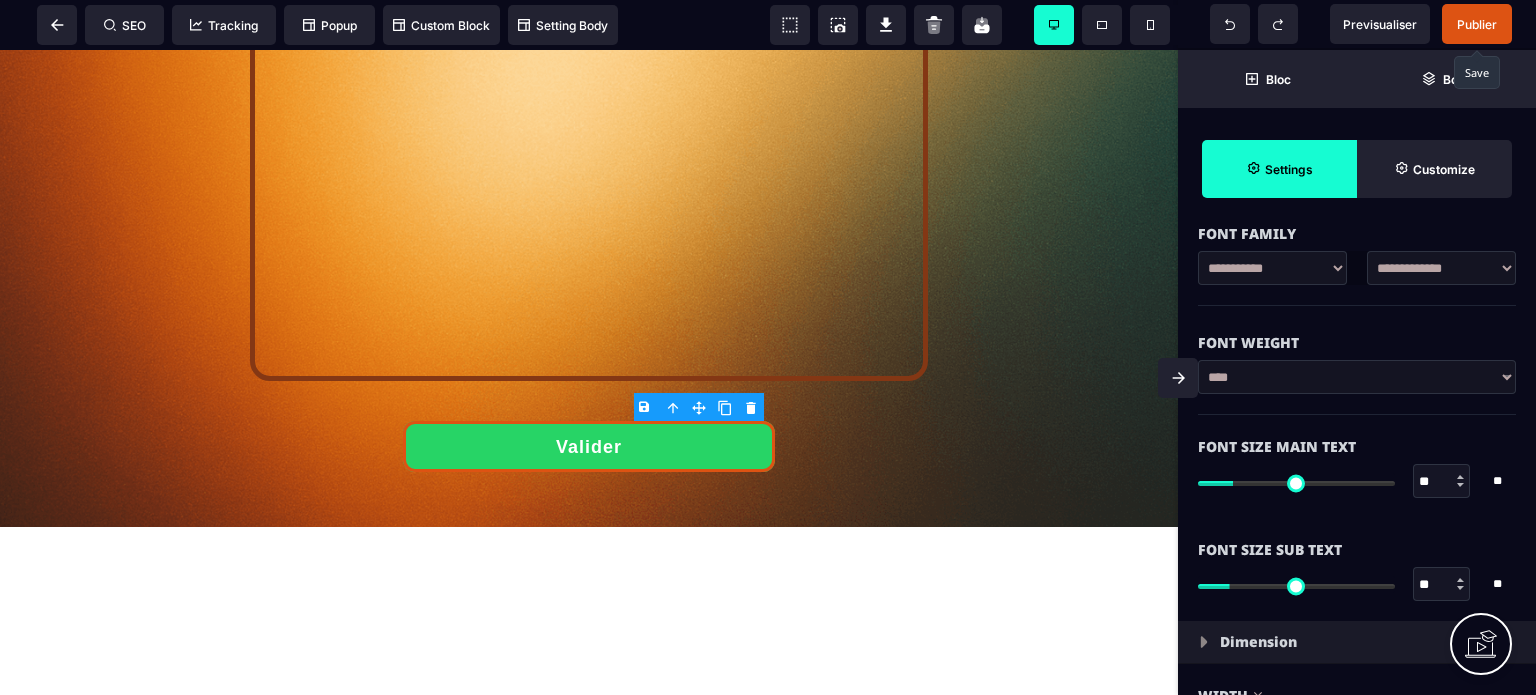 scroll, scrollTop: 1160, scrollLeft: 0, axis: vertical 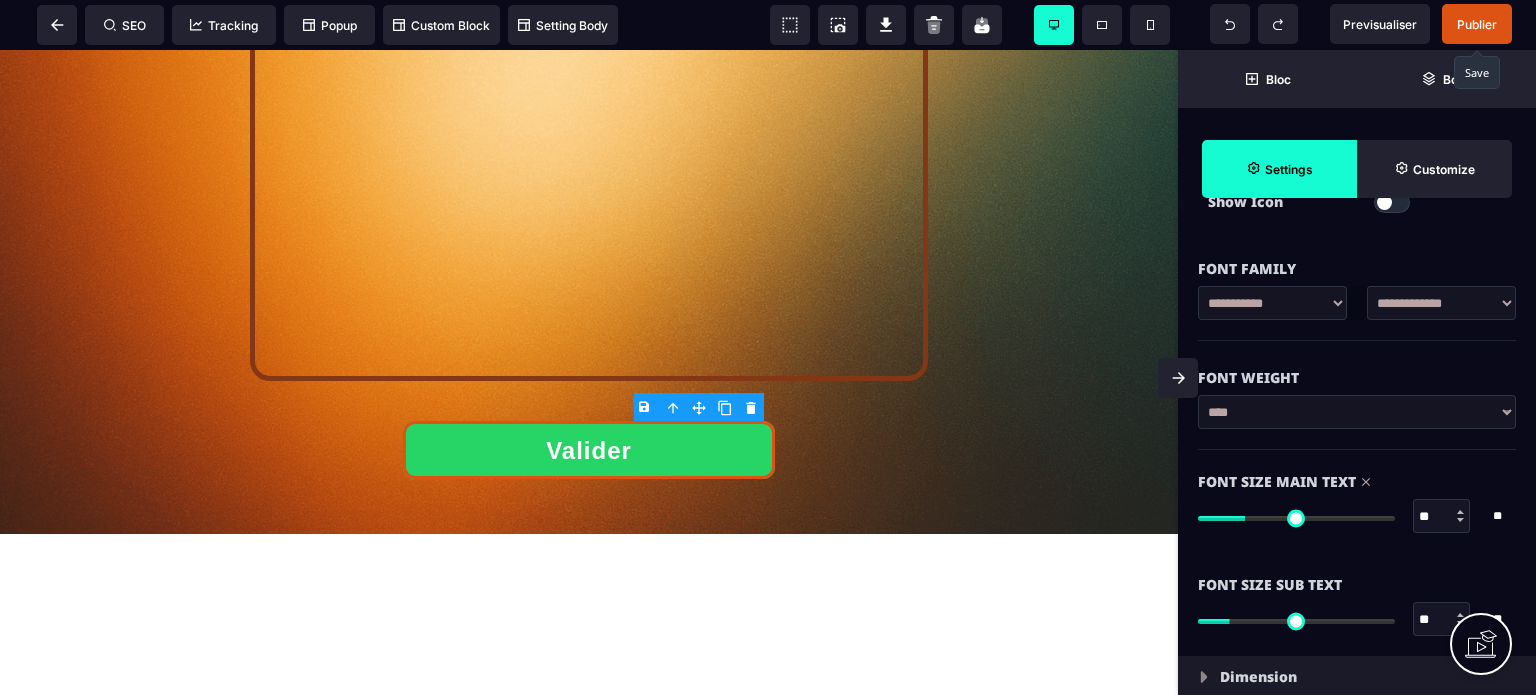 click at bounding box center (1296, 518) 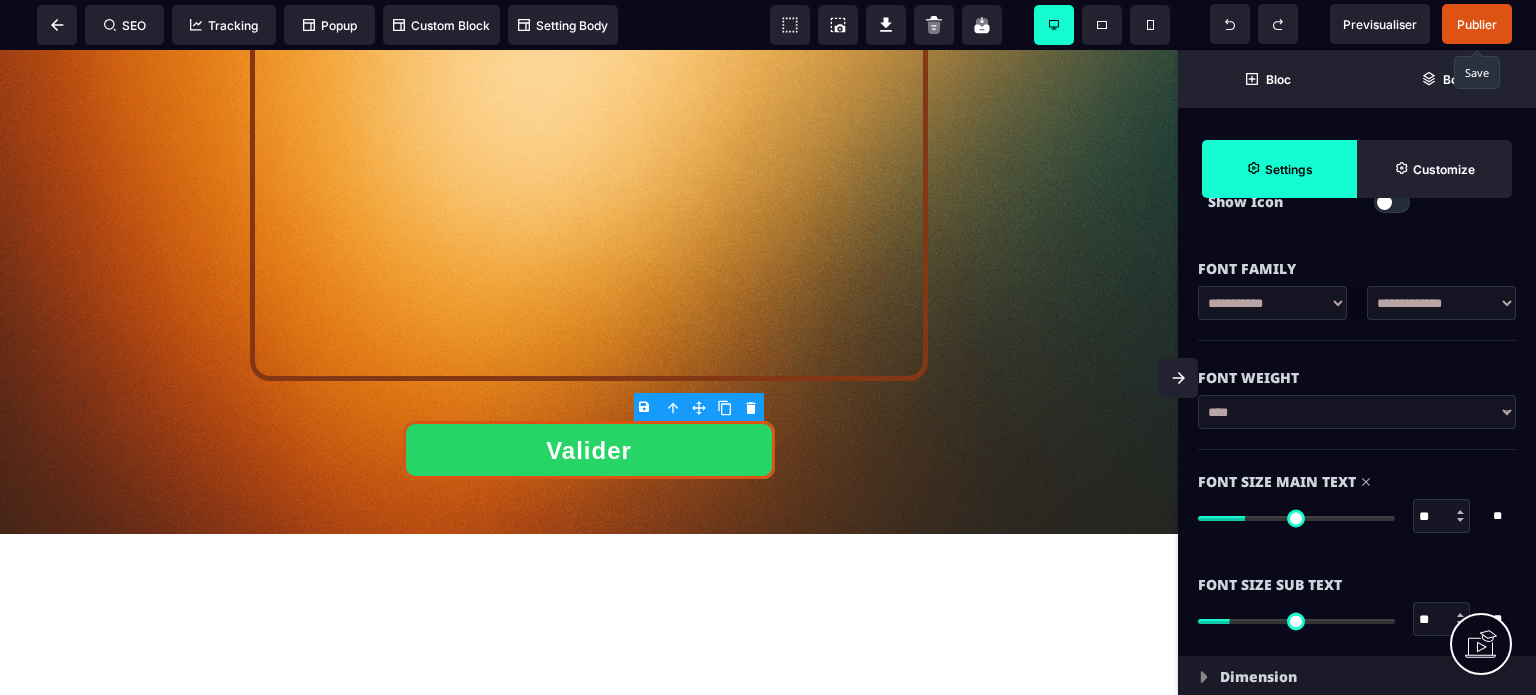 drag, startPoint x: 1442, startPoint y: 510, endPoint x: 1426, endPoint y: 516, distance: 17.088007 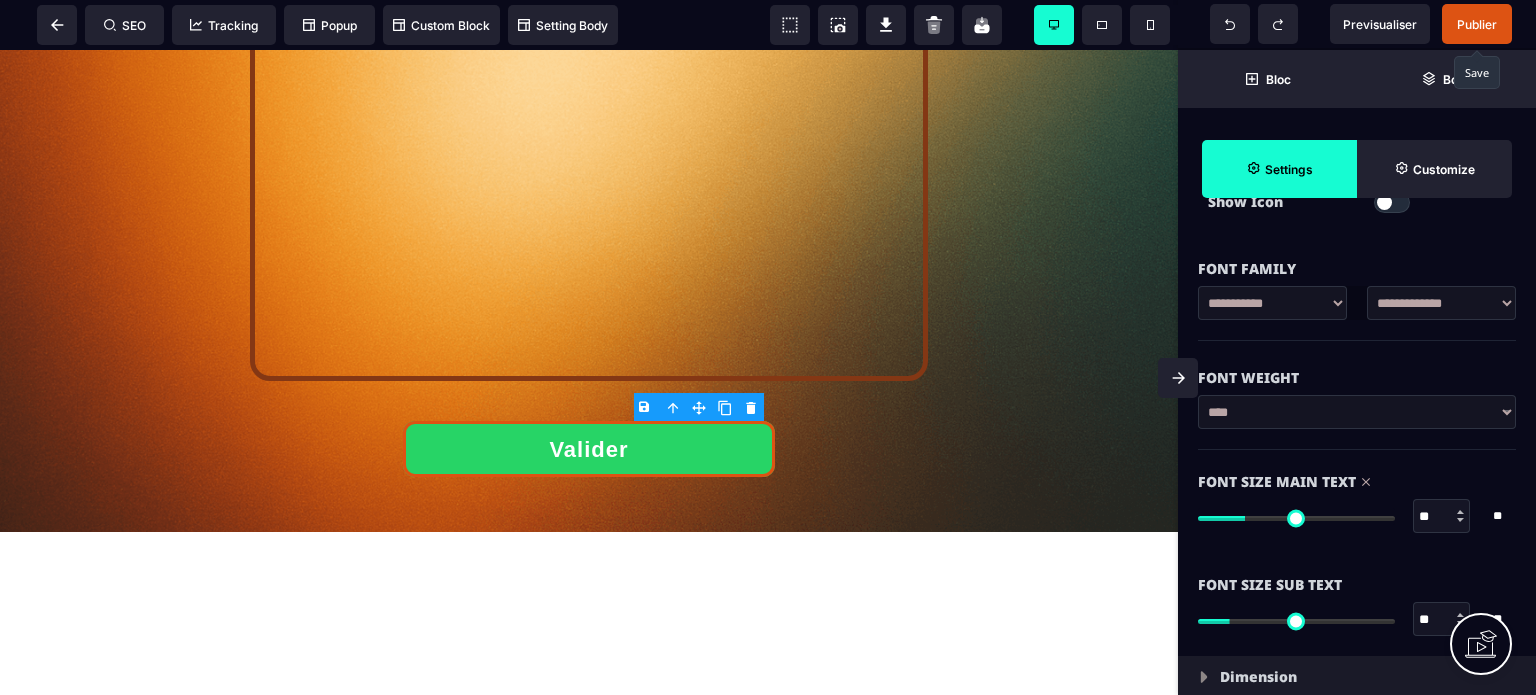 click on "Font Size Main Text" at bounding box center (1357, 482) 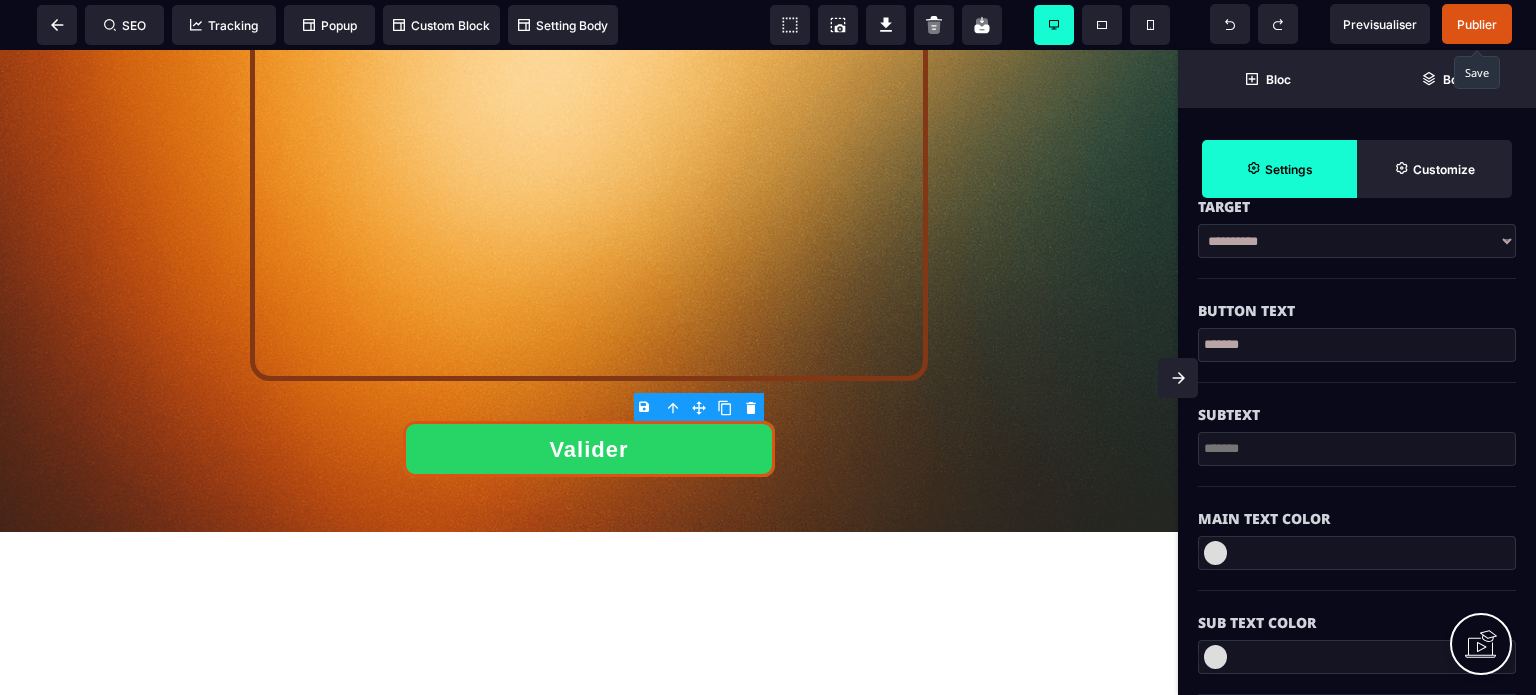 scroll, scrollTop: 520, scrollLeft: 0, axis: vertical 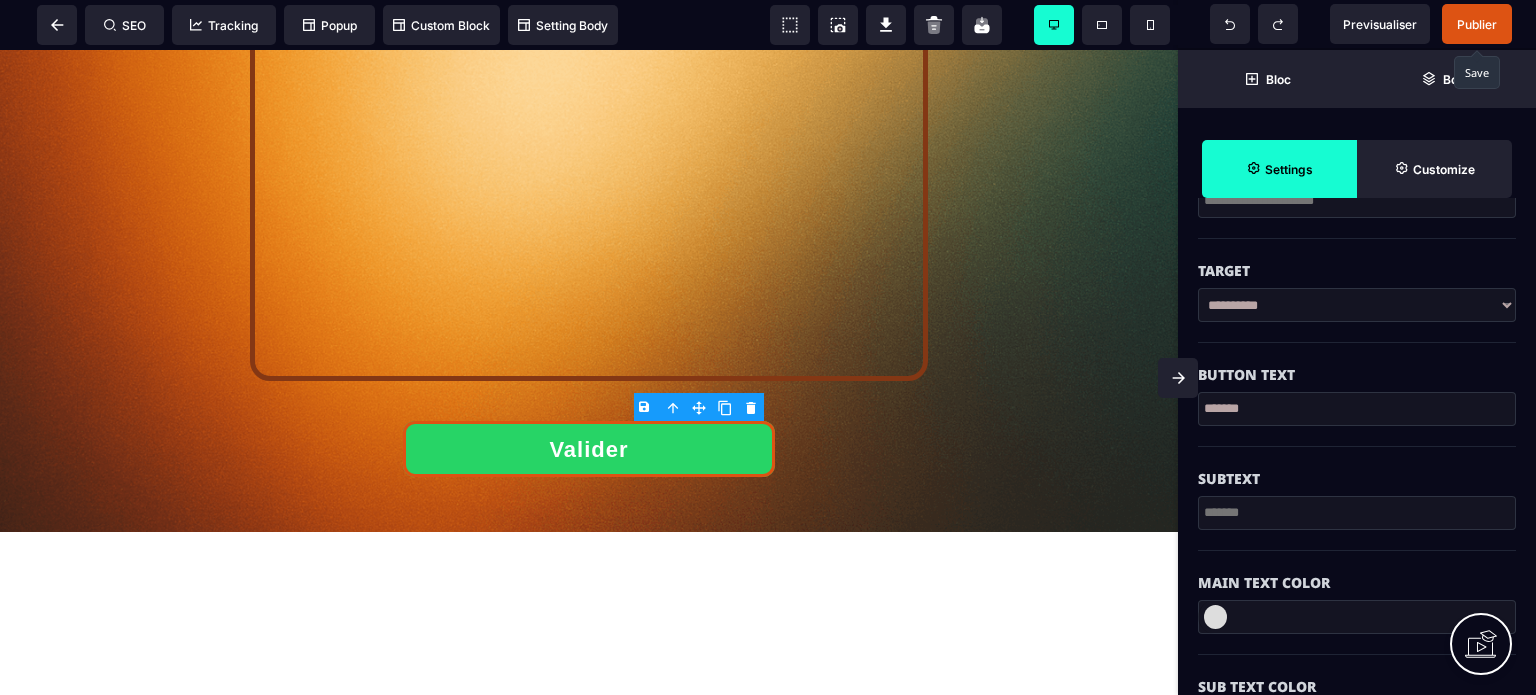 click on "*******" at bounding box center [1357, 409] 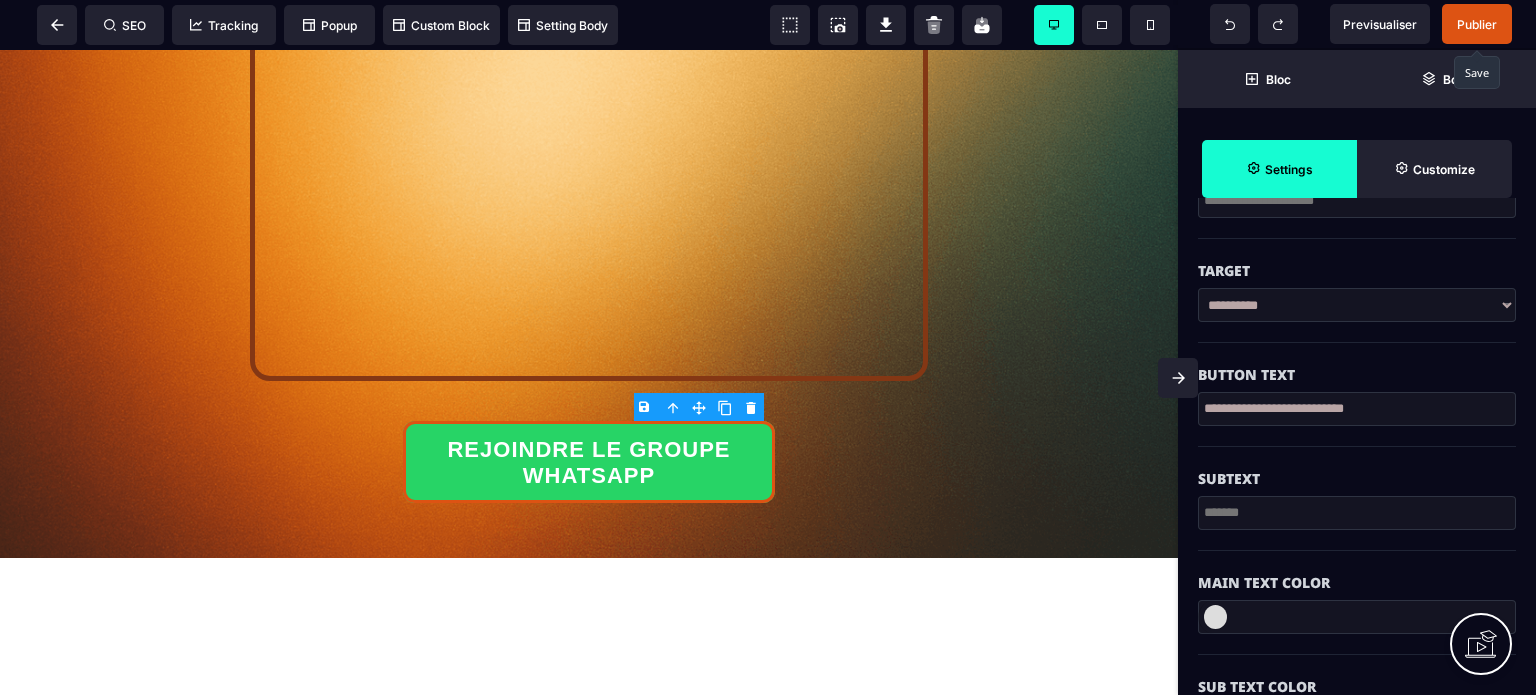 click on "Button Text" at bounding box center (1357, 365) 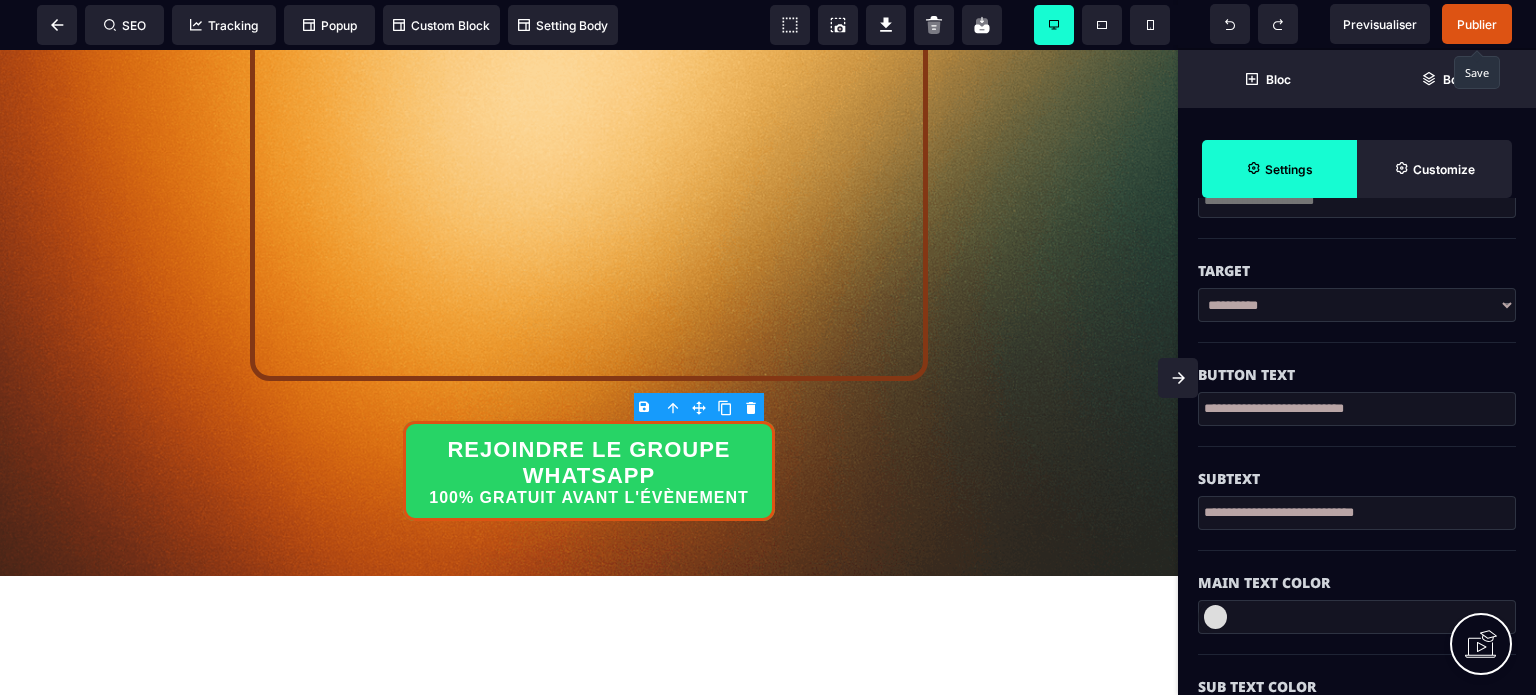 click on "Subtext" at bounding box center [1357, 479] 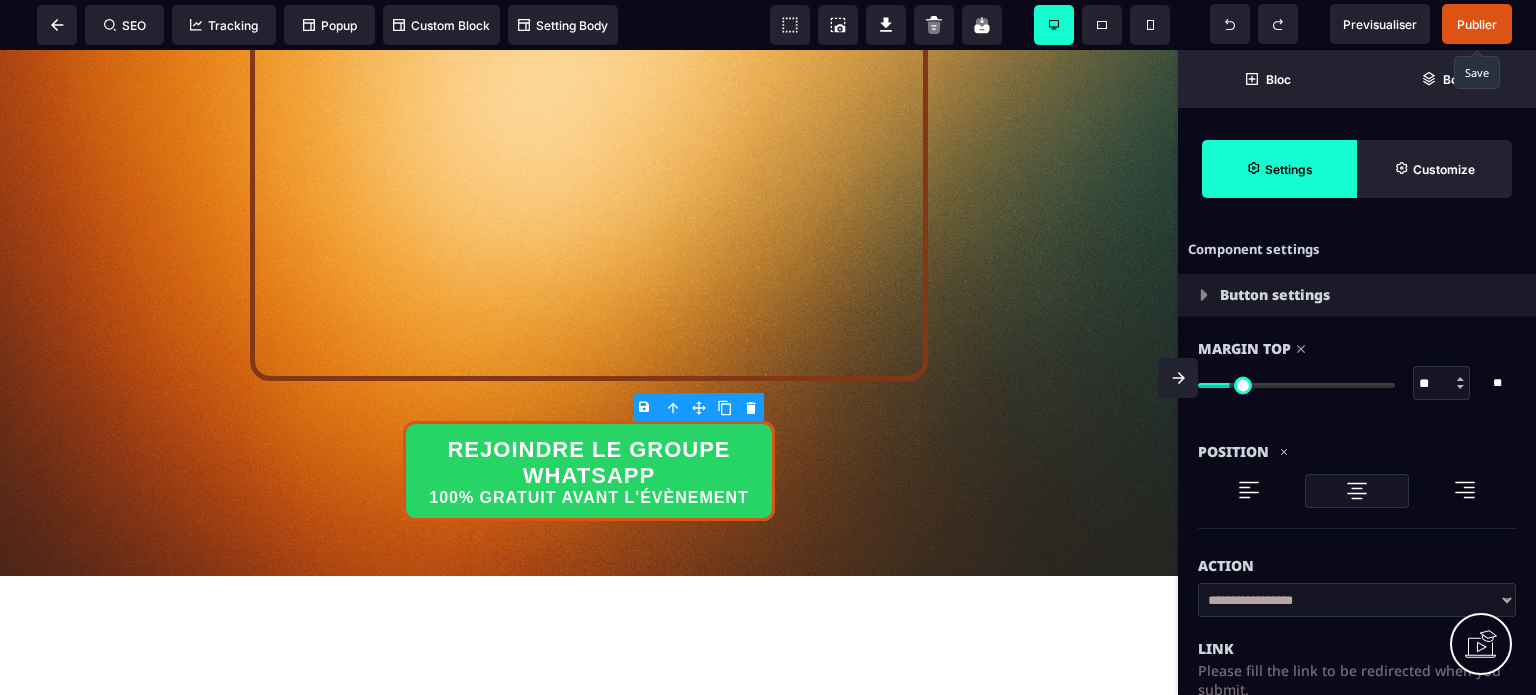 scroll, scrollTop: 415, scrollLeft: 0, axis: vertical 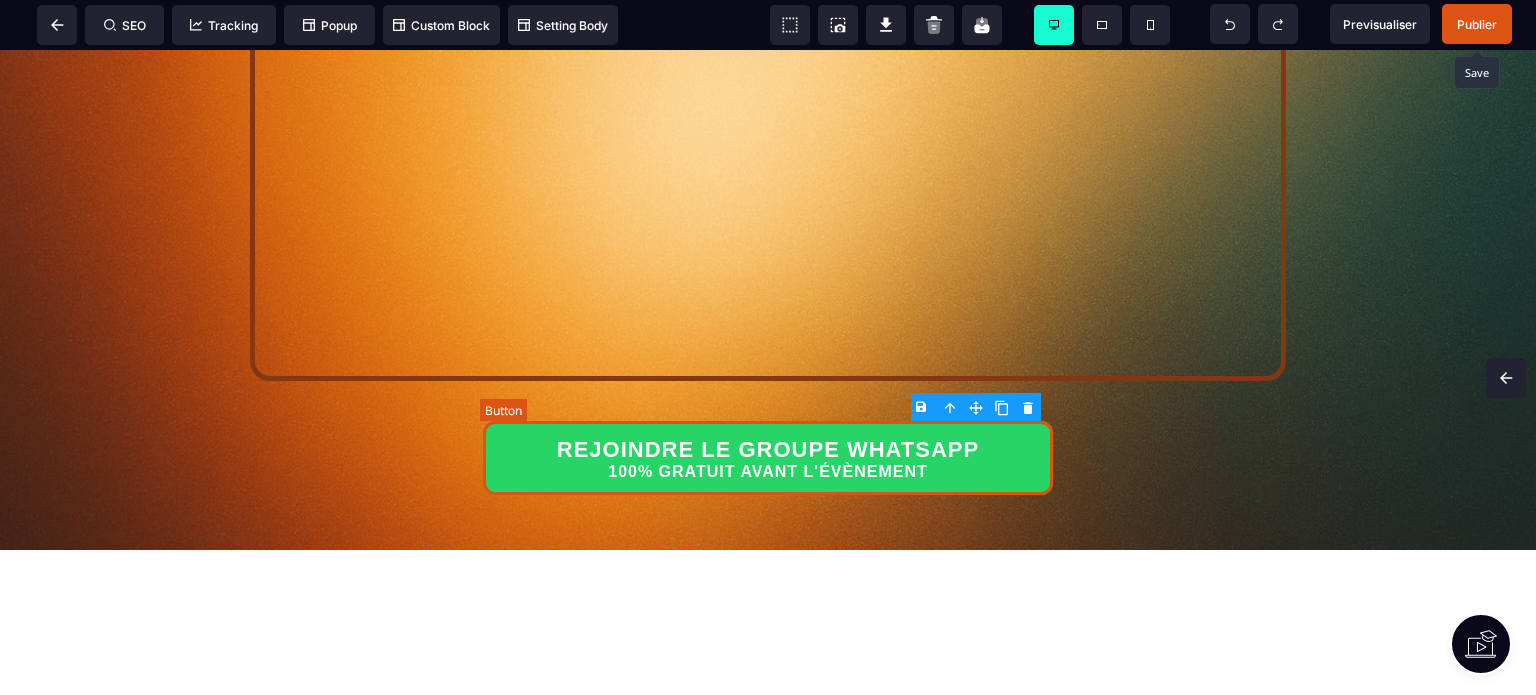 click on "REJOINDRE LE GROUPE WHATSAPP 100% GRATUIT AVANT L'ÉVÈNEMENT" at bounding box center [768, 459] 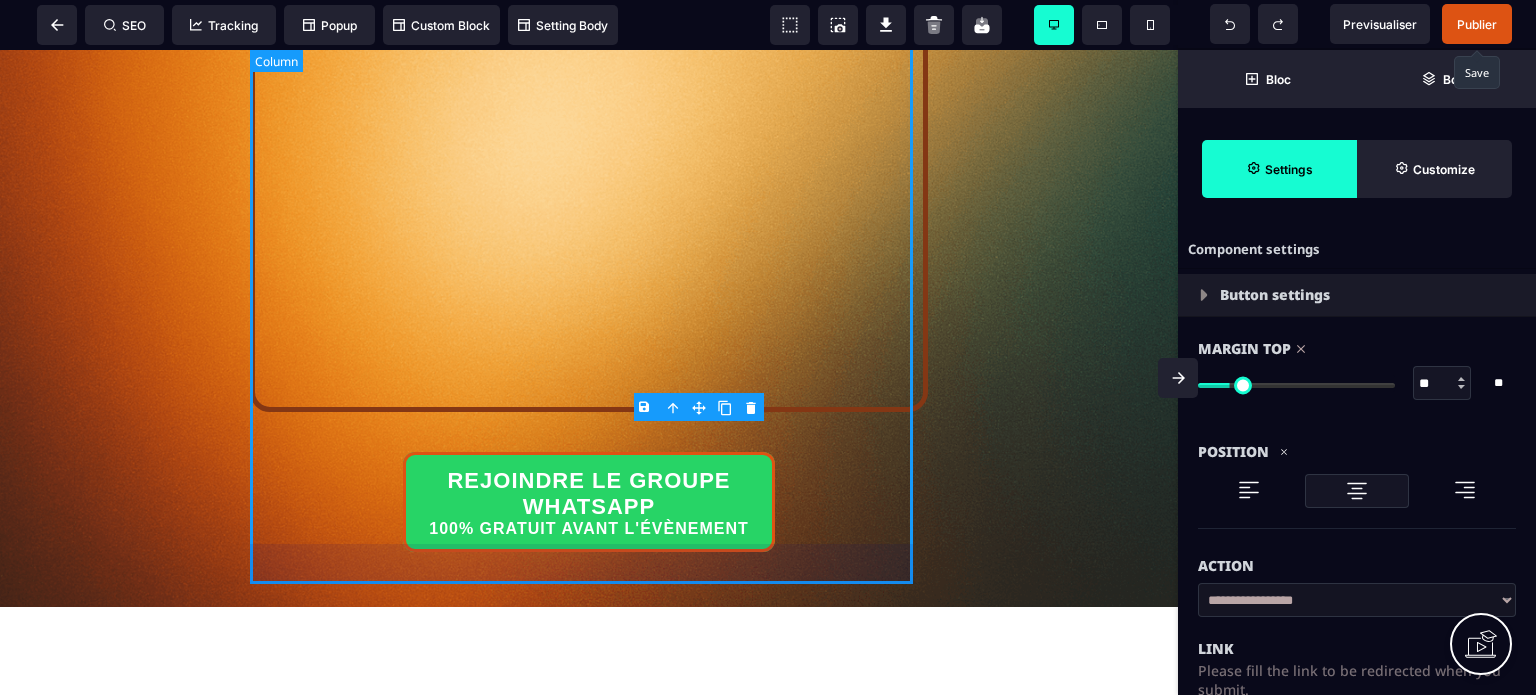 scroll, scrollTop: 485, scrollLeft: 0, axis: vertical 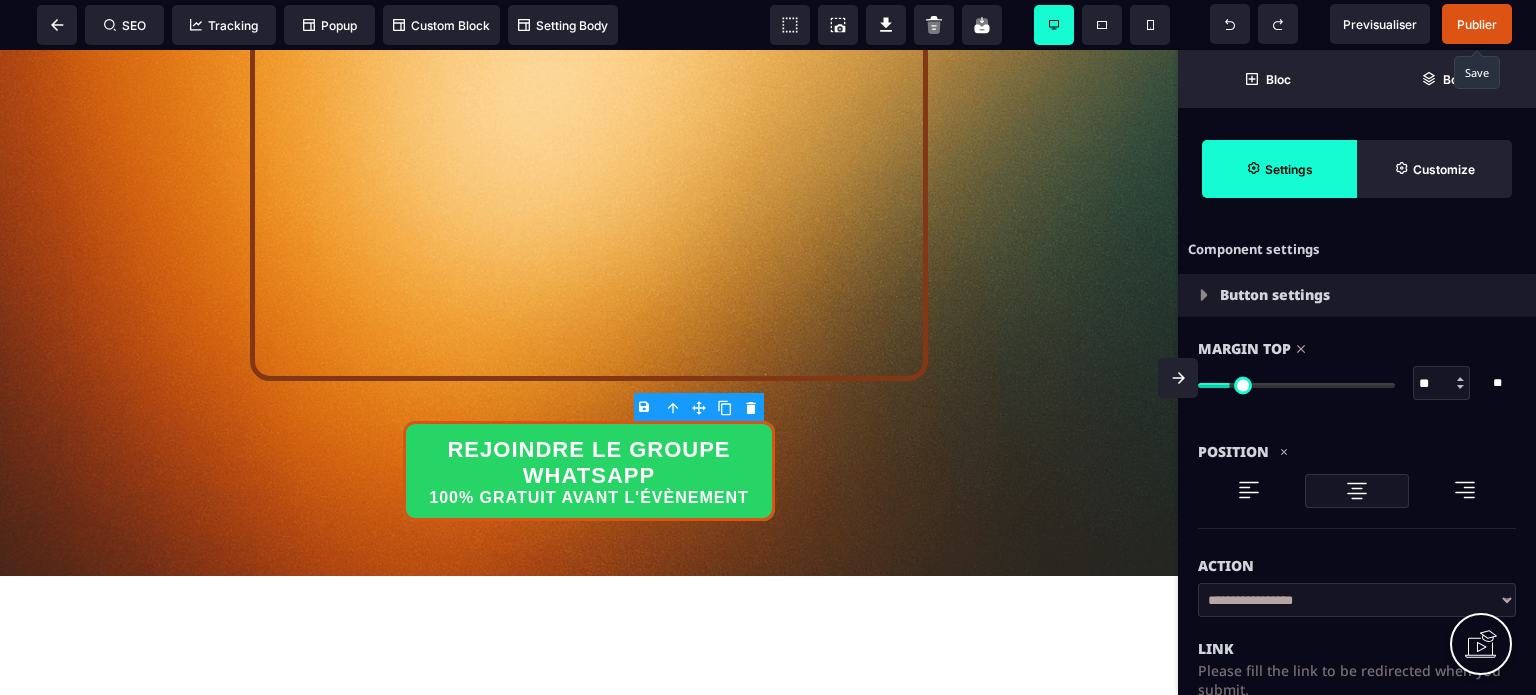 click on "Action" at bounding box center (1357, 556) 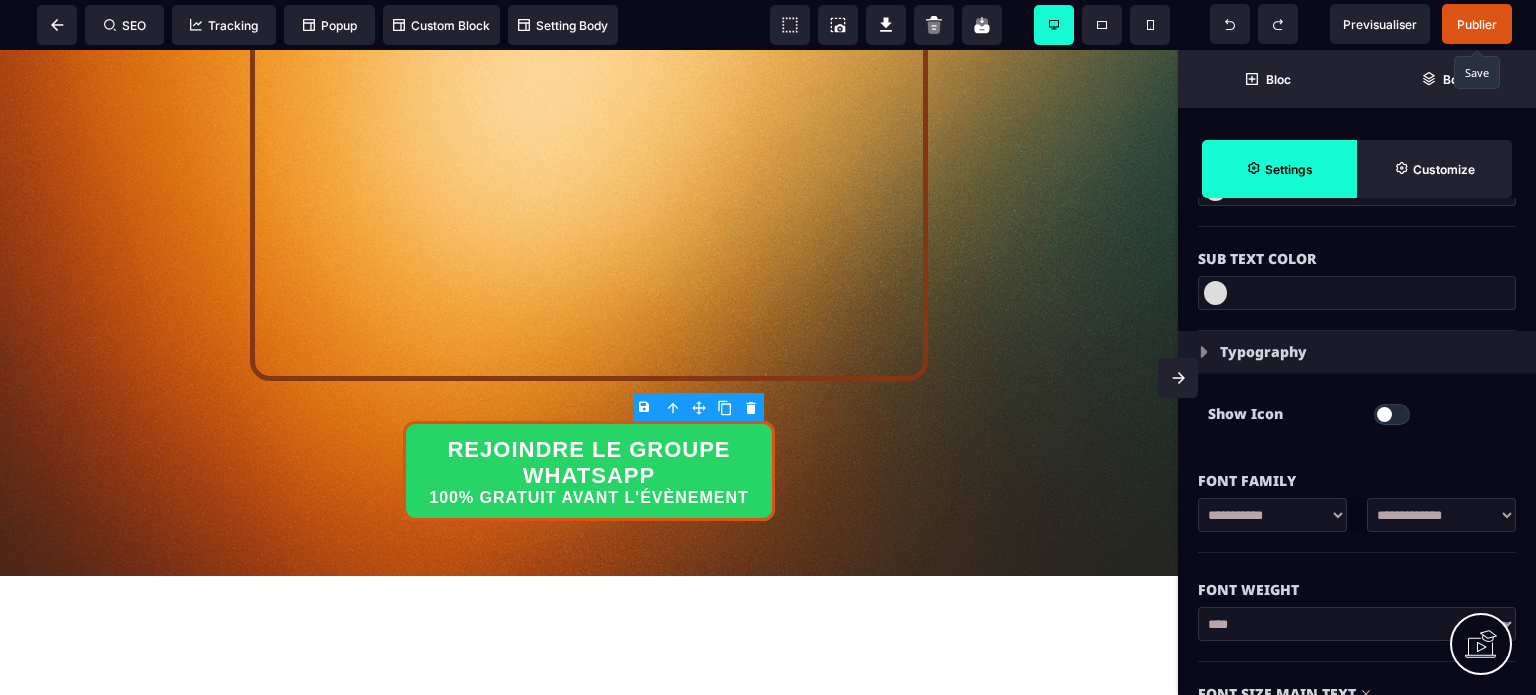 scroll, scrollTop: 960, scrollLeft: 0, axis: vertical 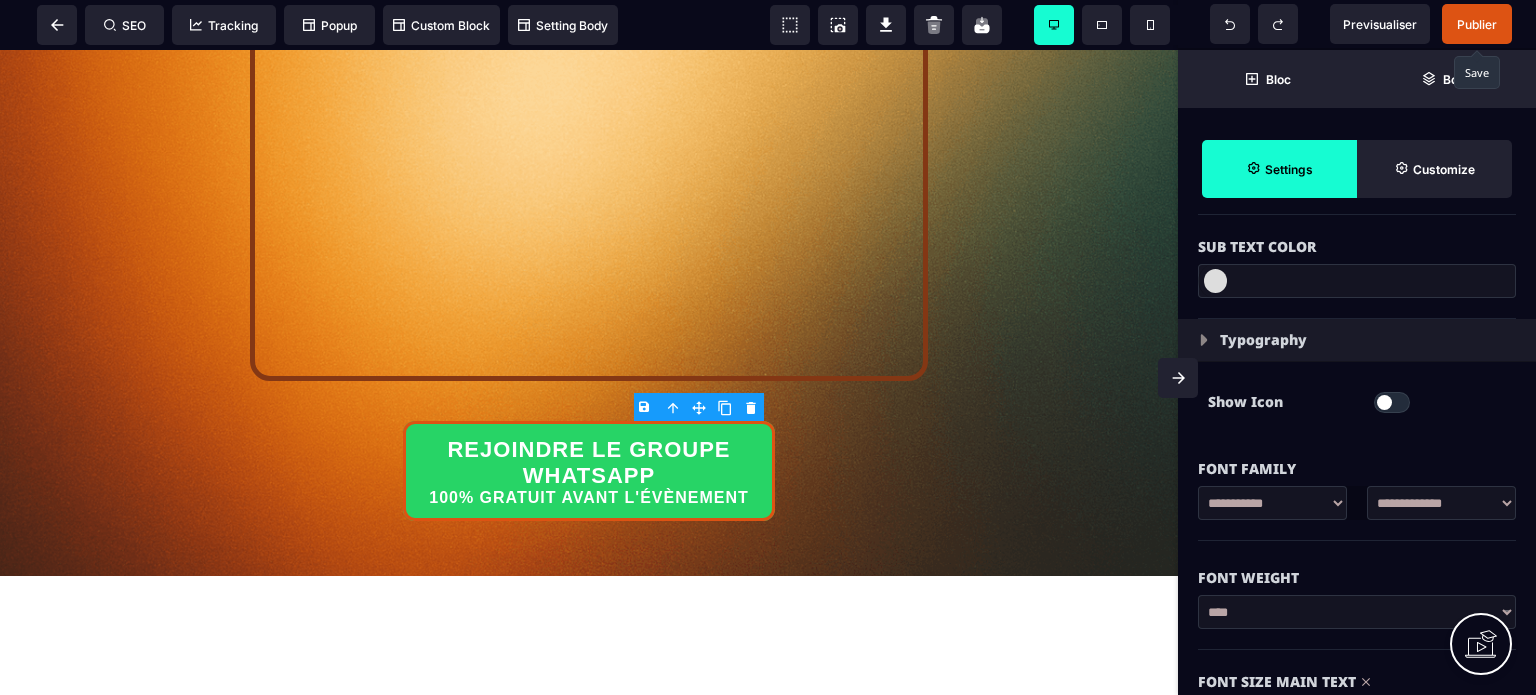 click at bounding box center (1392, 402) 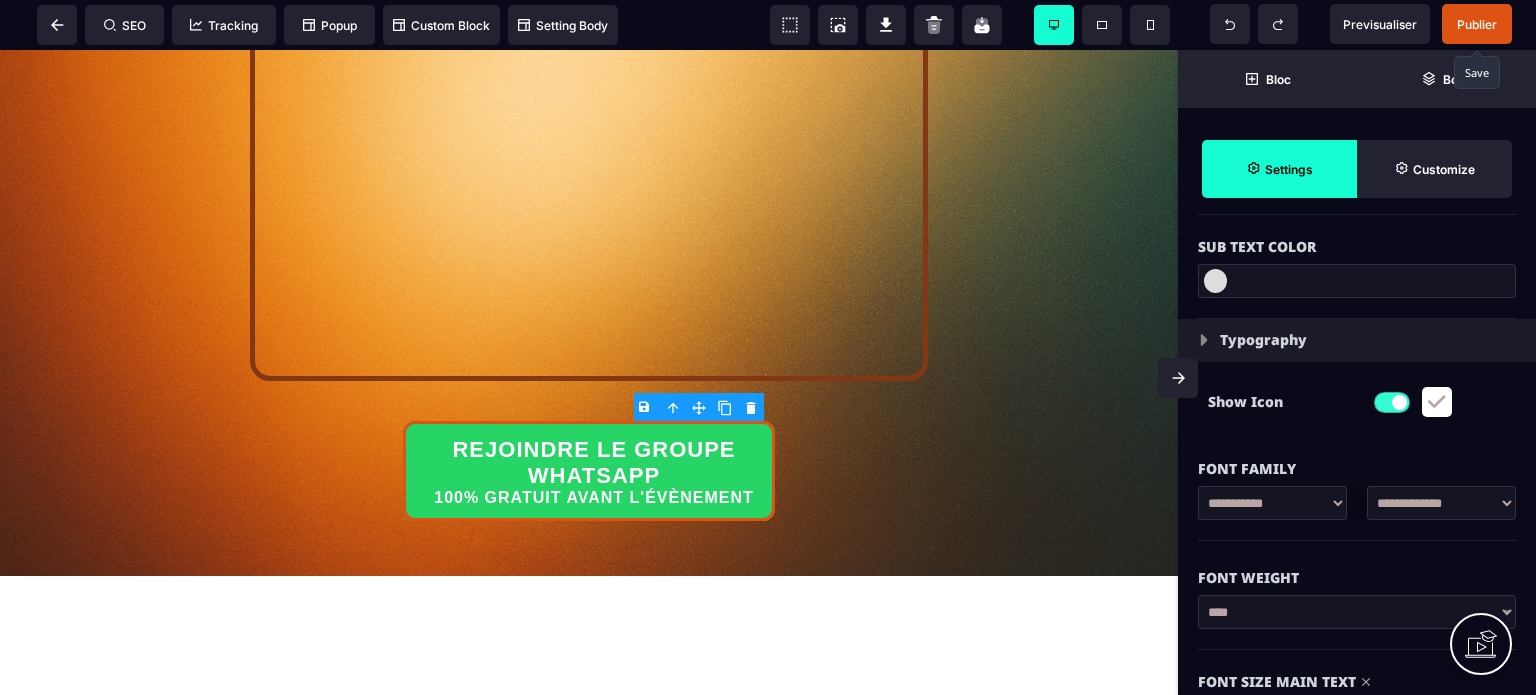 click at bounding box center (1437, 402) 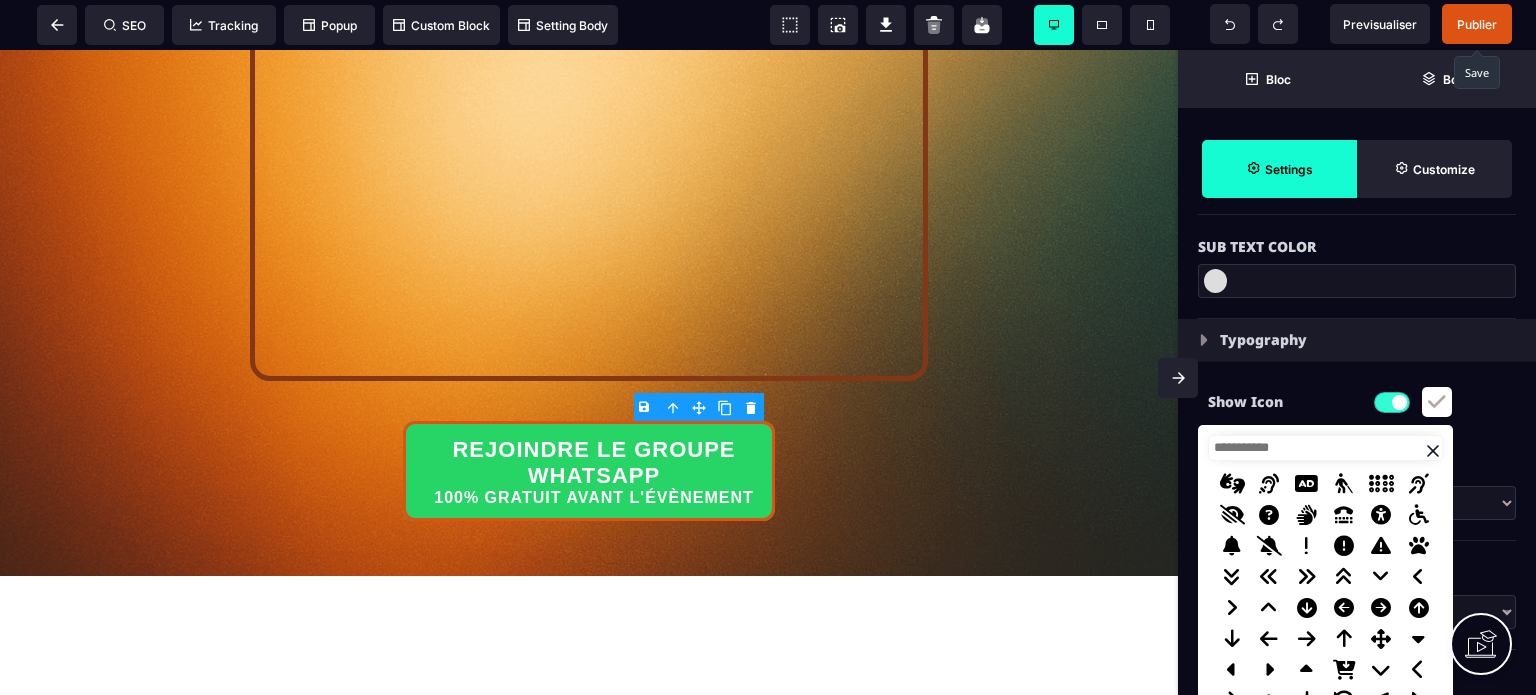click at bounding box center [1325, 448] 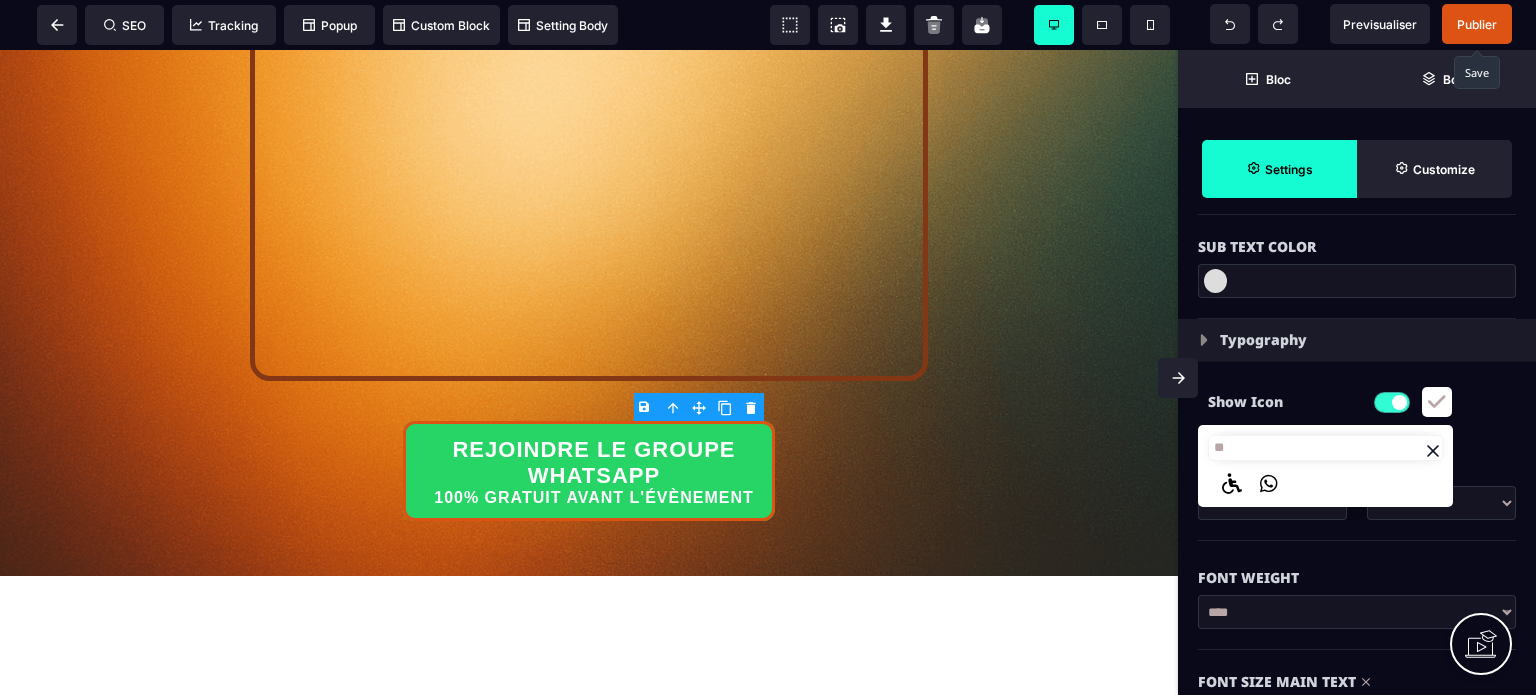 click at bounding box center (1269, 484) 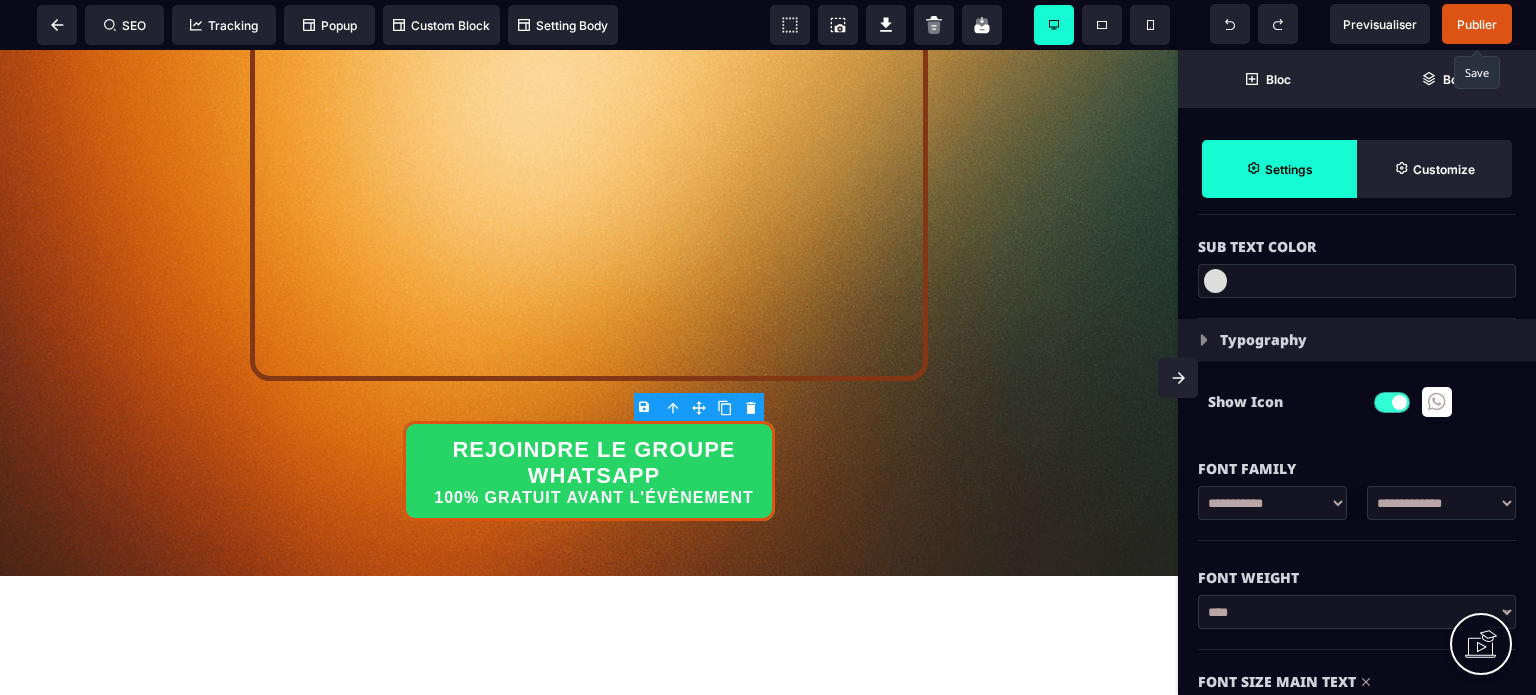 click on "Font Weight" at bounding box center (1357, 568) 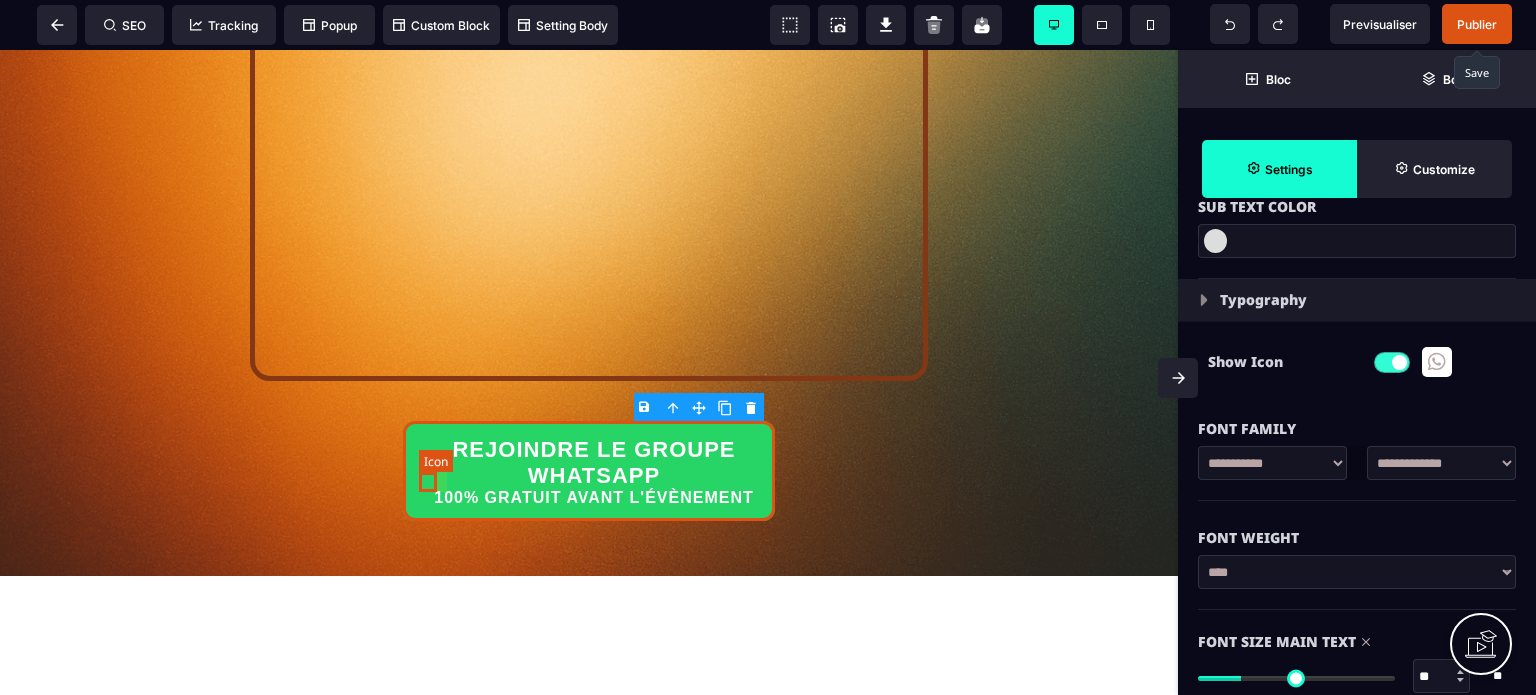 click at bounding box center (423, 471) 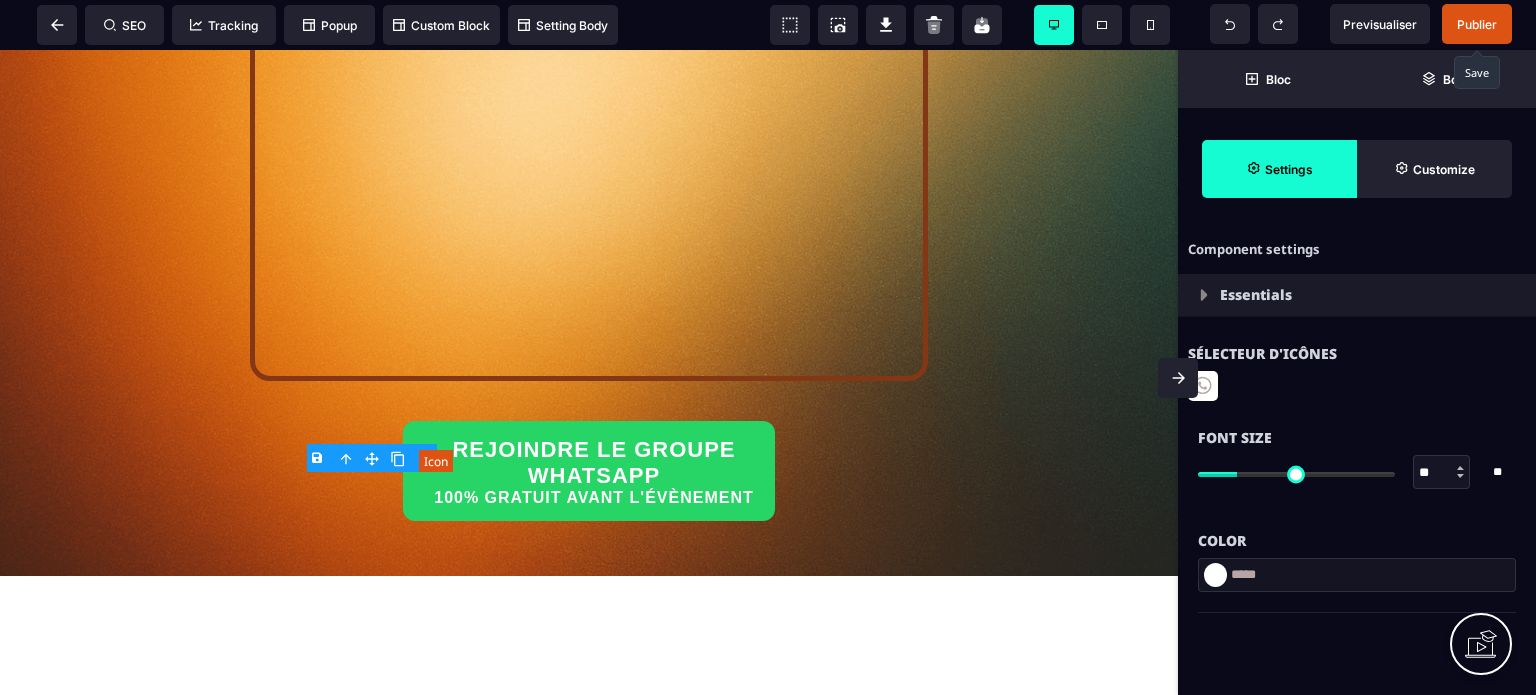 scroll, scrollTop: 0, scrollLeft: 0, axis: both 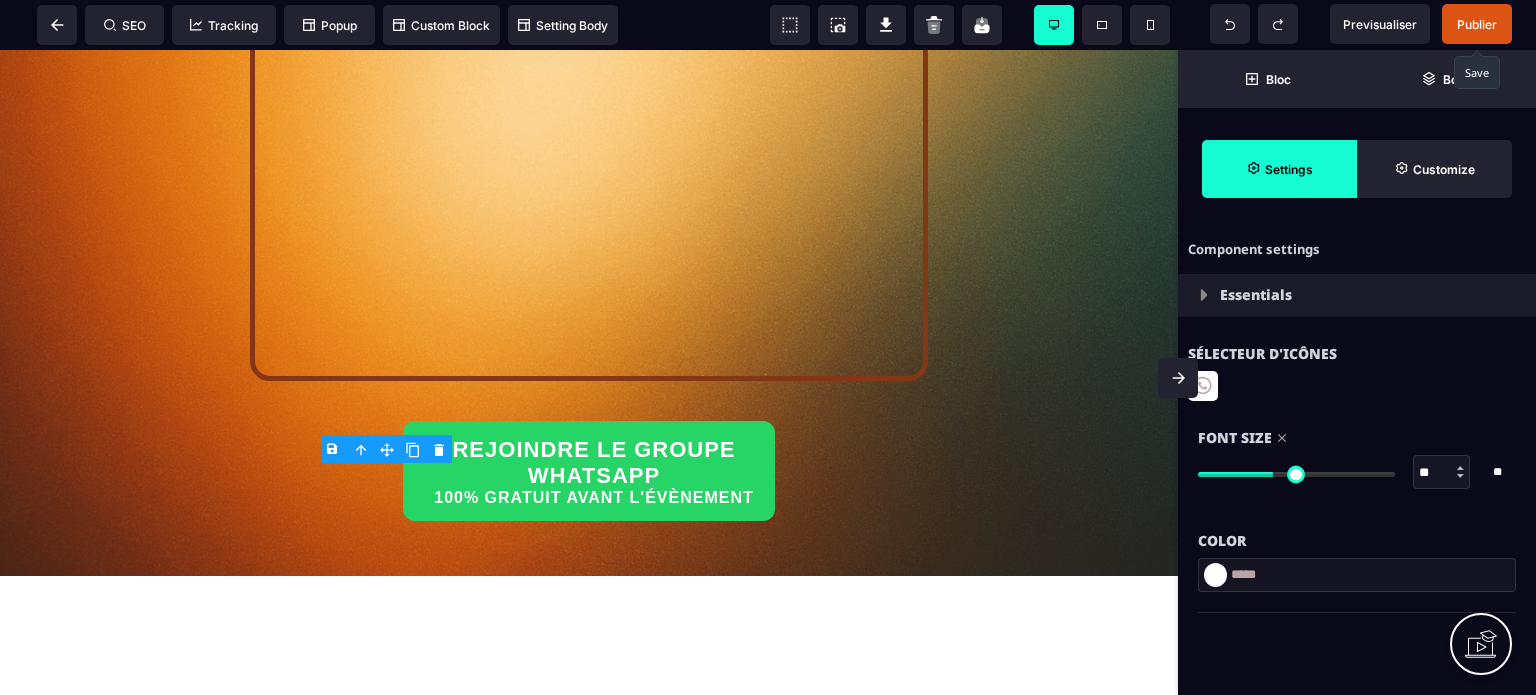 drag, startPoint x: 1240, startPoint y: 467, endPoint x: 1275, endPoint y: 481, distance: 37.696156 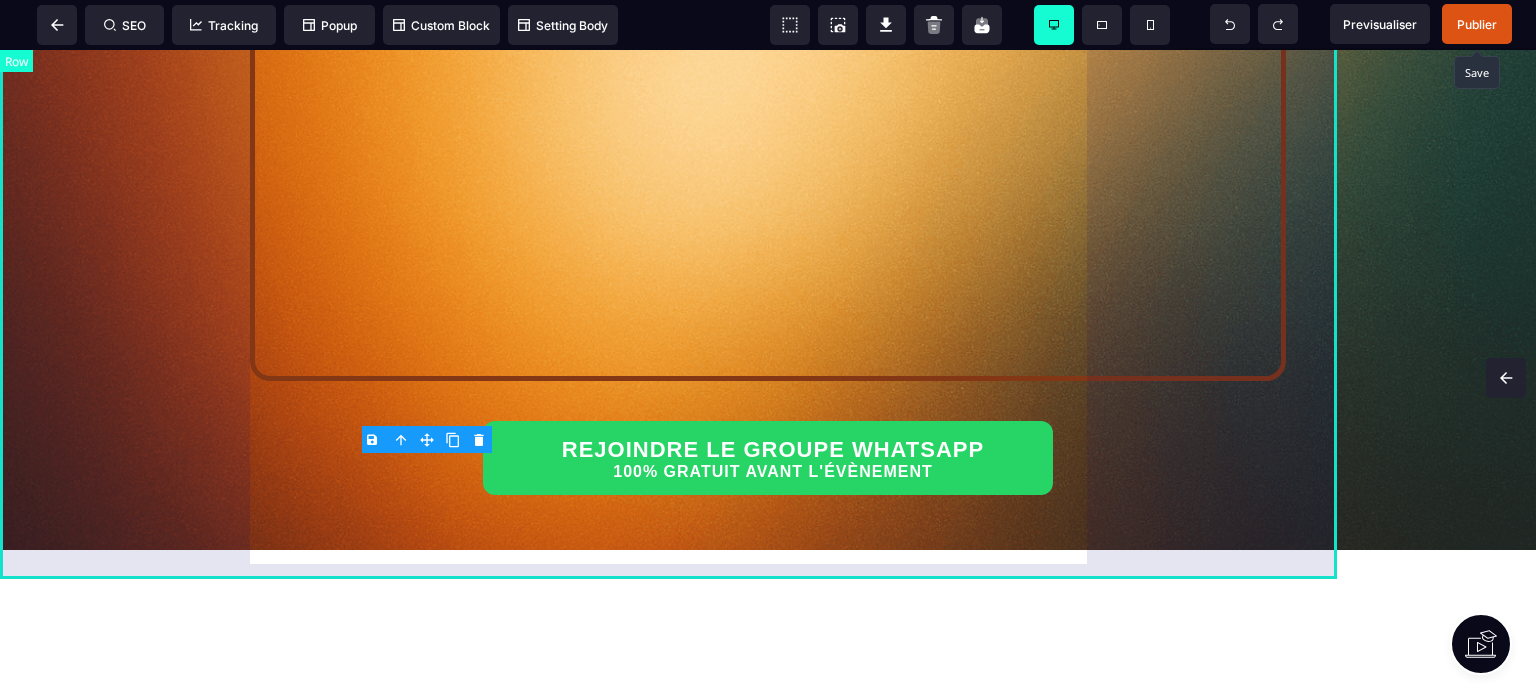 scroll, scrollTop: 415, scrollLeft: 0, axis: vertical 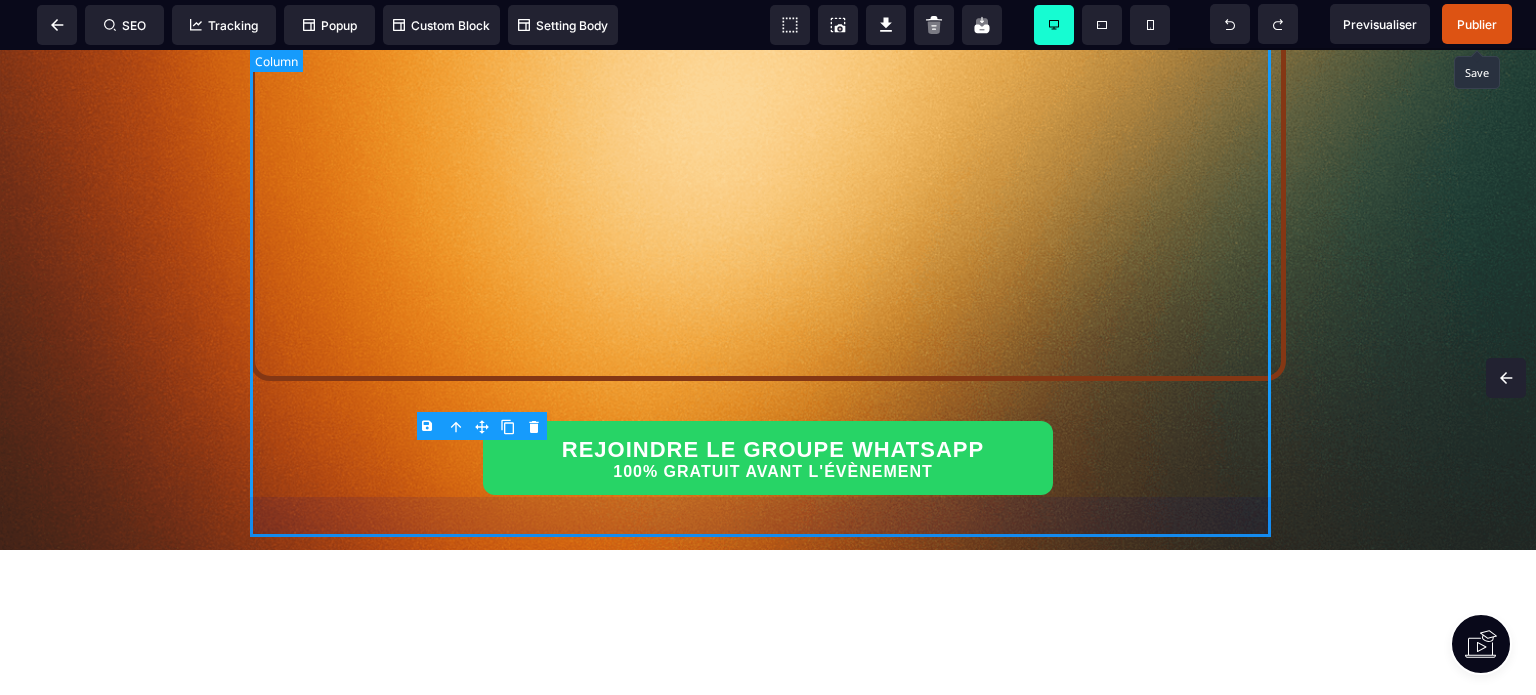 click on "**********" at bounding box center [768, 133] 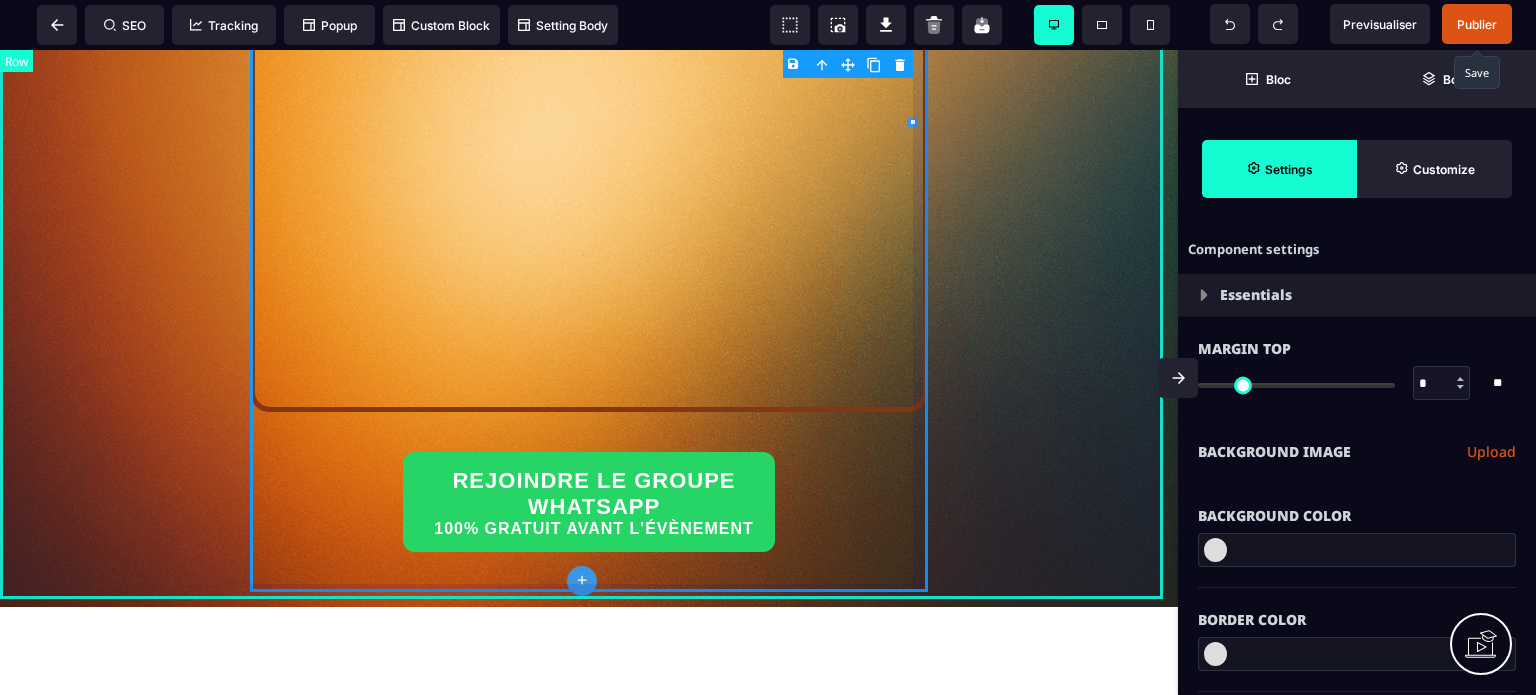 scroll, scrollTop: 485, scrollLeft: 0, axis: vertical 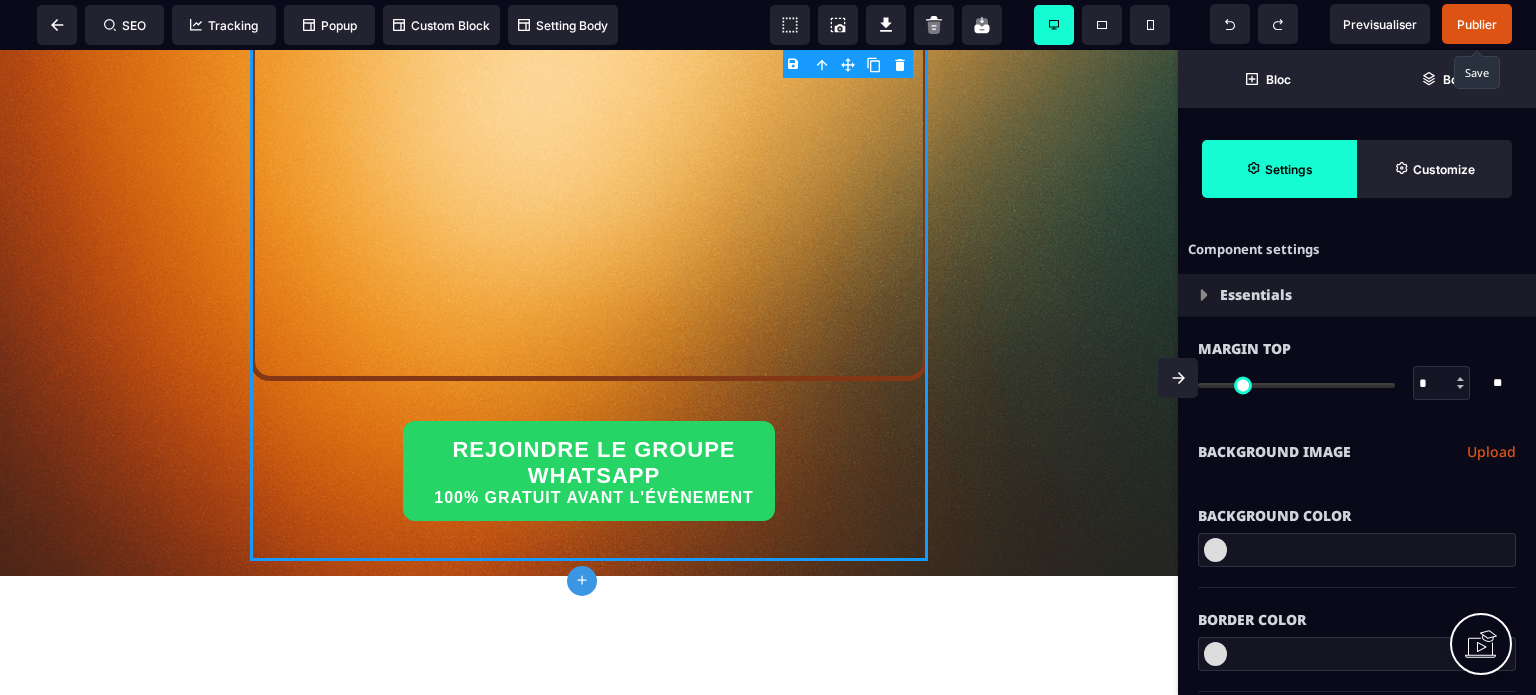 click 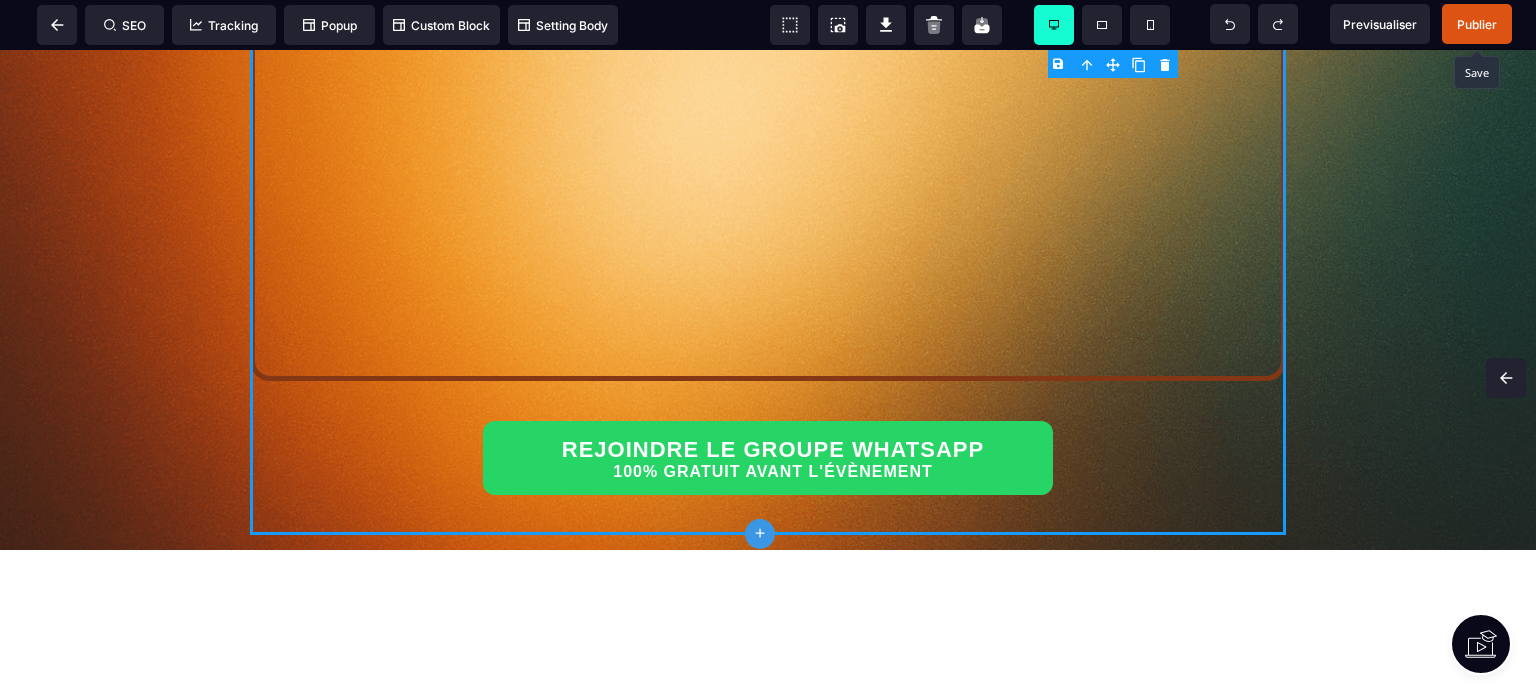 click on "Publier" at bounding box center [1477, 24] 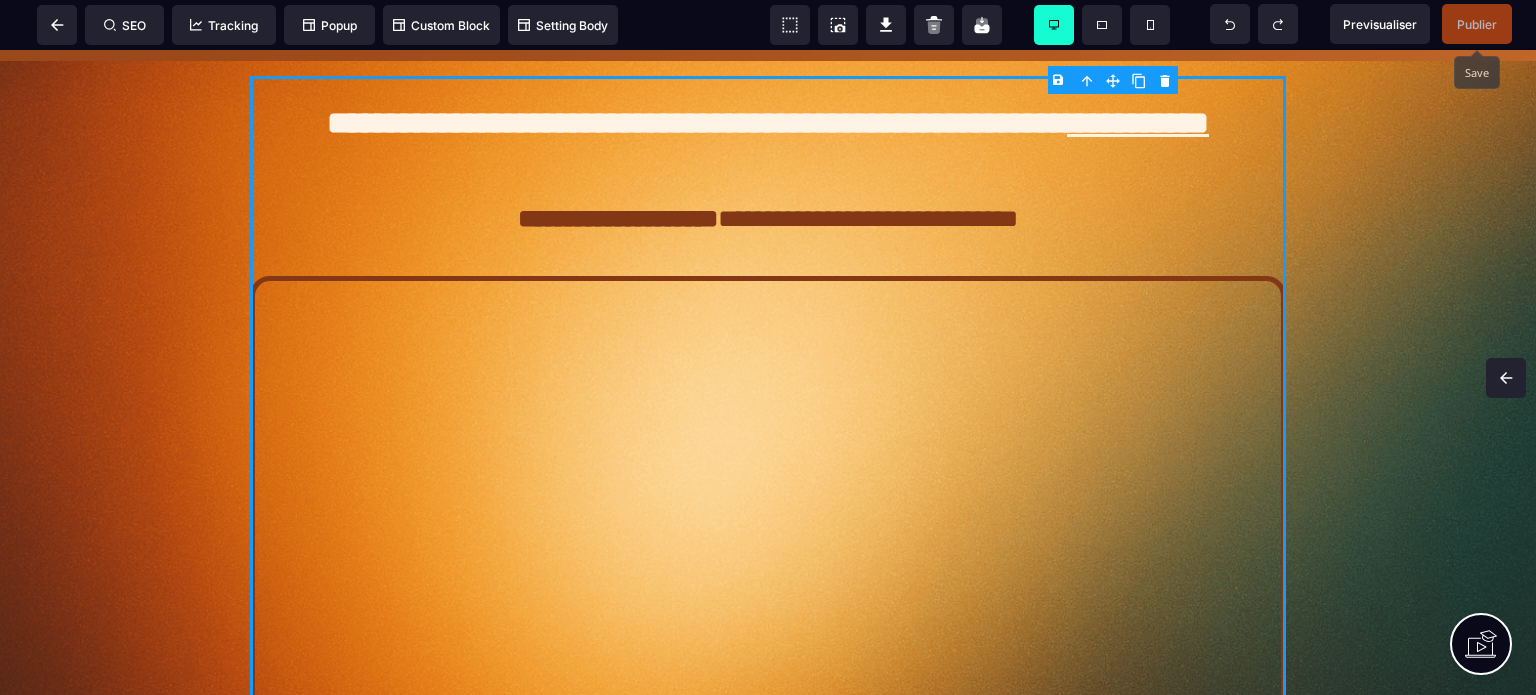 scroll, scrollTop: 52, scrollLeft: 0, axis: vertical 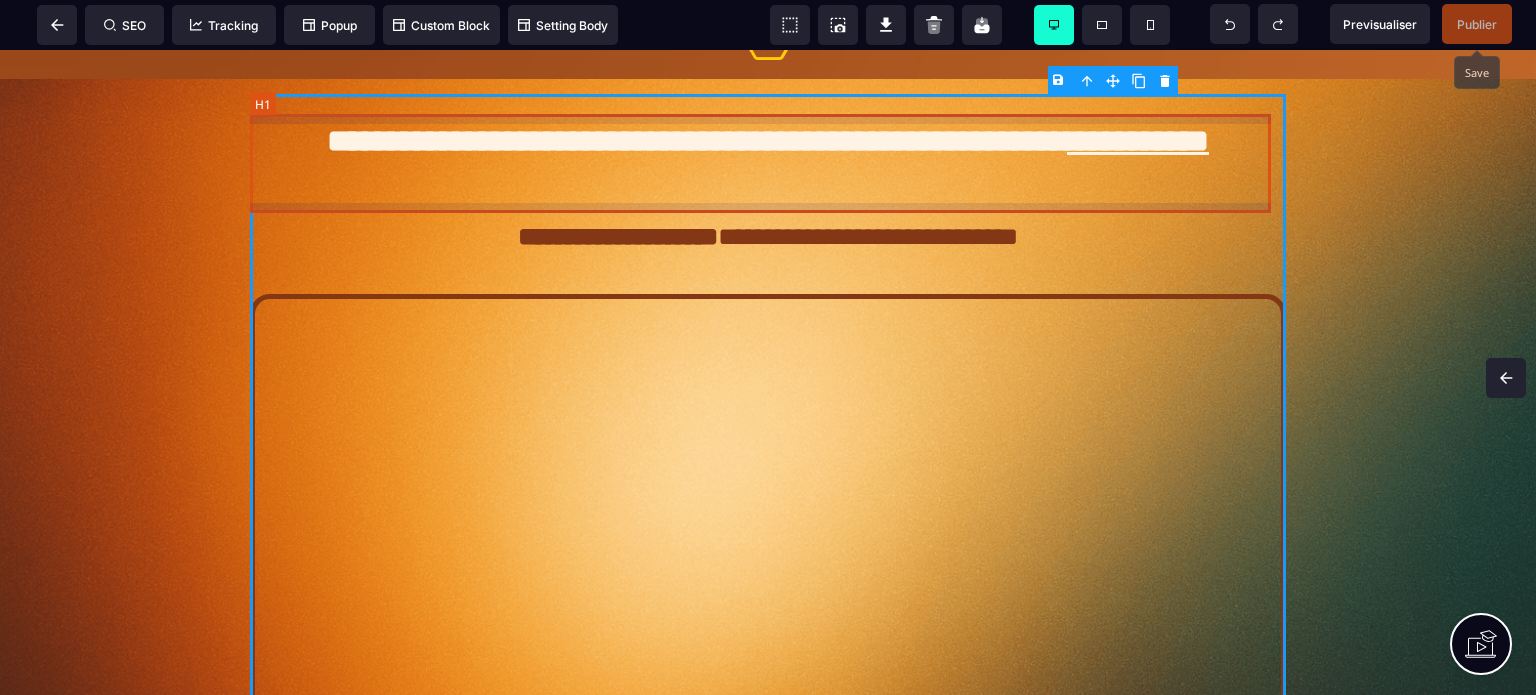click on "**********" at bounding box center (768, 163) 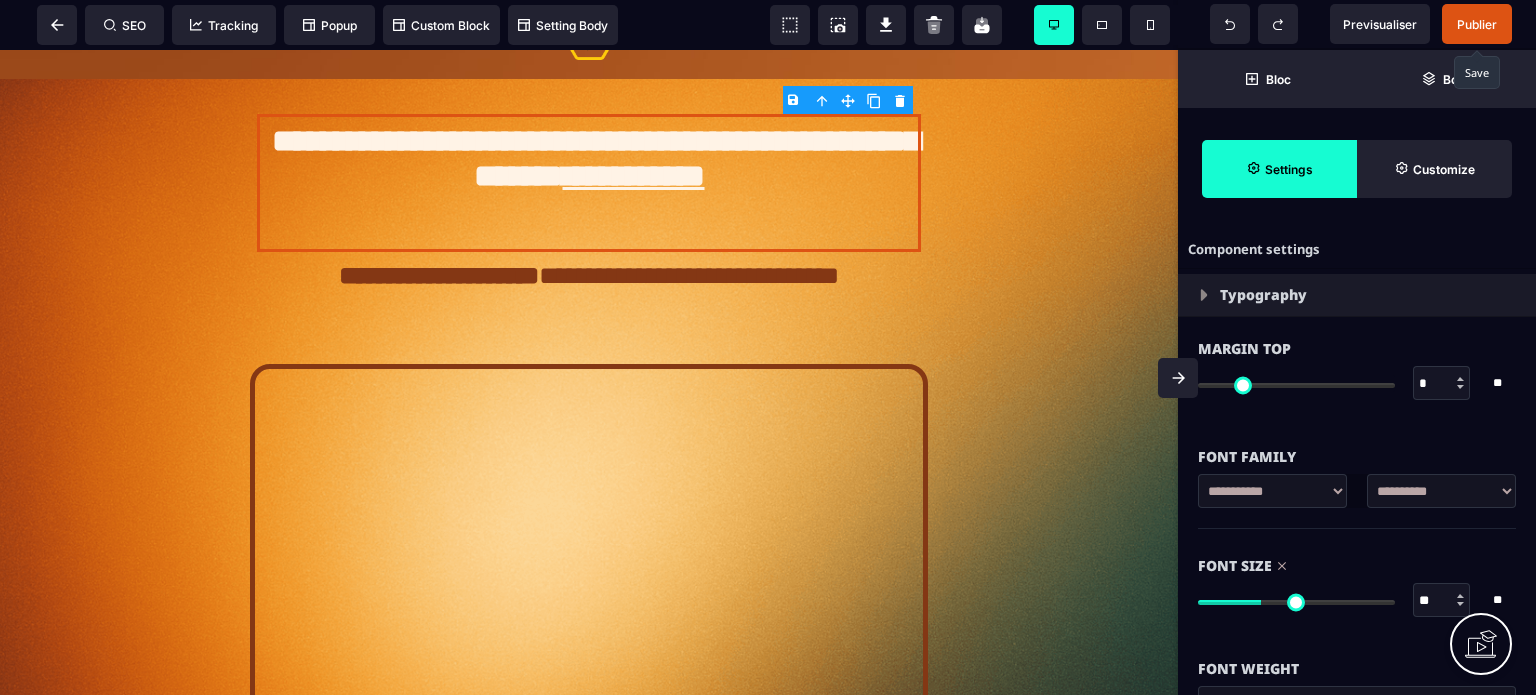 click at bounding box center [874, 100] 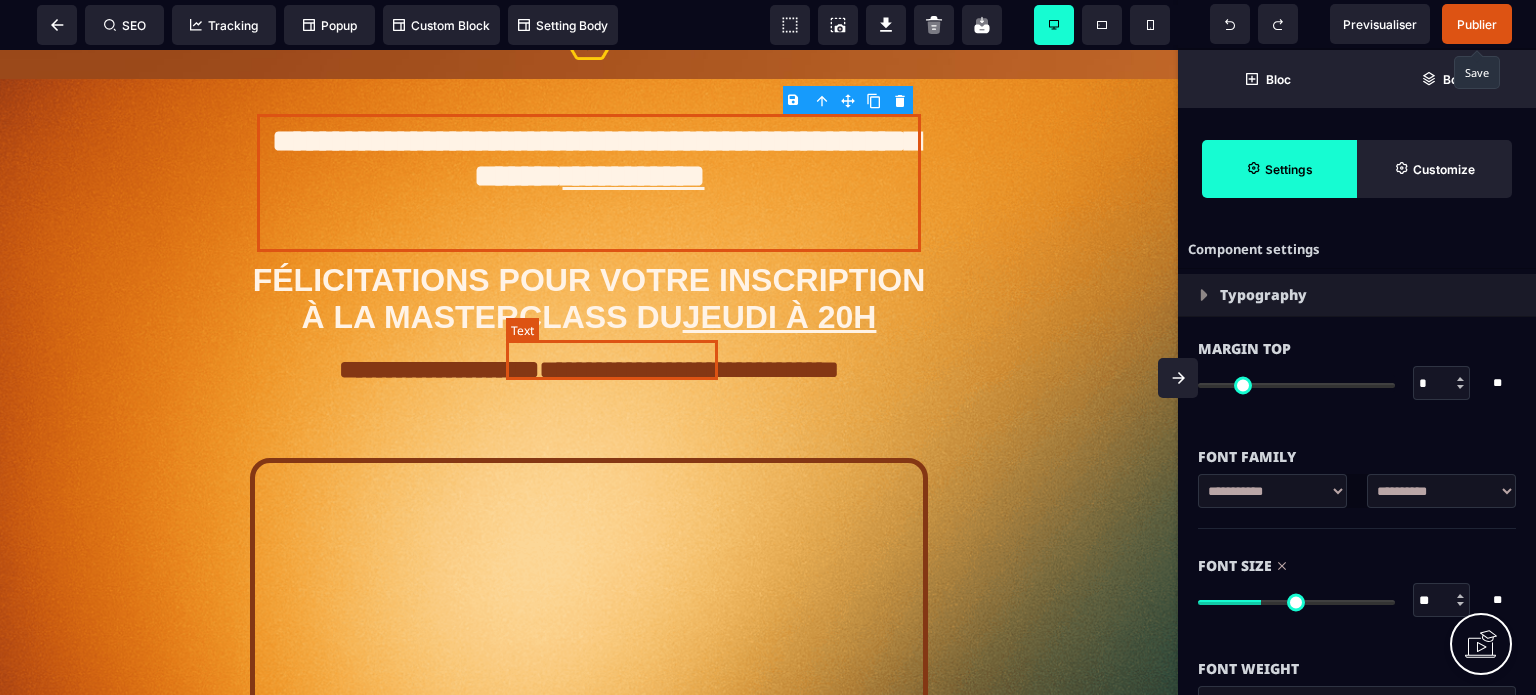 click on "JEUDI À 20H" at bounding box center [780, 317] 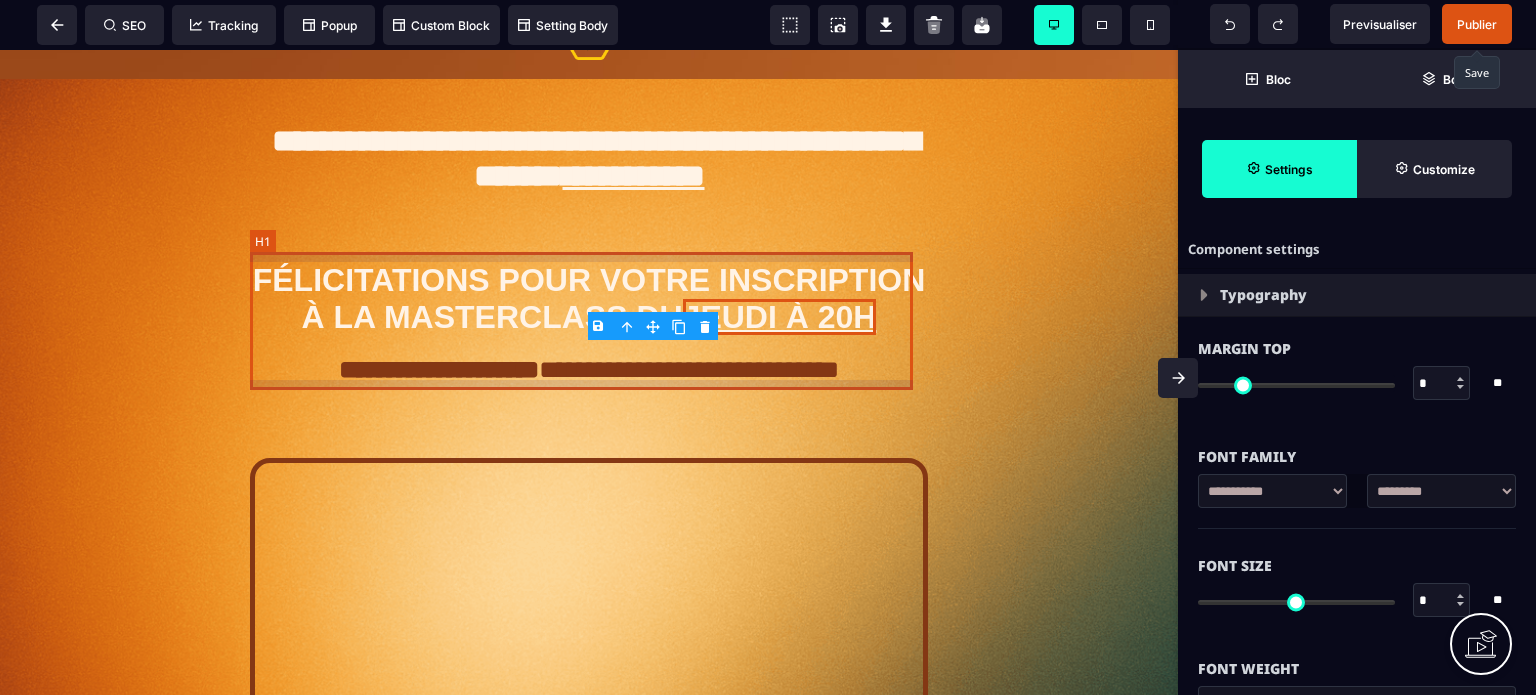 click on "FÉLICITATIONS POUR VOTRE INSCRIPTION À LA MASTERCLASS DU  JEUDI À 20H" at bounding box center [589, 299] 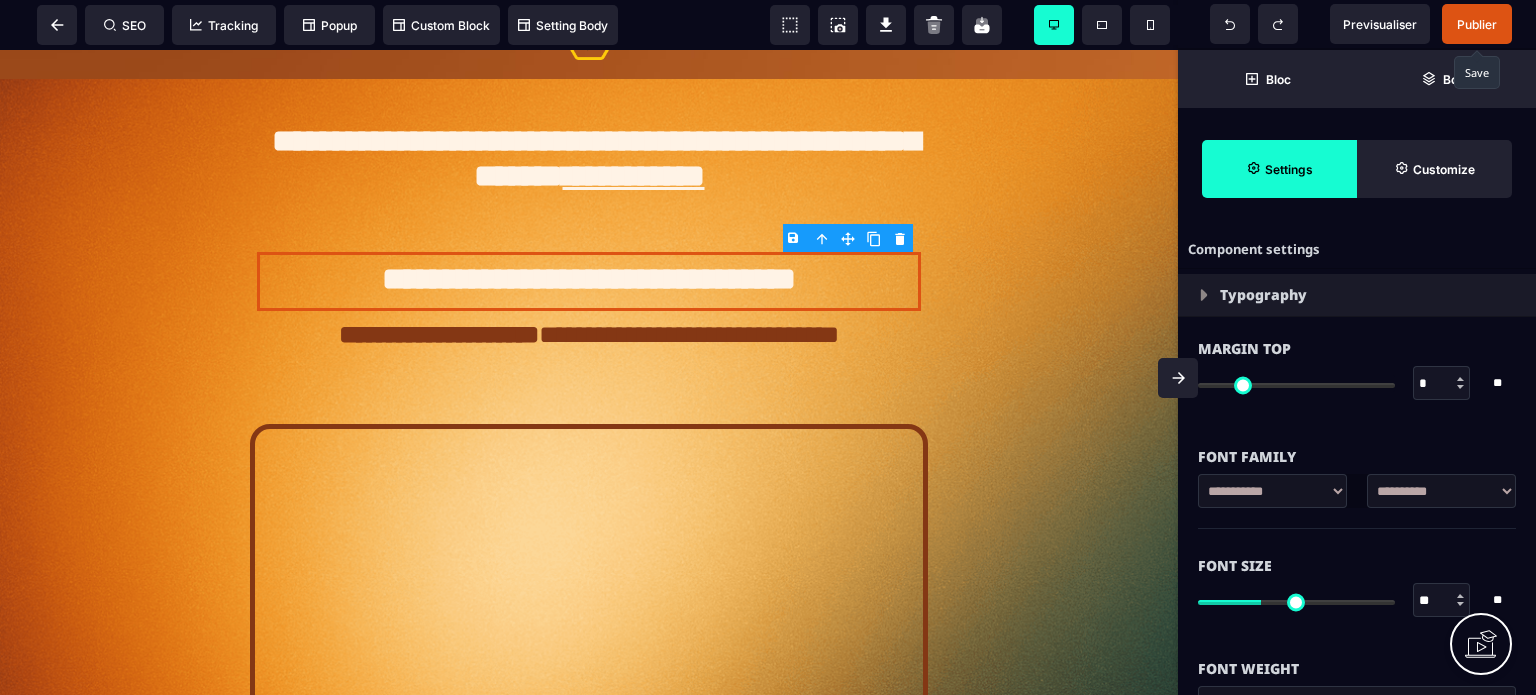 click on "**" at bounding box center [1442, 601] 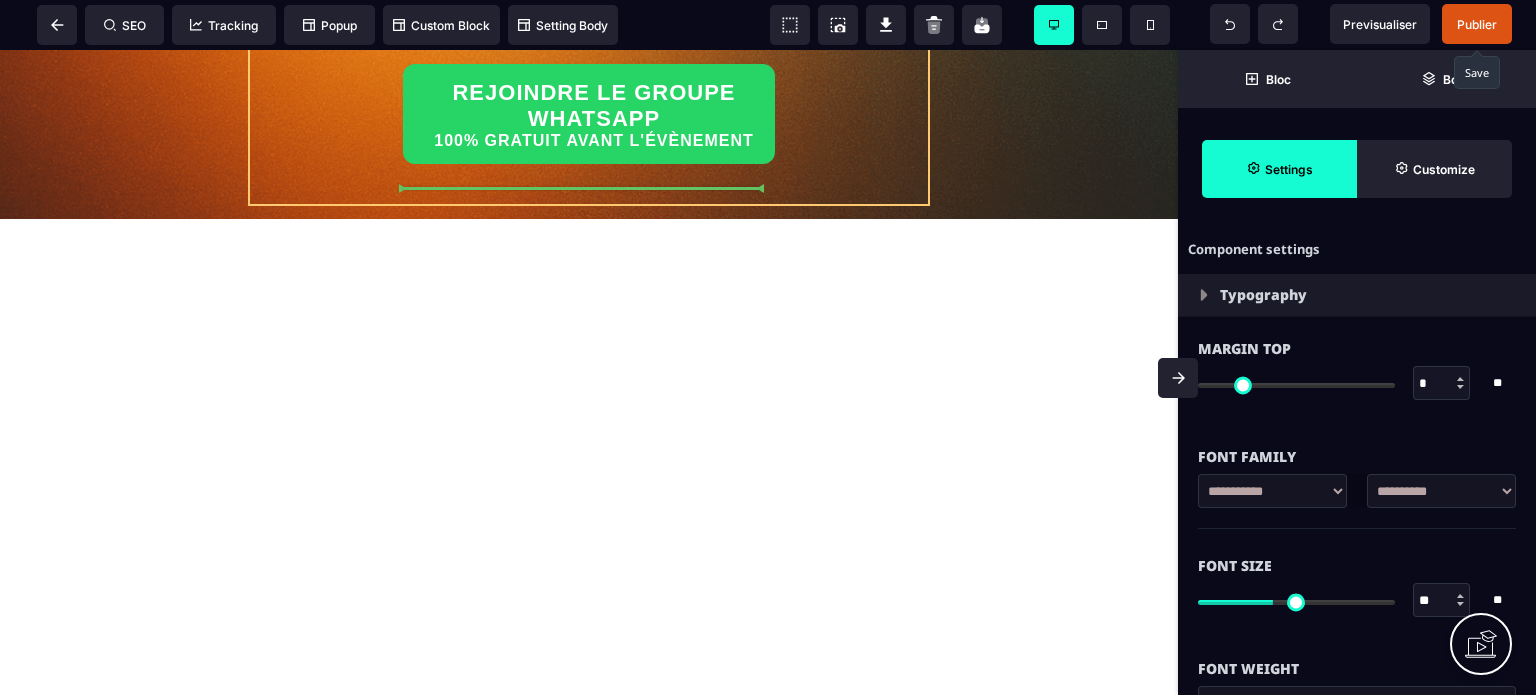 drag, startPoint x: 852, startPoint y: 277, endPoint x: 832, endPoint y: 172, distance: 106.887794 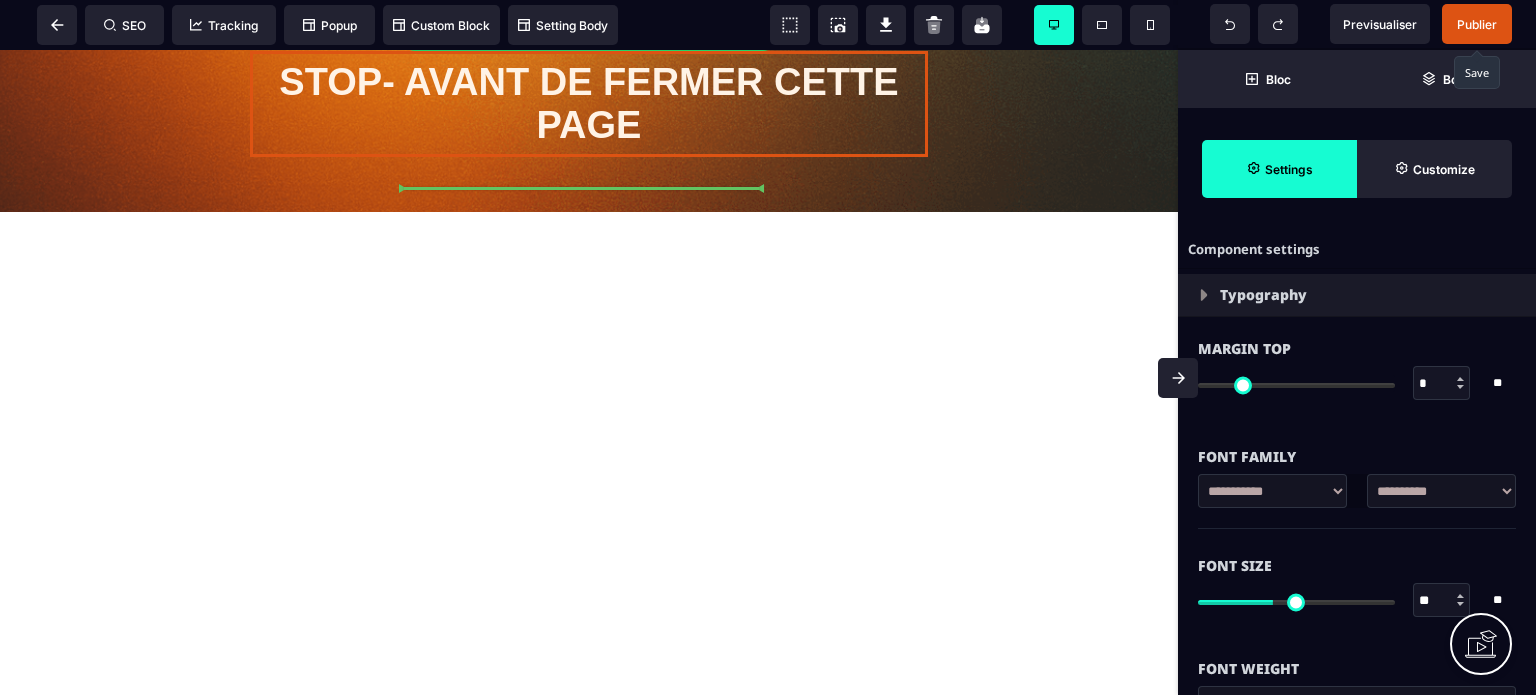 scroll, scrollTop: 842, scrollLeft: 0, axis: vertical 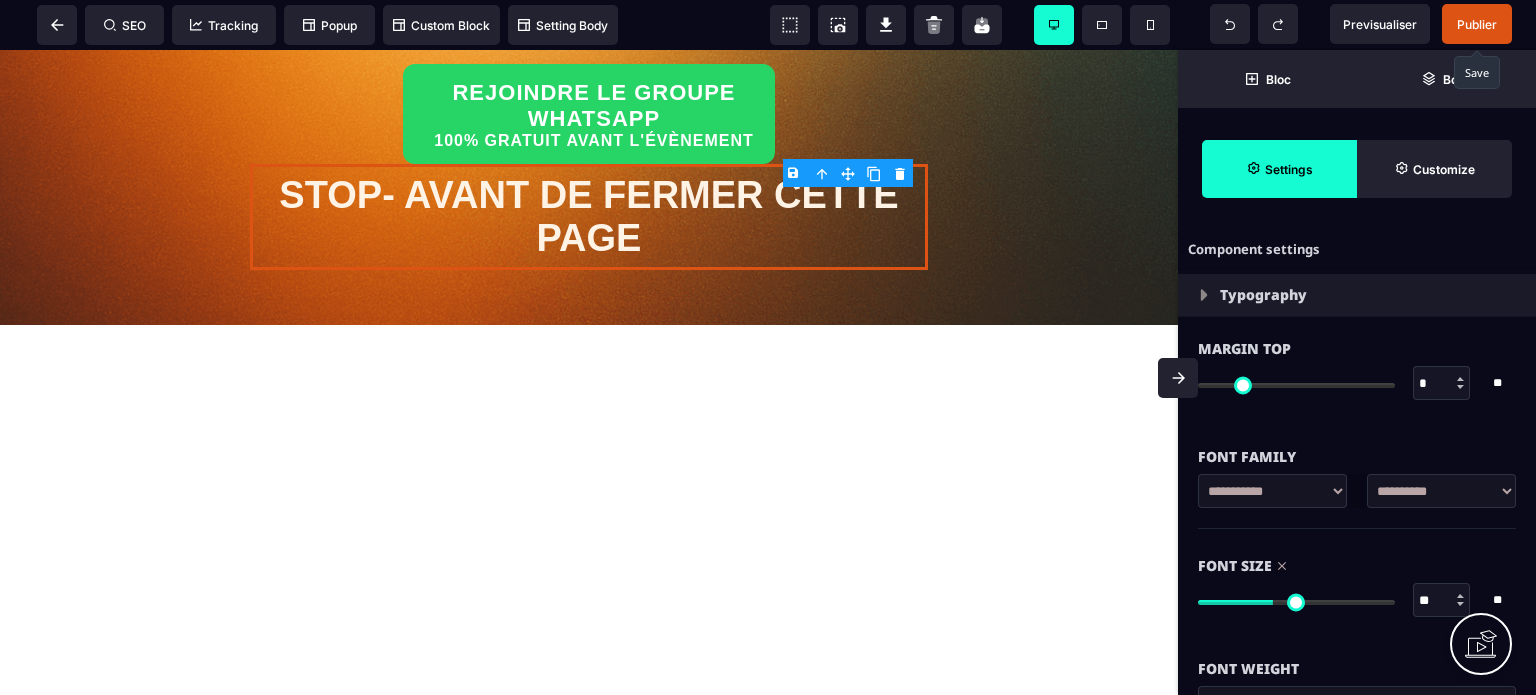 click on "*" at bounding box center [1442, 384] 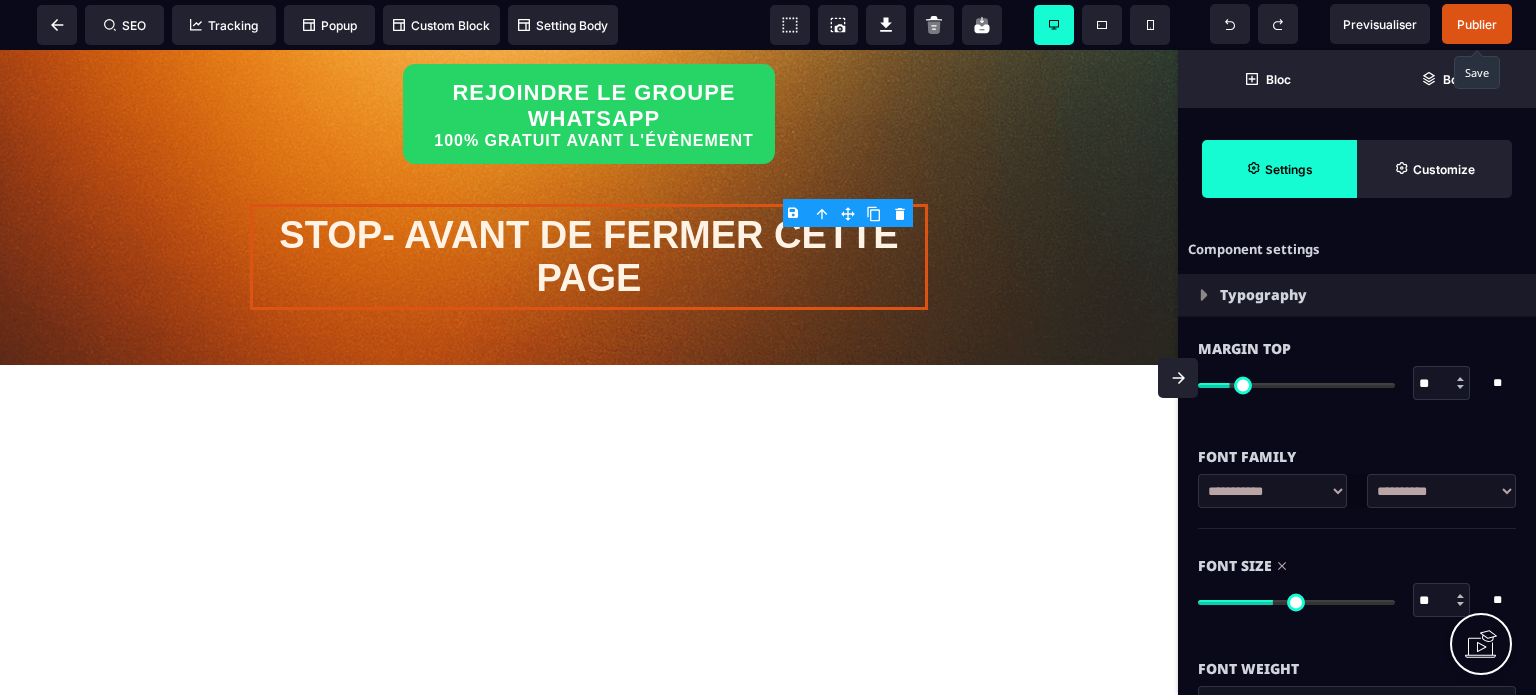 click on "**" at bounding box center [1442, 384] 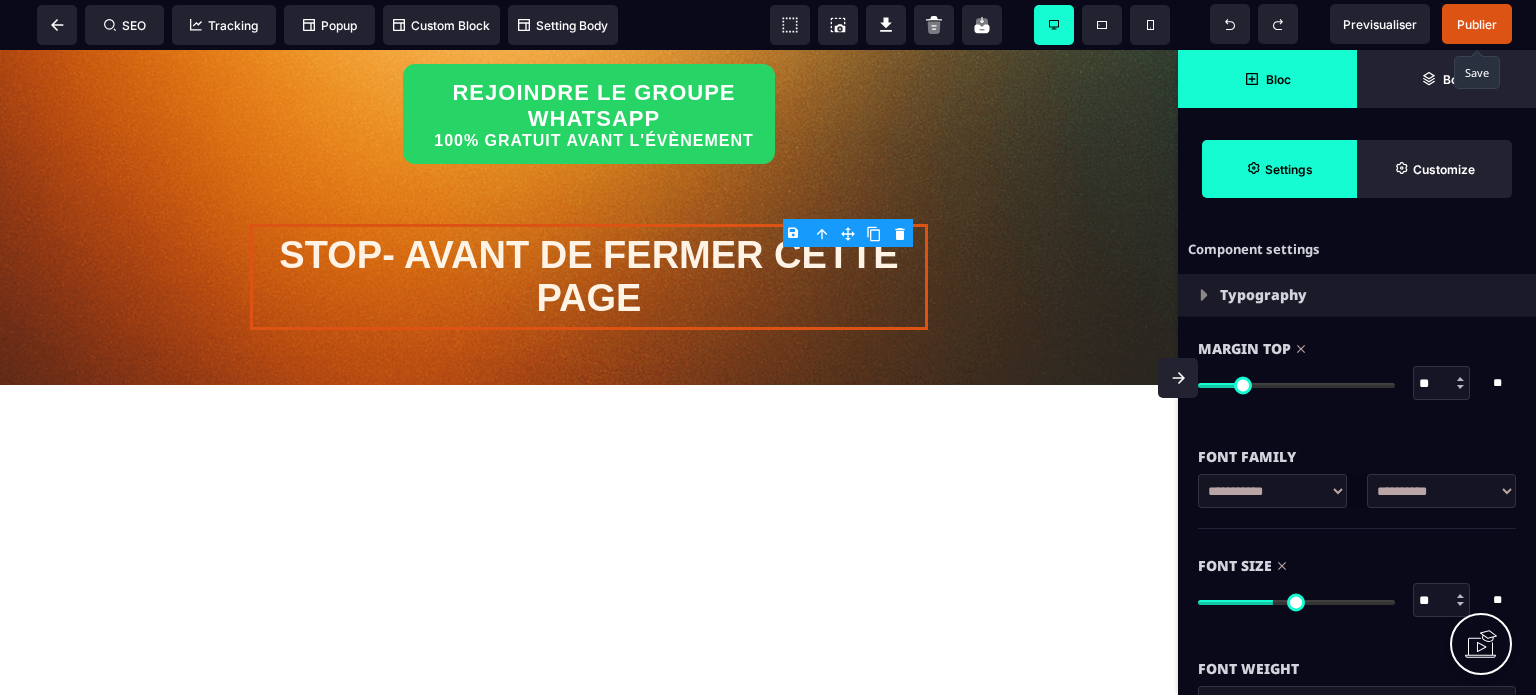 click on "Bloc" at bounding box center [1267, 79] 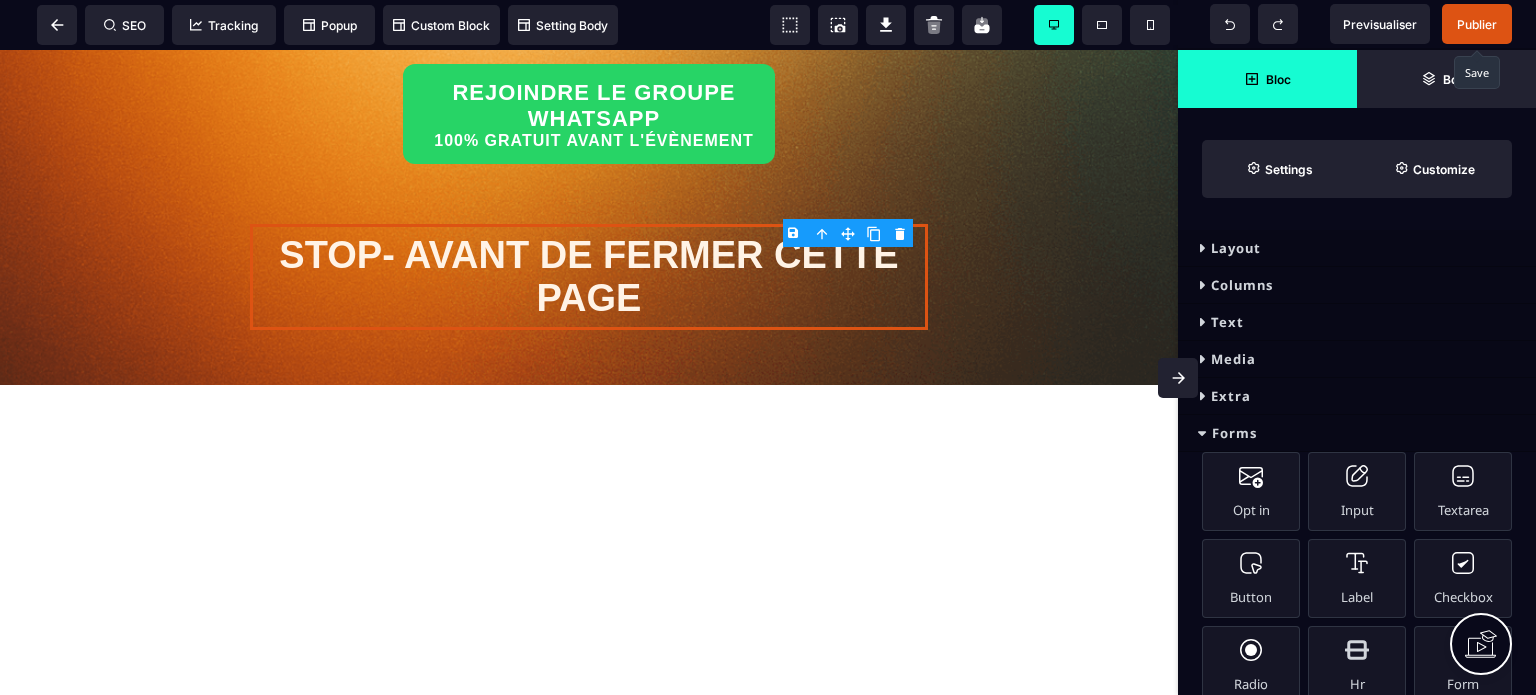 click on "Text" at bounding box center (1357, 322) 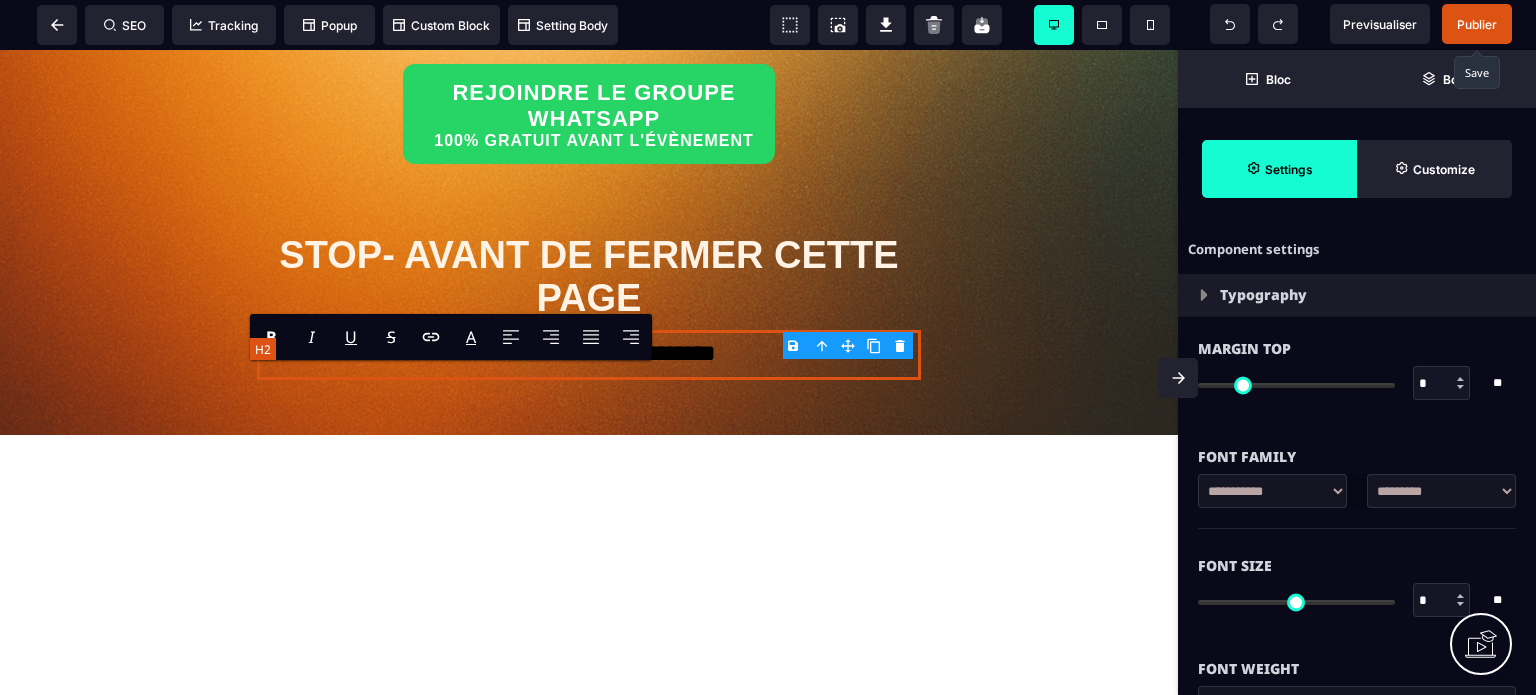 click on "**********" at bounding box center [588, 355] 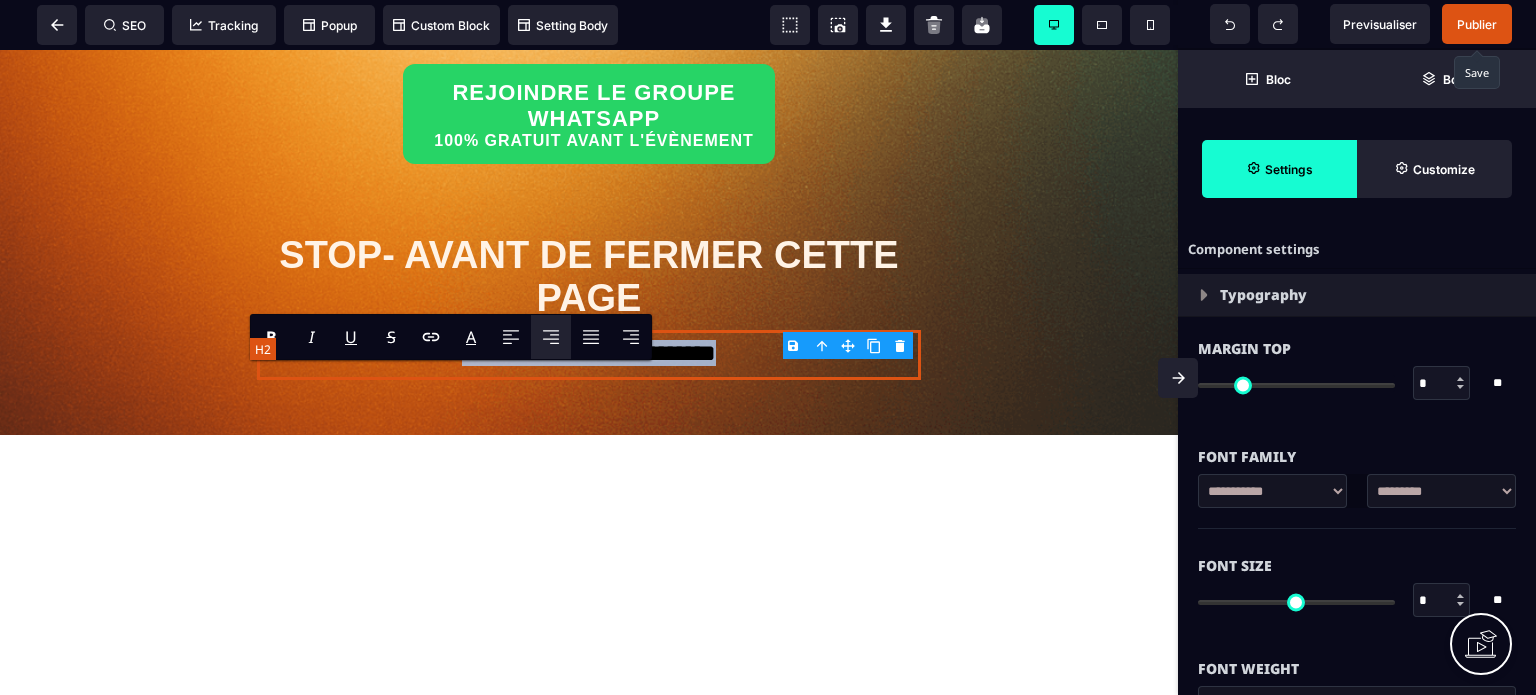 paste 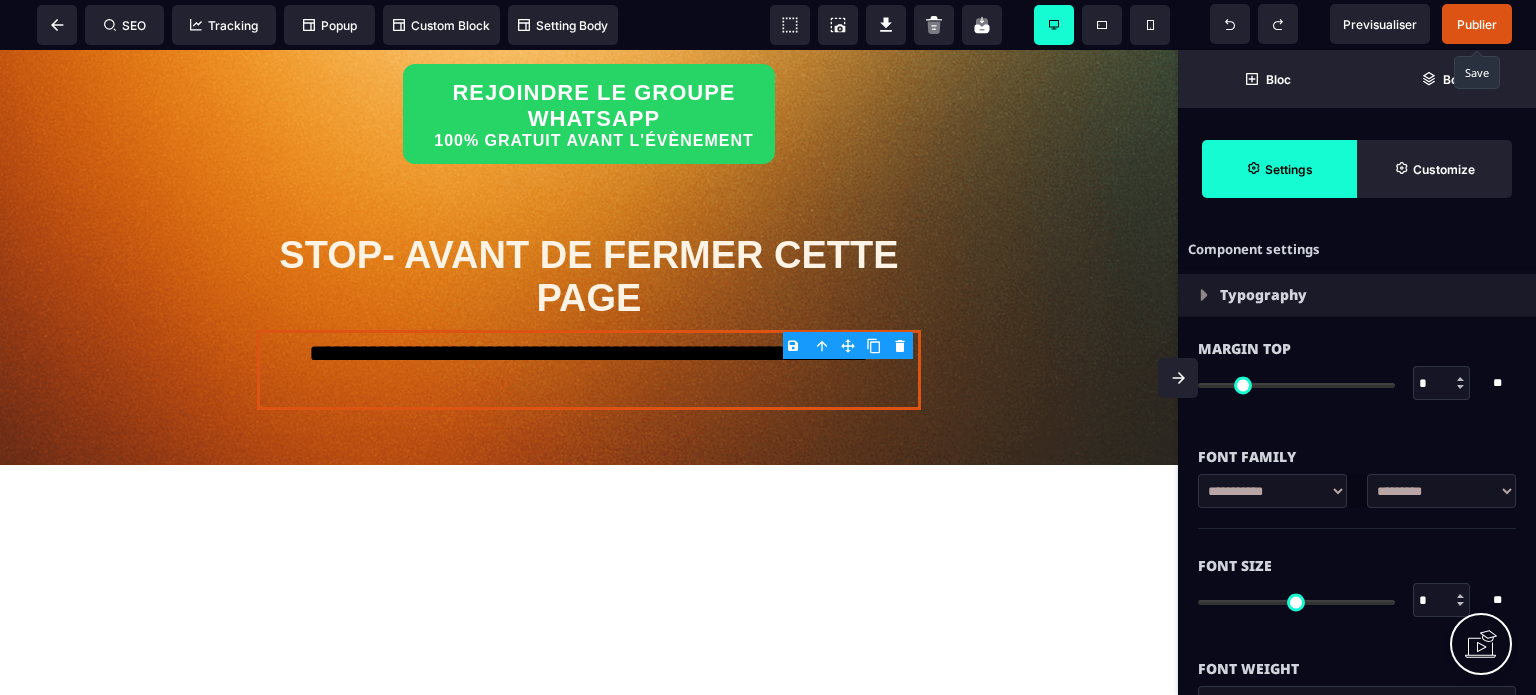 drag, startPoint x: 1417, startPoint y: 595, endPoint x: 1435, endPoint y: 597, distance: 18.110771 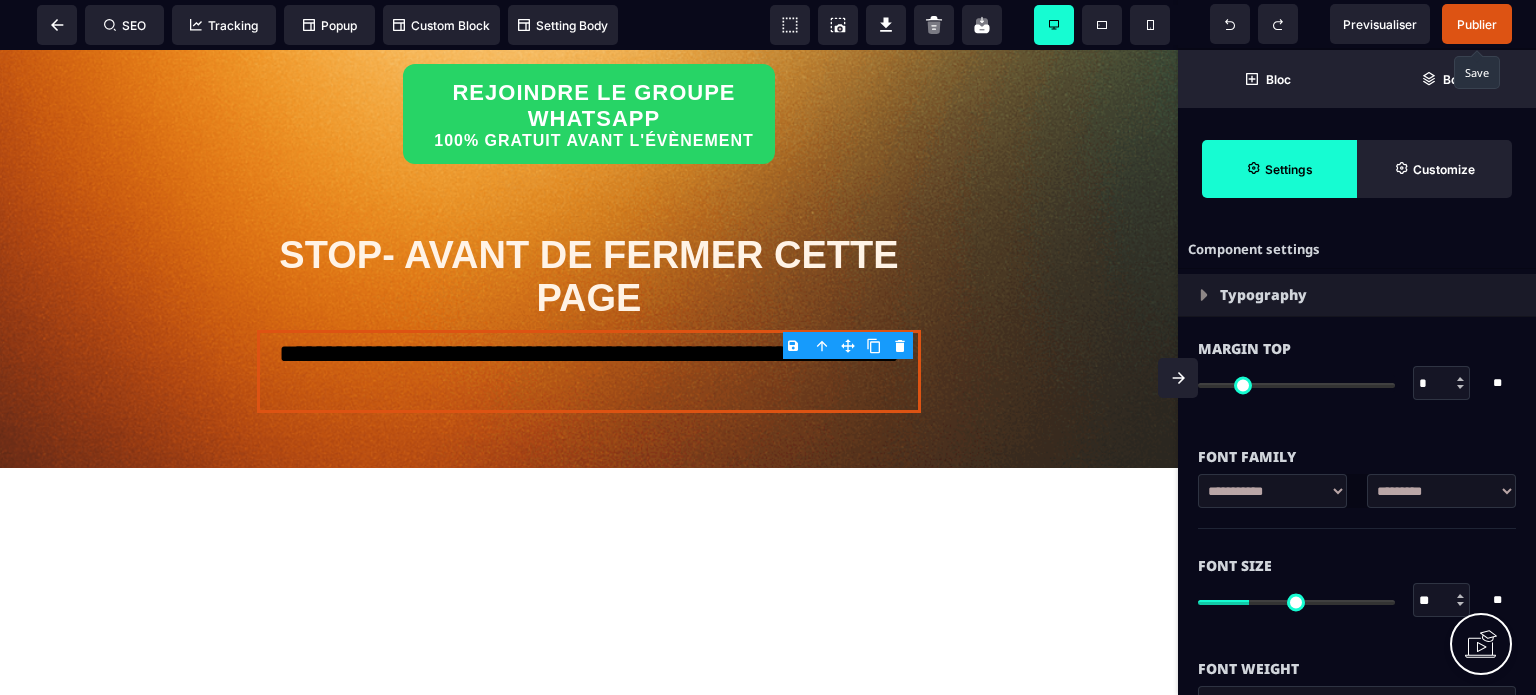 click on "Font Size" at bounding box center (1357, 566) 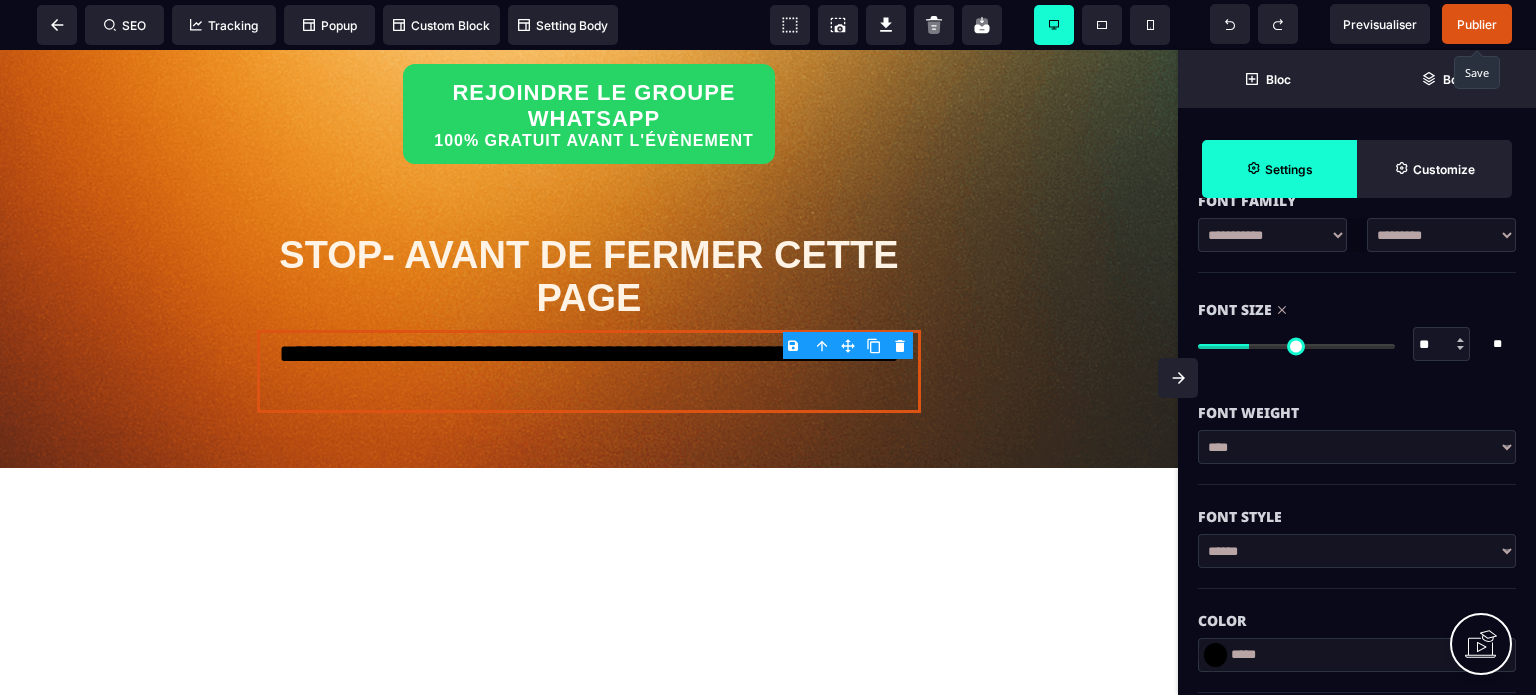 scroll, scrollTop: 400, scrollLeft: 0, axis: vertical 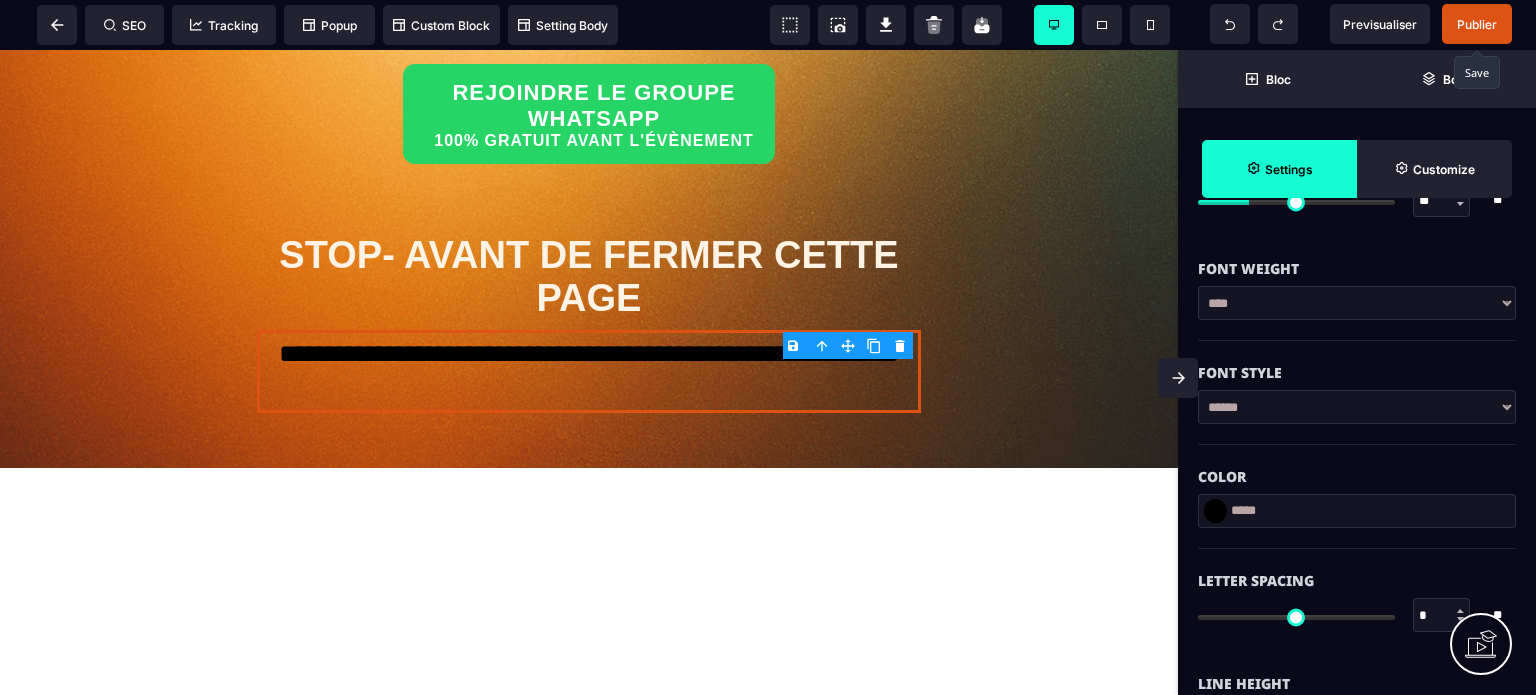 click at bounding box center (1215, 511) 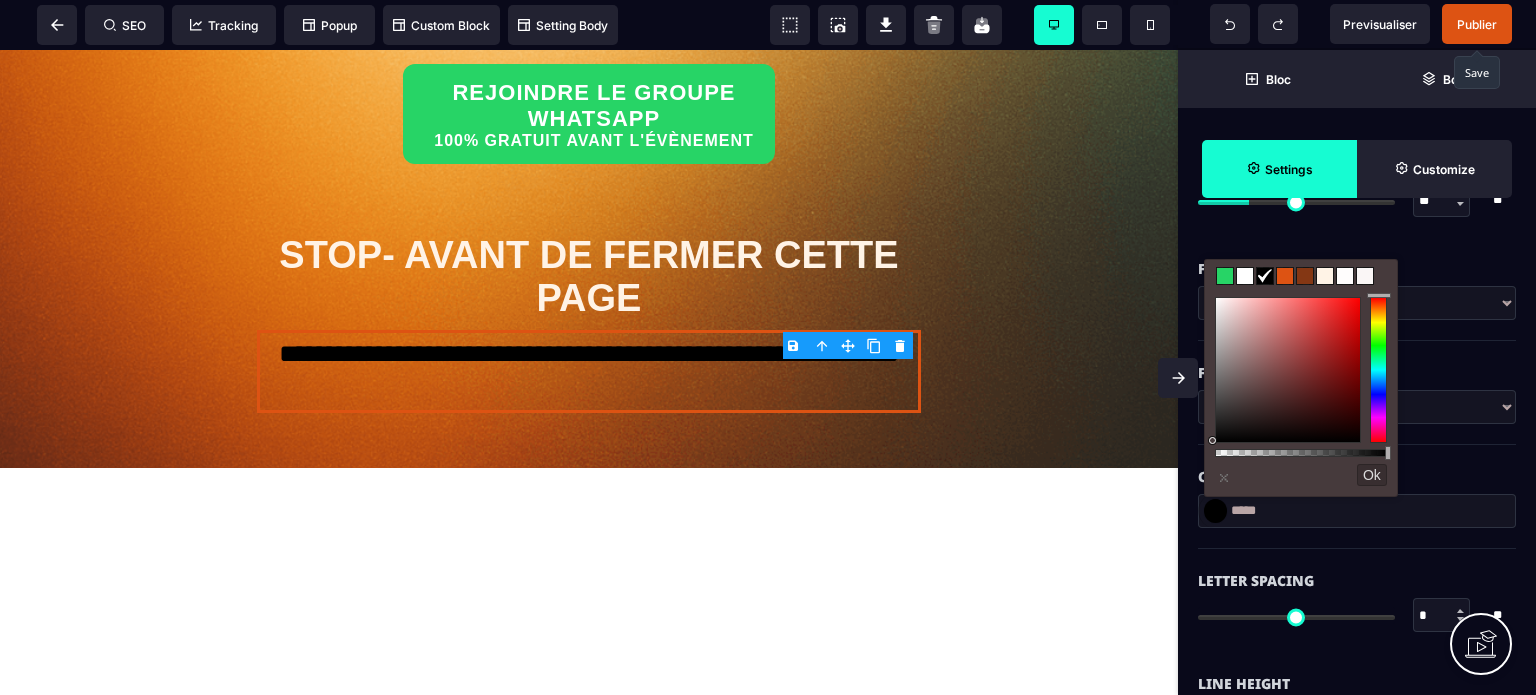 click at bounding box center [1305, 276] 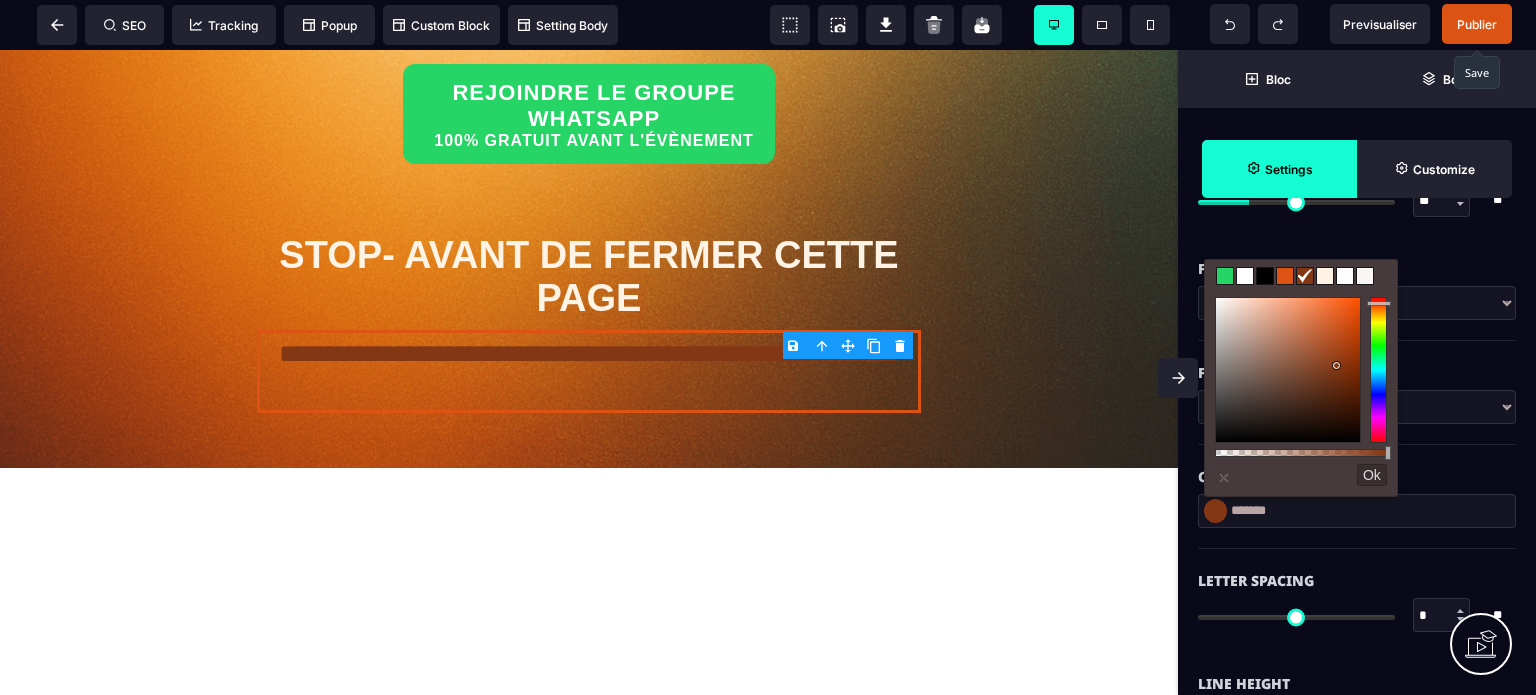 click on "*******" at bounding box center [1357, 521] 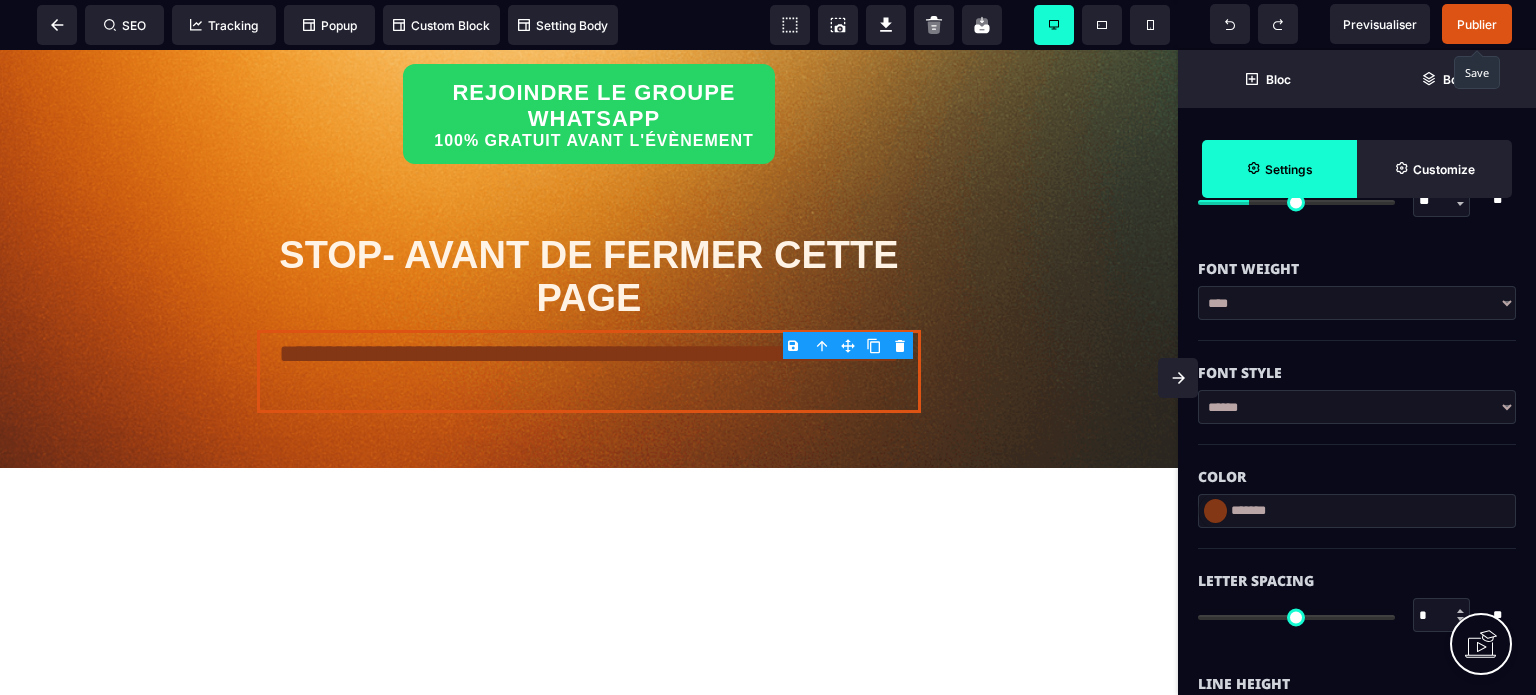 click on "**********" at bounding box center (1357, 303) 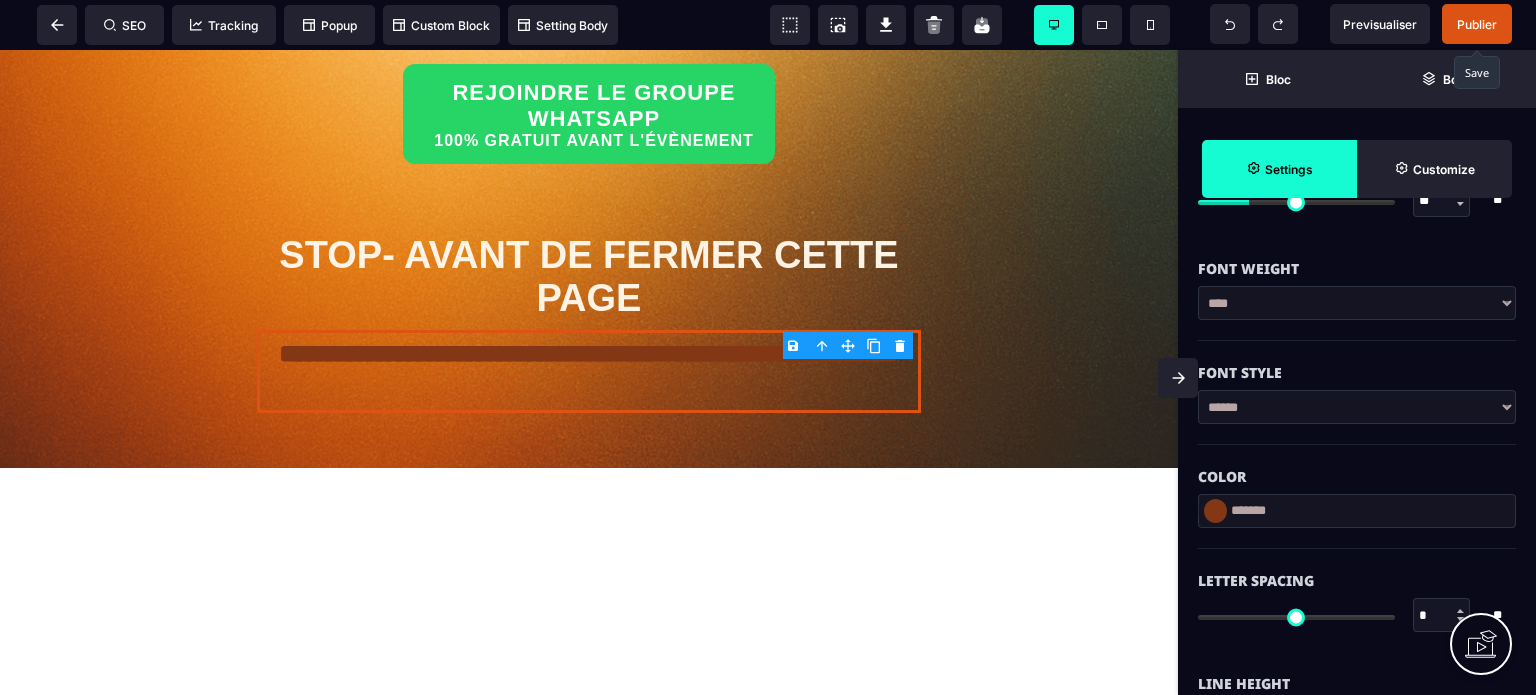 click on "****** ****** *******" at bounding box center [1357, 417] 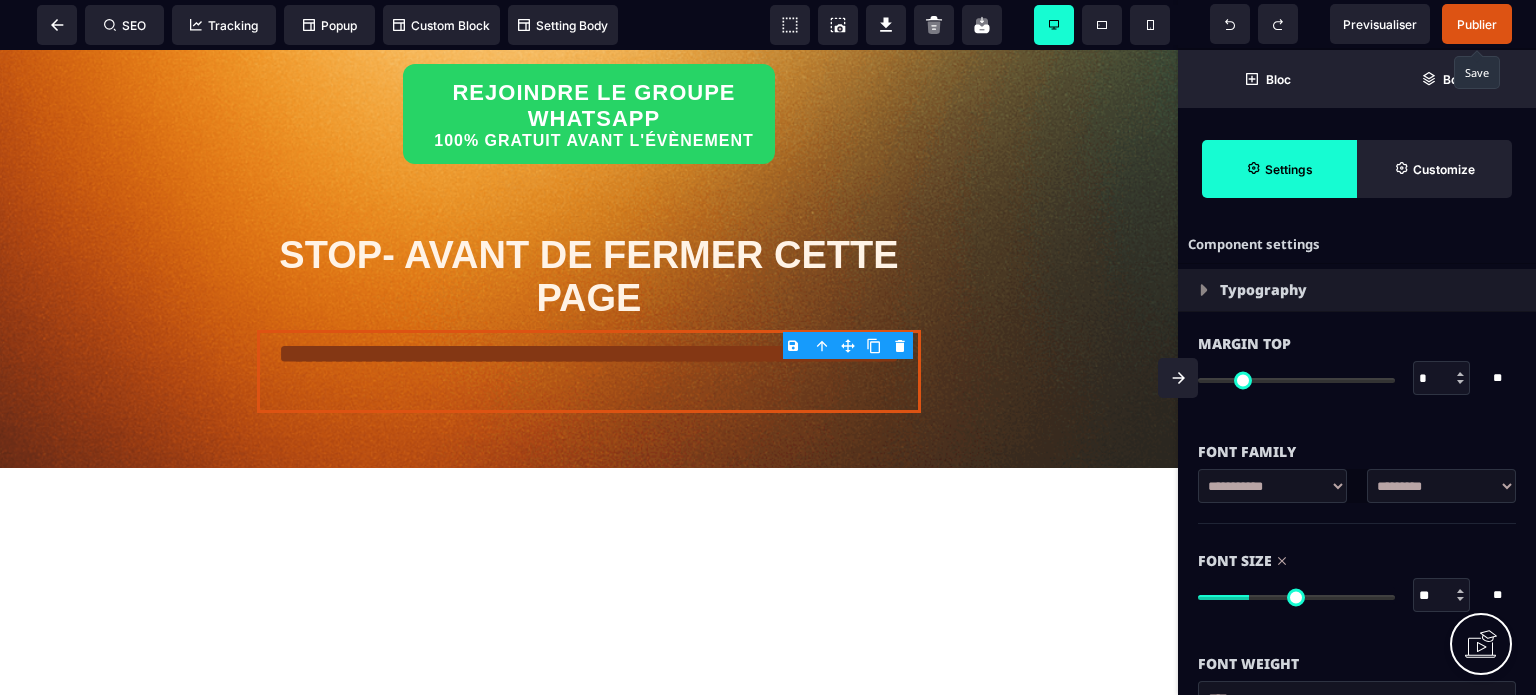 scroll, scrollTop: 0, scrollLeft: 0, axis: both 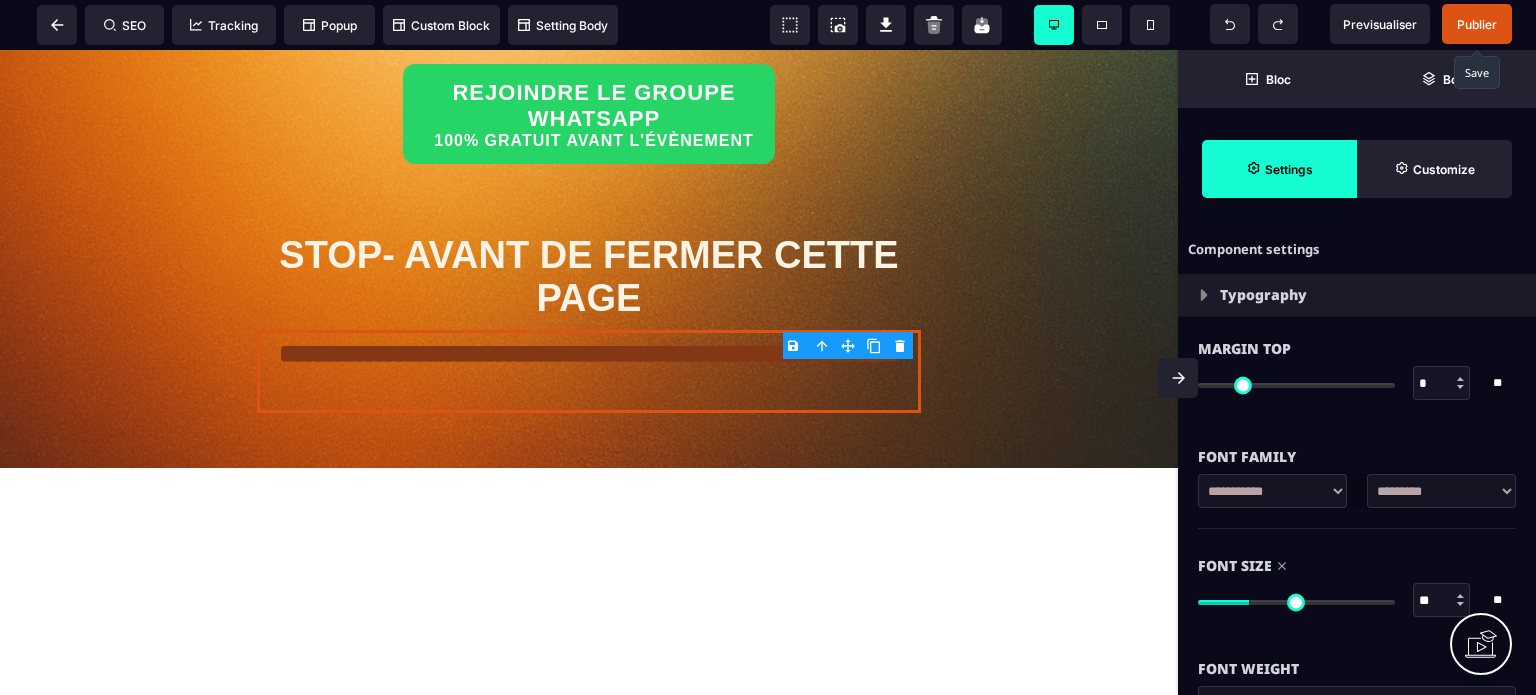 click on "**********" at bounding box center (1441, 491) 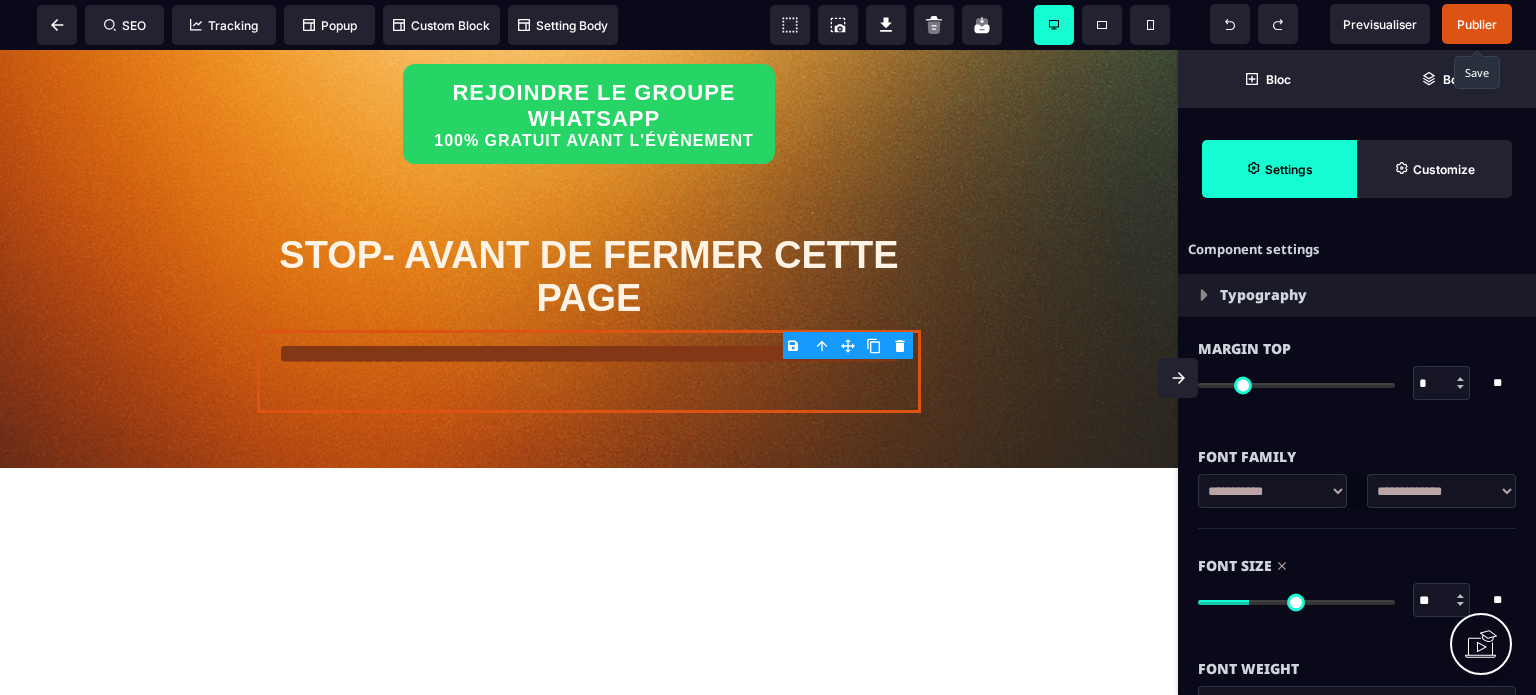 click on "**********" at bounding box center [1441, 491] 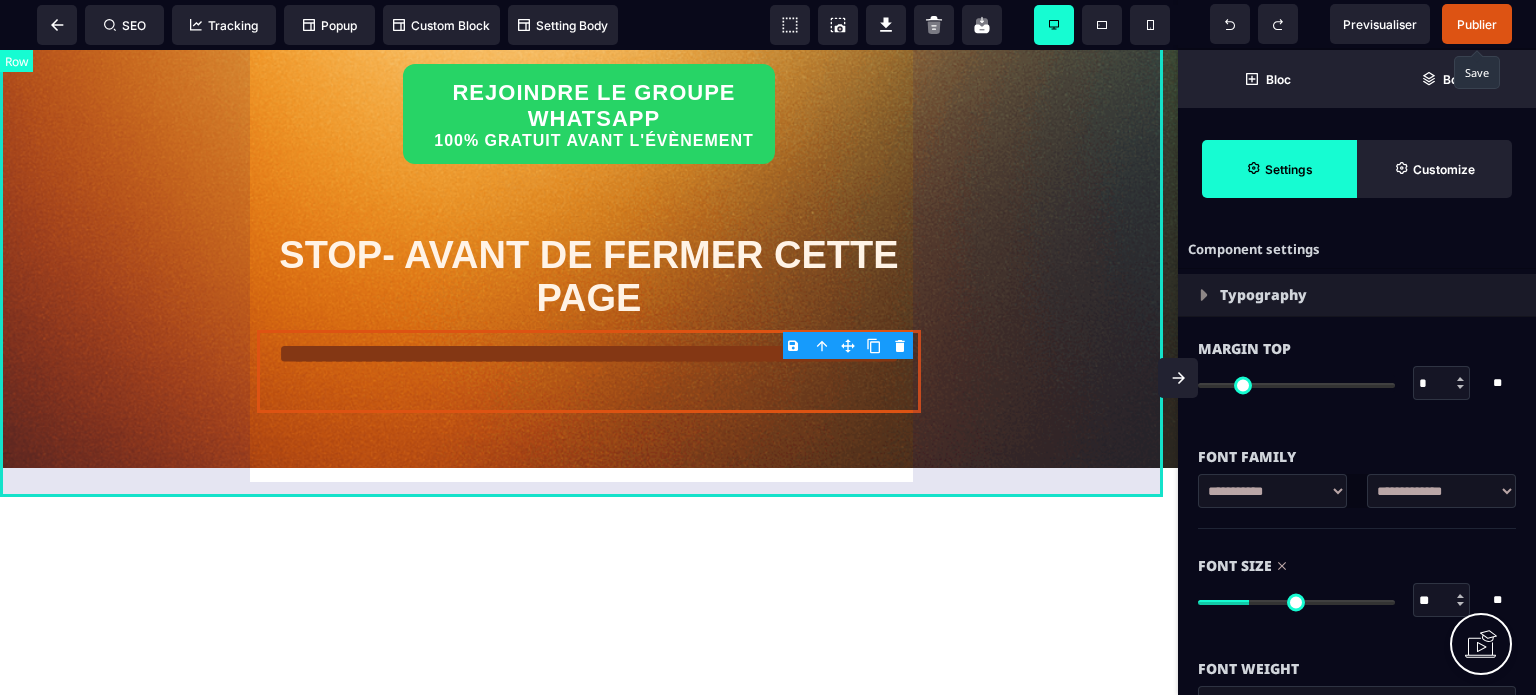 click on "**********" at bounding box center [589, -122] 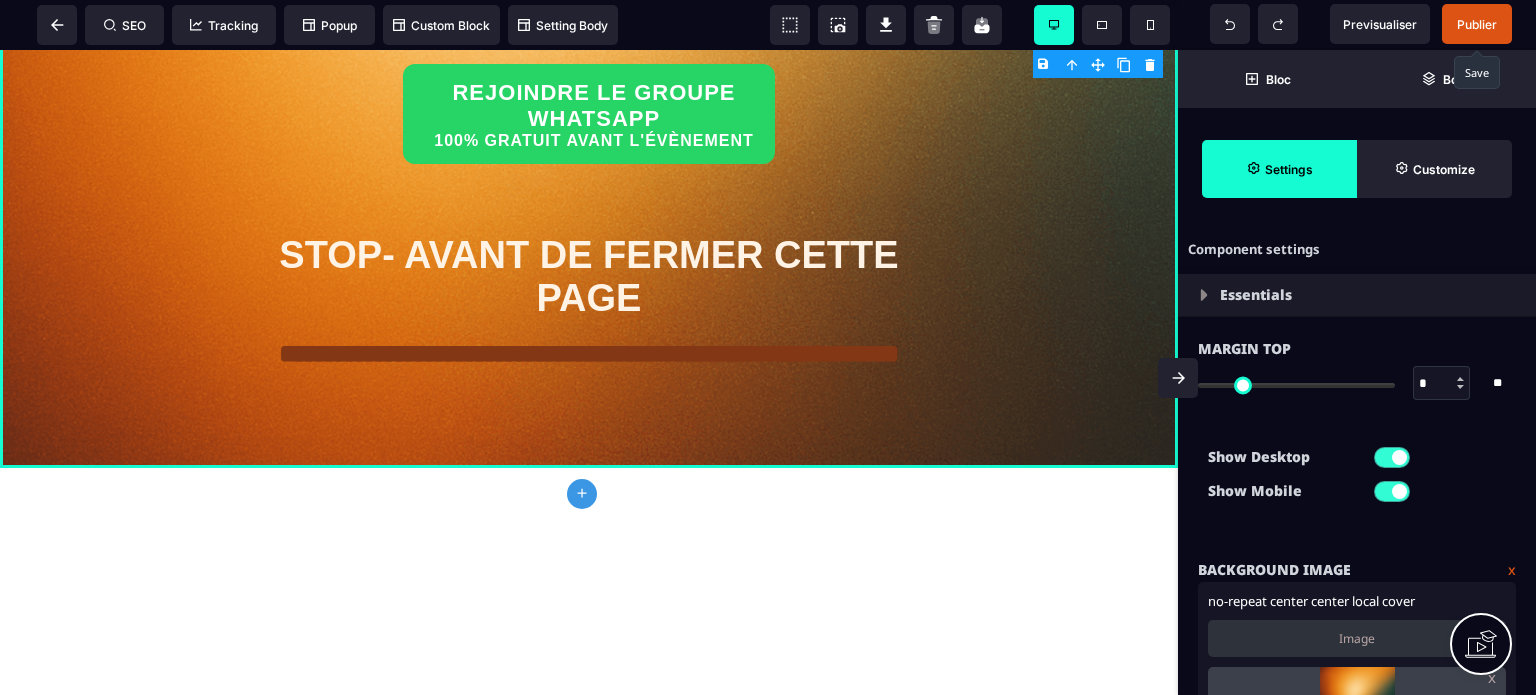 click on "Show Desktop
Show Mobile" at bounding box center [1357, 479] 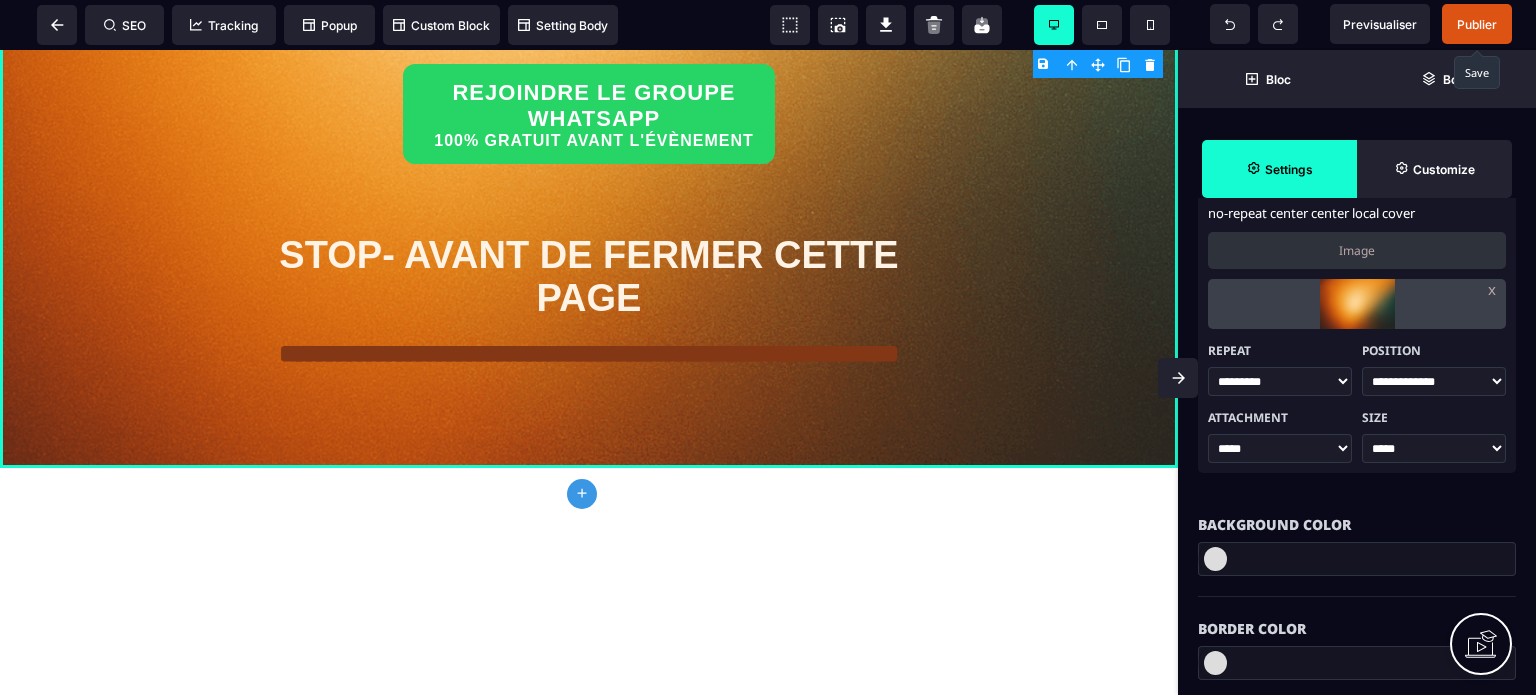 scroll, scrollTop: 400, scrollLeft: 0, axis: vertical 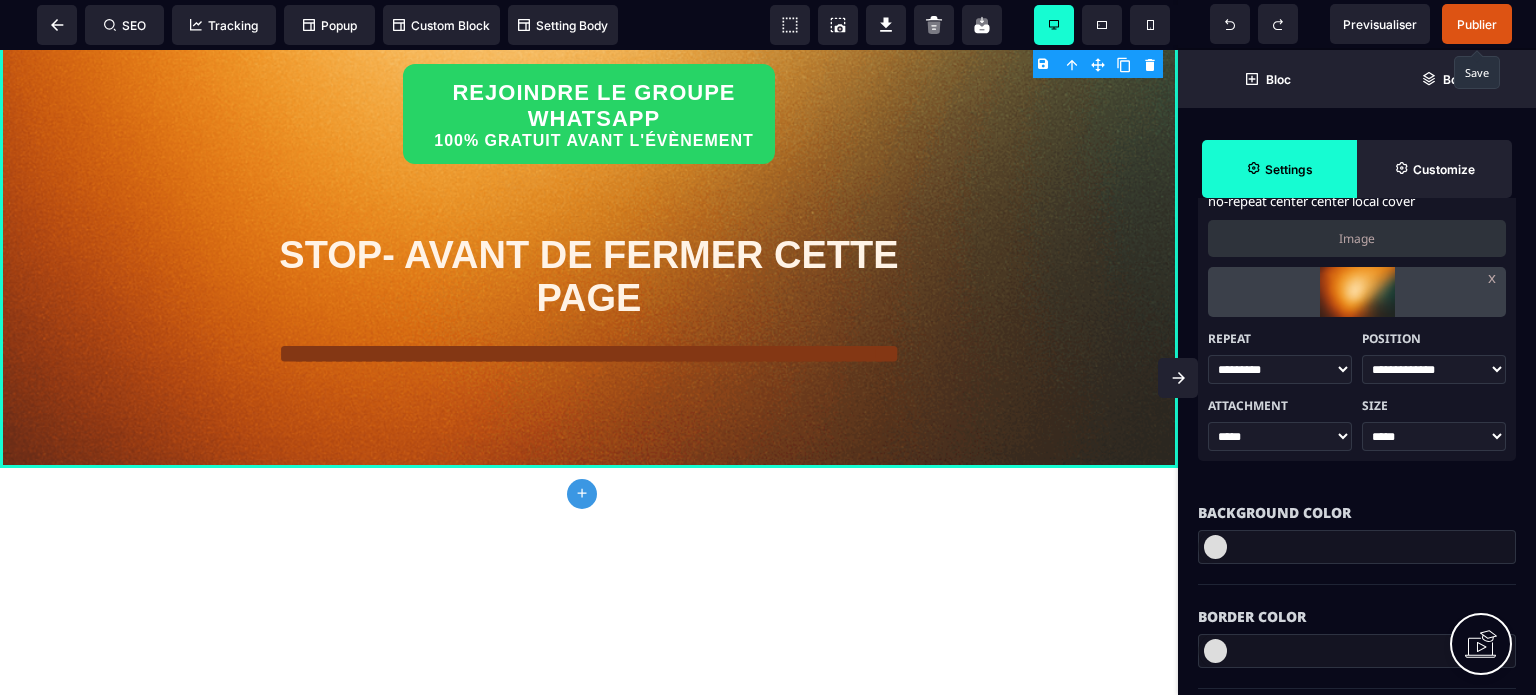 click on "******   ********   ********   *********" at bounding box center (1280, 369) 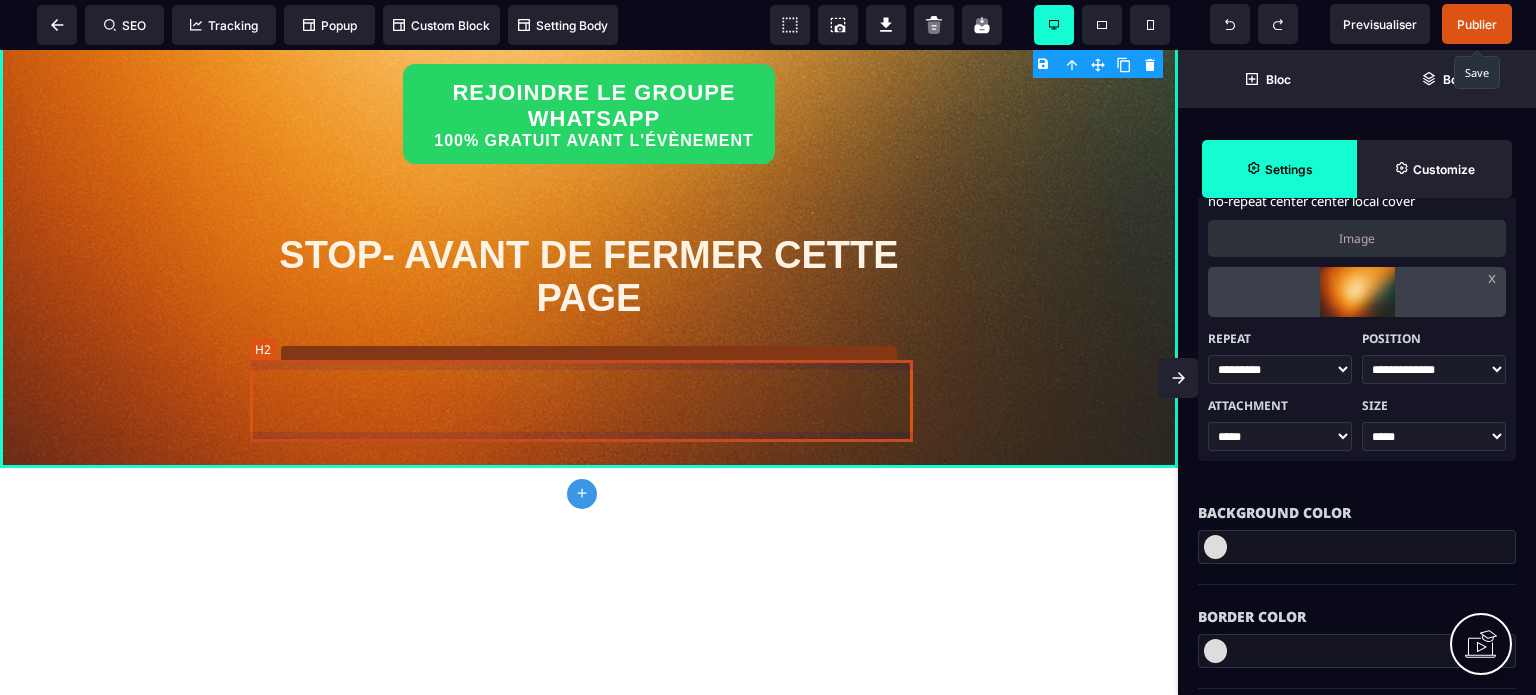 click on "**********" at bounding box center (588, 371) 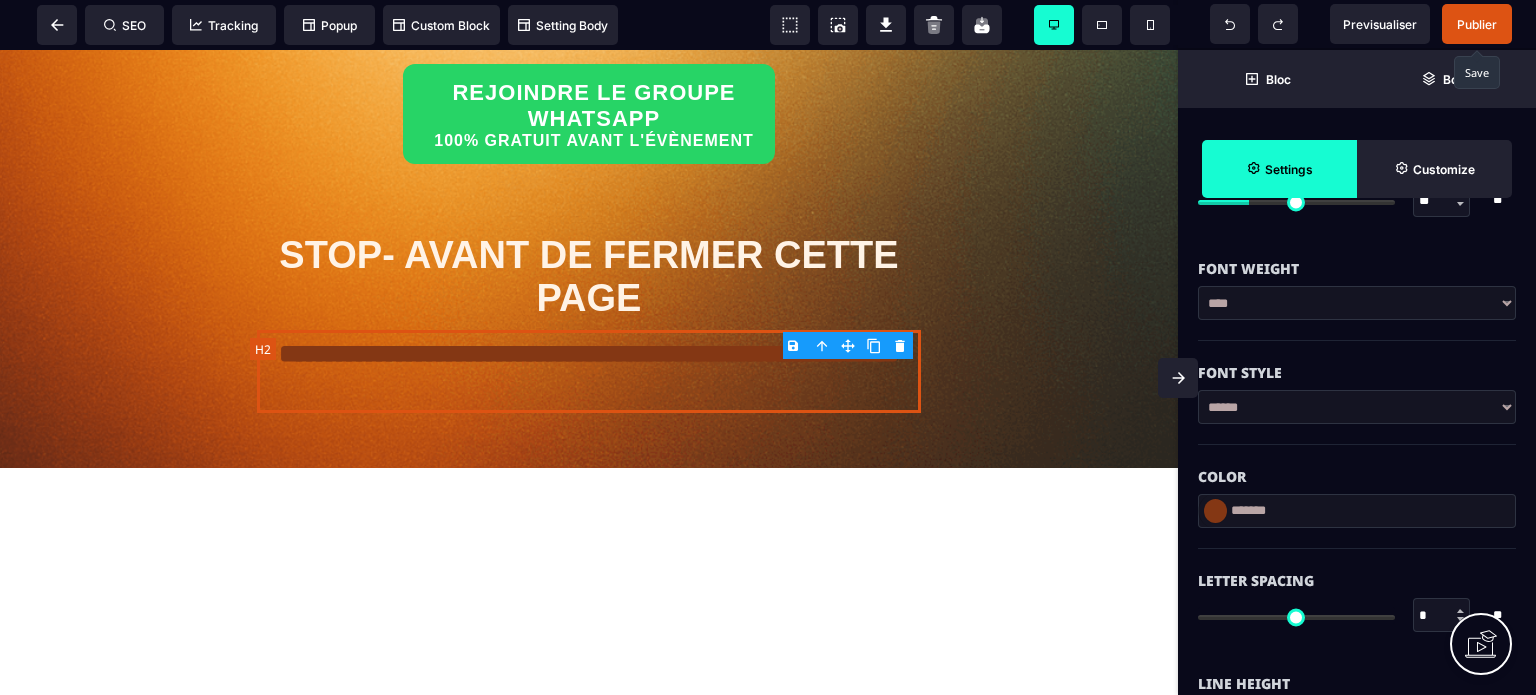 scroll, scrollTop: 0, scrollLeft: 0, axis: both 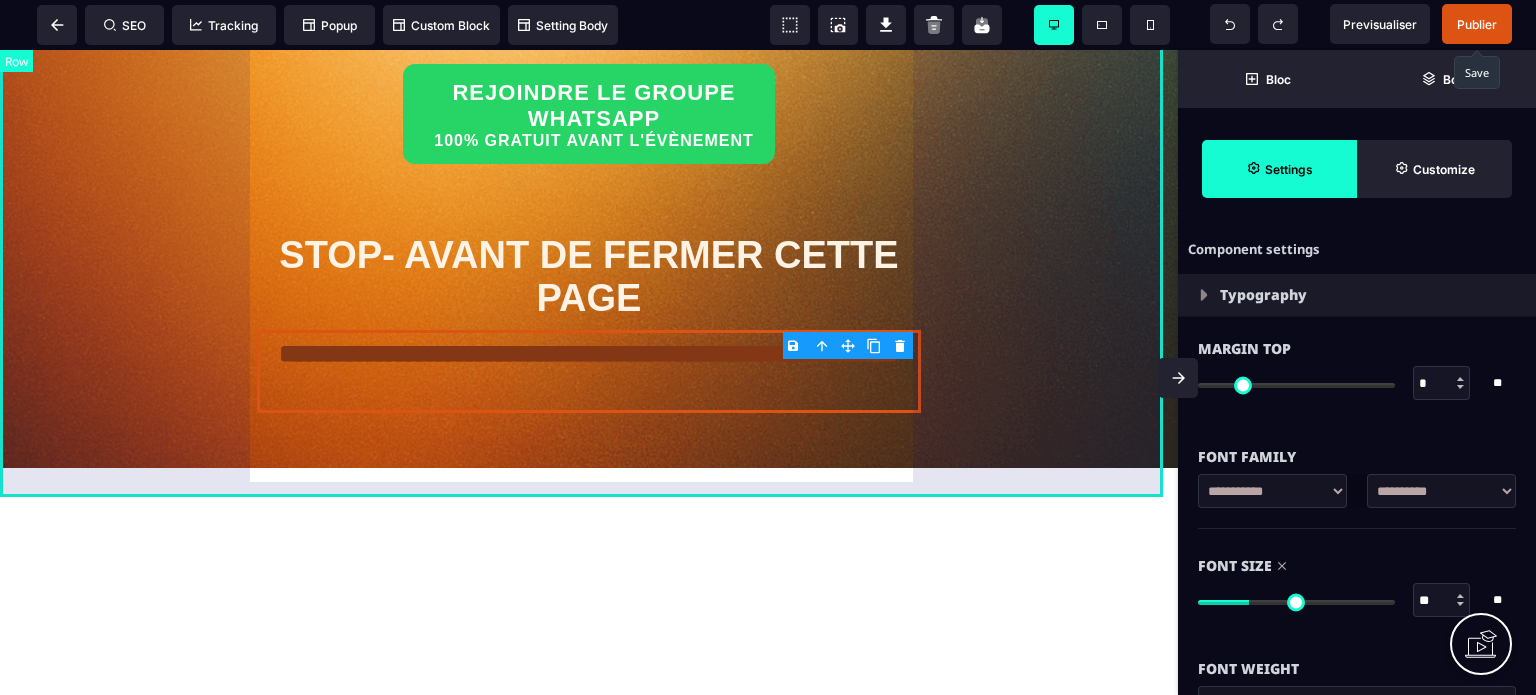 click on "**********" at bounding box center [589, -122] 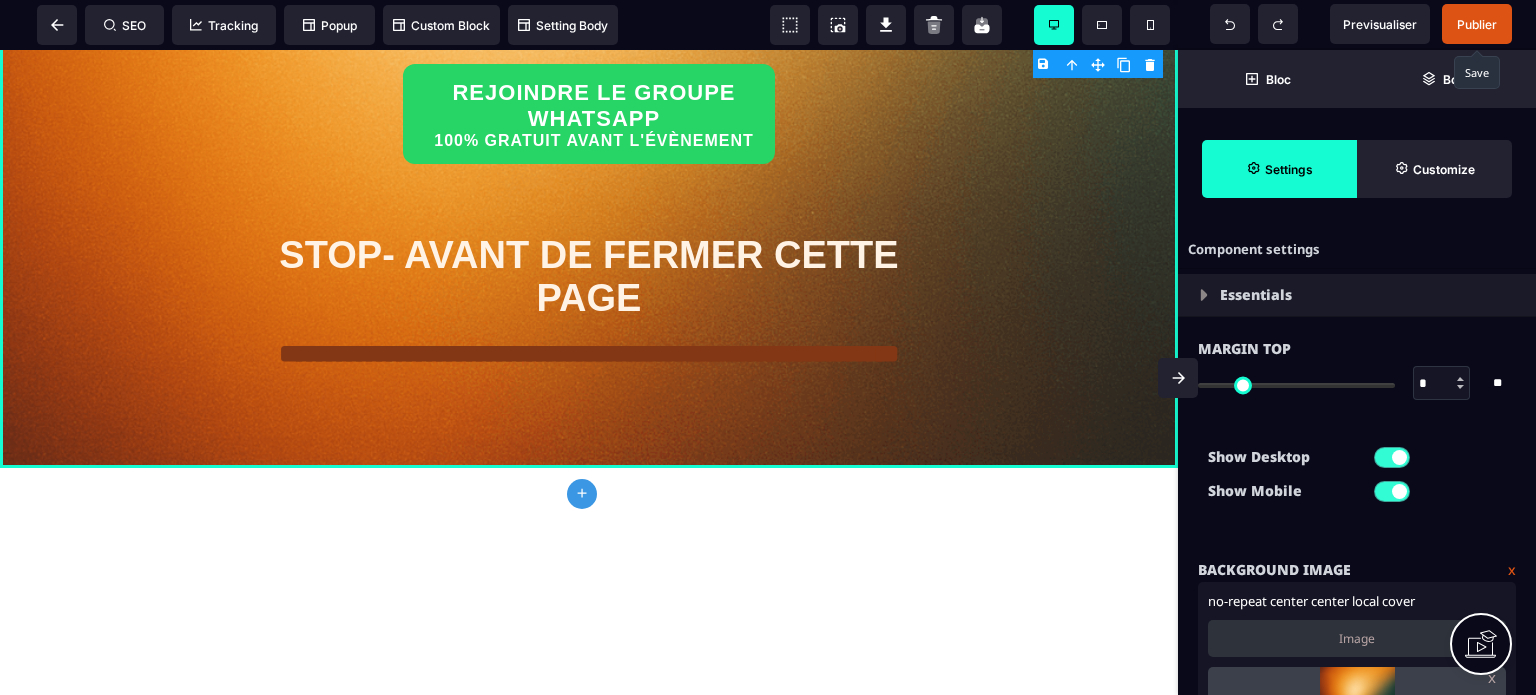 click on "**********" at bounding box center [1357, 709] 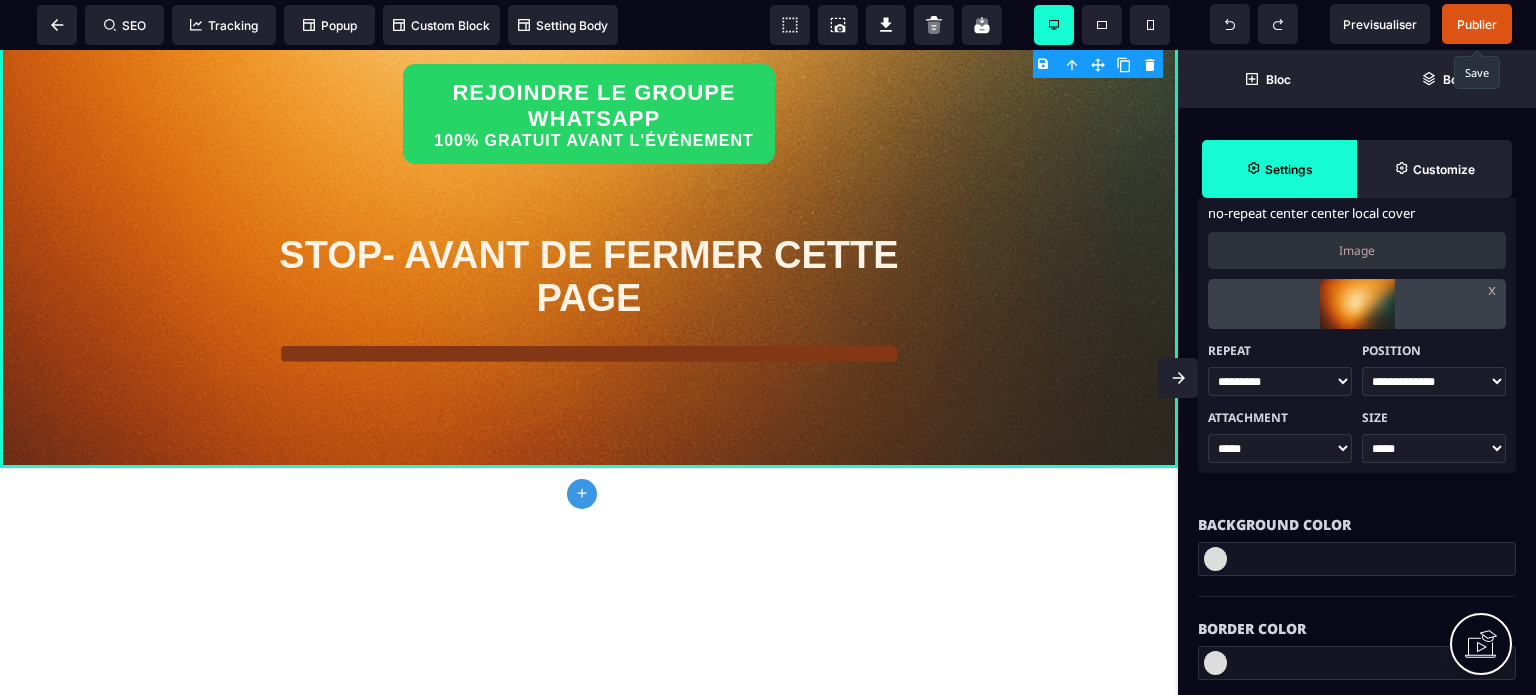 scroll, scrollTop: 400, scrollLeft: 0, axis: vertical 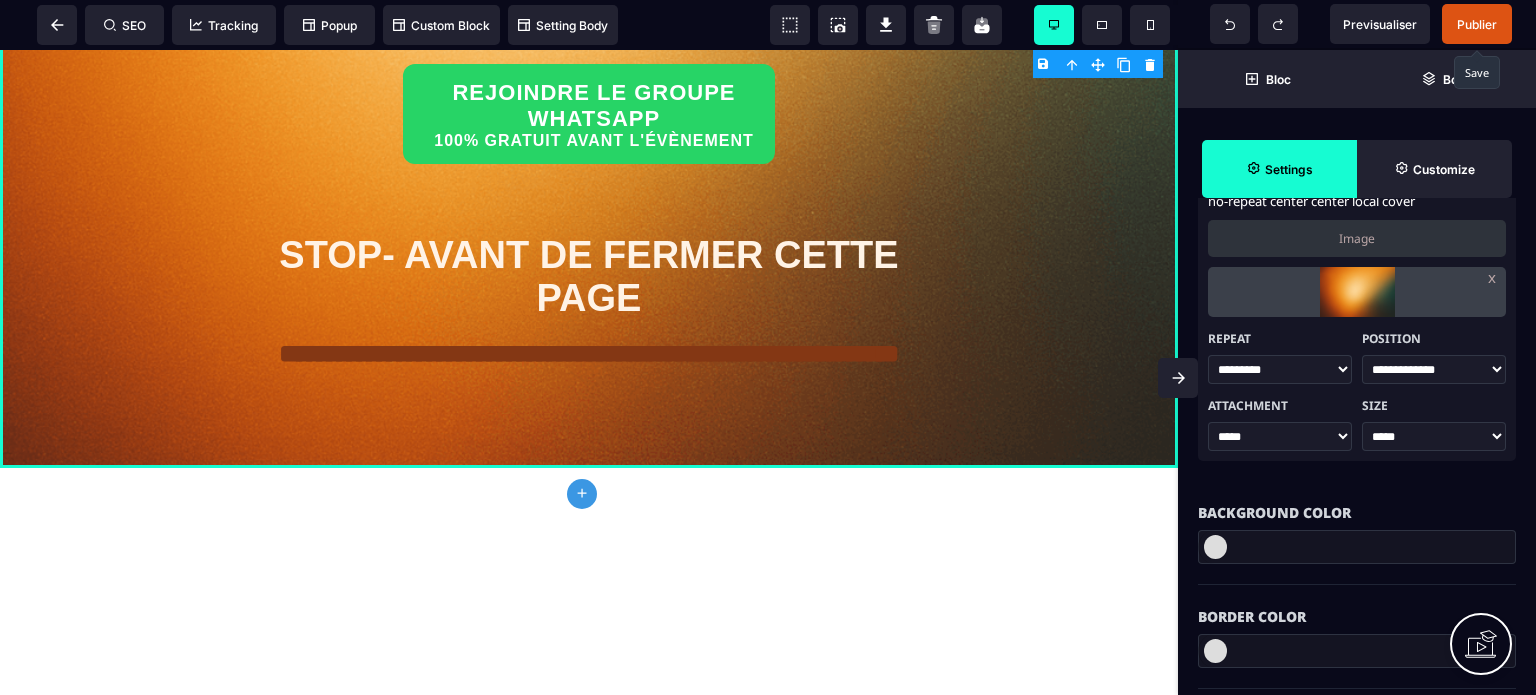 click on "******   *****   *****" at bounding box center [1280, 436] 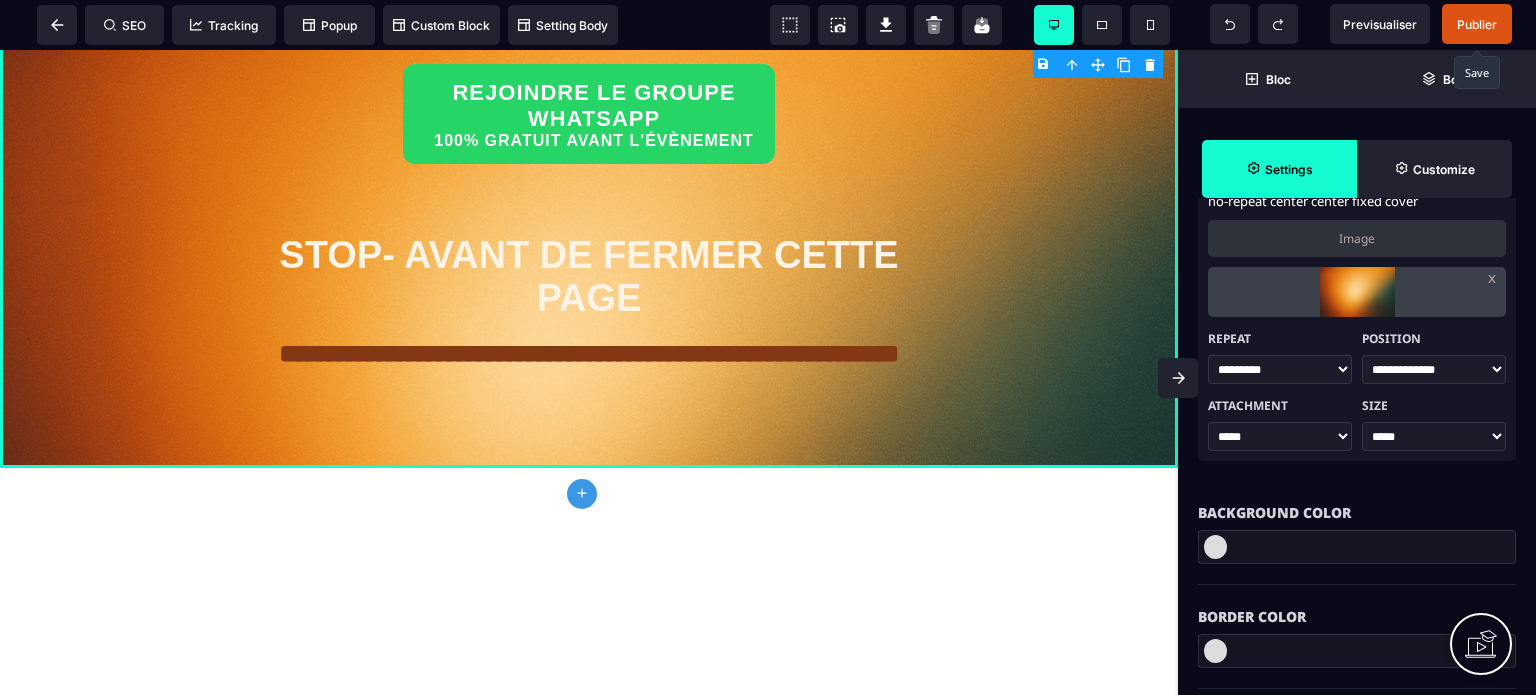 click on "******   *****   *****" at bounding box center (1280, 436) 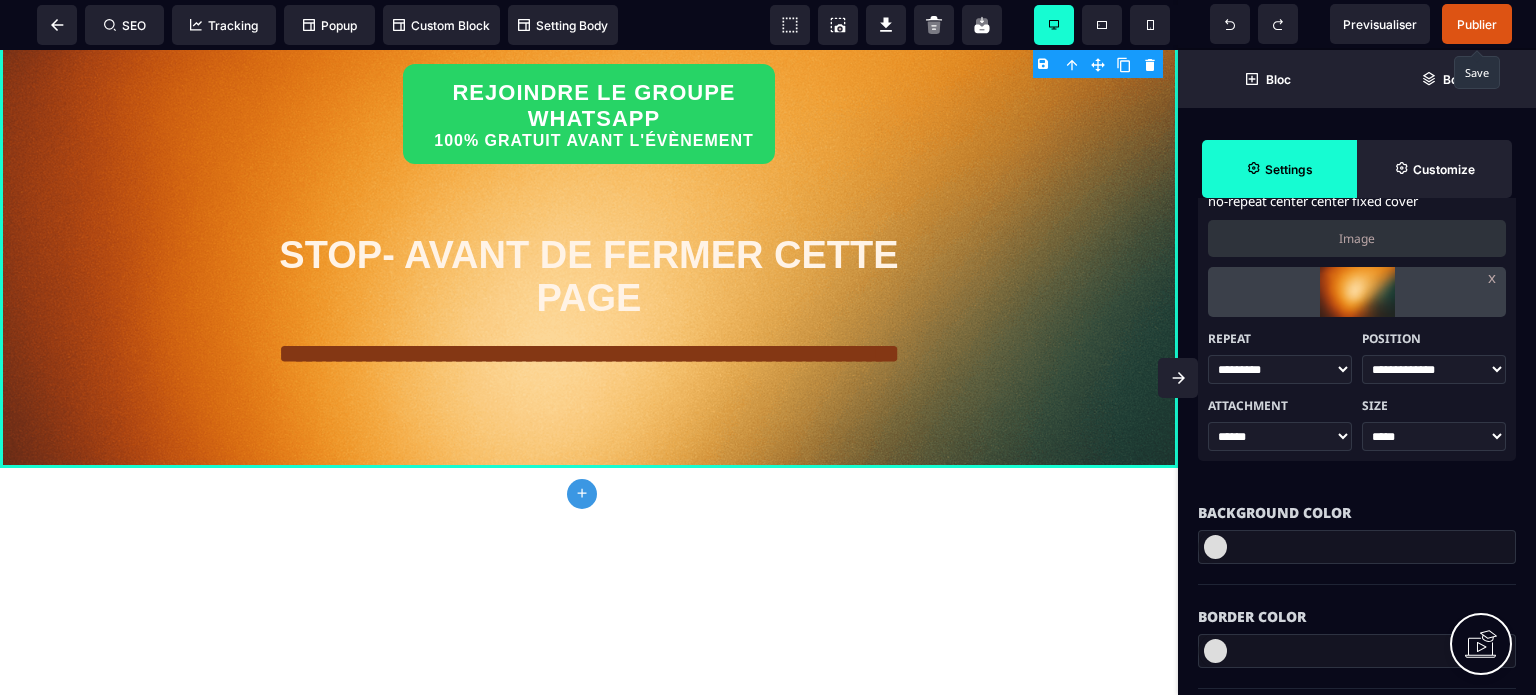 click on "******   *****   *****" at bounding box center (1280, 436) 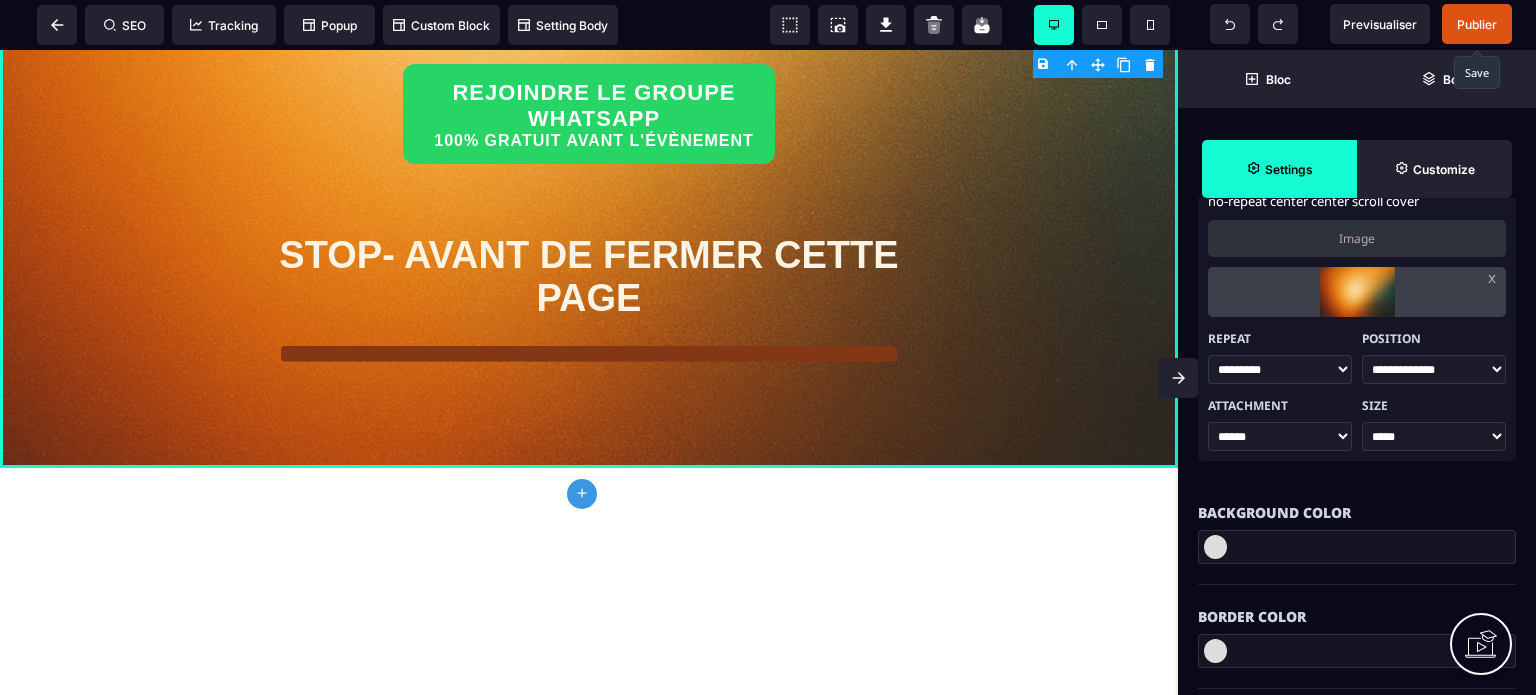 click on "******   *****   *****" at bounding box center (1280, 436) 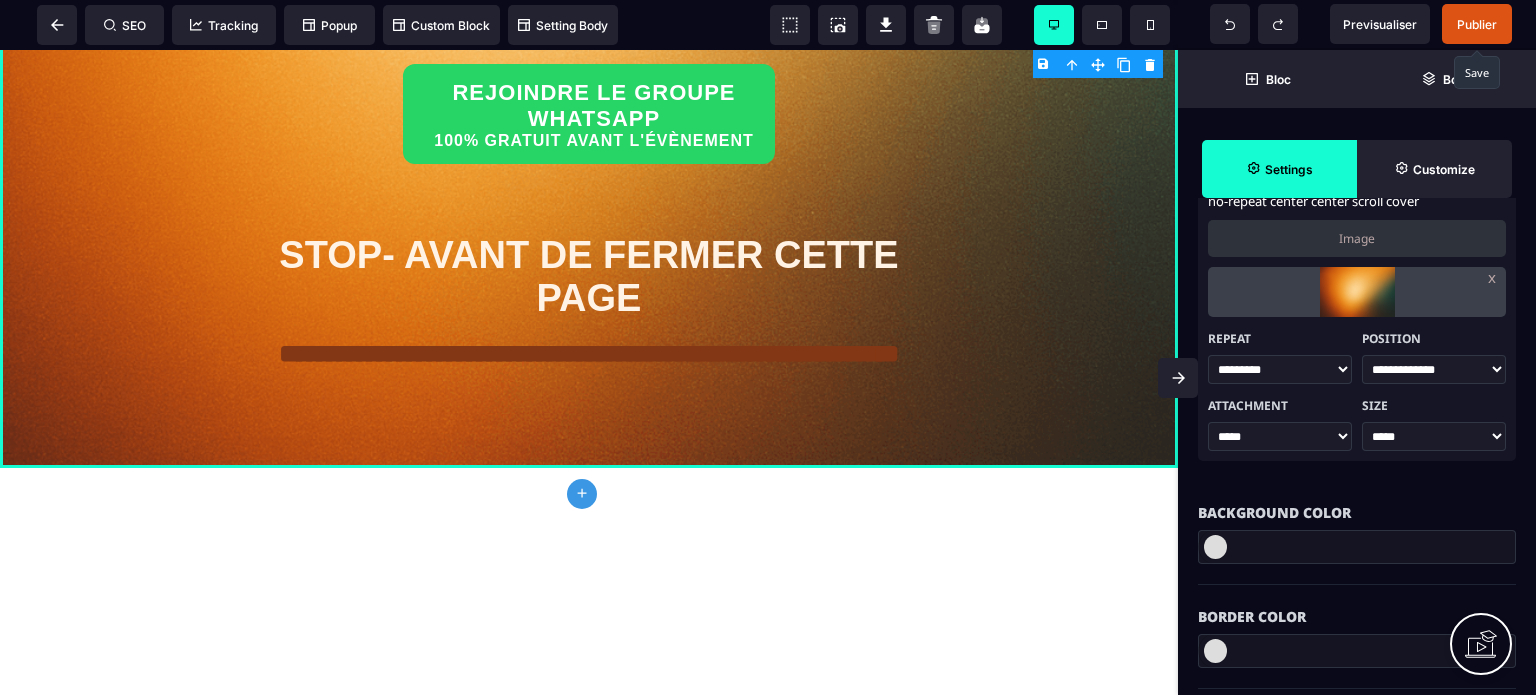 click on "******   *****   *****" at bounding box center [1280, 436] 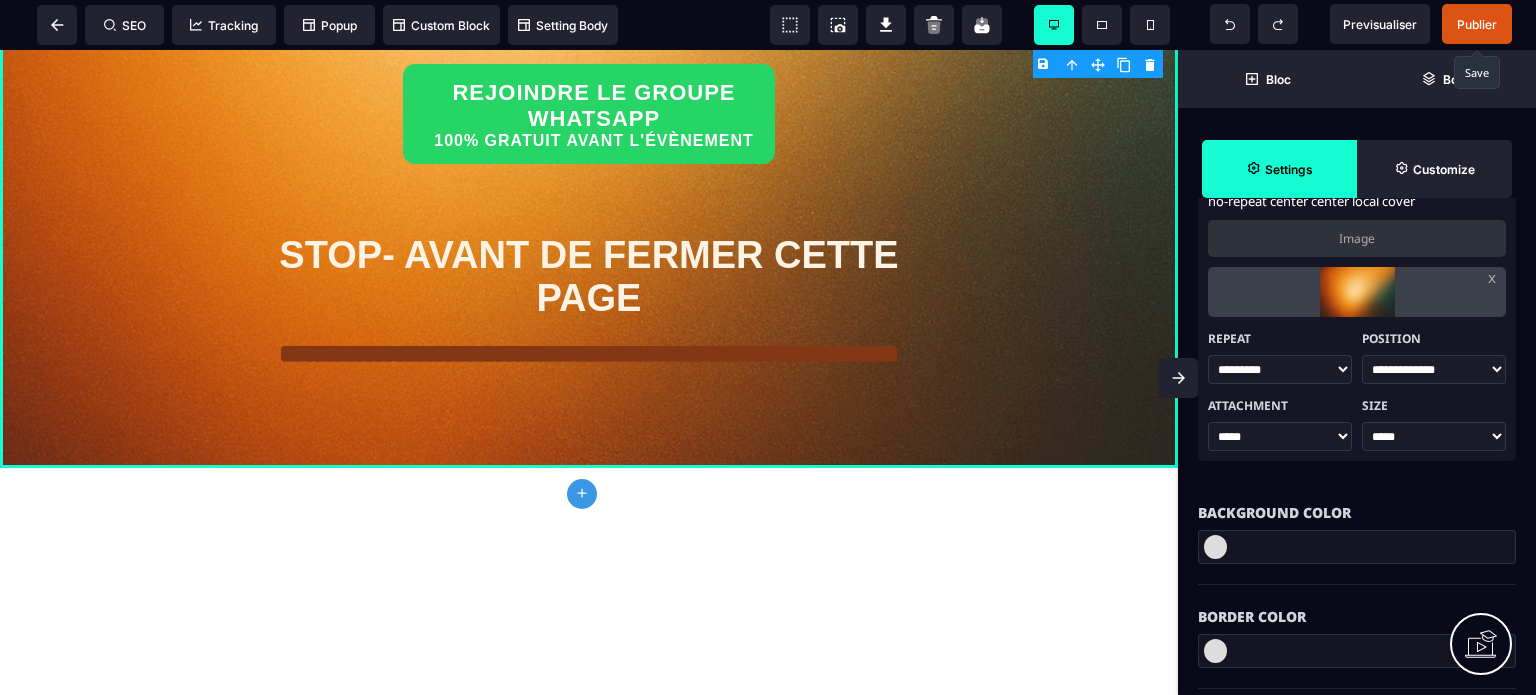 click on "**********" at bounding box center [1434, 369] 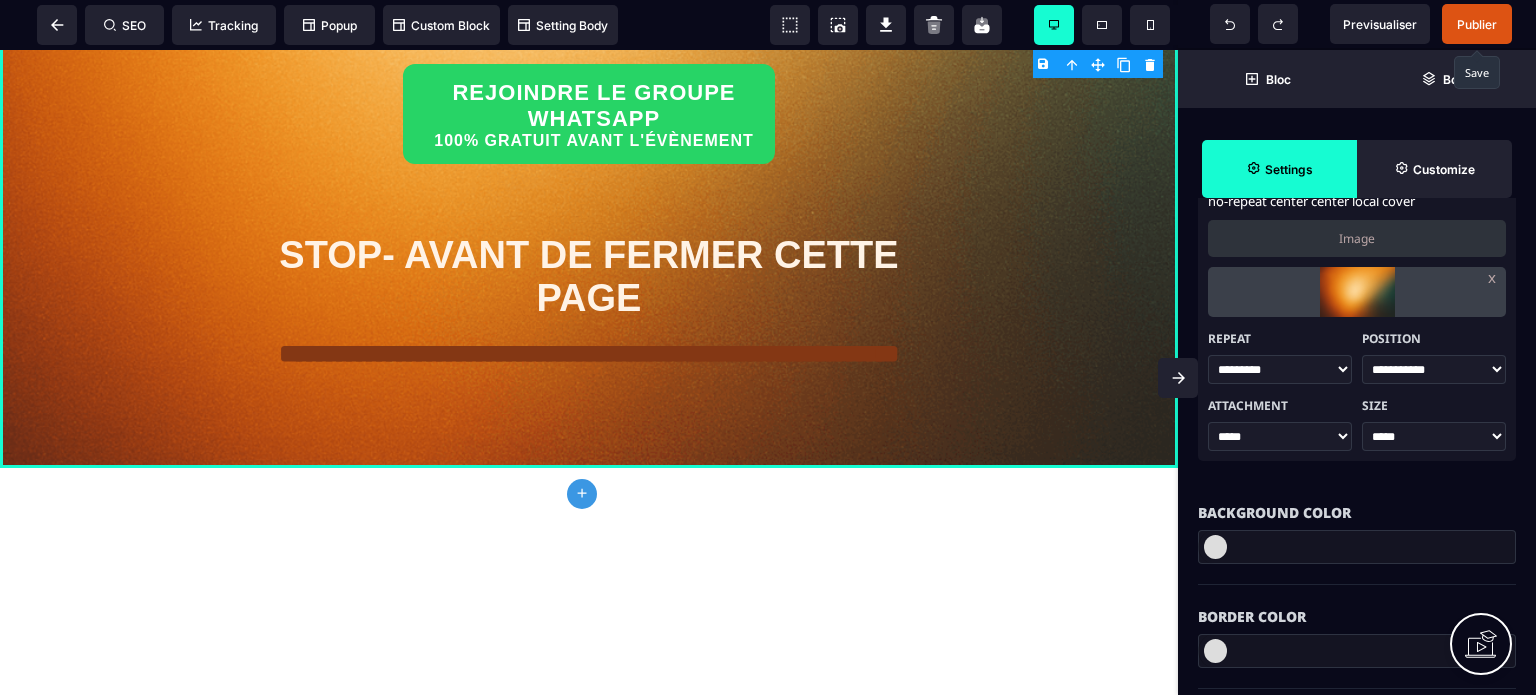 click on "**********" at bounding box center [1434, 369] 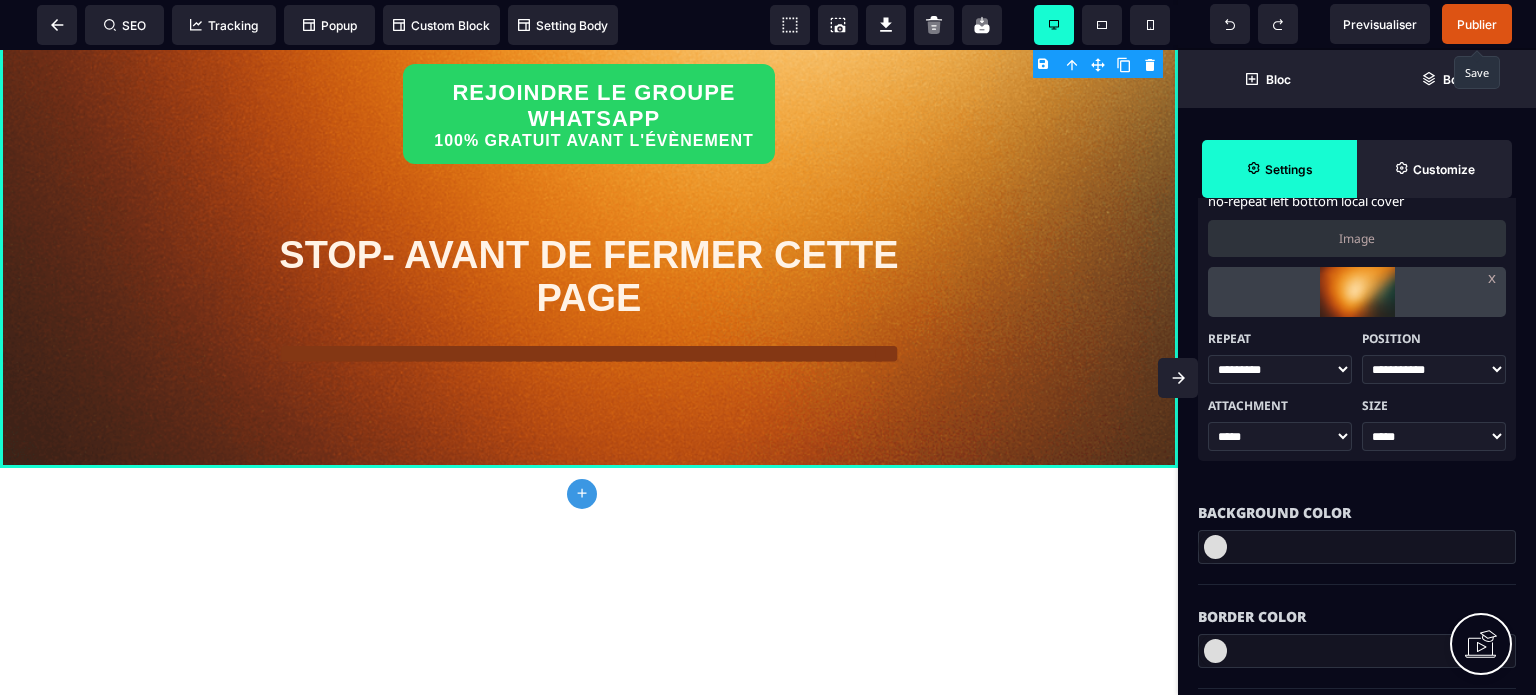 click on "**********" at bounding box center (1434, 369) 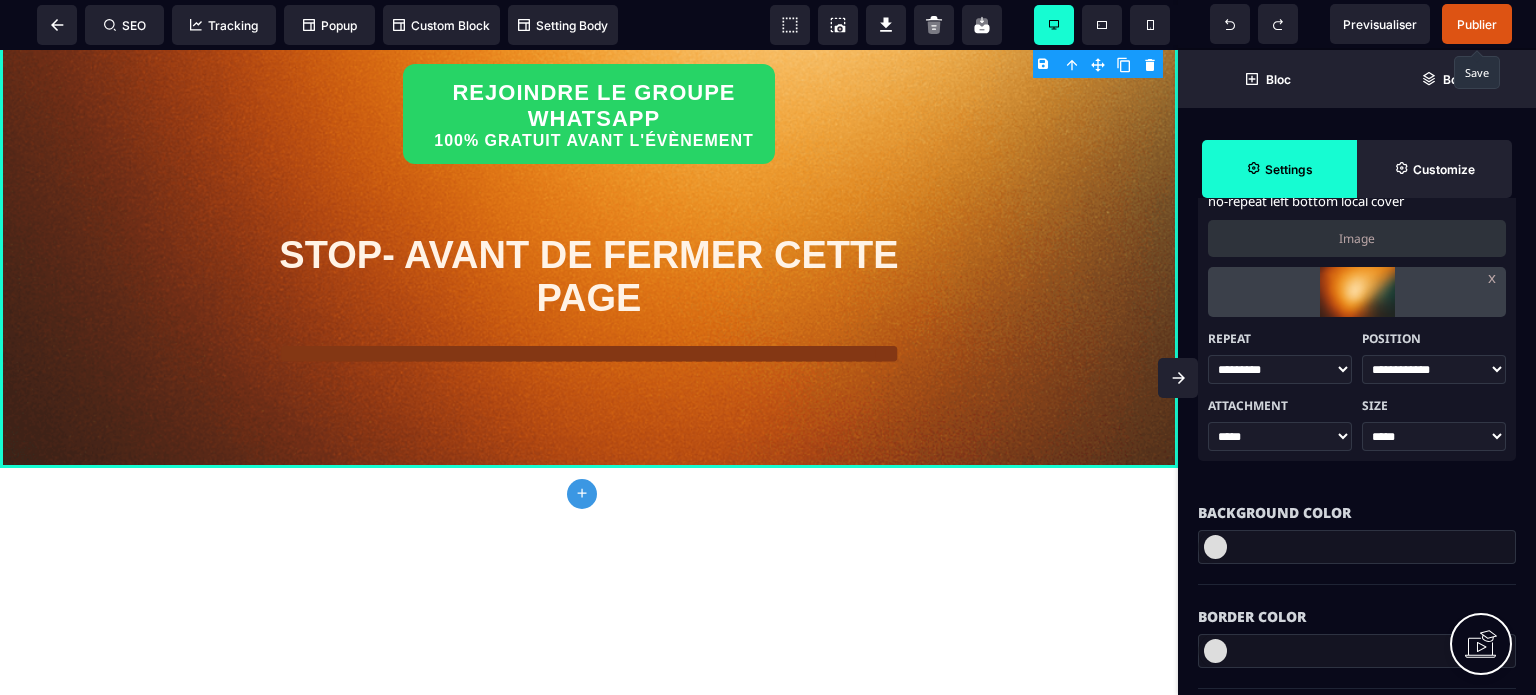 click on "**********" at bounding box center [1434, 369] 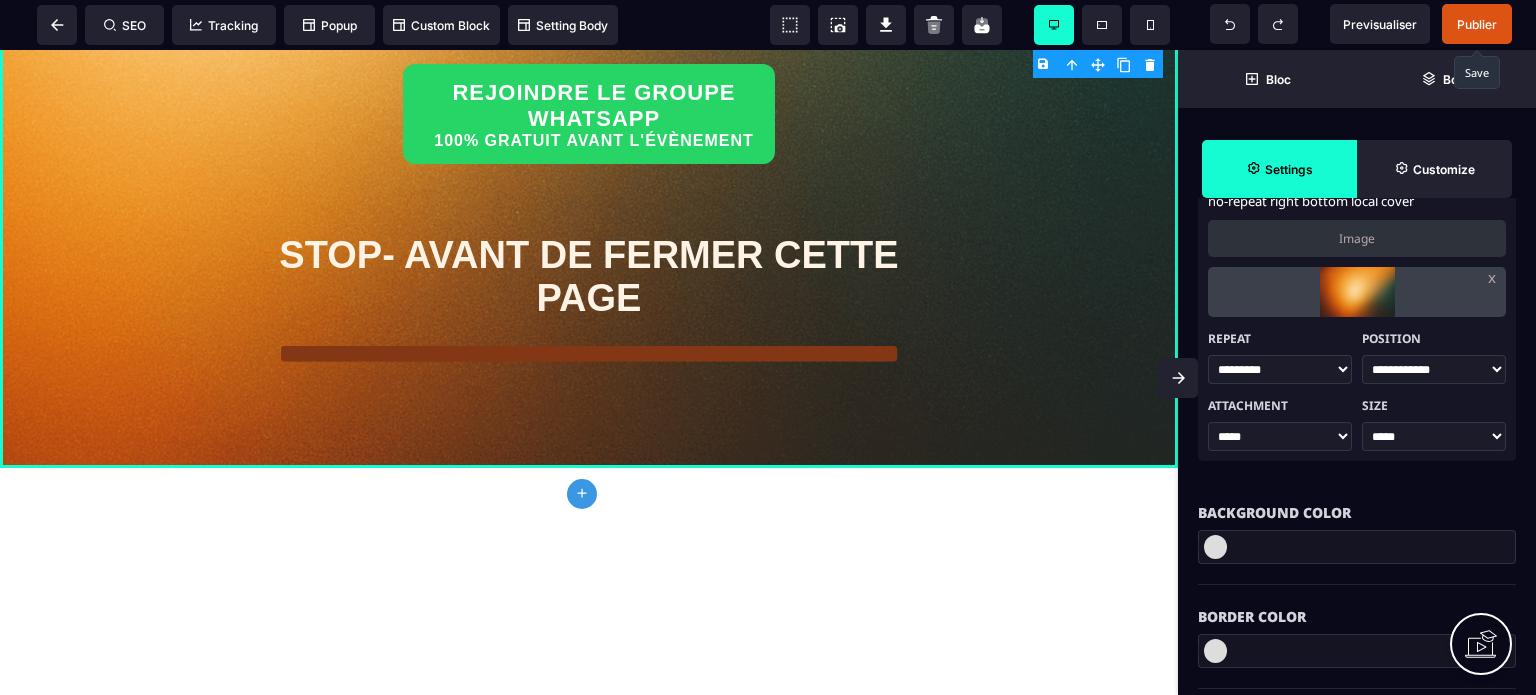click on "**********" at bounding box center [1357, 389] 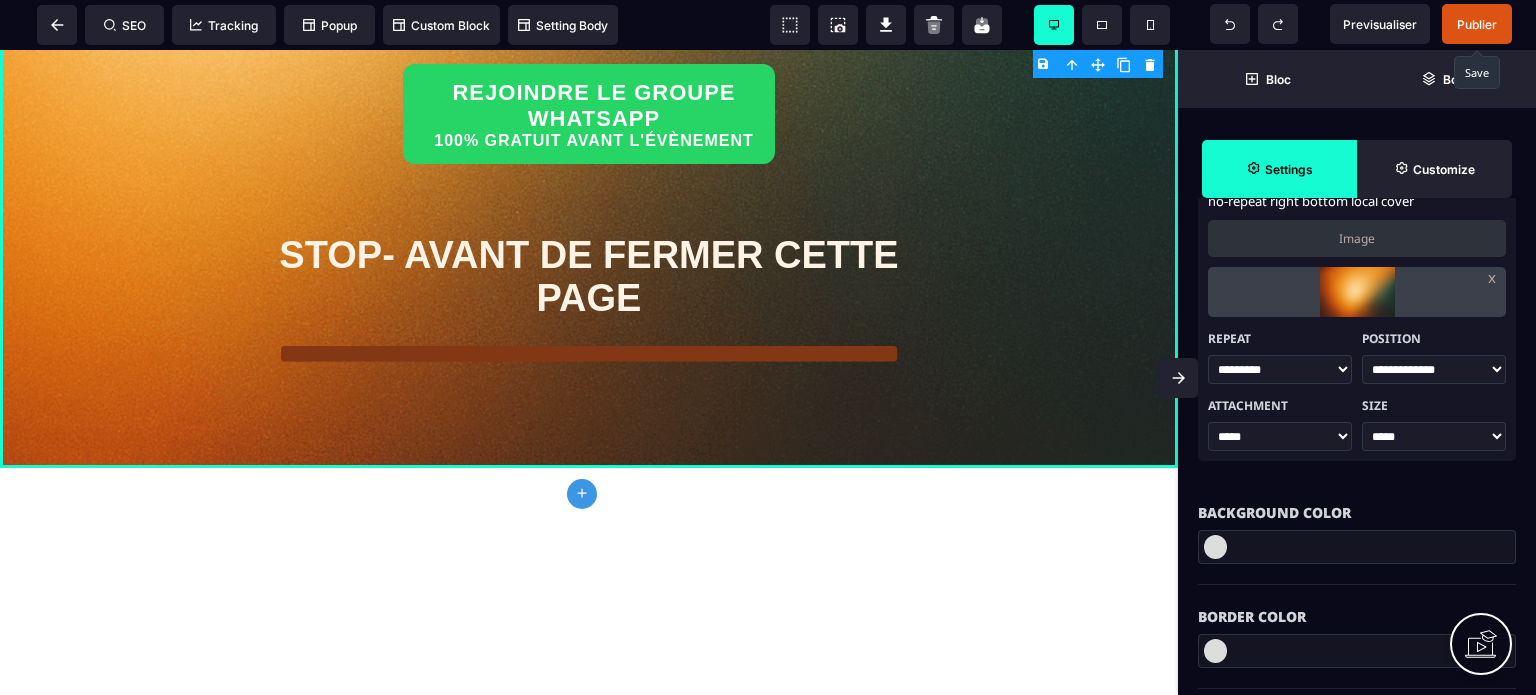 click on "**********" at bounding box center (1434, 369) 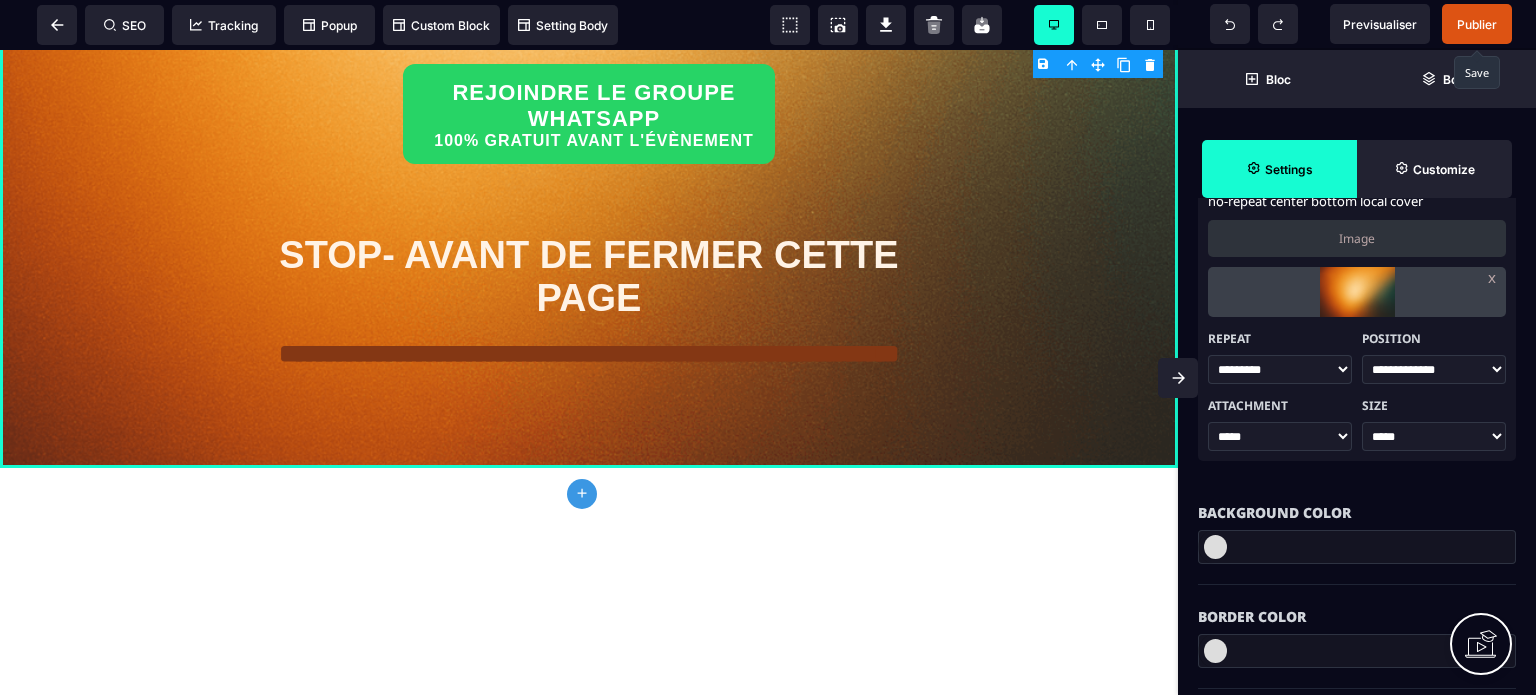 click on "**********" at bounding box center [1434, 369] 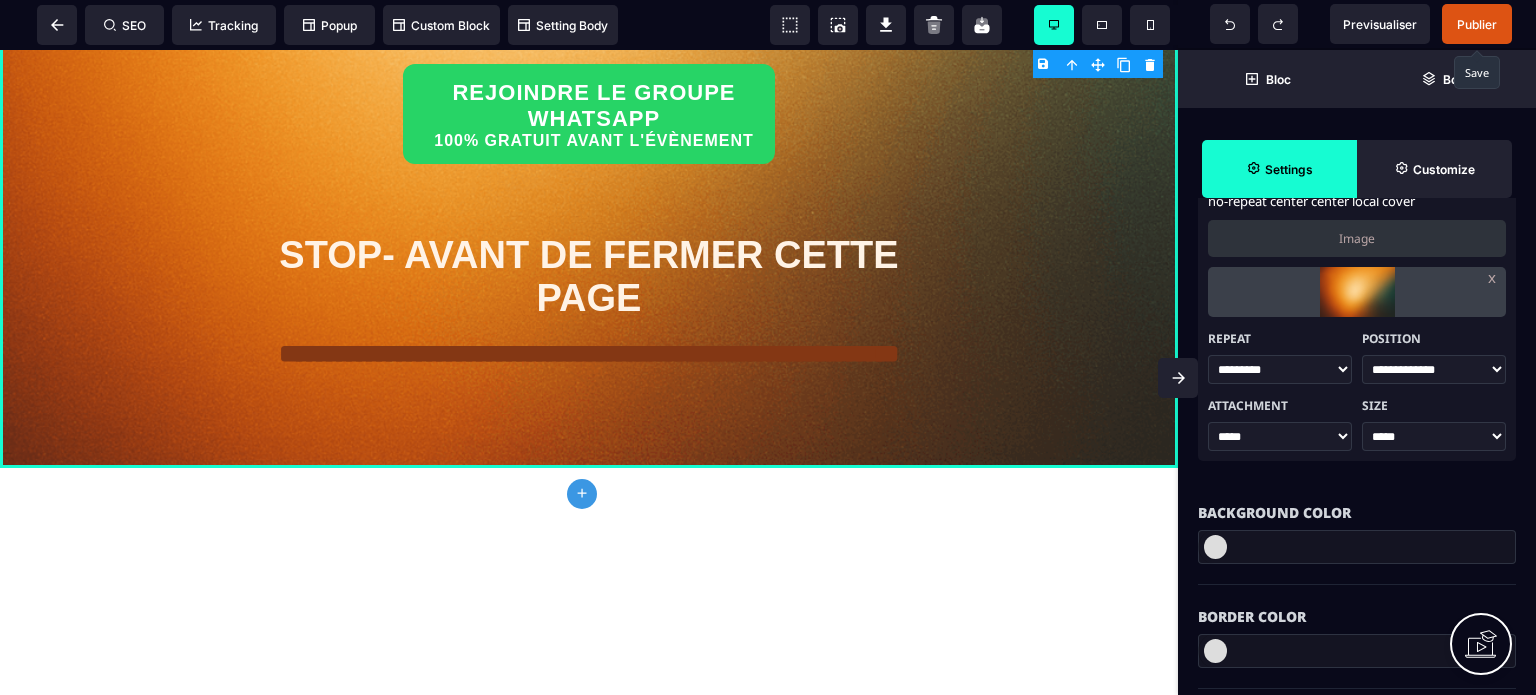 click on "******   ********   ********   *********" at bounding box center [1280, 369] 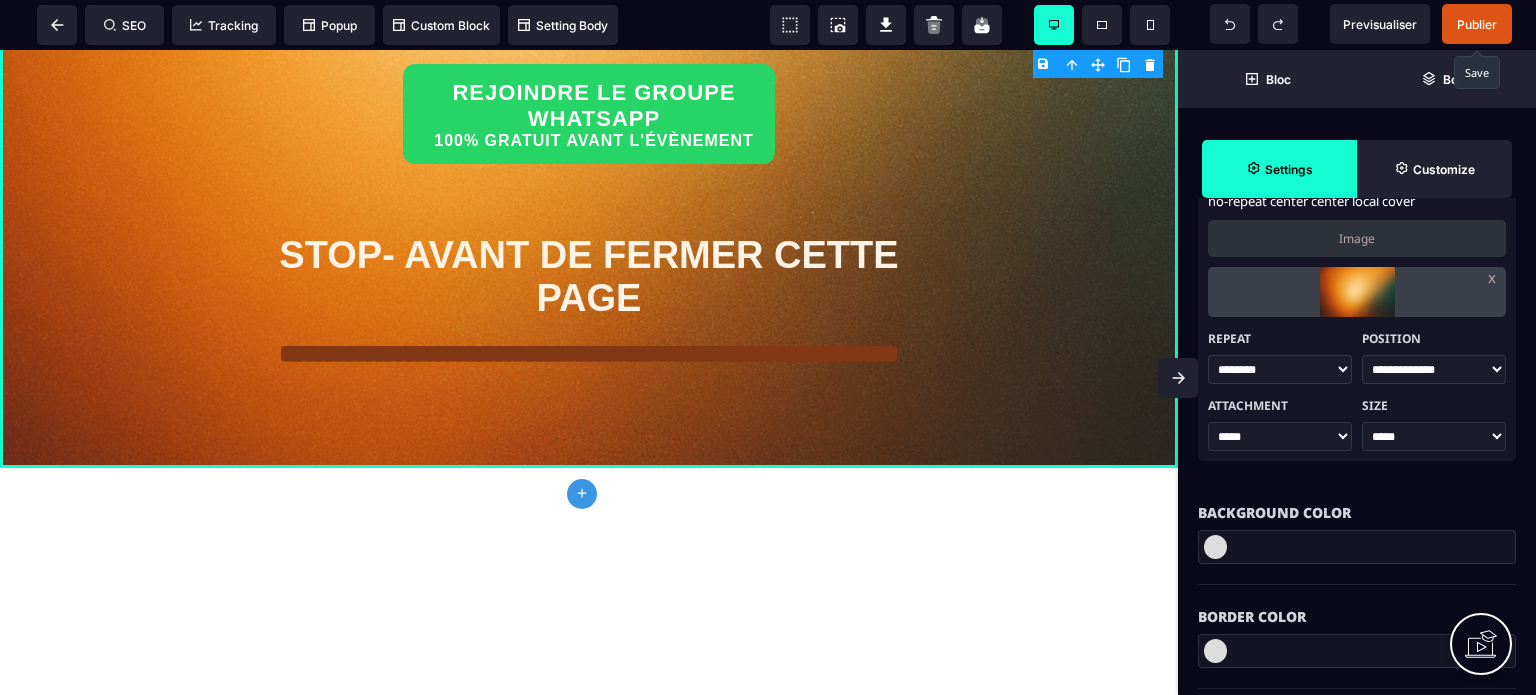 click on "******   ********   ********   *********" at bounding box center [1280, 369] 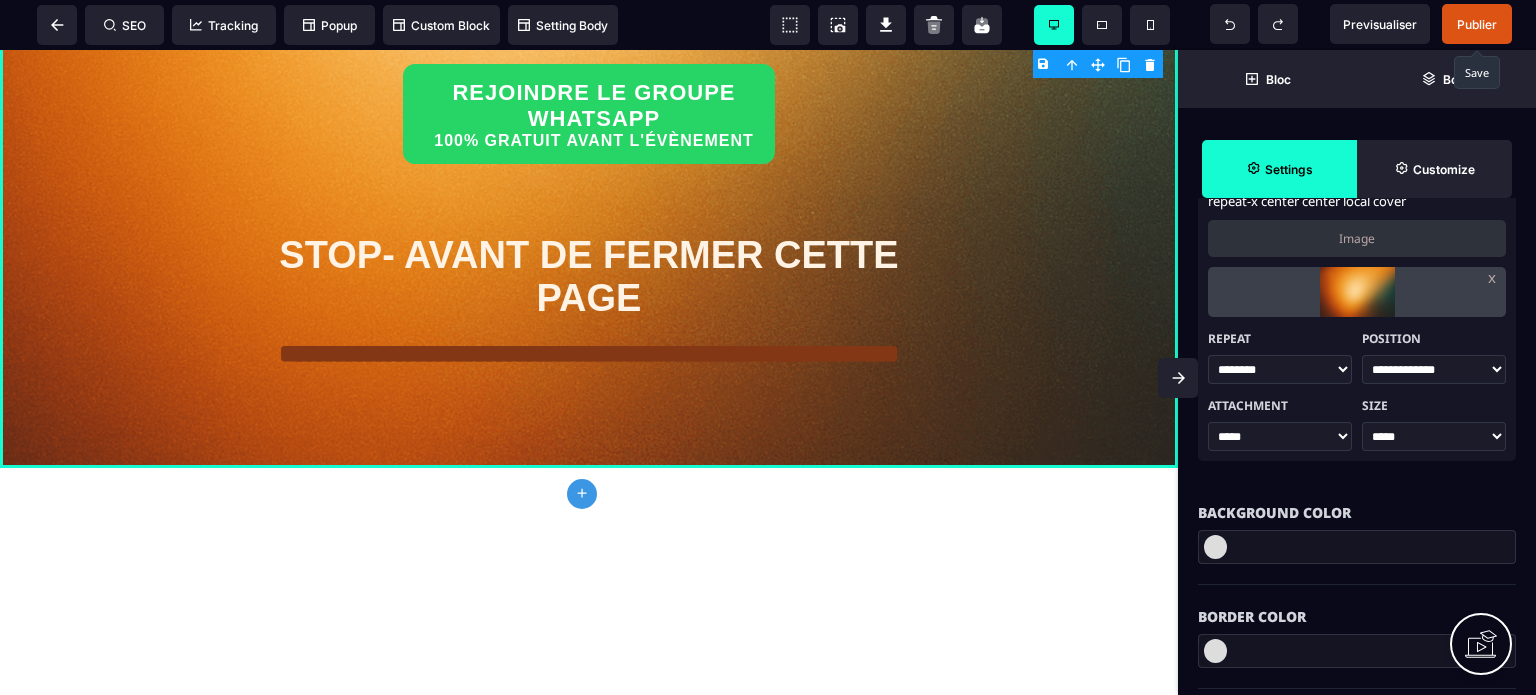 click on "******   ********   ********   *********" at bounding box center (1280, 369) 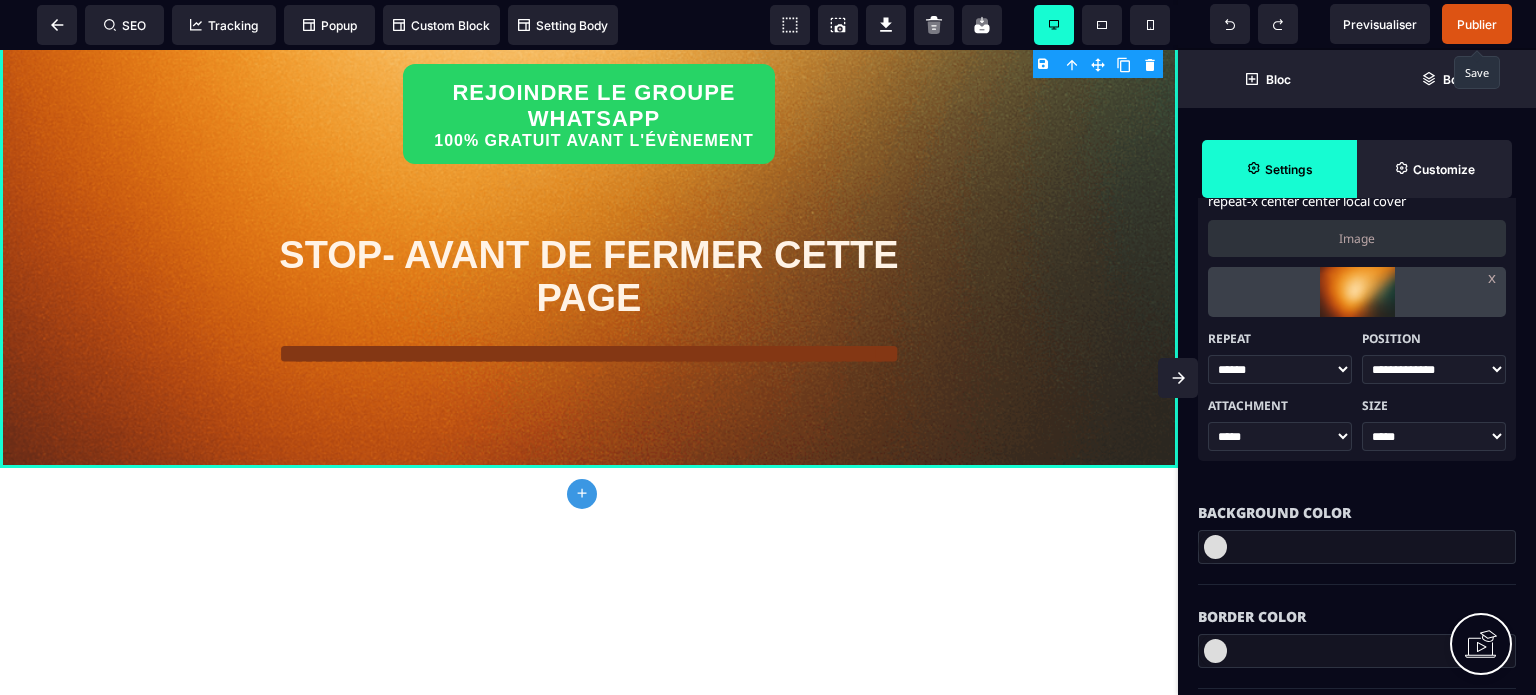click on "******   ********   ********   *********" at bounding box center [1280, 369] 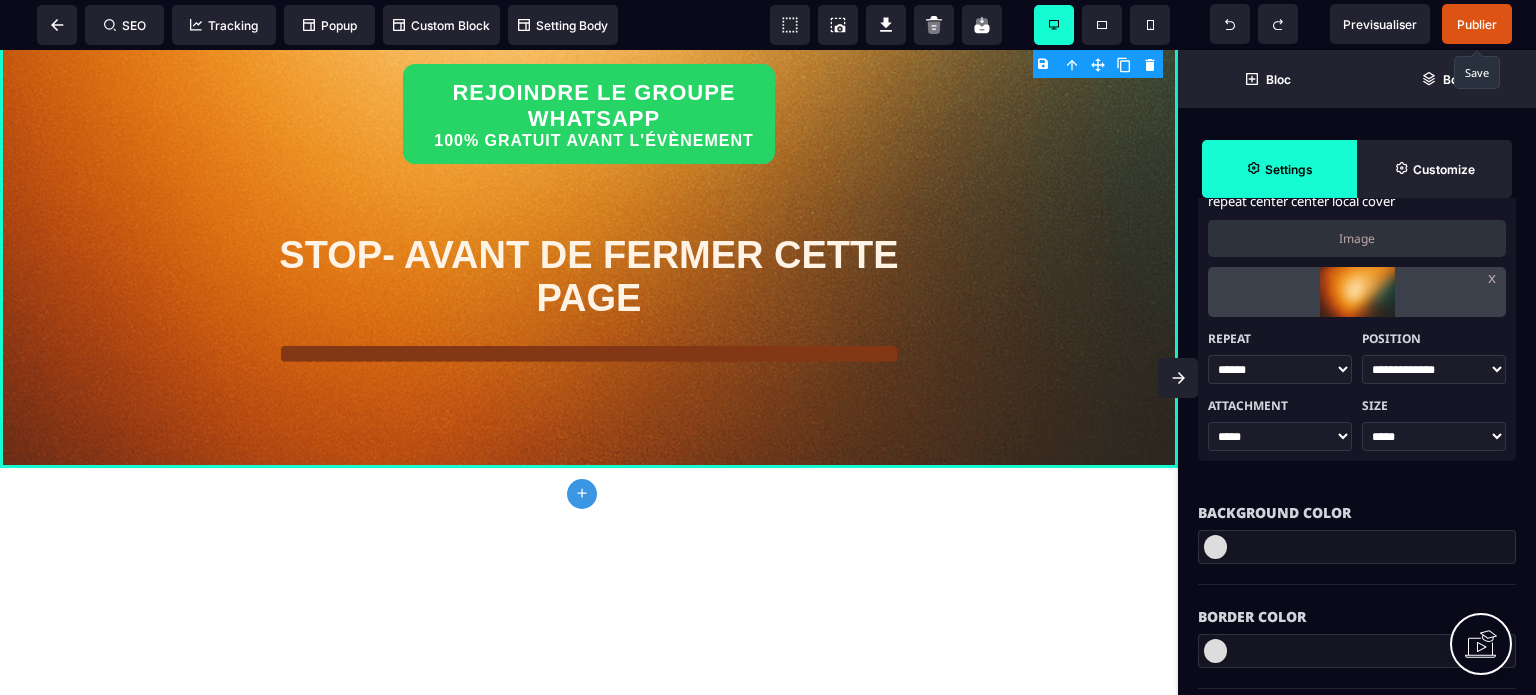 click on "******   ********   ********   *********" at bounding box center [1280, 369] 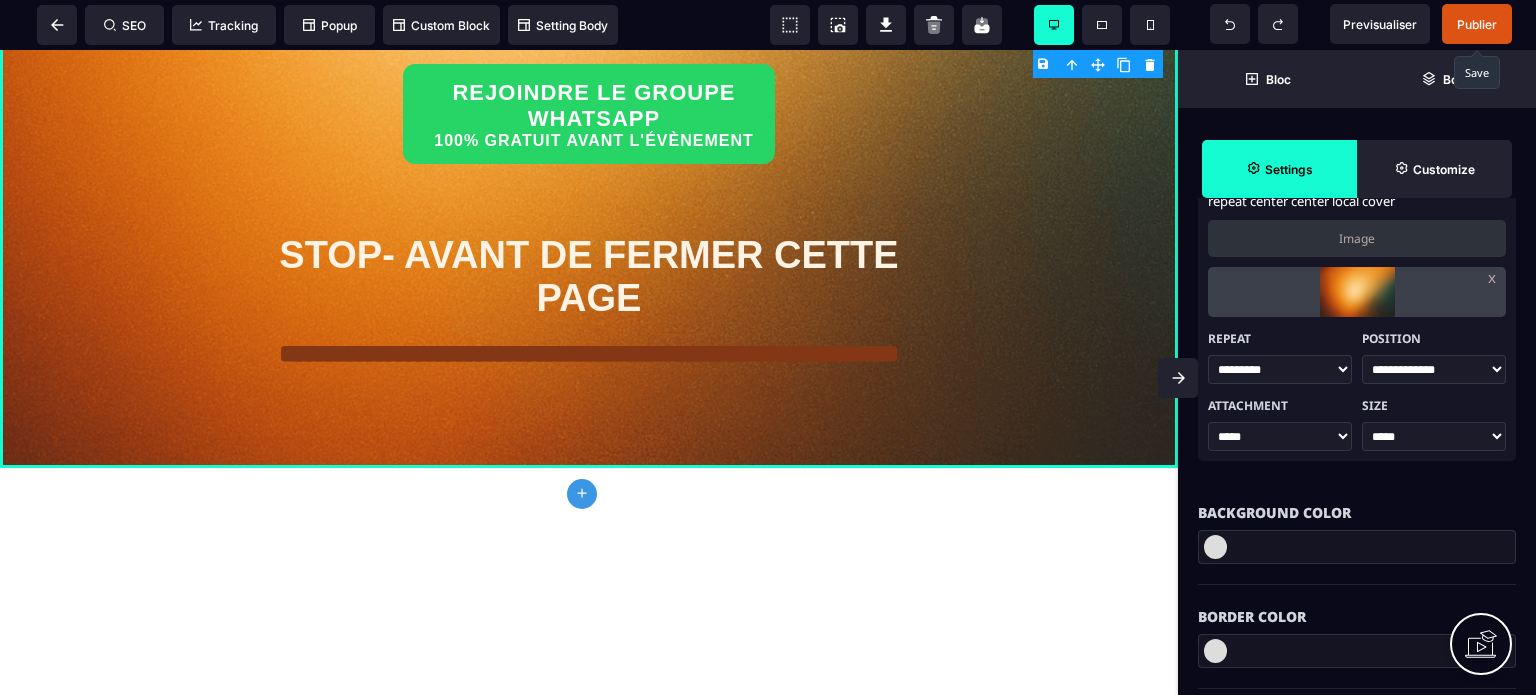 click on "******   ********   ********   *********" at bounding box center [1280, 369] 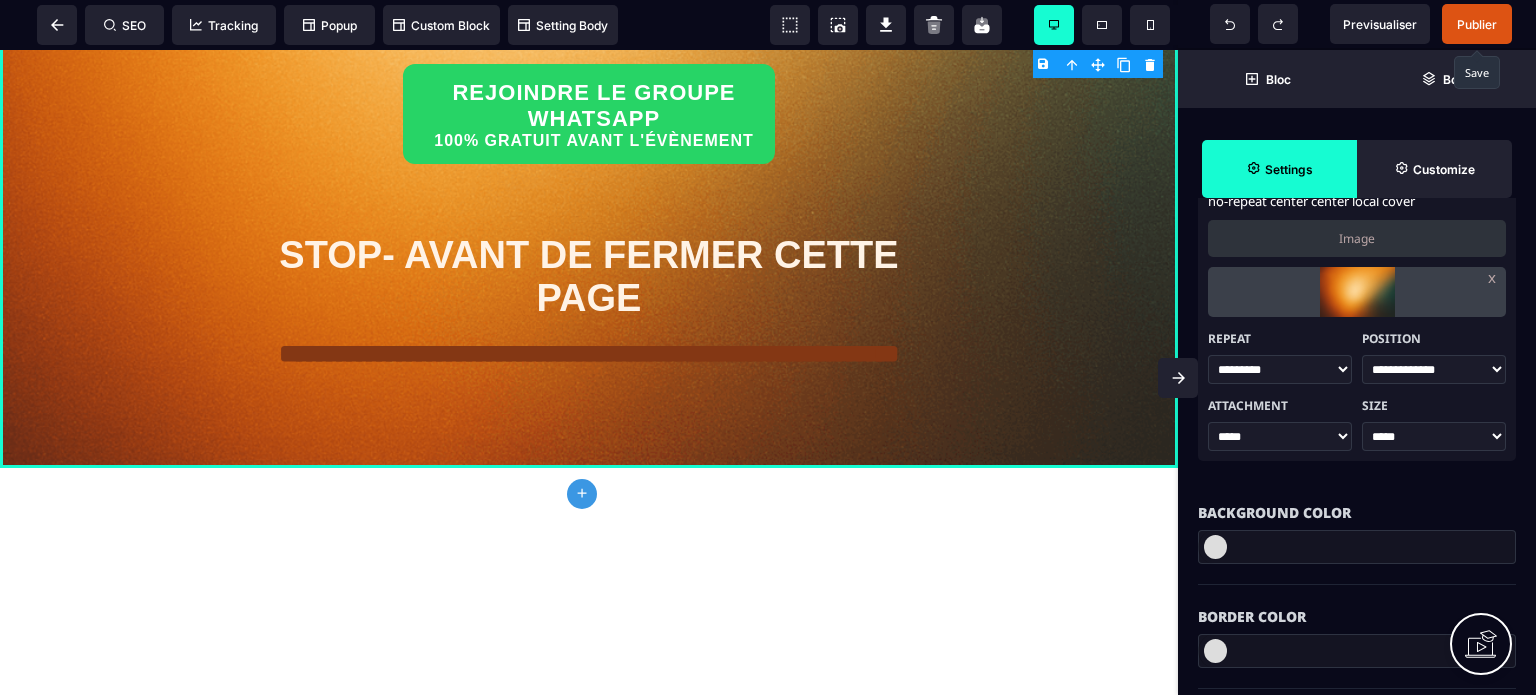 click on "****   *****   *******   ****   ******" at bounding box center (1434, 436) 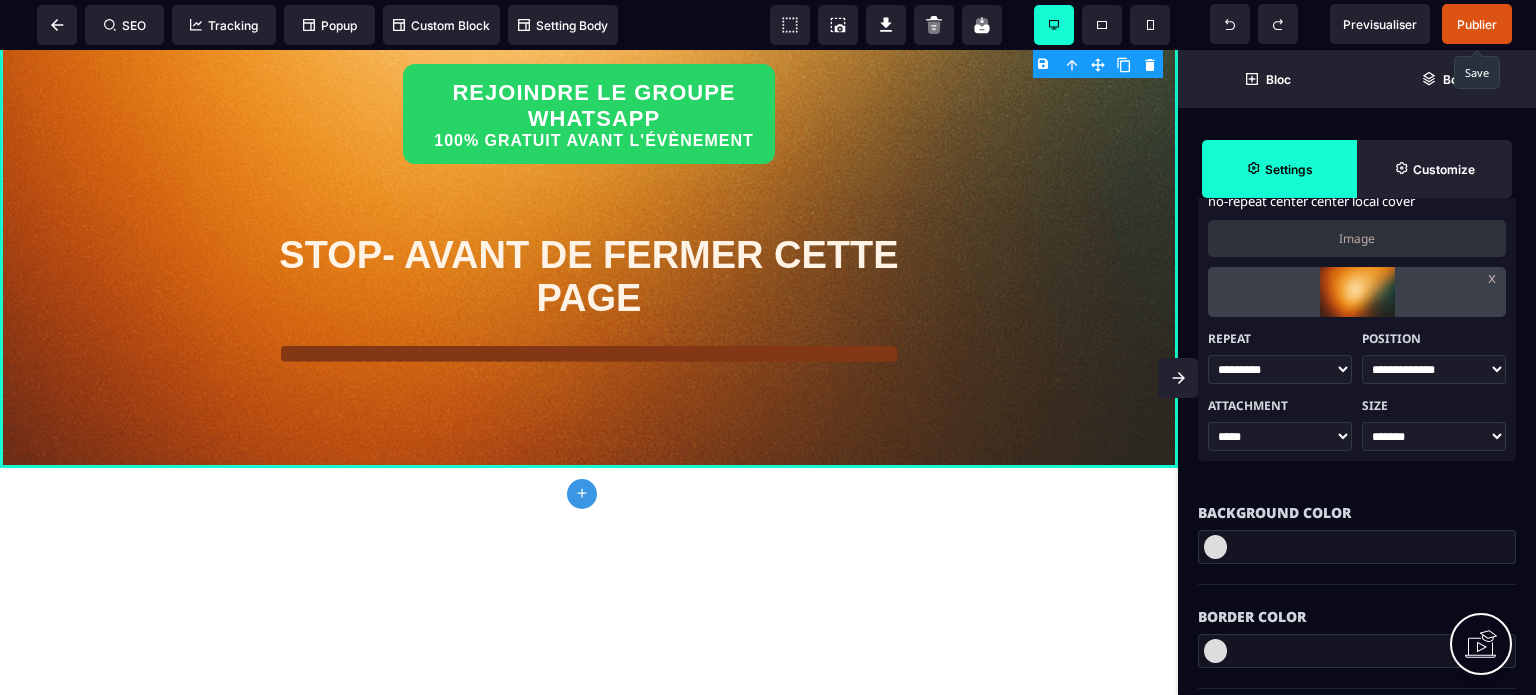 click on "****   *****   *******   ****   ******" at bounding box center [1434, 436] 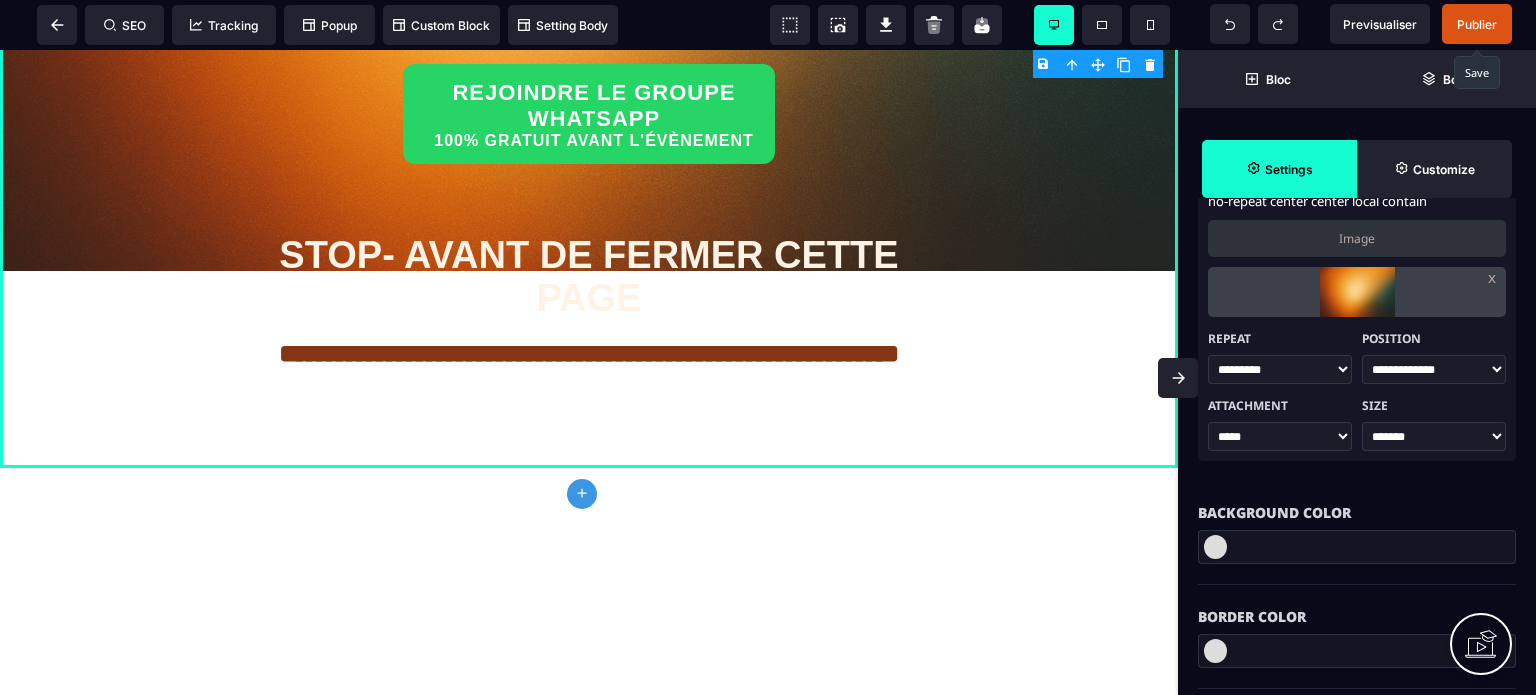 click on "****   *****   *******   ****   ******" at bounding box center (1434, 436) 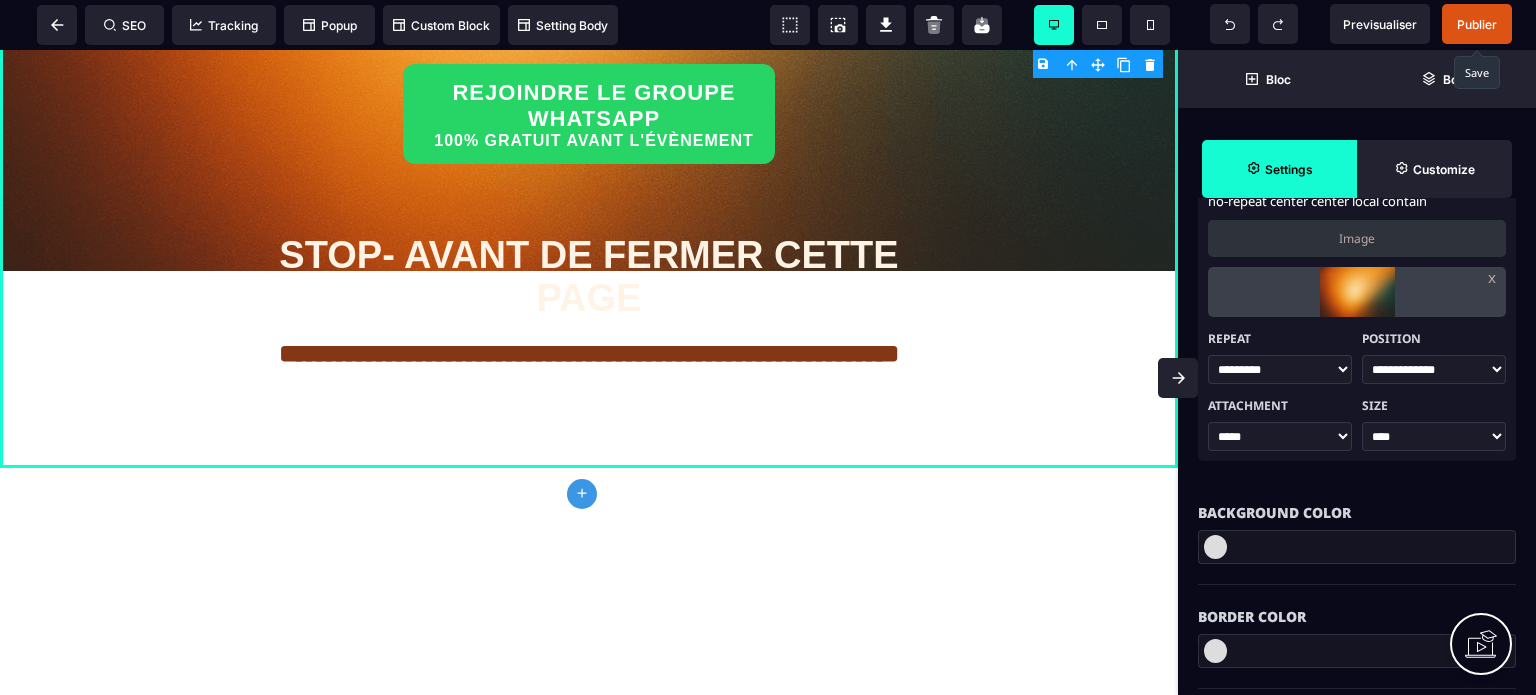 click on "****   *****   *******   ****   ******" at bounding box center [1434, 436] 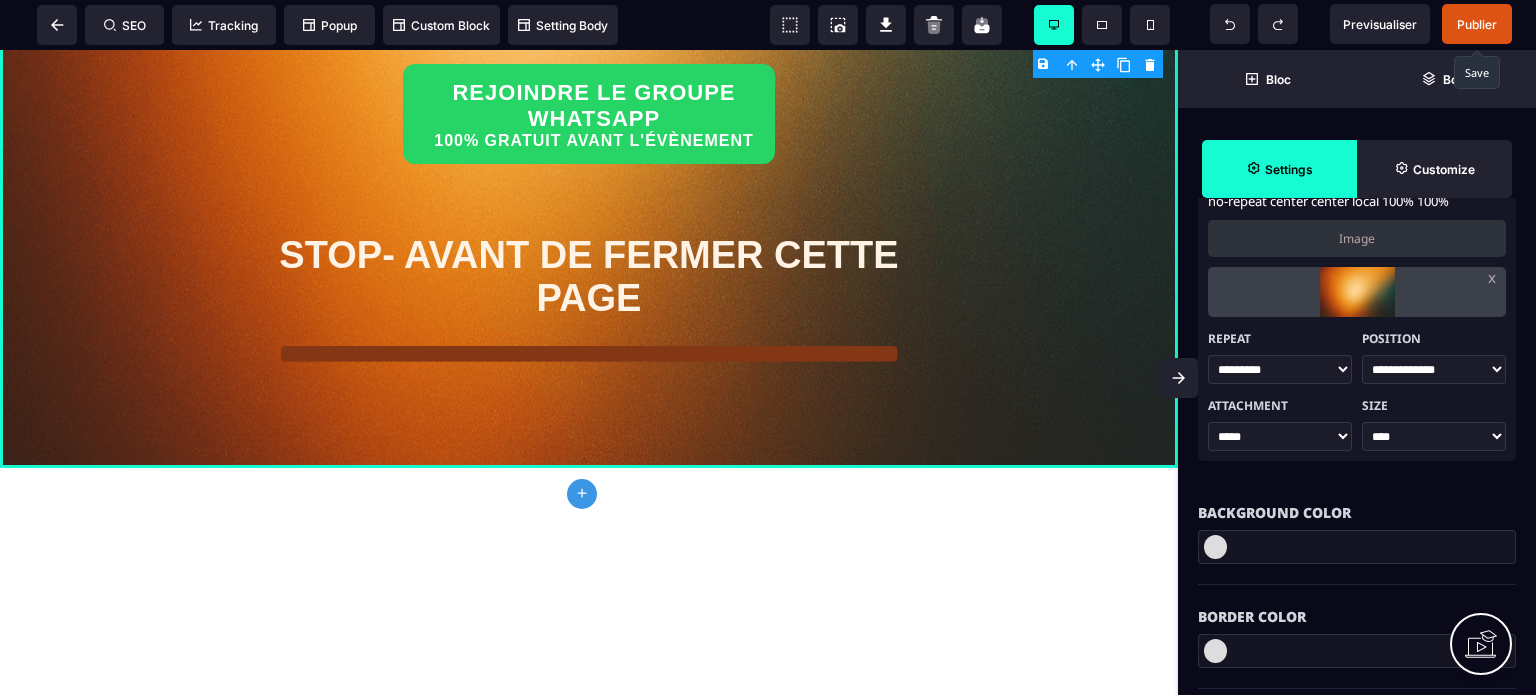 click on "****   *****   *******   ****   ******" at bounding box center (1434, 436) 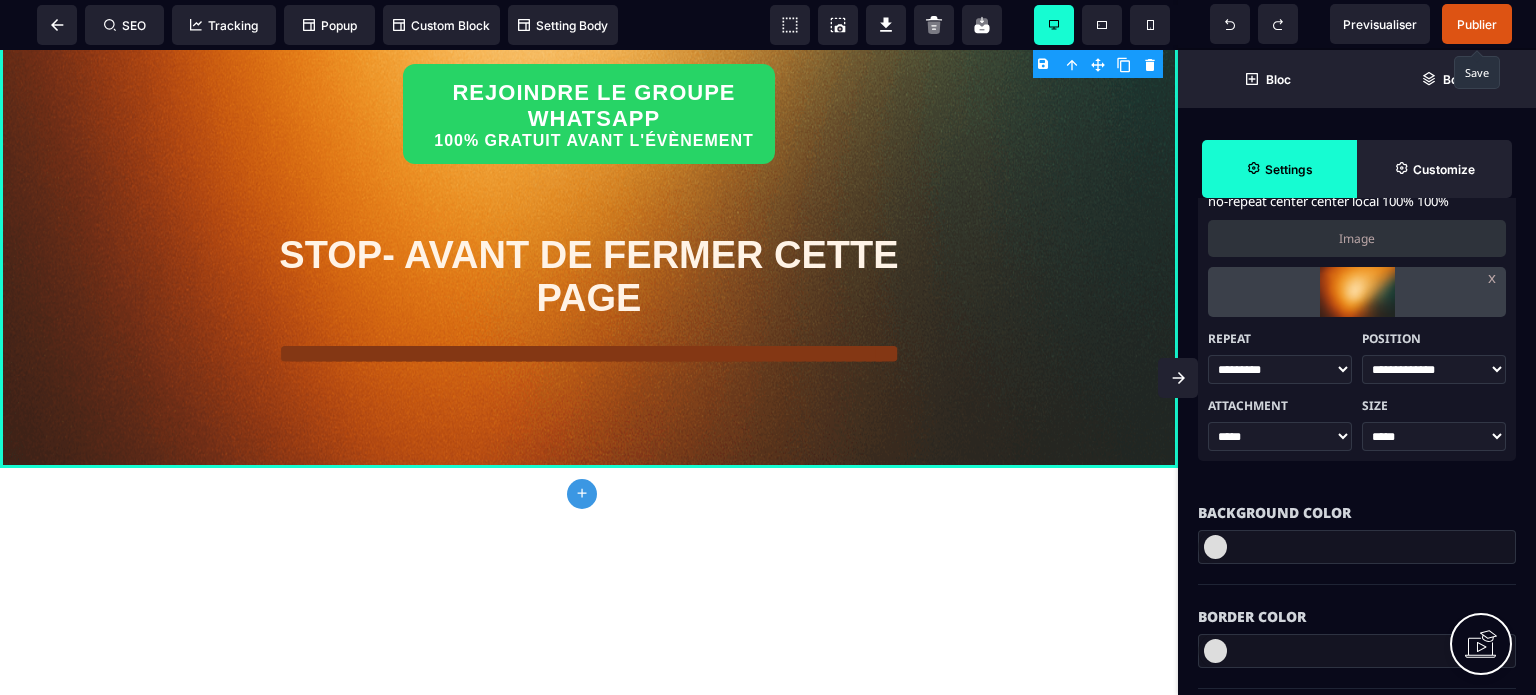 click on "****   *****   *******   ****   ******" at bounding box center (1434, 436) 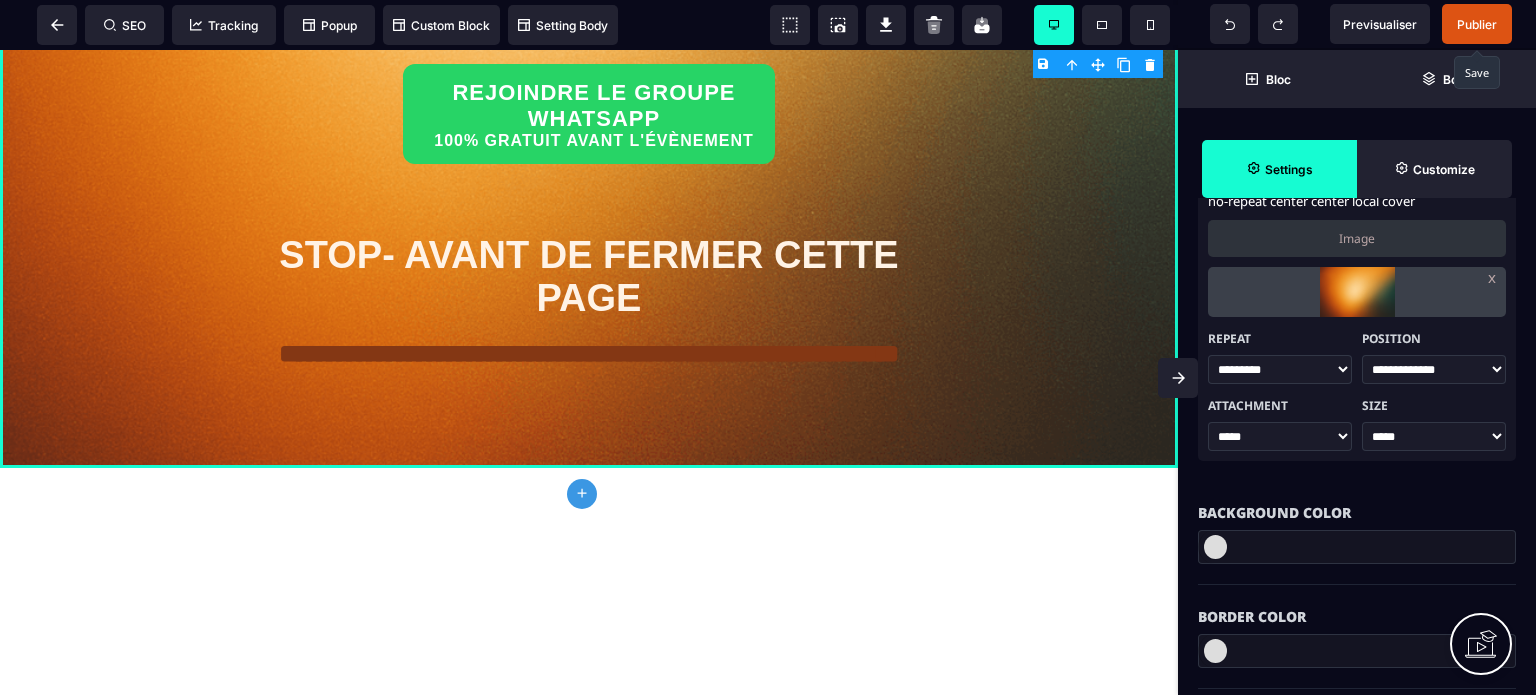 click on "****   *****   *******   ****   ******" at bounding box center (1434, 436) 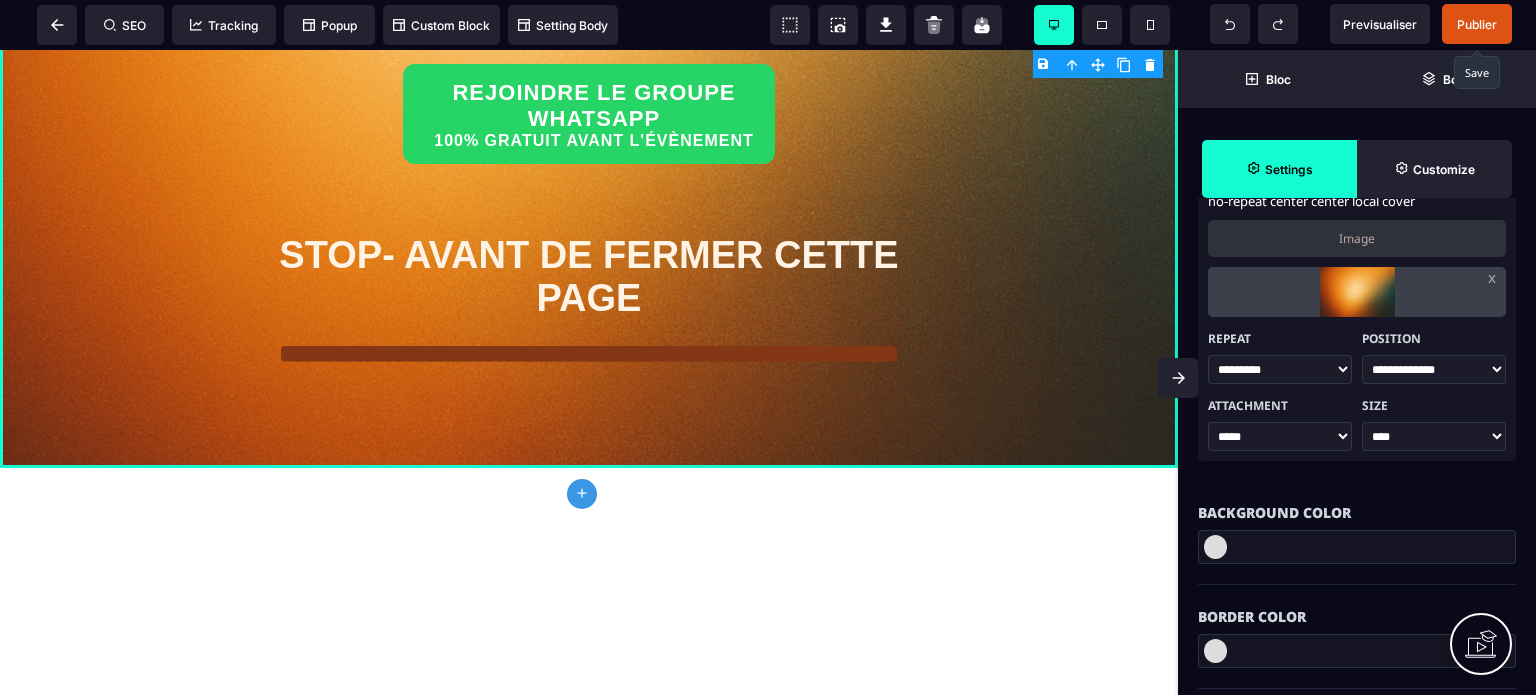 click on "****   *****   *******   ****   ******" at bounding box center (1434, 436) 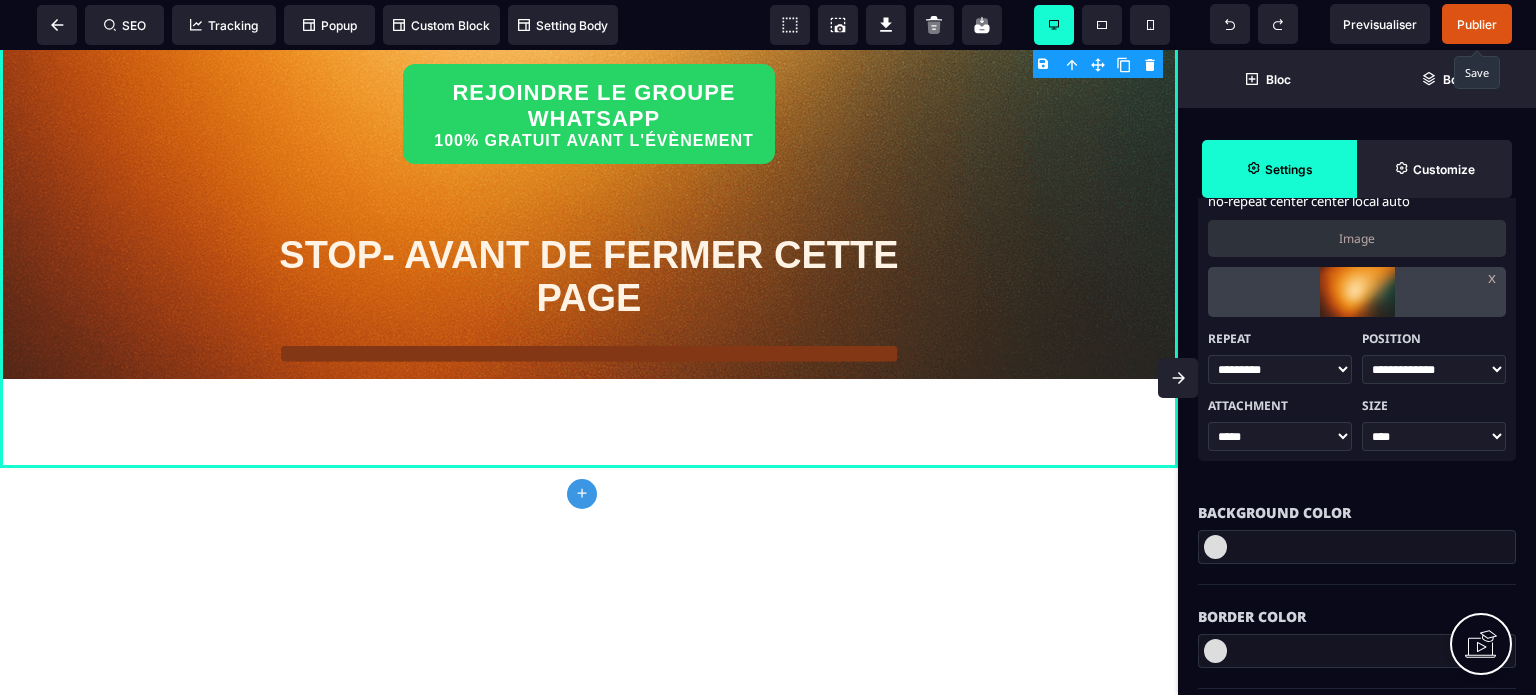 click on "****   *****   *******   ****   ******" at bounding box center (1434, 436) 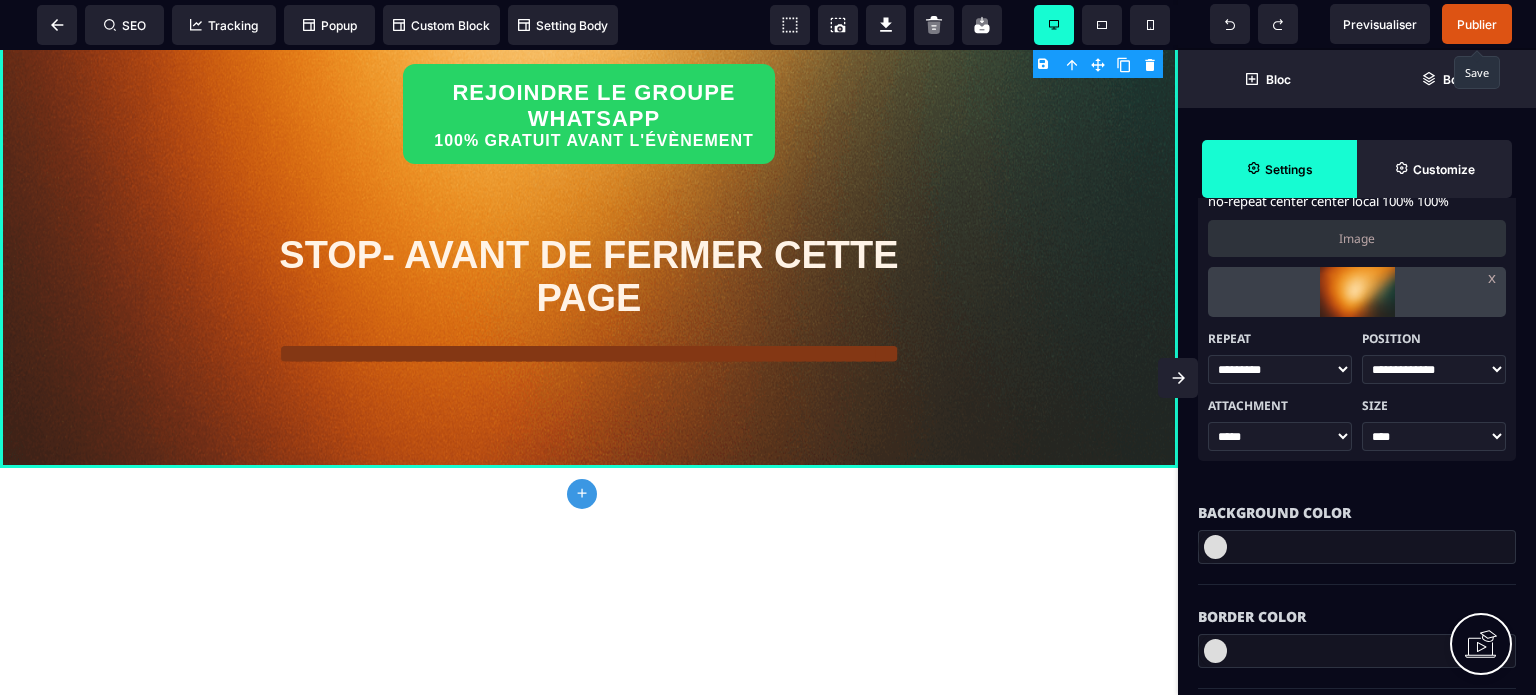 click at bounding box center (1178, 378) 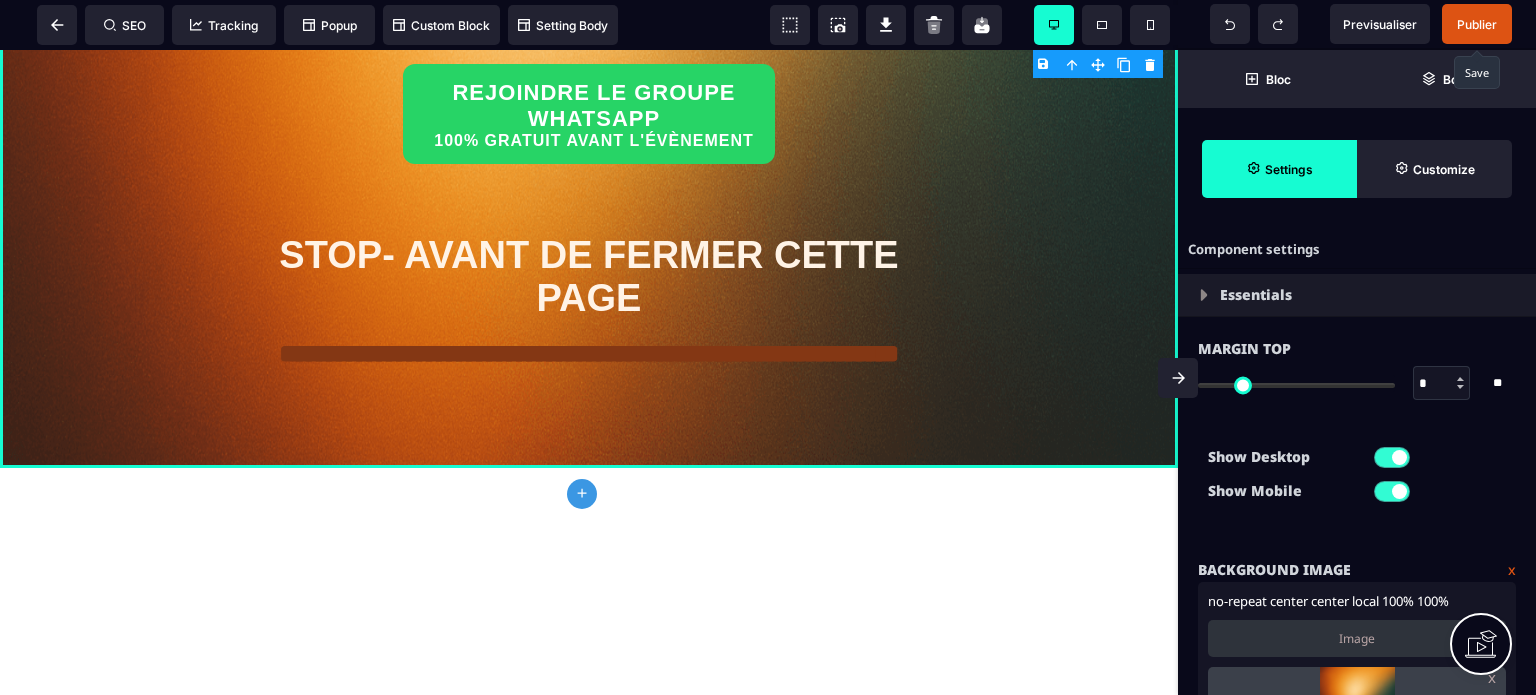 scroll, scrollTop: 772, scrollLeft: 0, axis: vertical 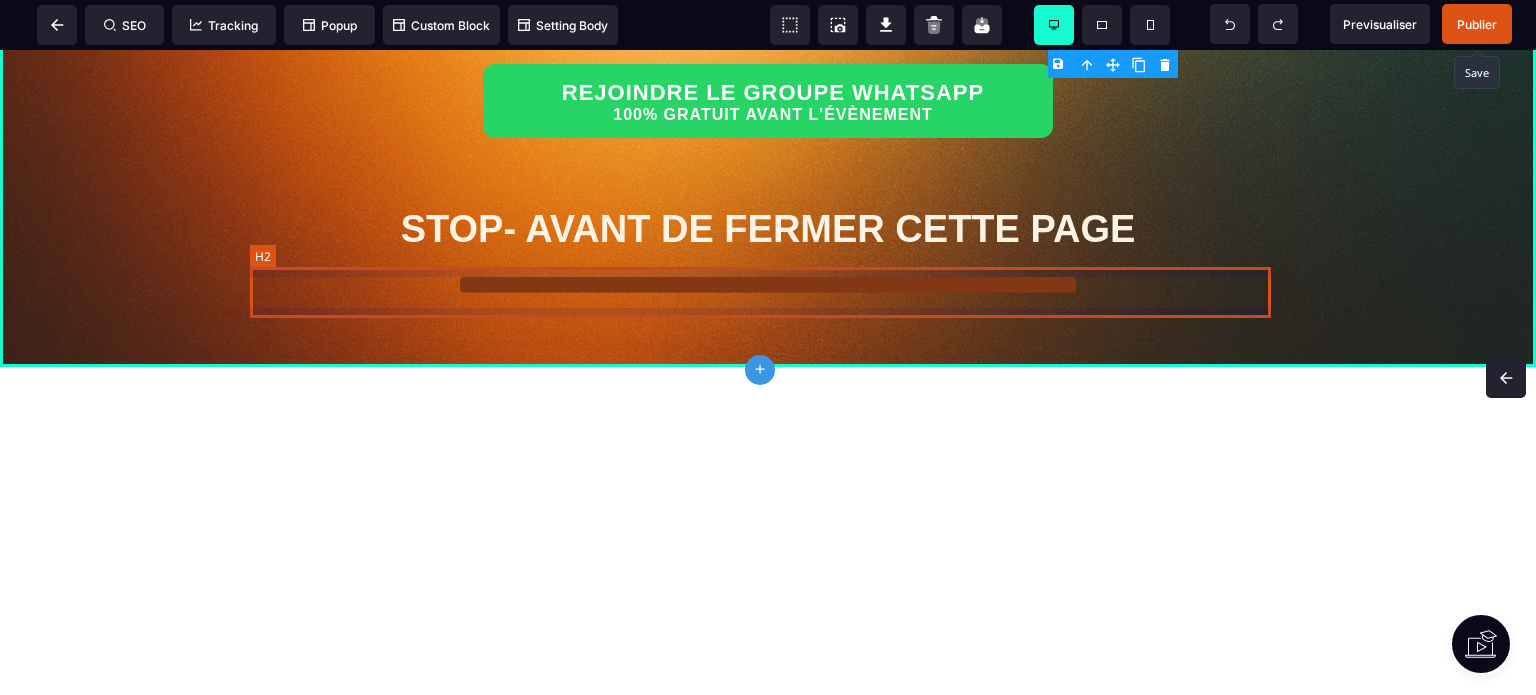 click on "**********" at bounding box center (768, 286) 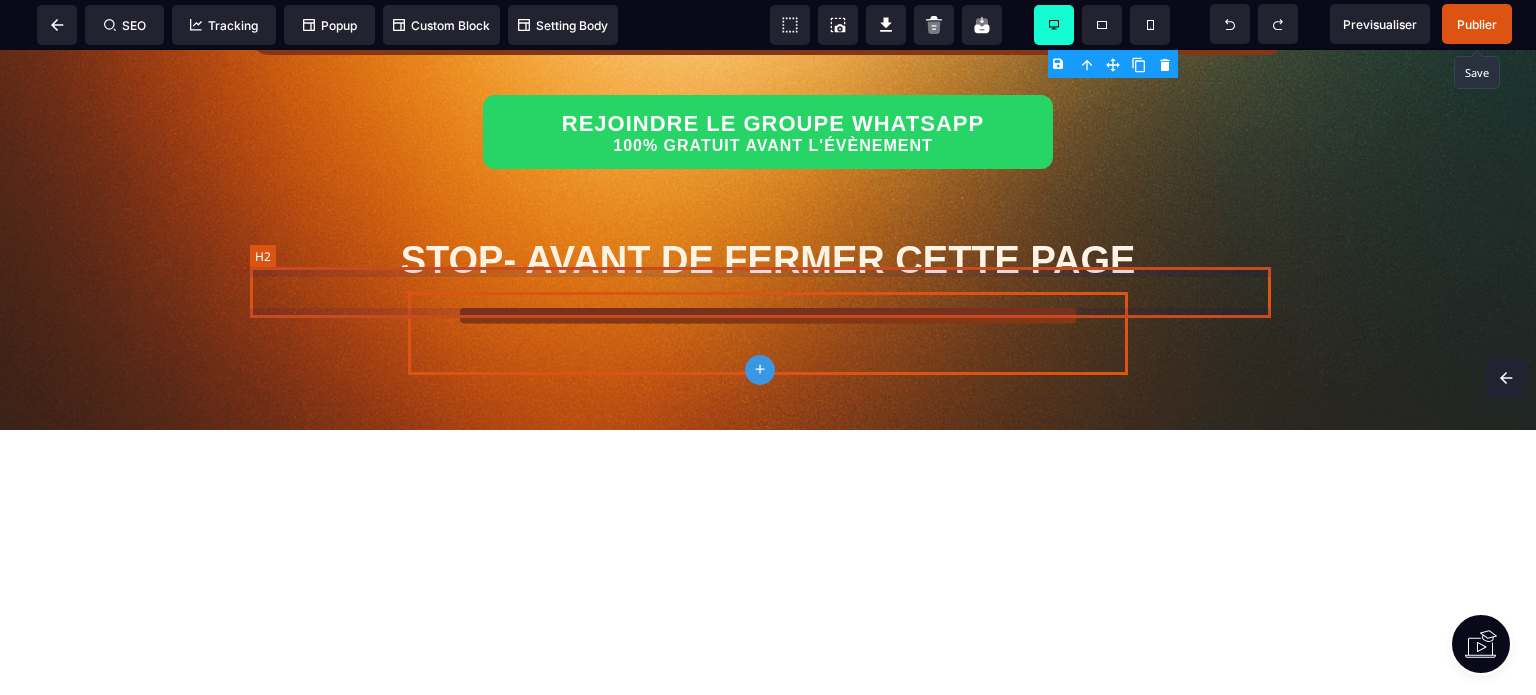 scroll, scrollTop: 842, scrollLeft: 0, axis: vertical 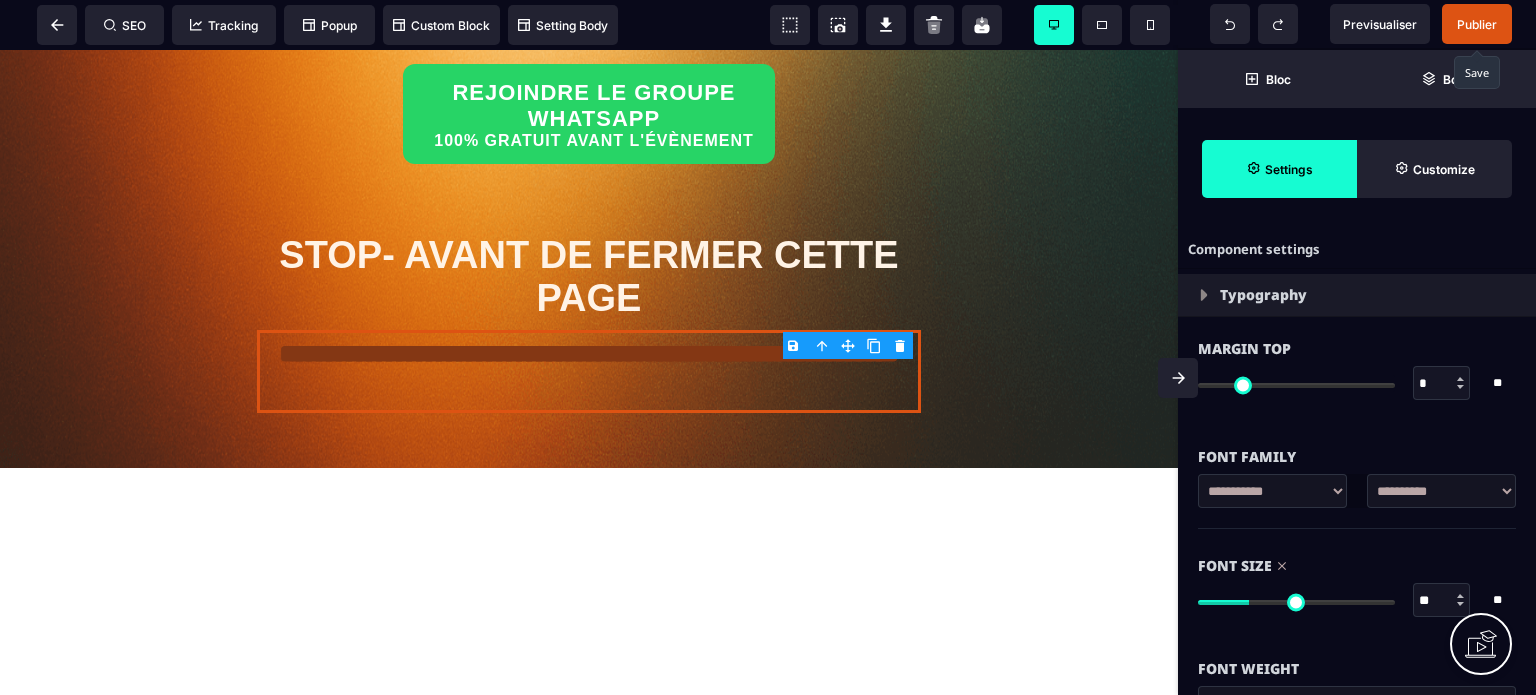click on "Font Size" at bounding box center (1357, 566) 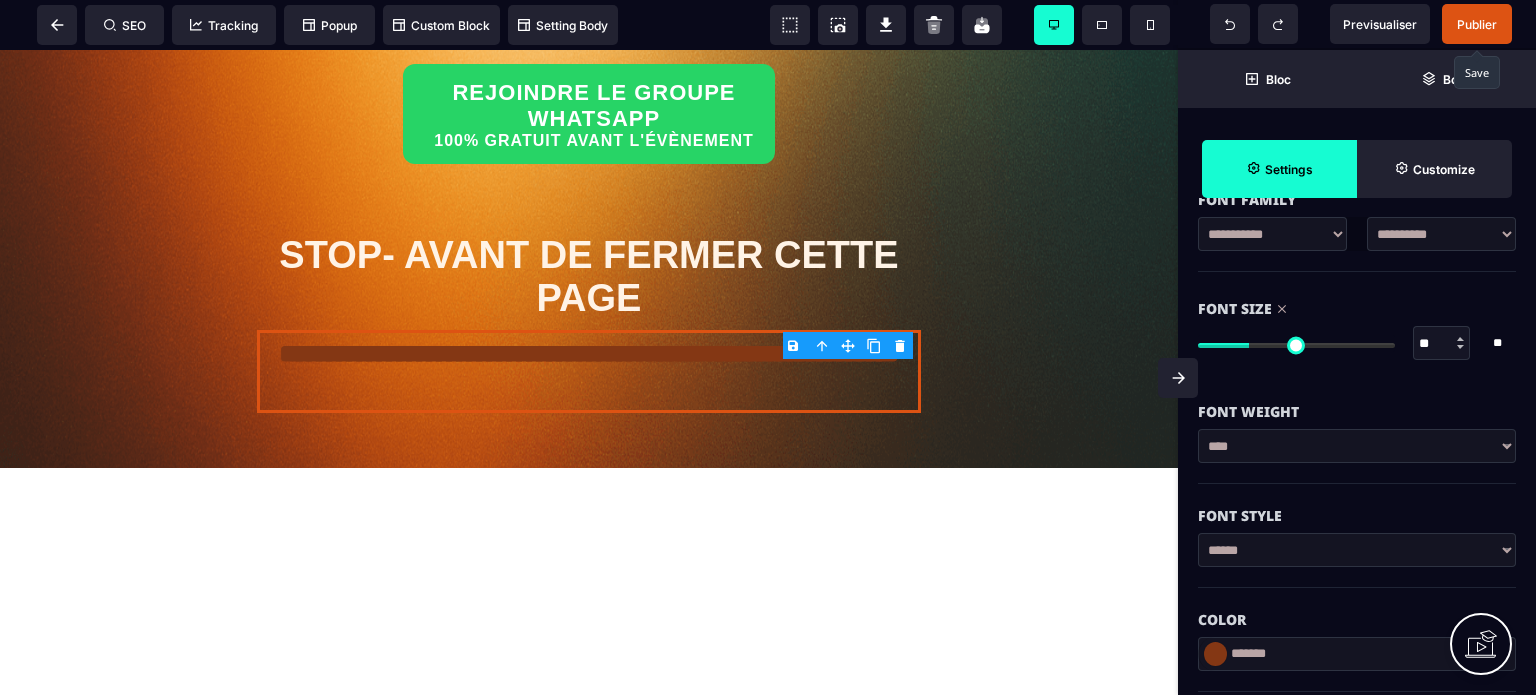 scroll, scrollTop: 320, scrollLeft: 0, axis: vertical 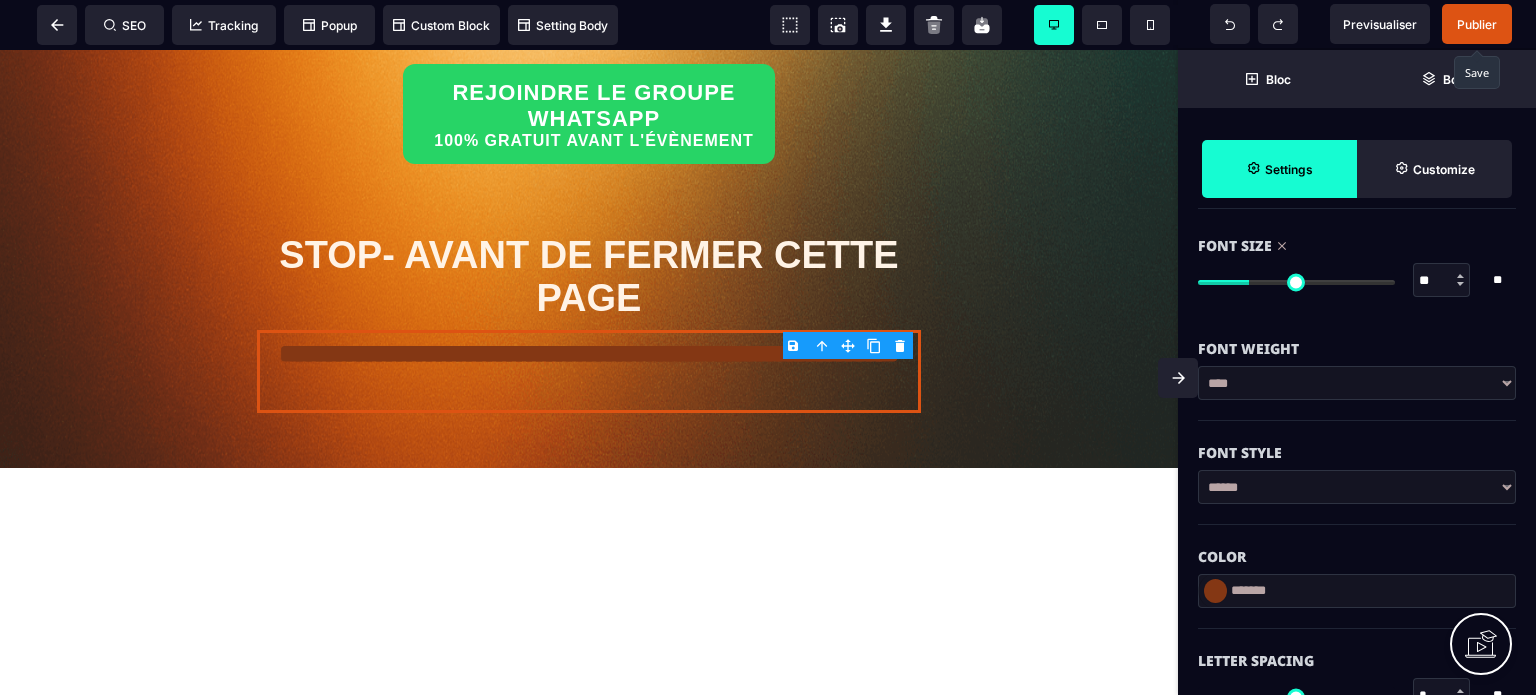 click on "*******" at bounding box center [1357, 591] 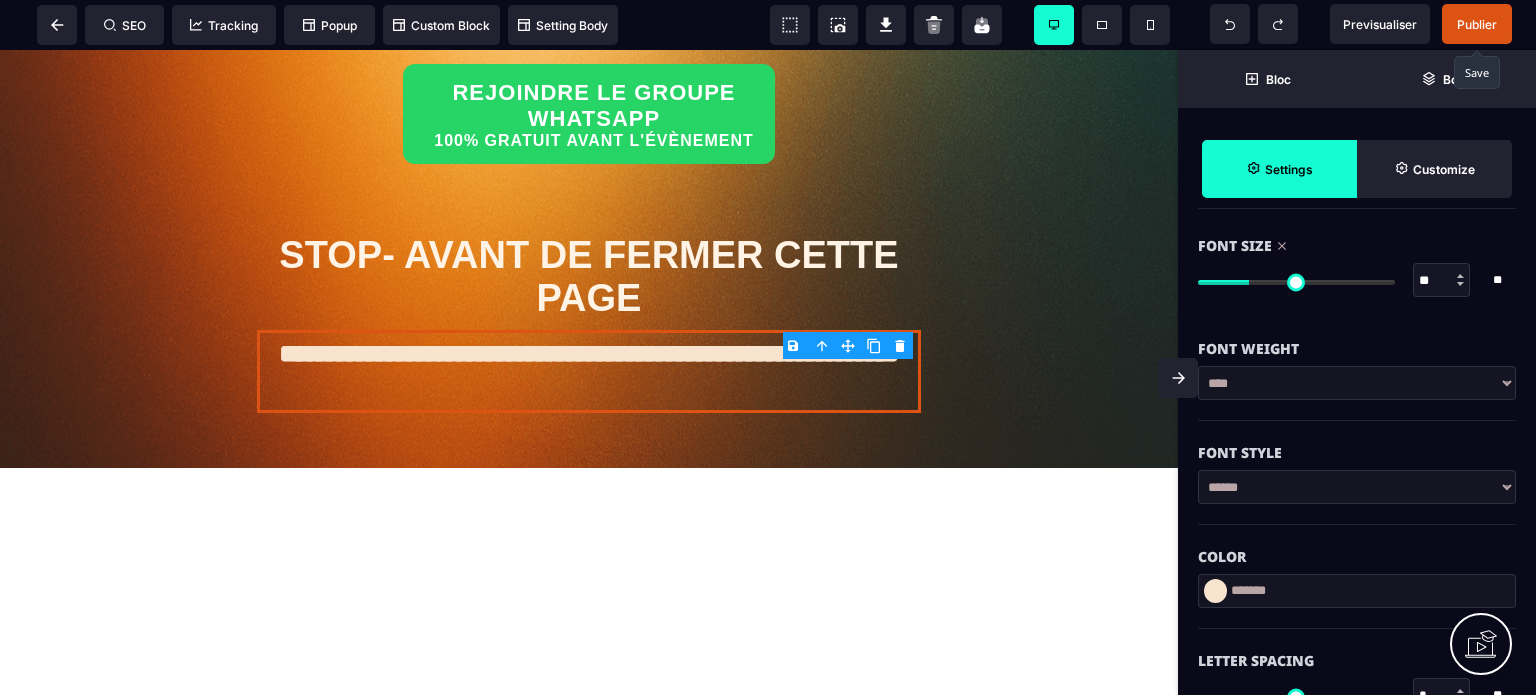 click at bounding box center (1178, 378) 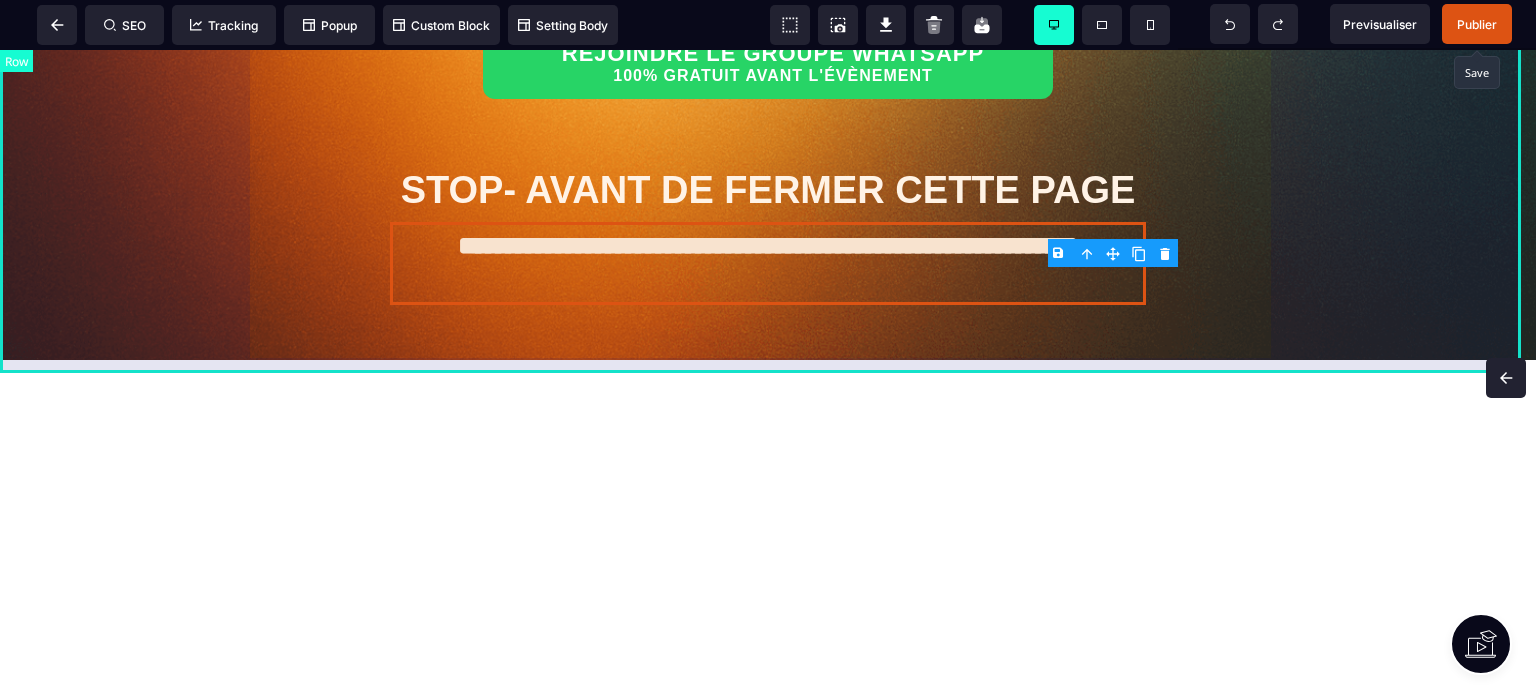 scroll, scrollTop: 0, scrollLeft: 0, axis: both 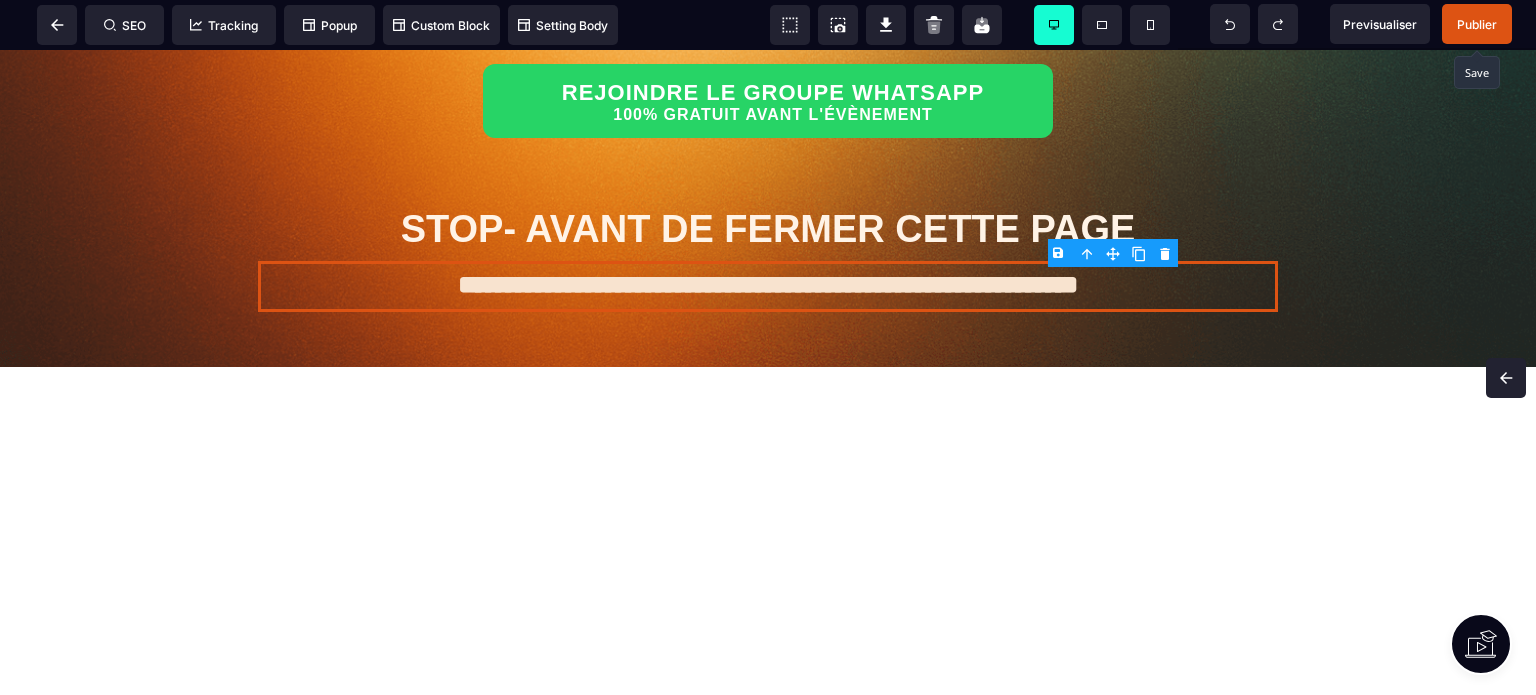 click on "Publier" at bounding box center (1477, 24) 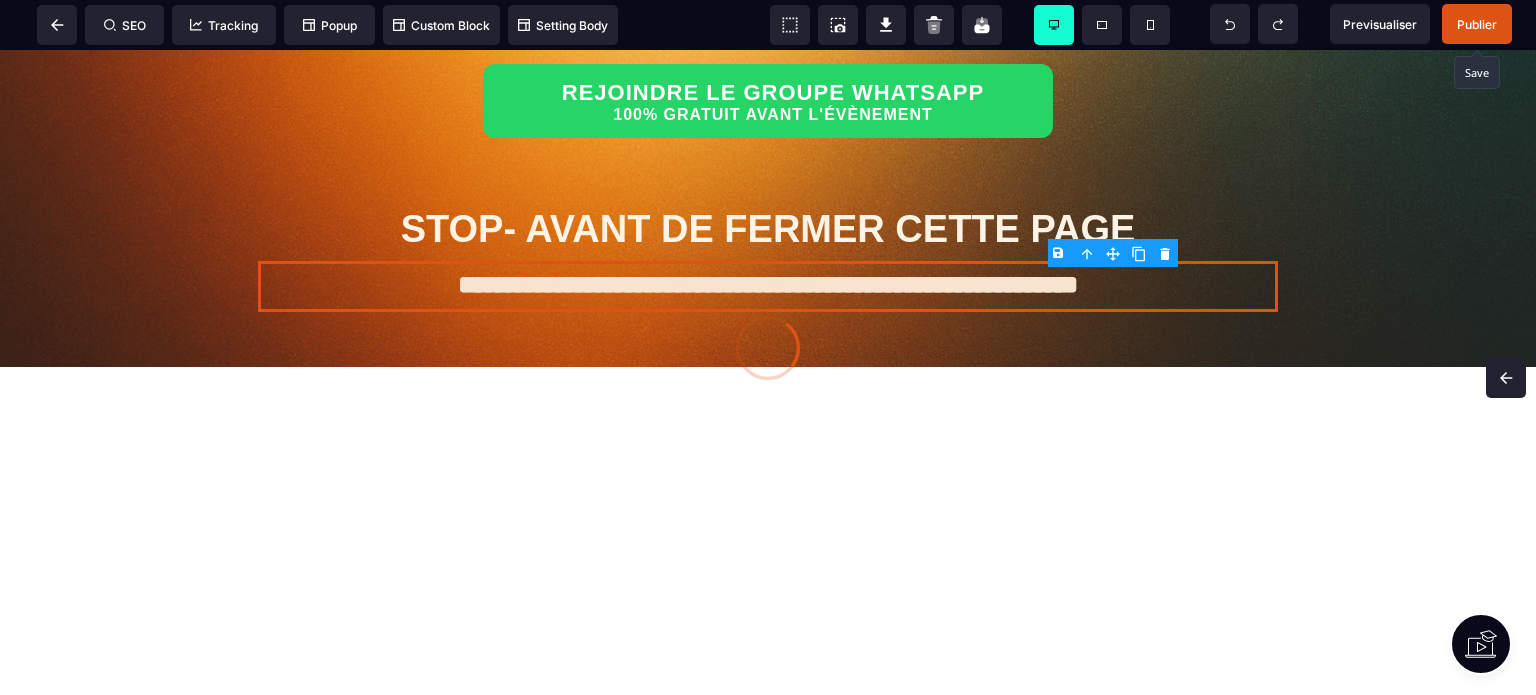 click 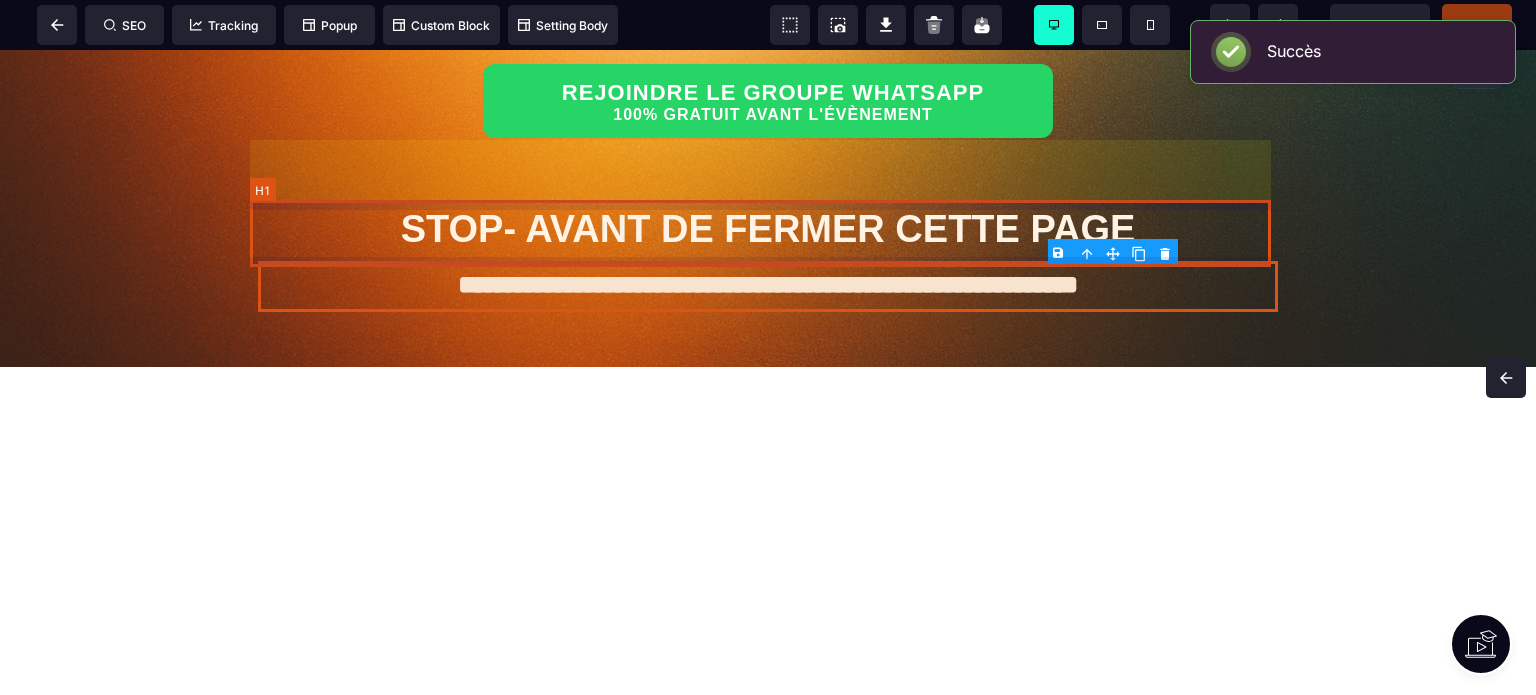 click on "STOP- AVANT DE FERMER CETTE PAGE" at bounding box center [768, 229] 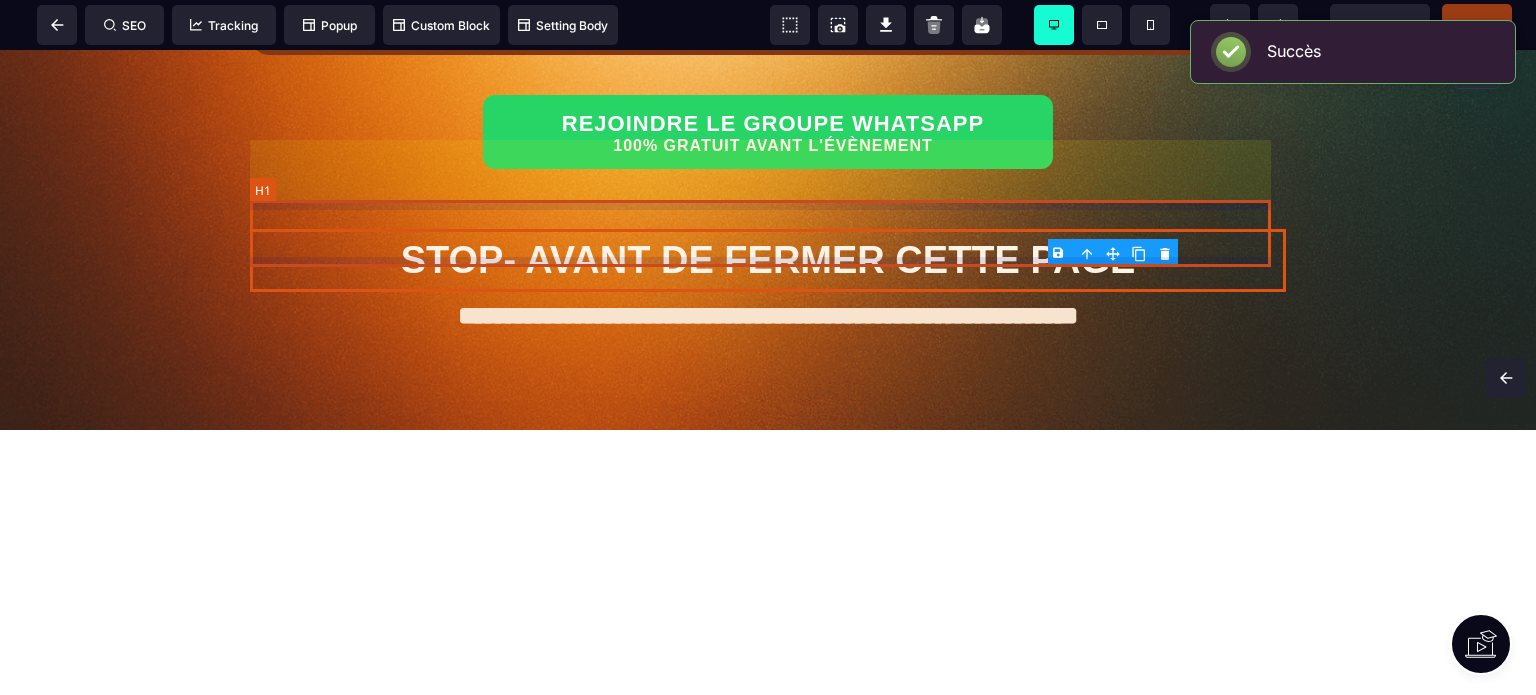 scroll, scrollTop: 842, scrollLeft: 0, axis: vertical 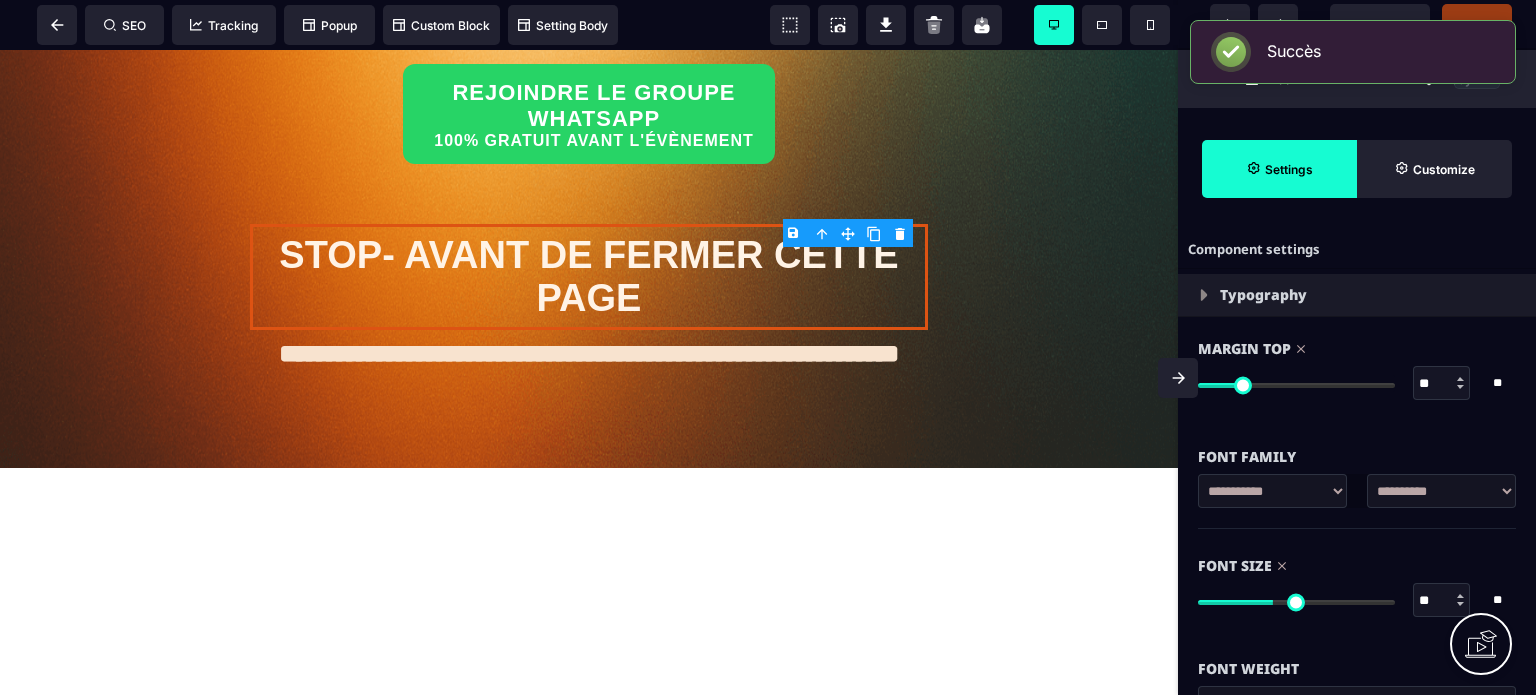click on "Font Size
**
*
**
All" at bounding box center (1357, 585) 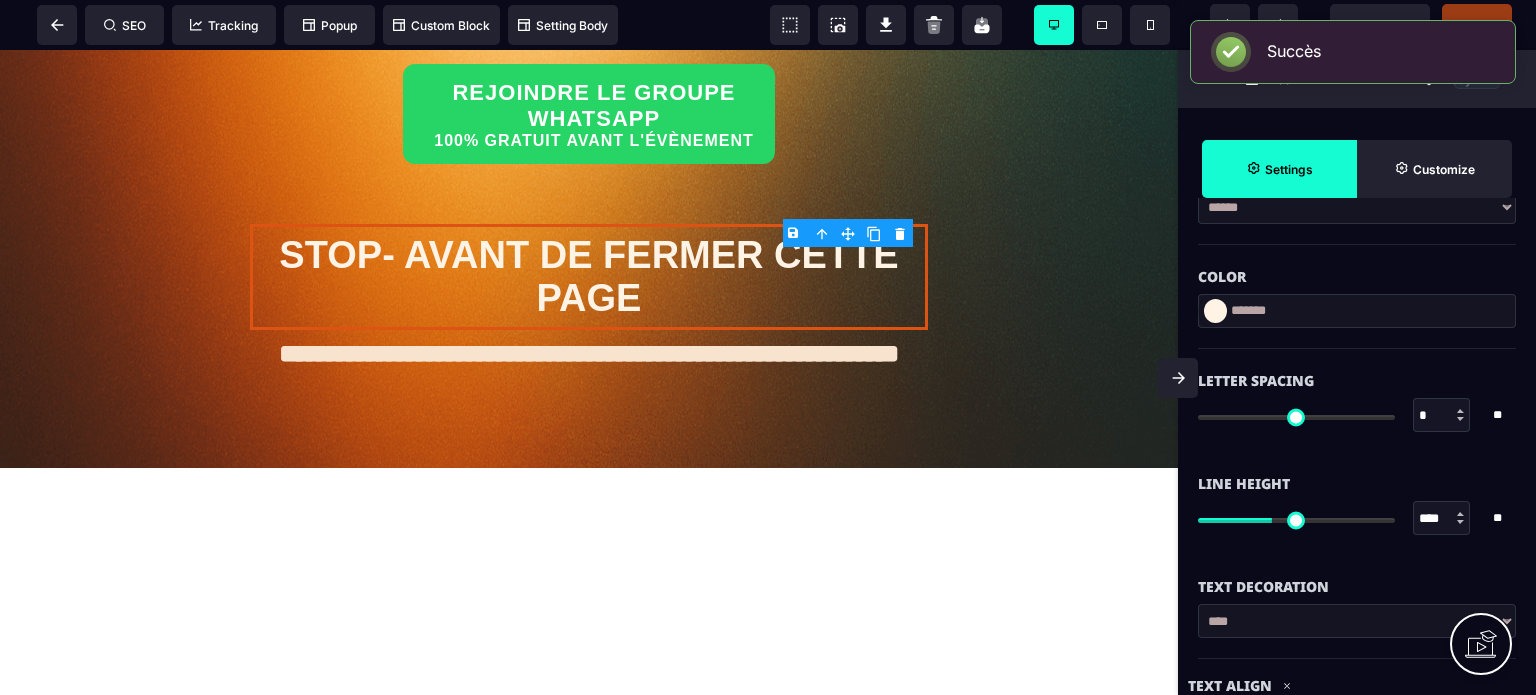 scroll, scrollTop: 640, scrollLeft: 0, axis: vertical 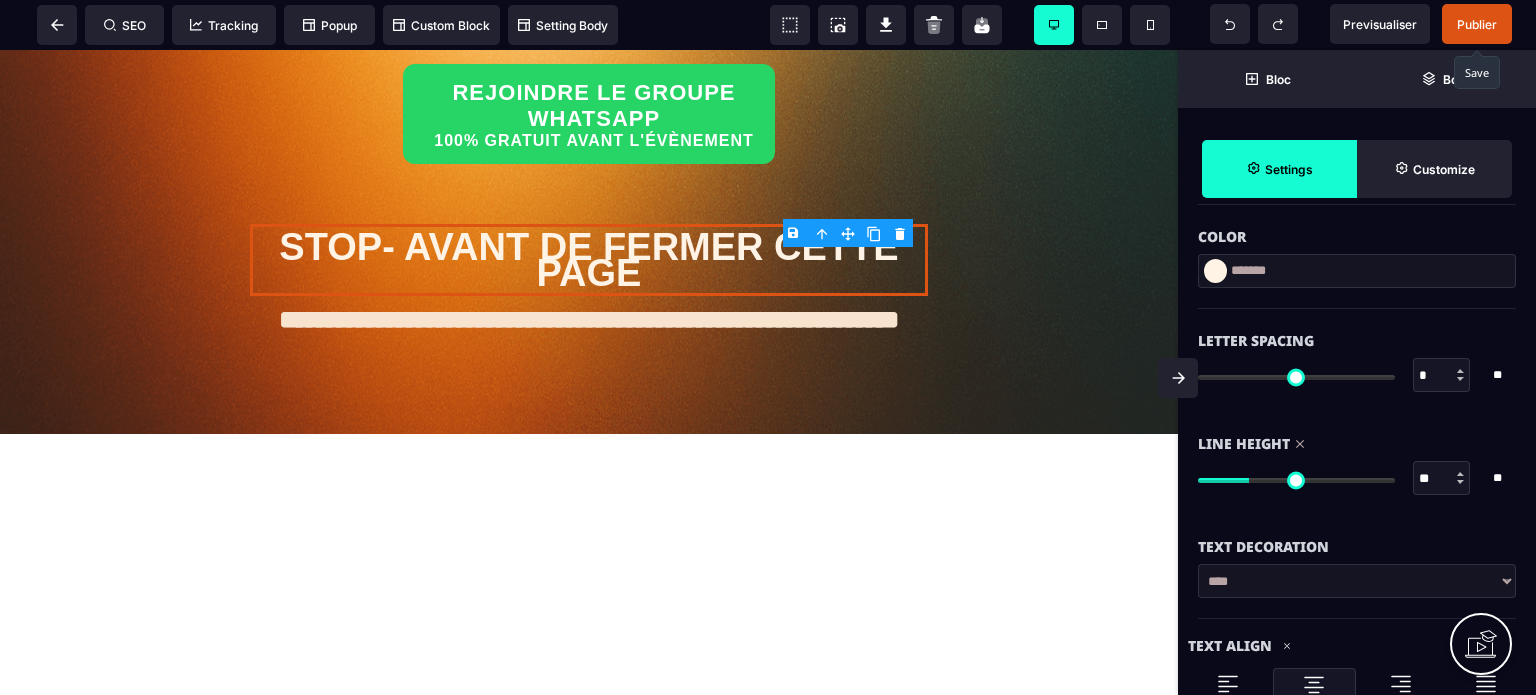 drag, startPoint x: 1276, startPoint y: 480, endPoint x: 1252, endPoint y: 479, distance: 24.020824 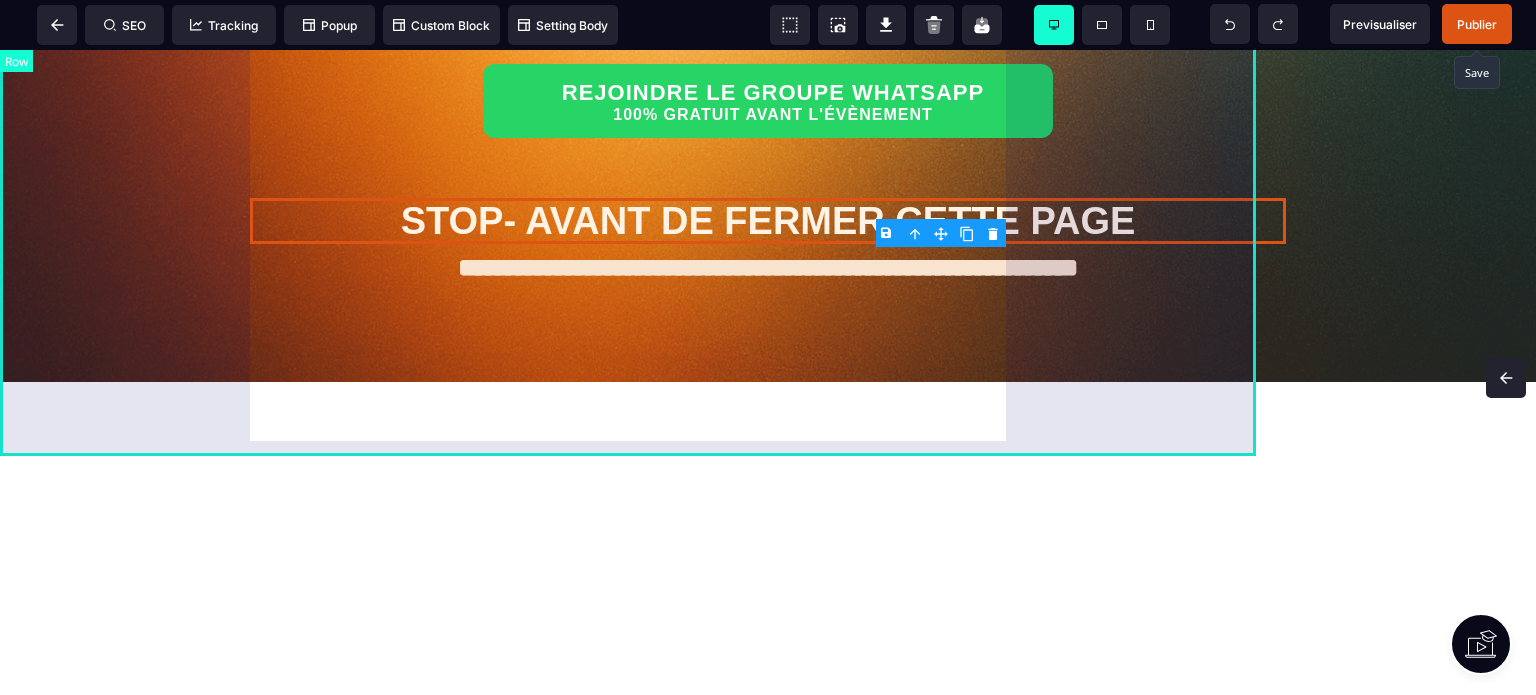 scroll, scrollTop: 0, scrollLeft: 0, axis: both 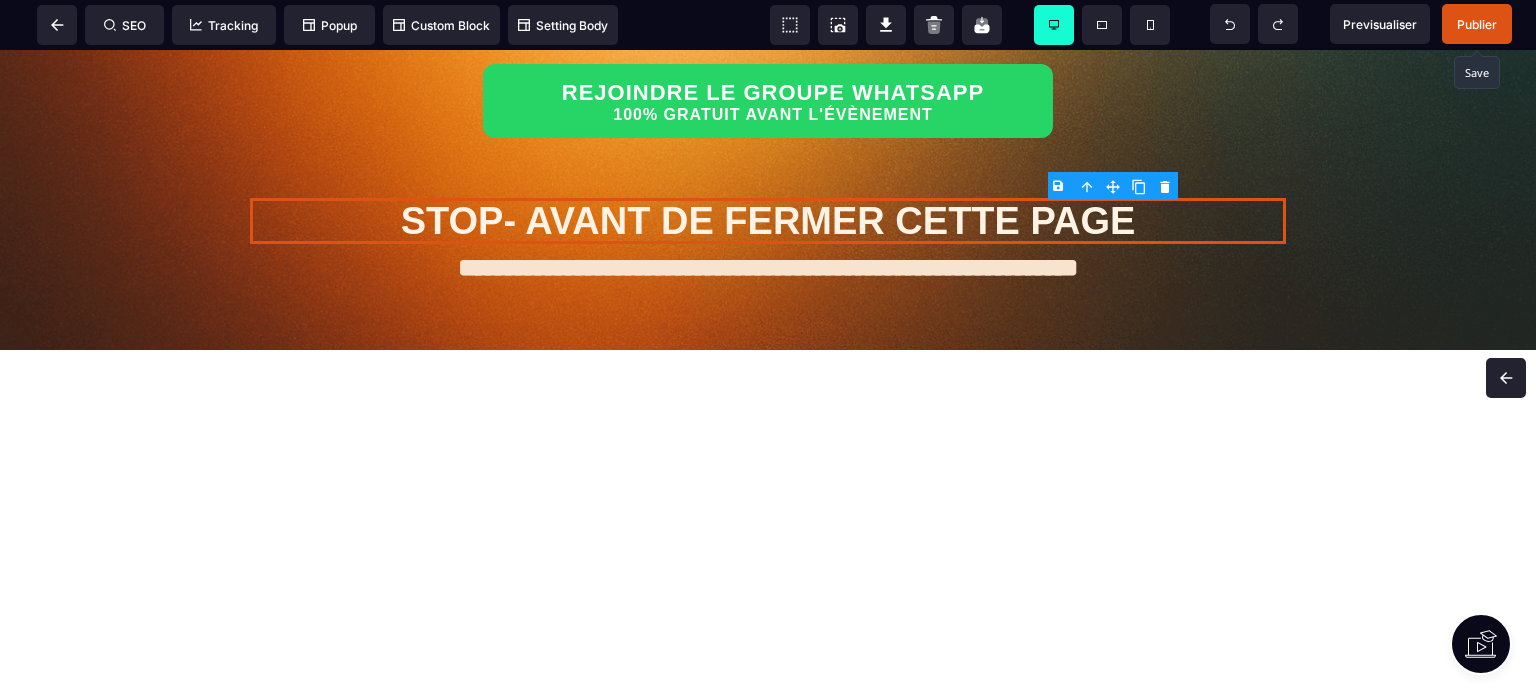 click on "Publier" at bounding box center [1477, 24] 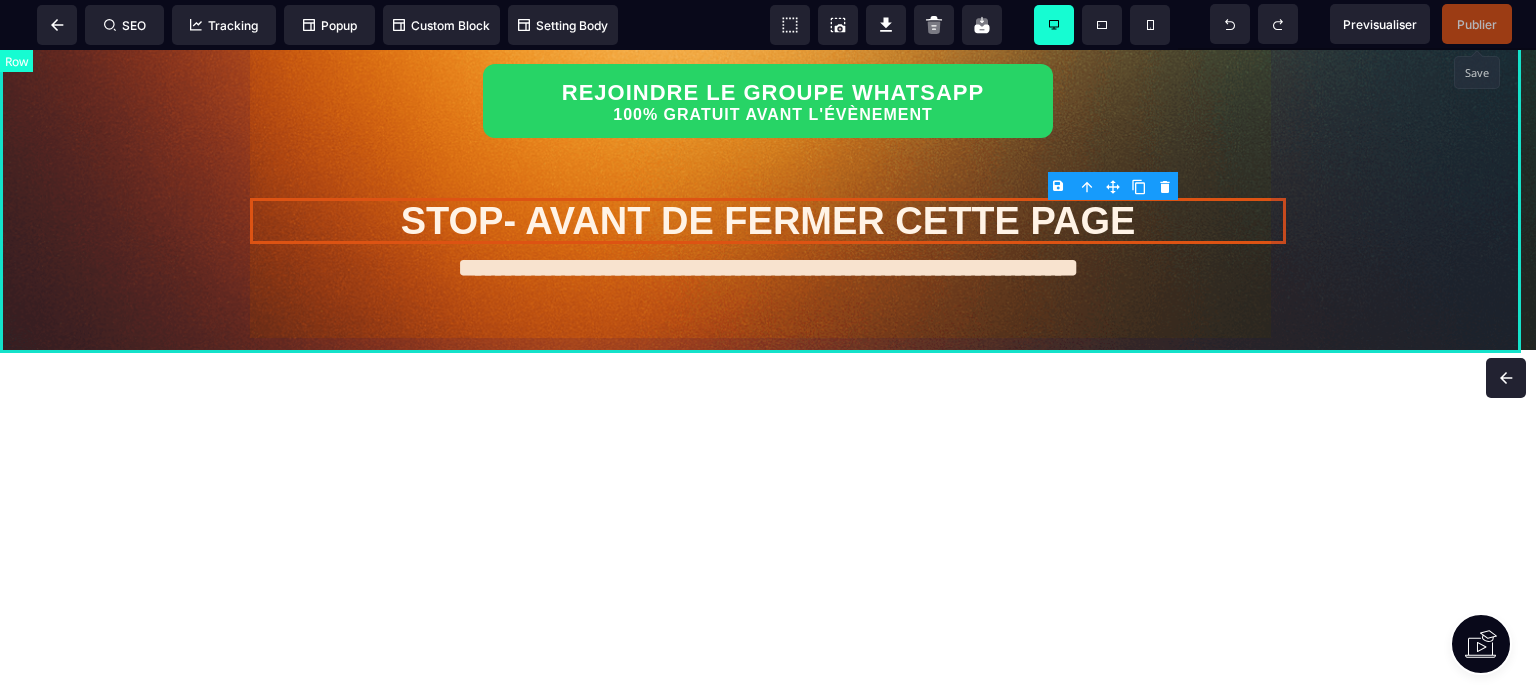click on "**********" at bounding box center [768, -146] 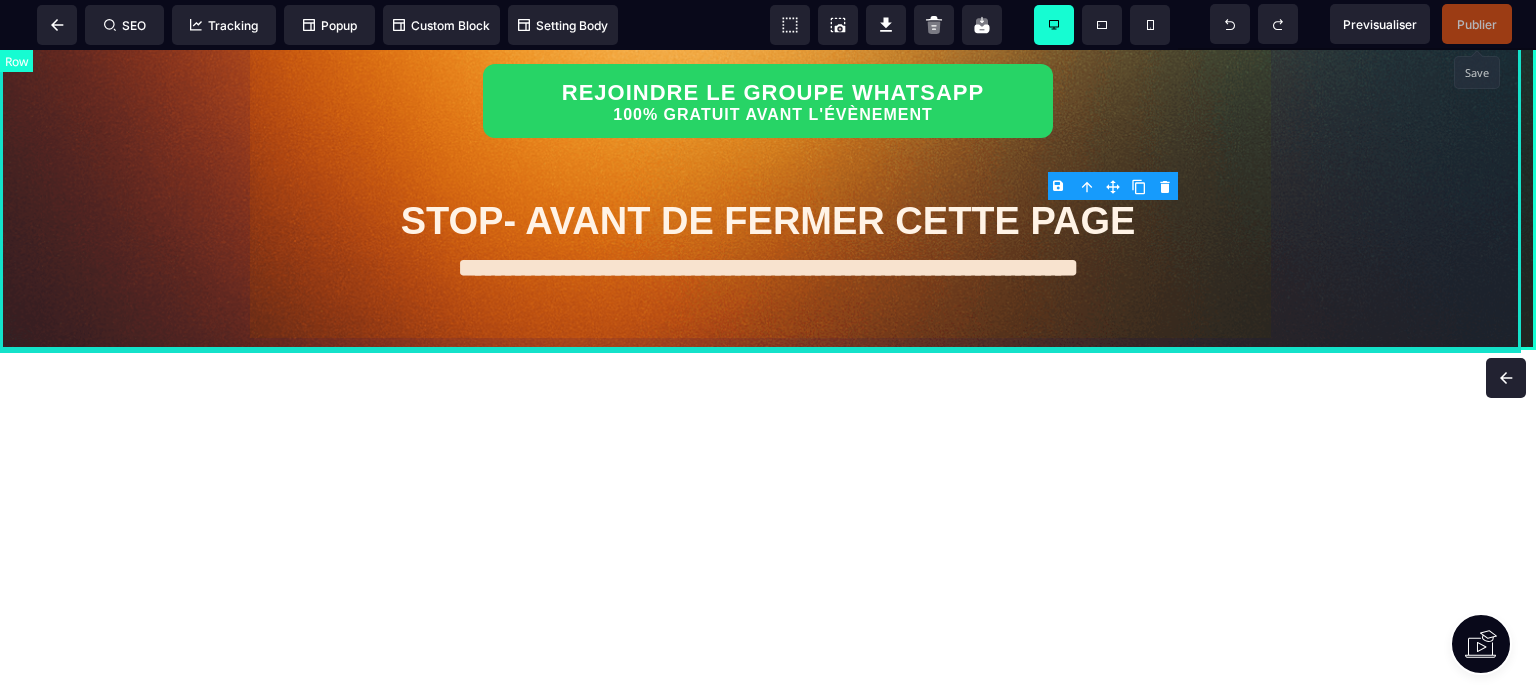 scroll, scrollTop: 842, scrollLeft: 0, axis: vertical 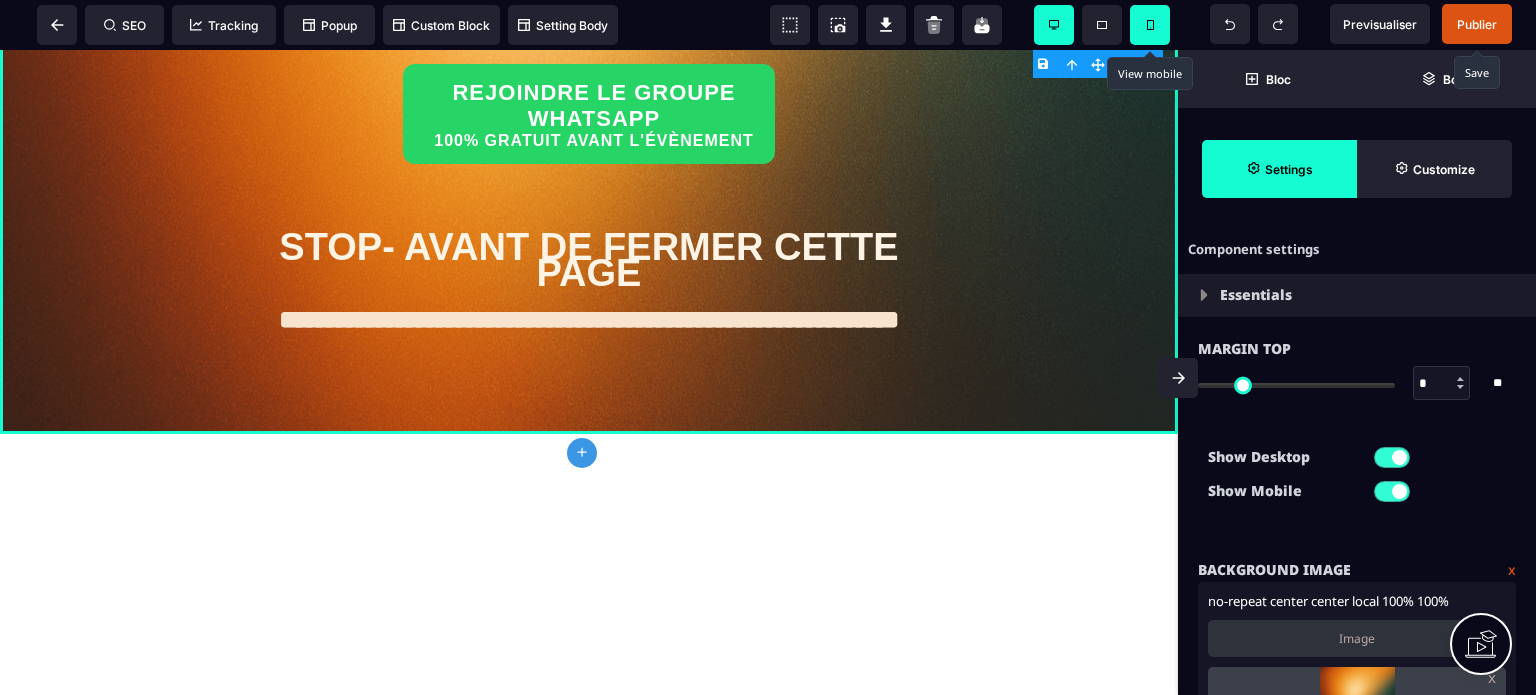 click 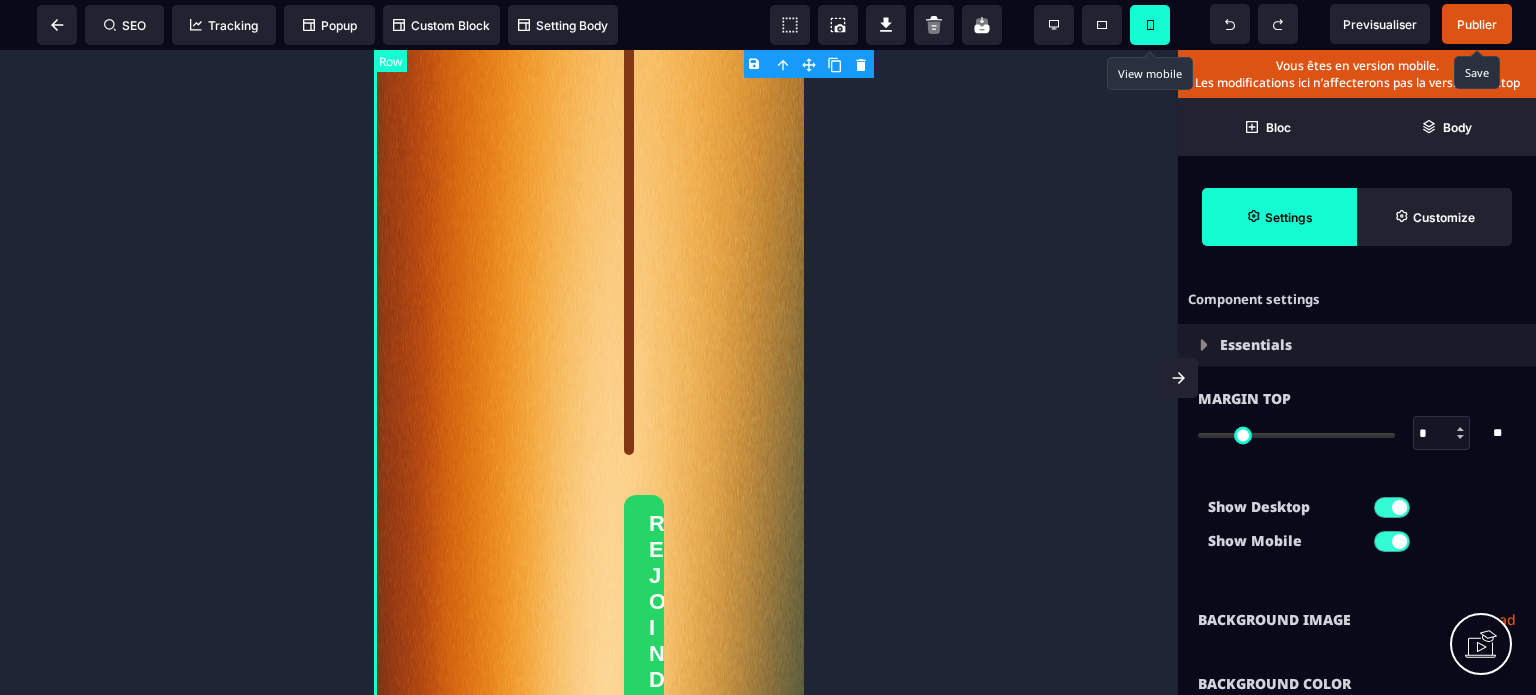 click on "**********" at bounding box center [624, 817] 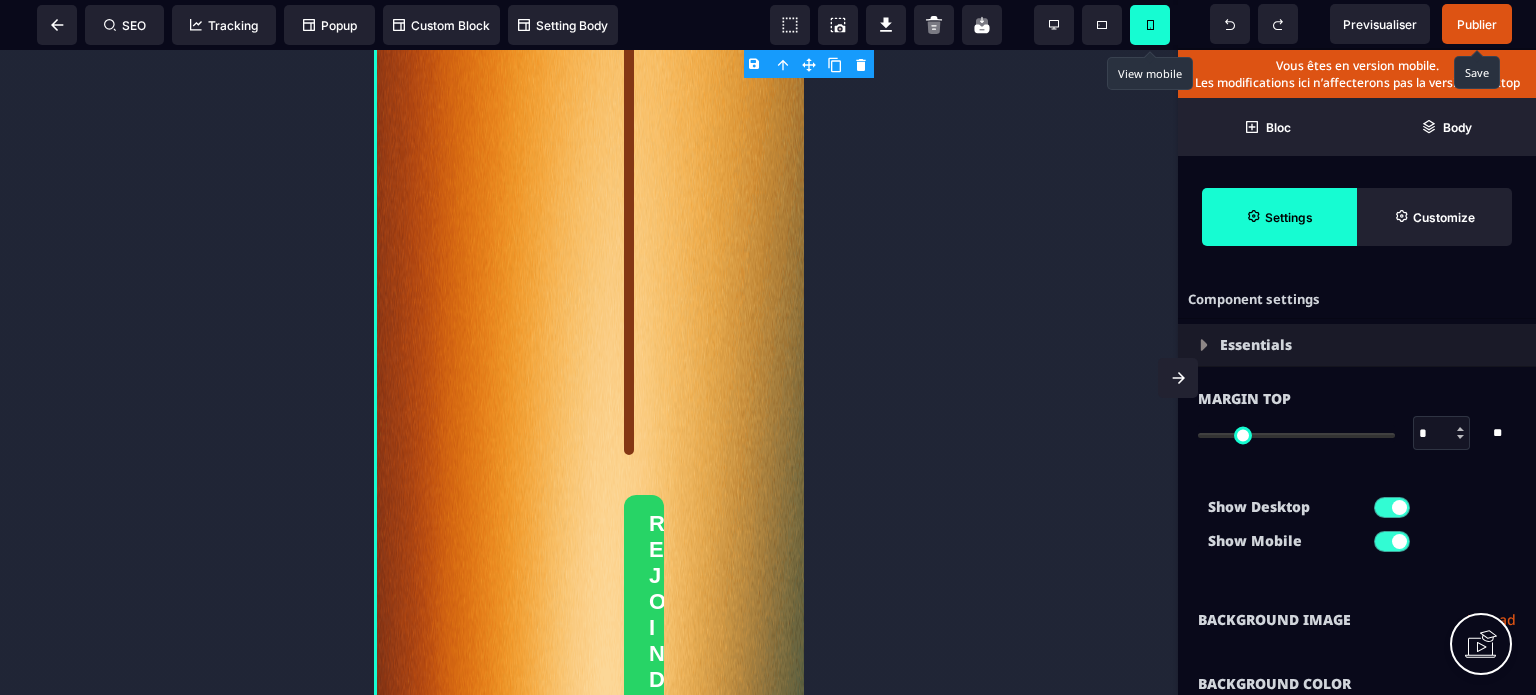 click on "Background Image" at bounding box center [1274, 620] 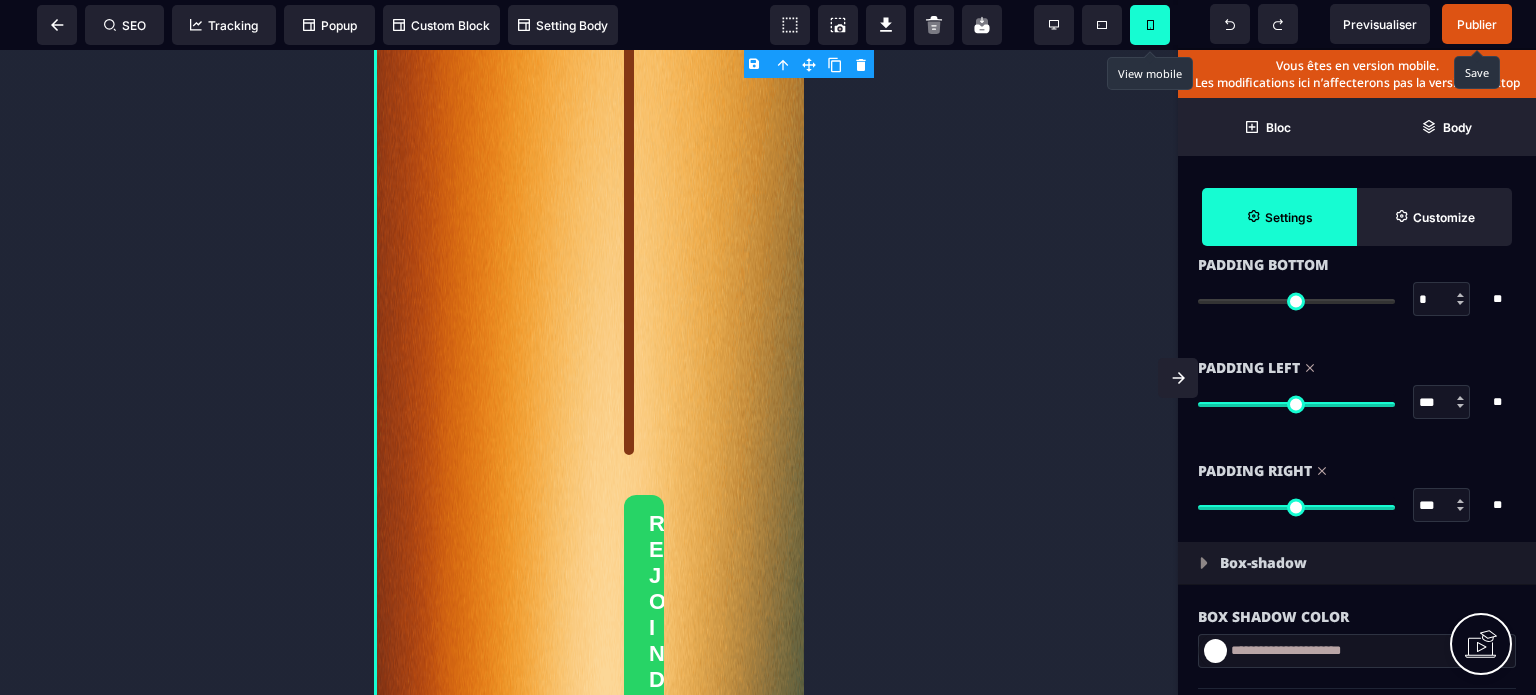 scroll, scrollTop: 1920, scrollLeft: 0, axis: vertical 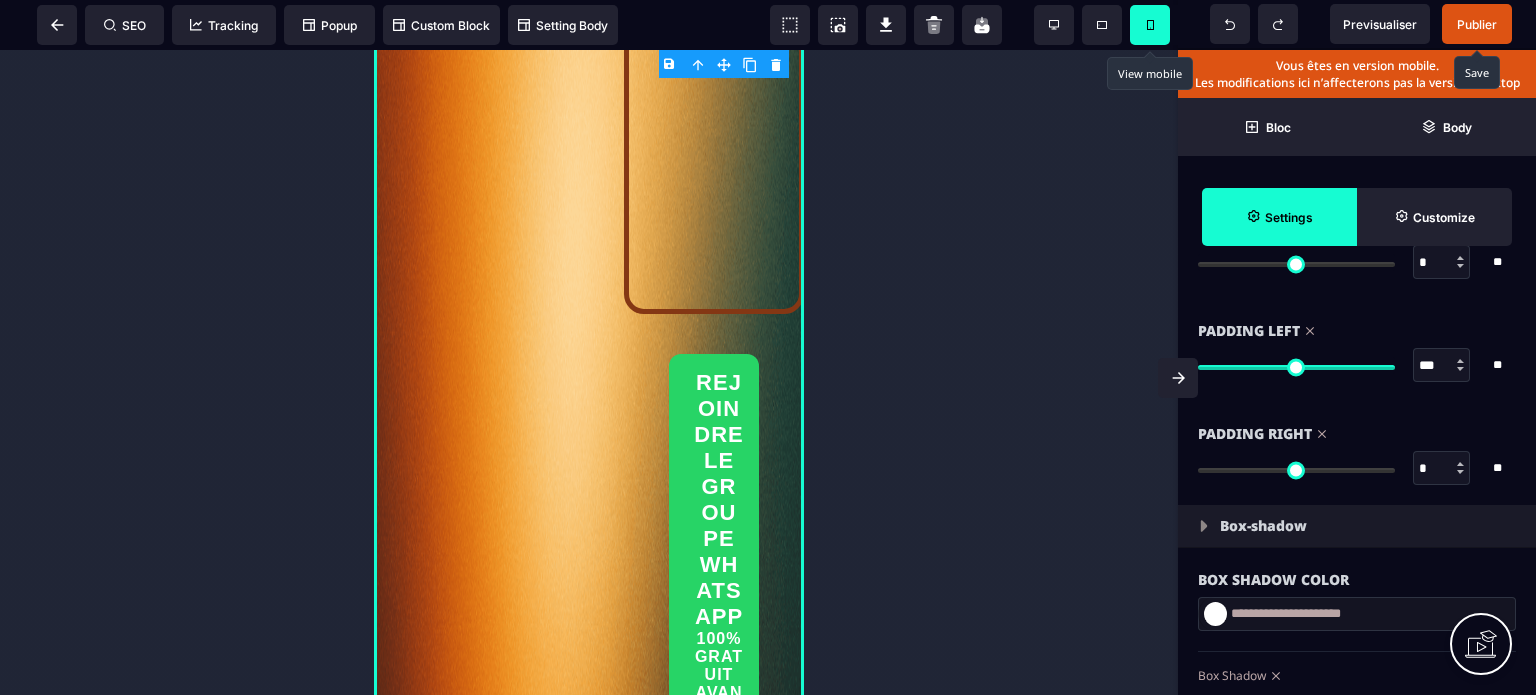 drag, startPoint x: 1384, startPoint y: 469, endPoint x: 1160, endPoint y: 475, distance: 224.08034 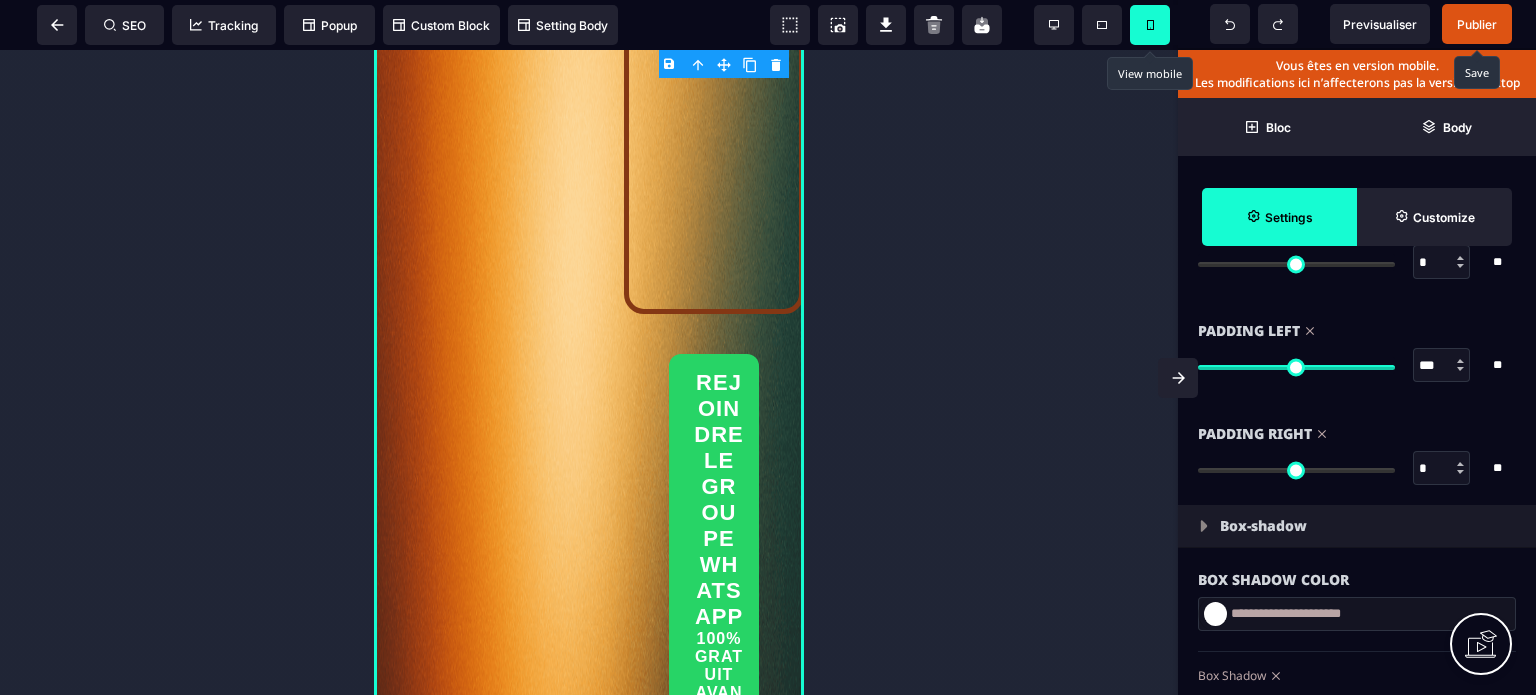 click at bounding box center (1296, 470) 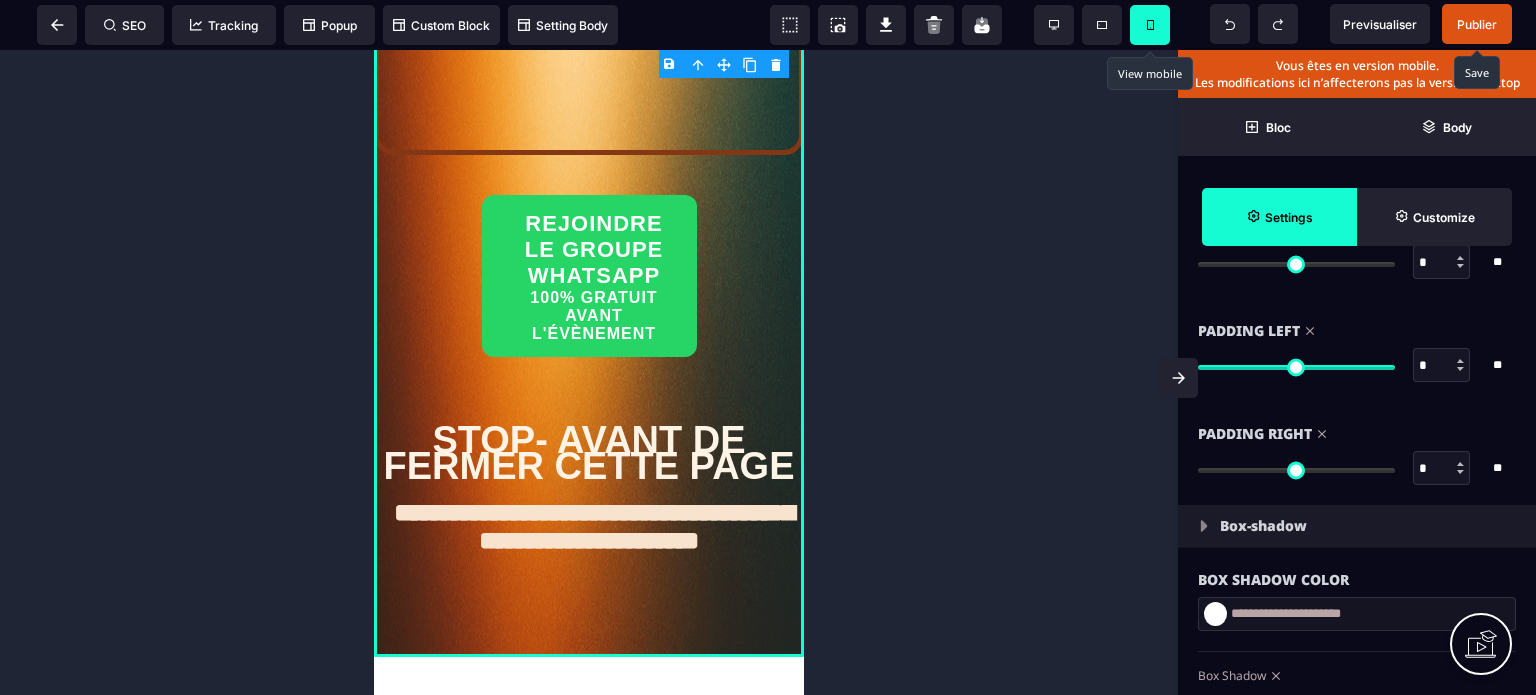 scroll, scrollTop: 808, scrollLeft: 0, axis: vertical 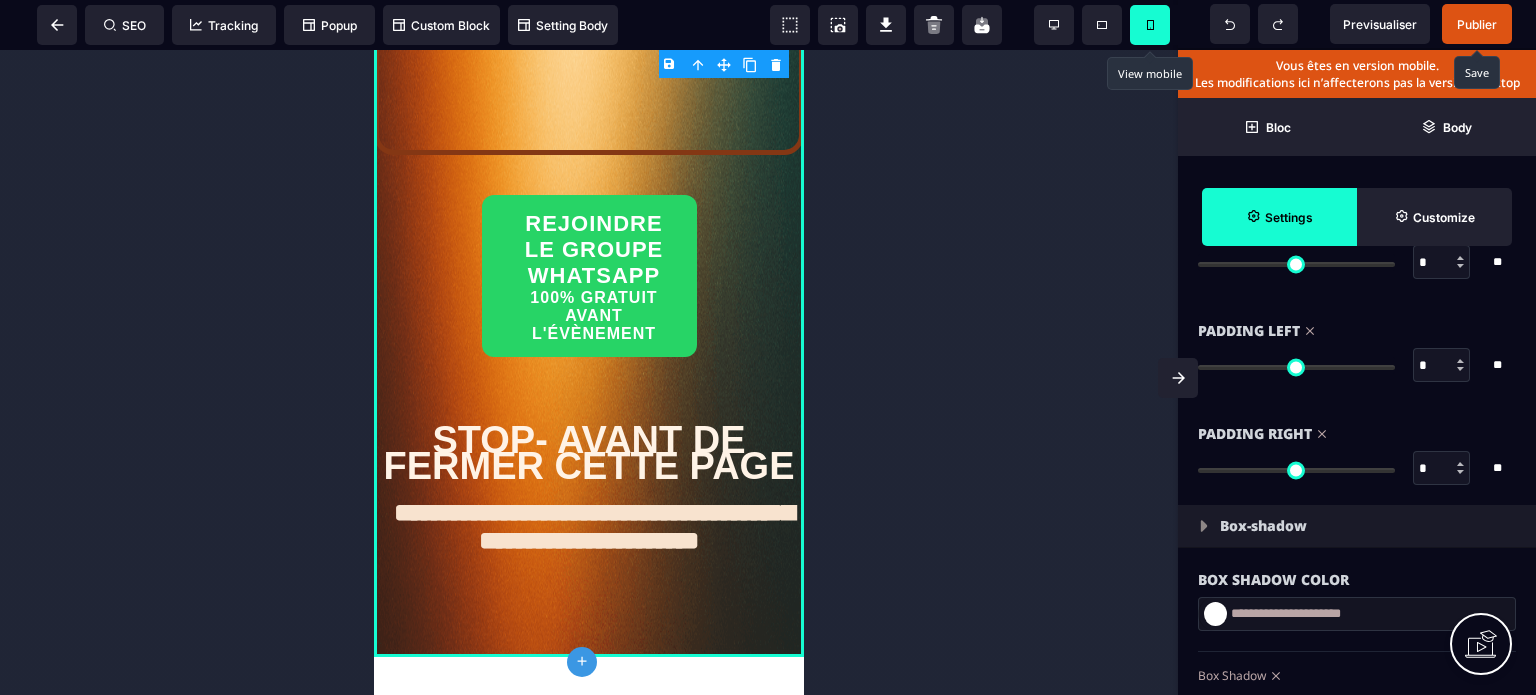 drag, startPoint x: 1380, startPoint y: 359, endPoint x: 1138, endPoint y: 371, distance: 242.29733 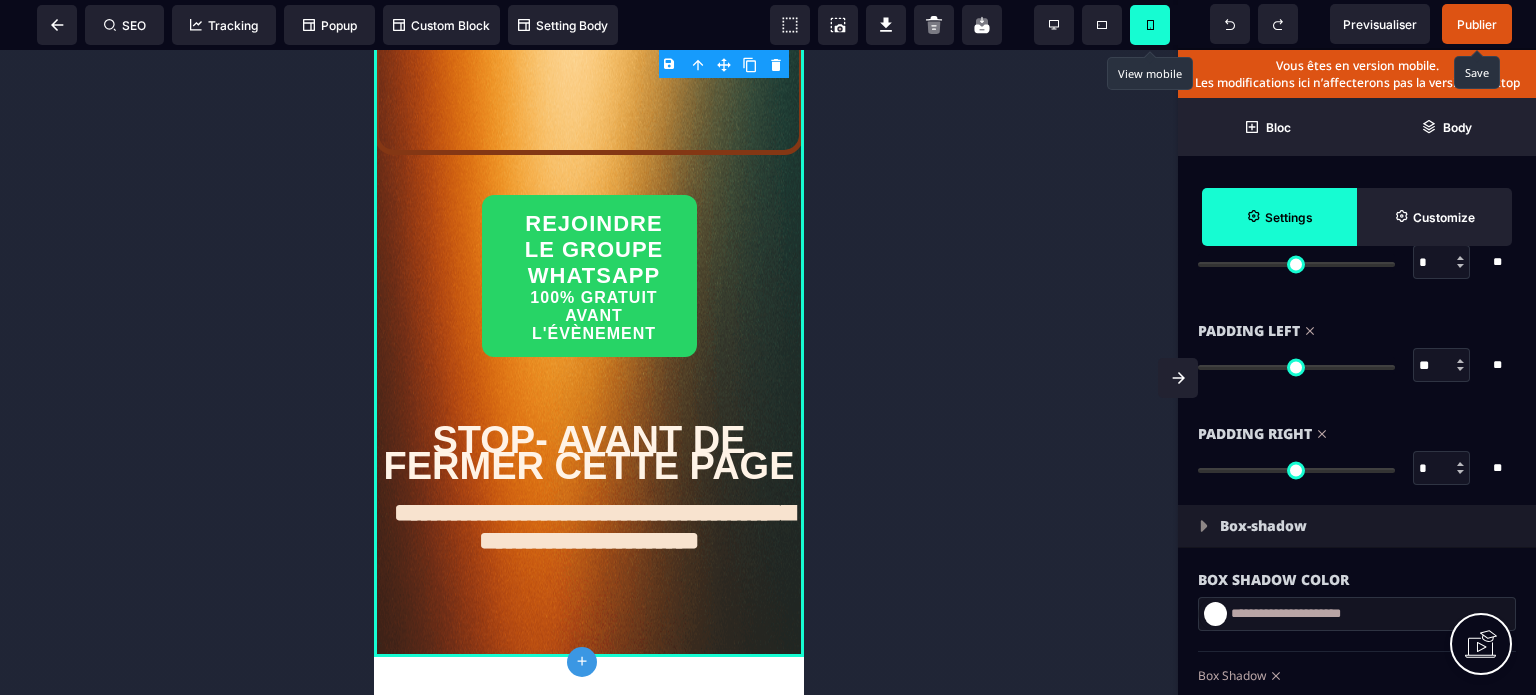 click on "*" at bounding box center (1442, 469) 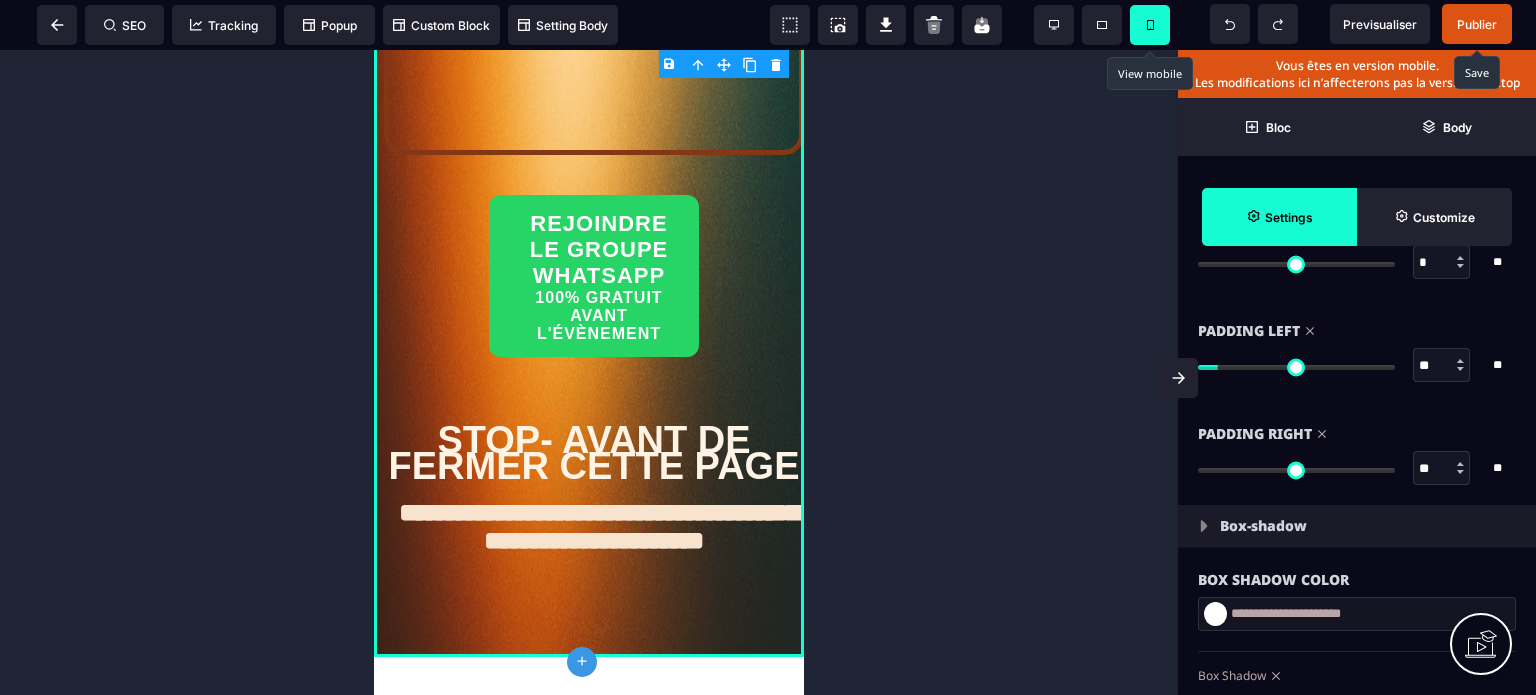 click on "Padding Right
**
*
**
All" at bounding box center [1357, 453] 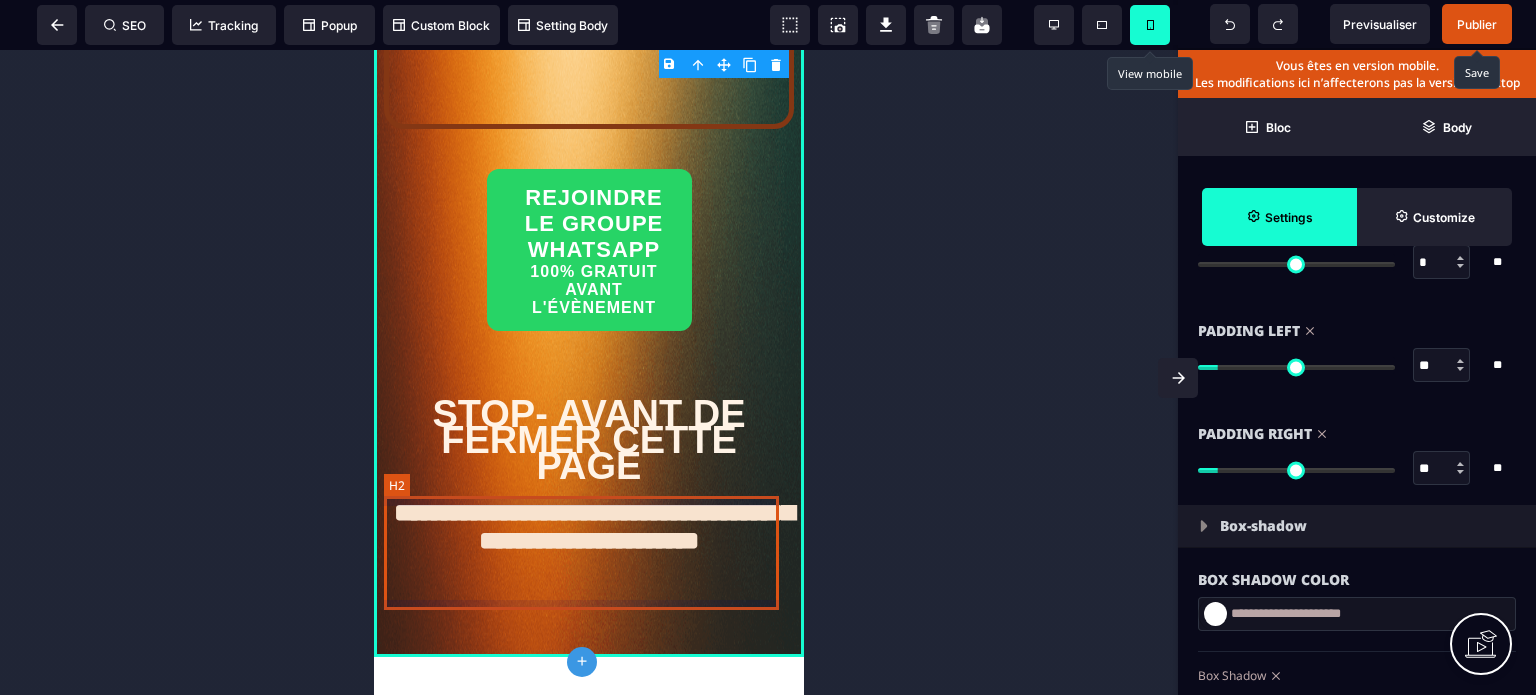 click on "**********" at bounding box center (588, 546) 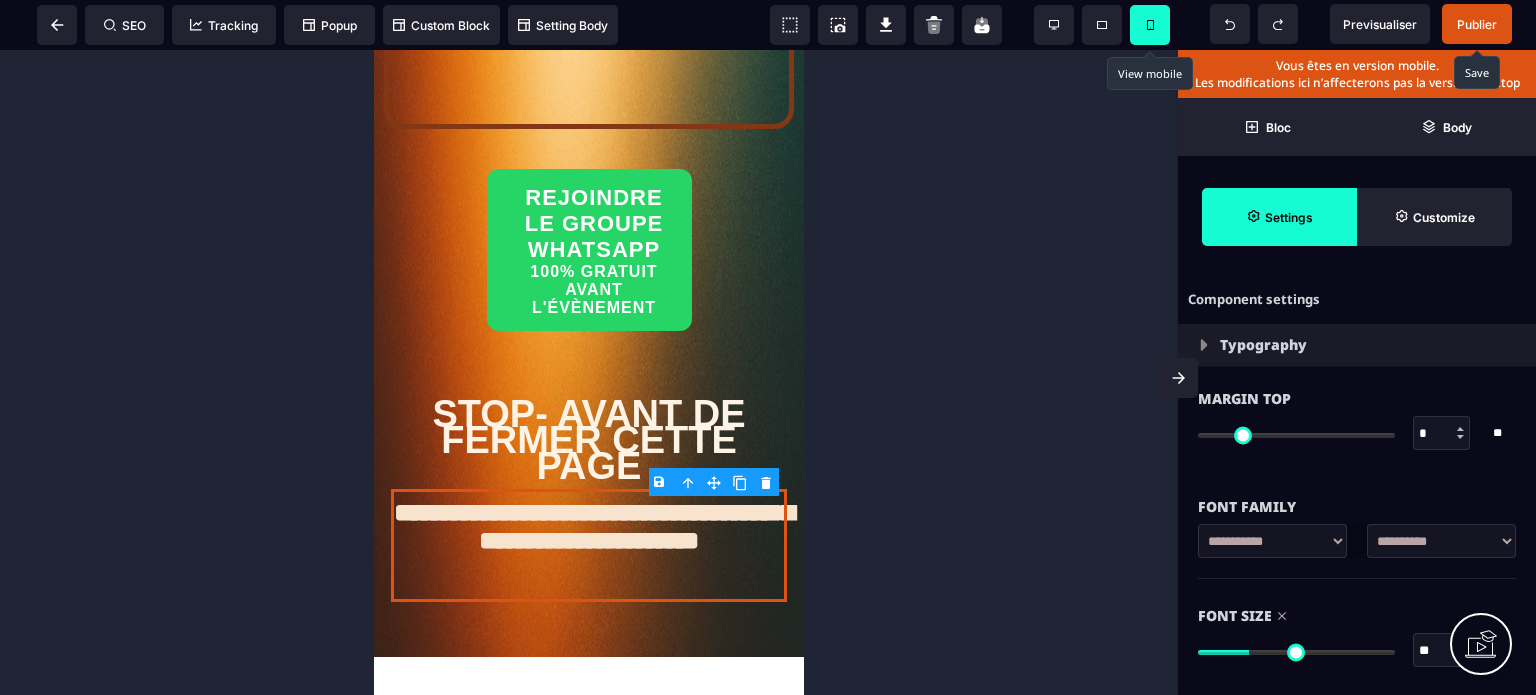 click on "B I U S
A *******
H2
SEO
Tracking
Popup
Bloc" at bounding box center [768, 347] 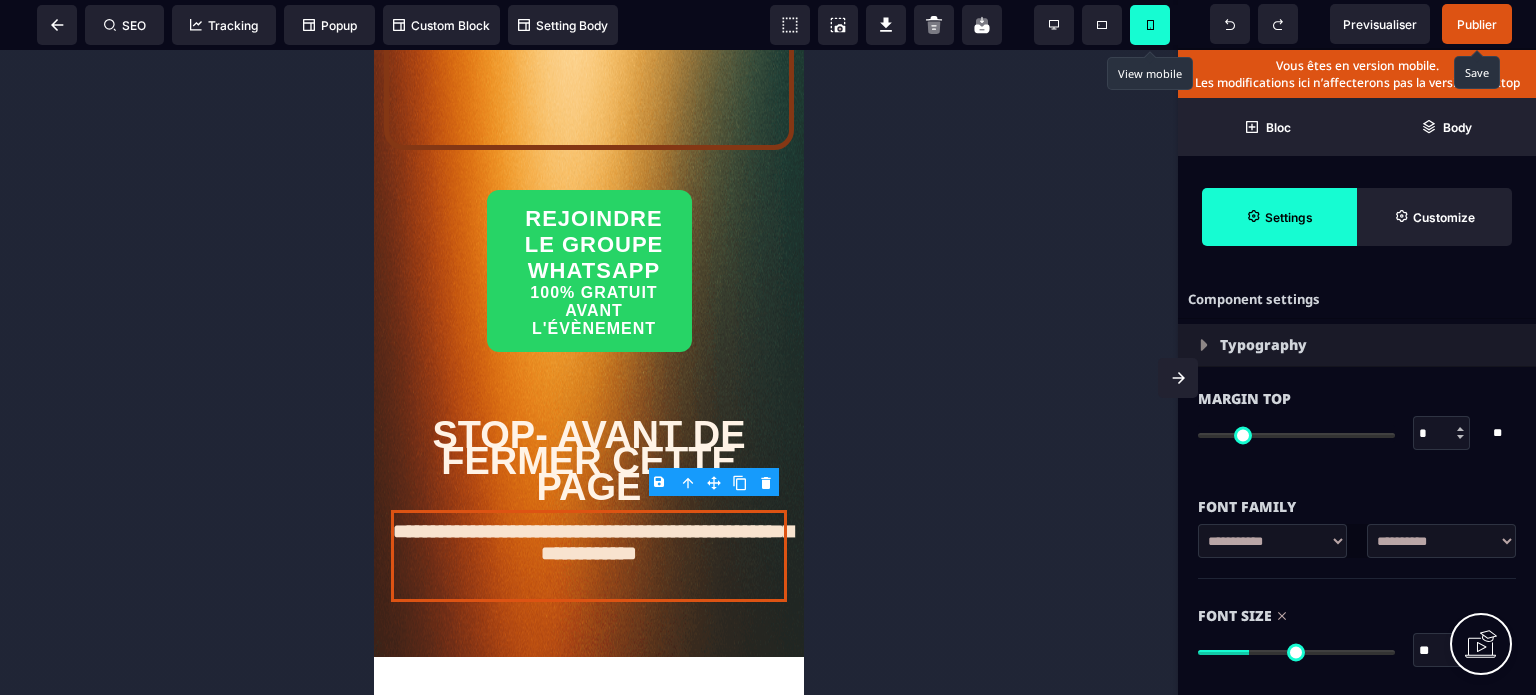 scroll, scrollTop: 786, scrollLeft: 0, axis: vertical 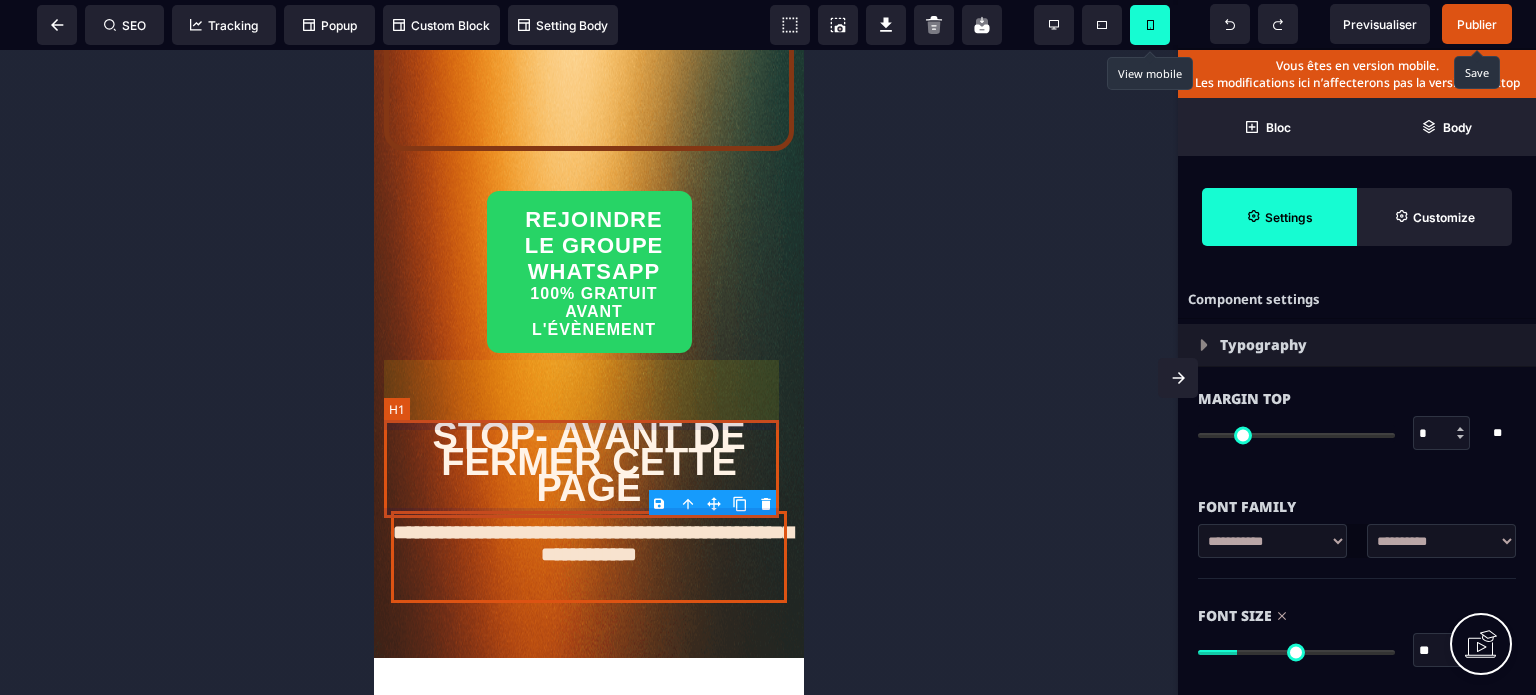 click on "STOP- AVANT DE FERMER CETTE PAGE" at bounding box center [589, 462] 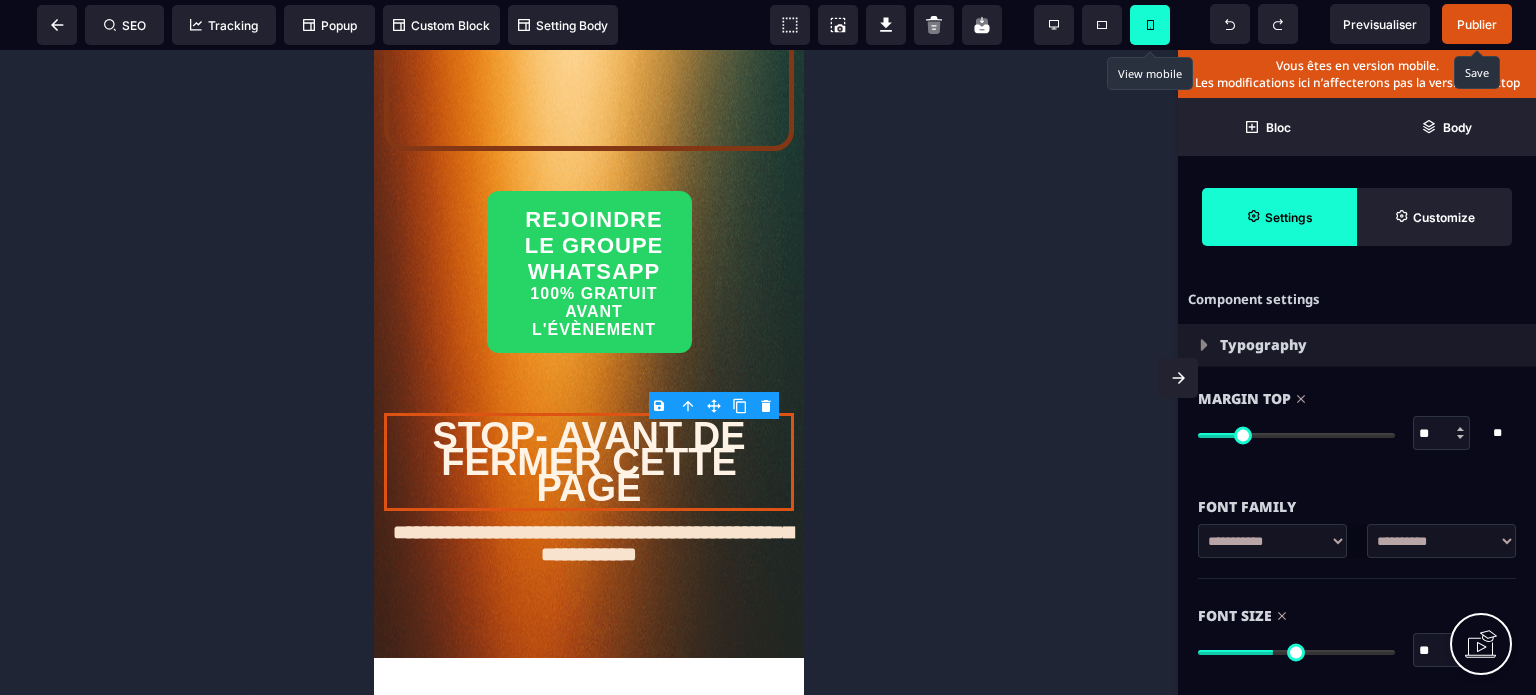 click on "**" at bounding box center (1442, 651) 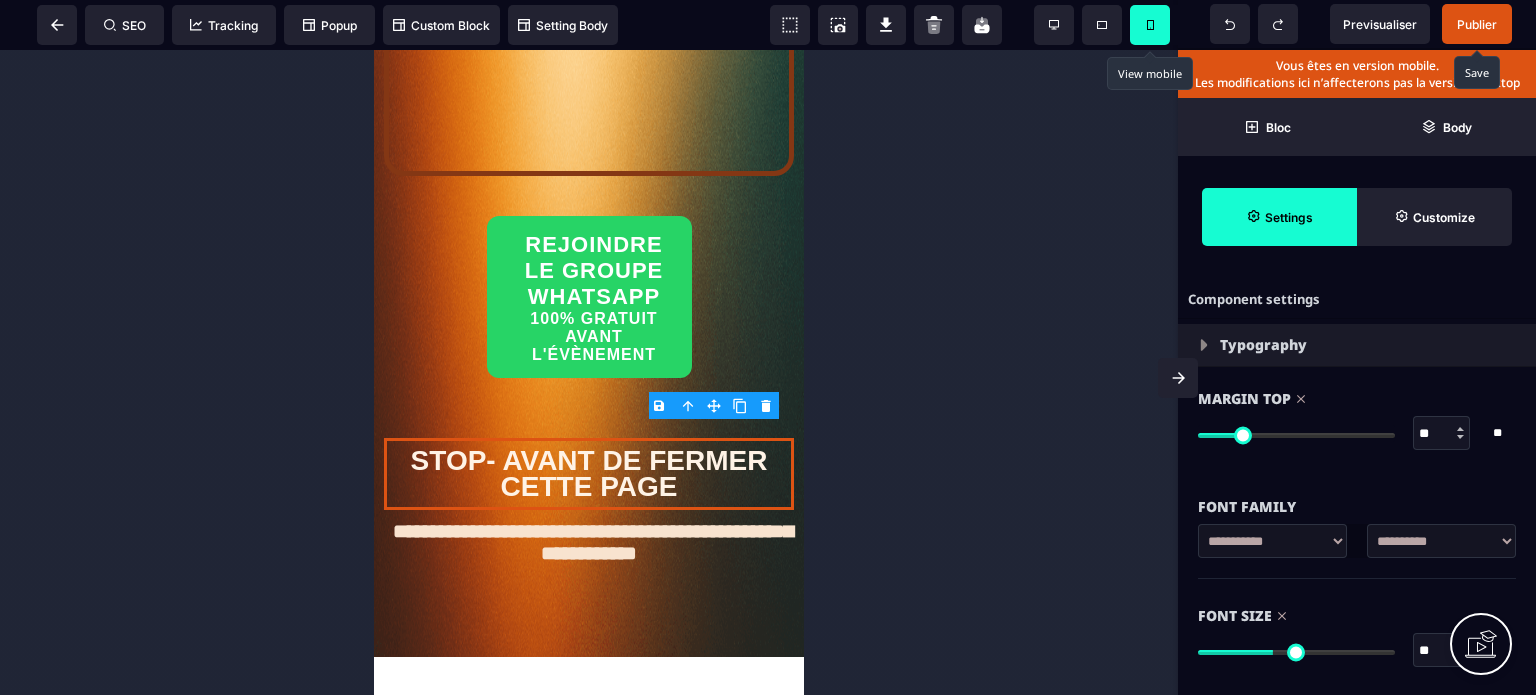 click on "Font Size" at bounding box center (1357, 616) 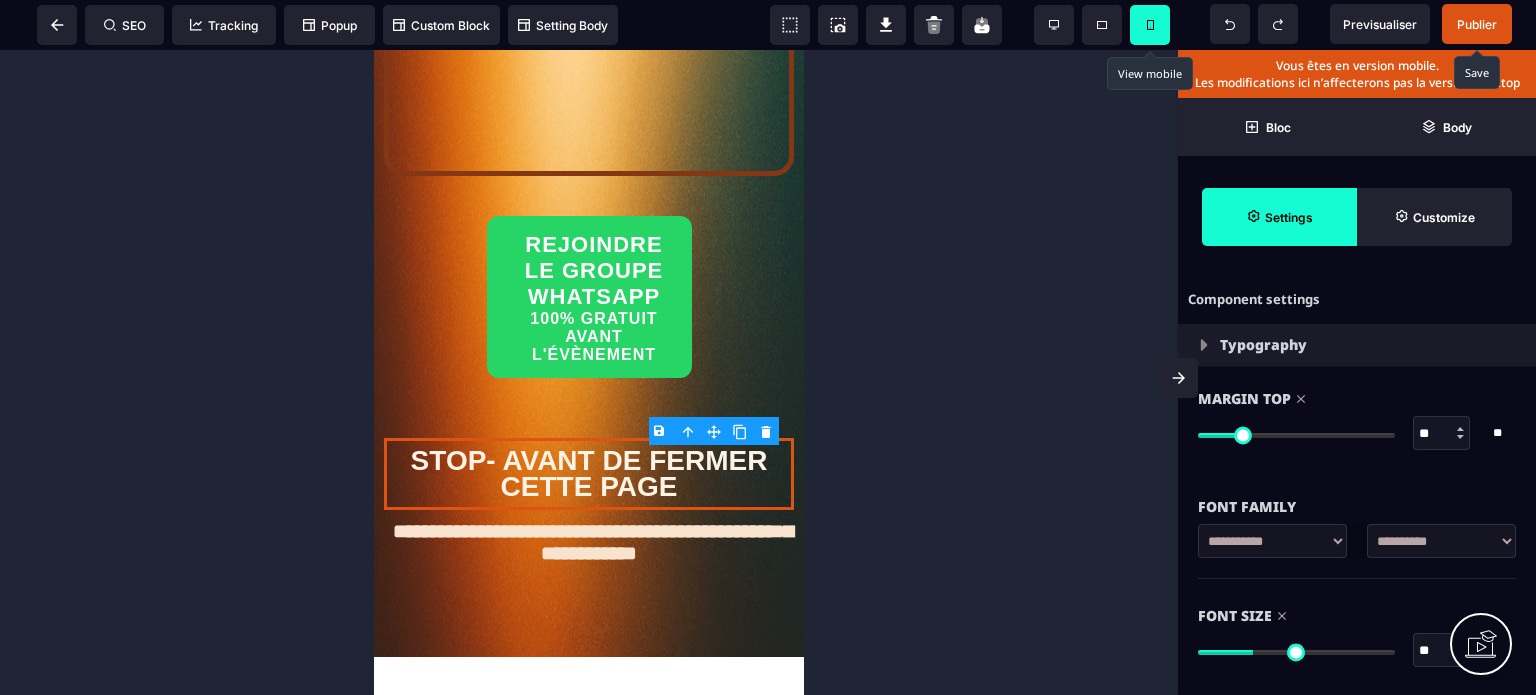 scroll, scrollTop: 760, scrollLeft: 0, axis: vertical 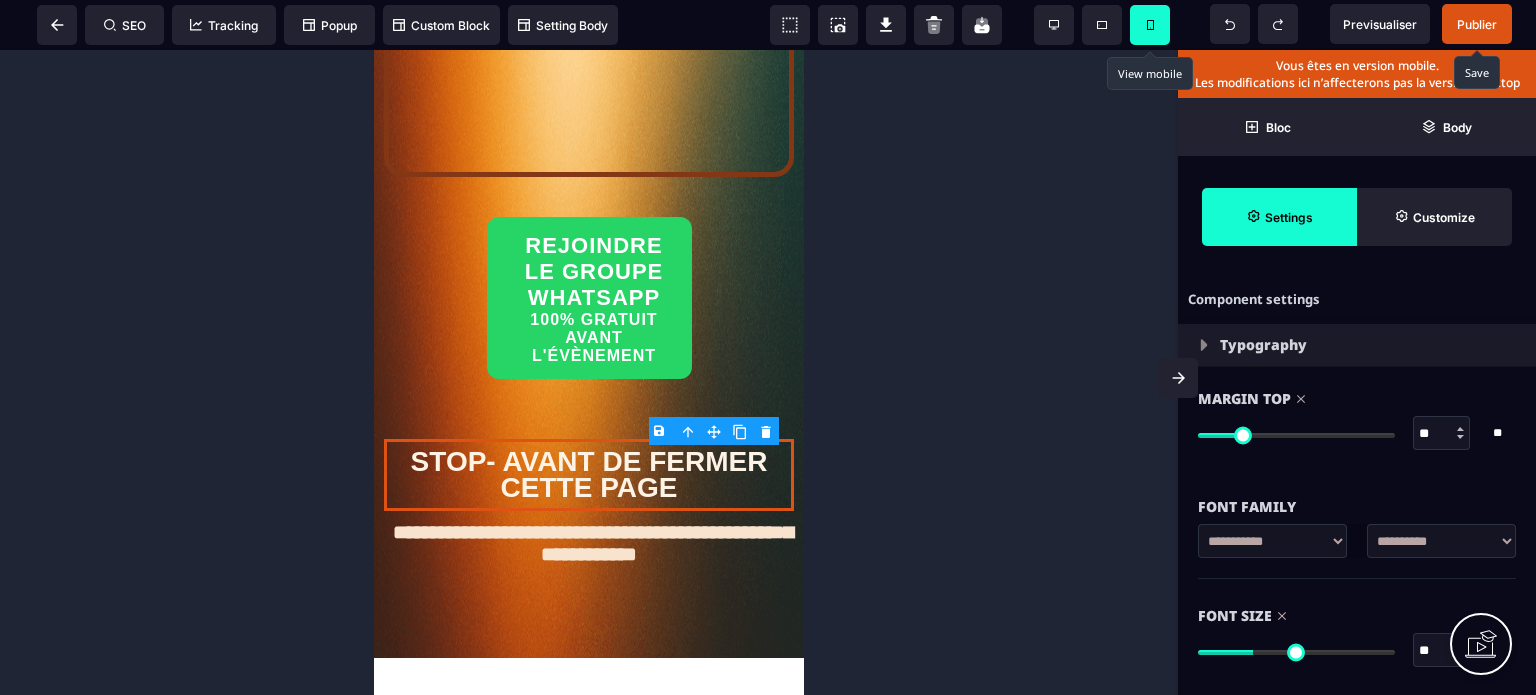 drag, startPoint x: 1421, startPoint y: 658, endPoint x: 1433, endPoint y: 654, distance: 12.649111 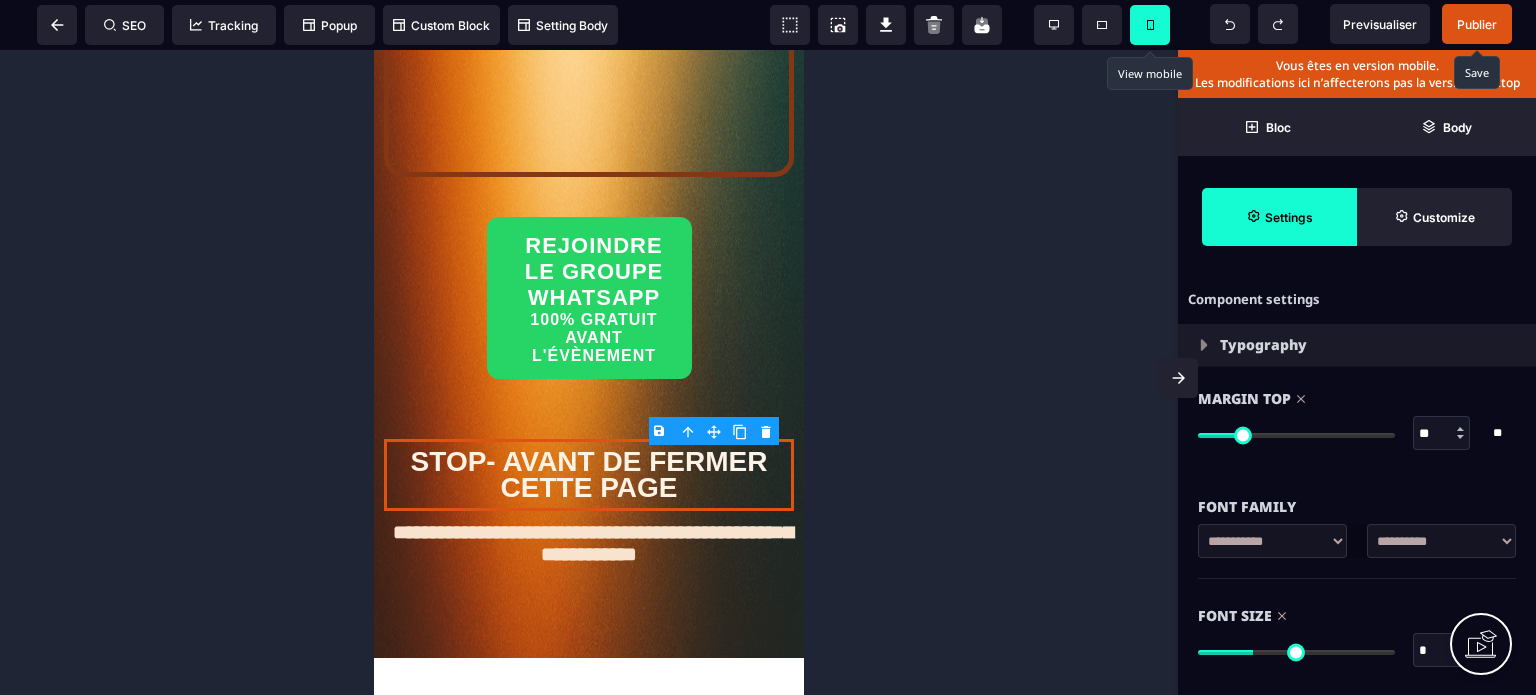 click on "*" at bounding box center [1442, 651] 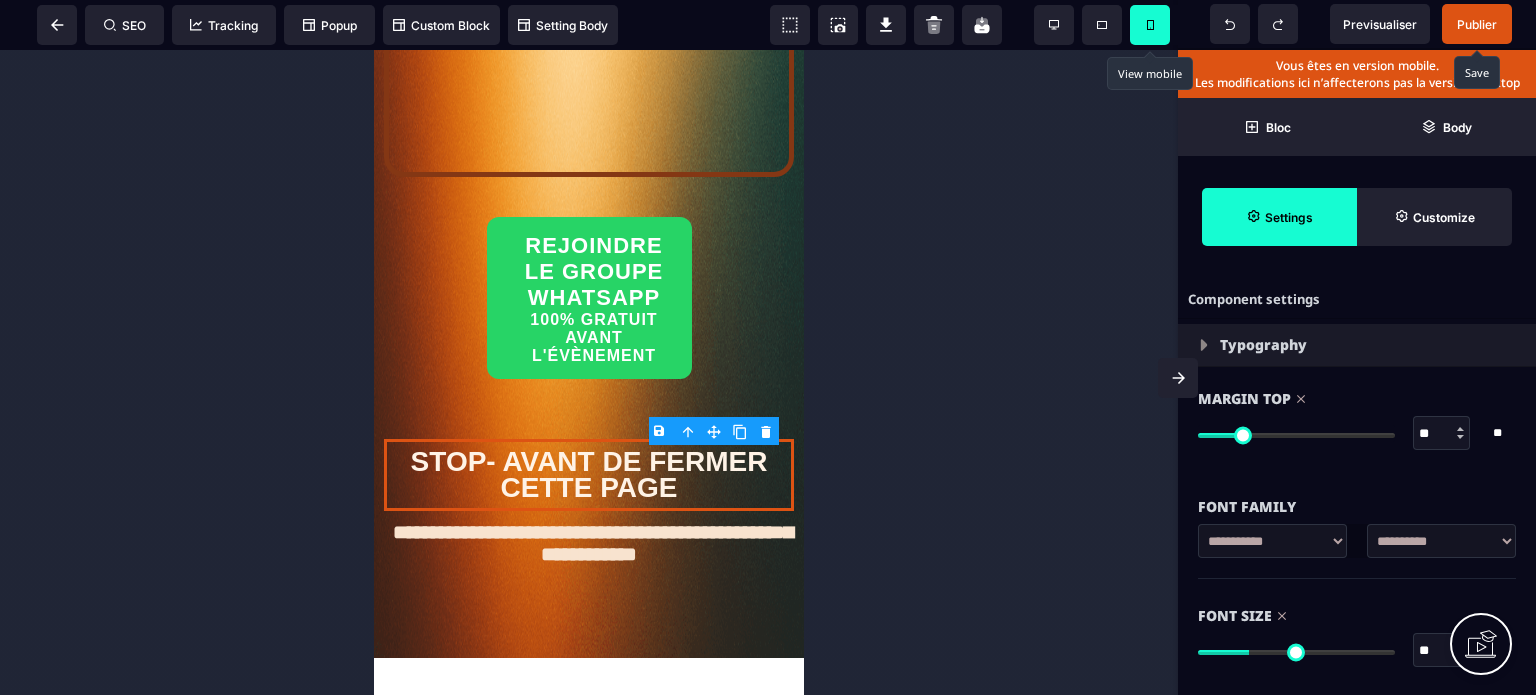 click on "Font Size" at bounding box center [1357, 616] 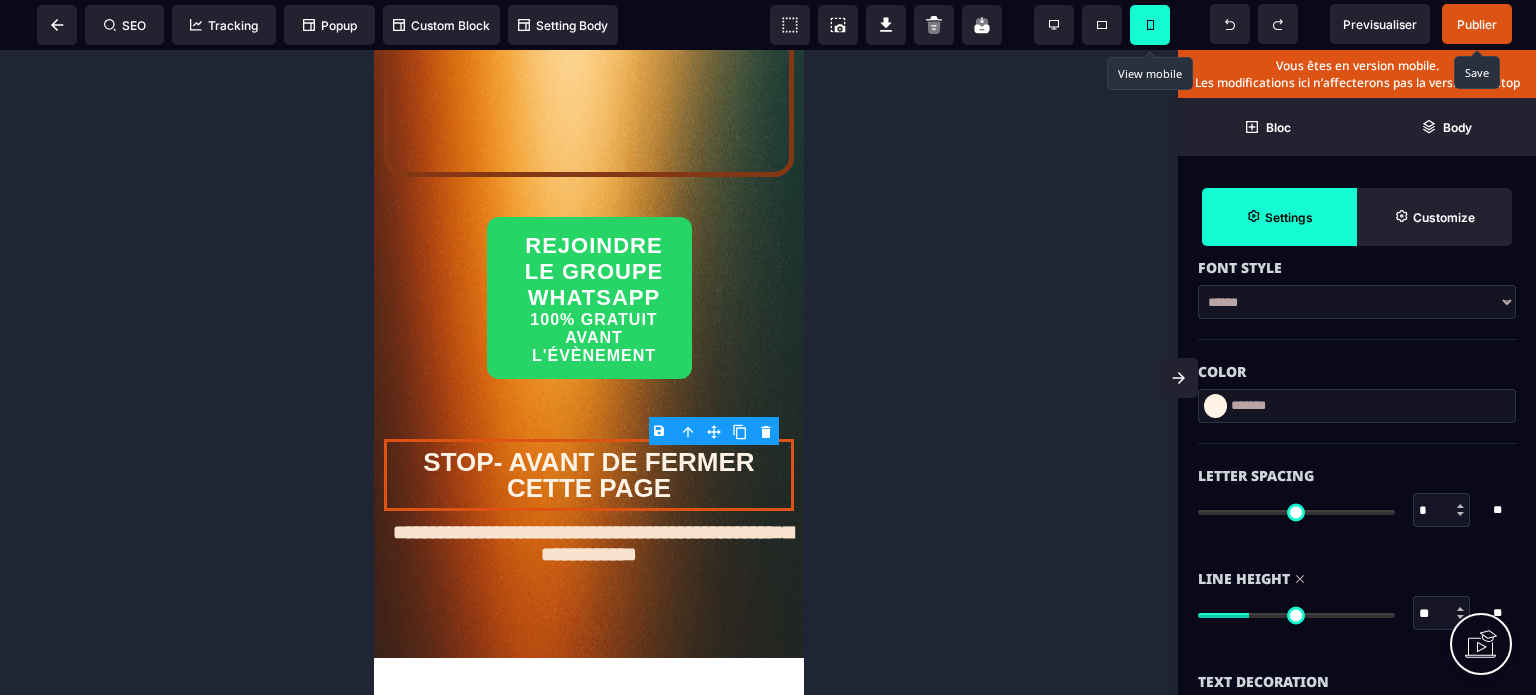 scroll, scrollTop: 560, scrollLeft: 0, axis: vertical 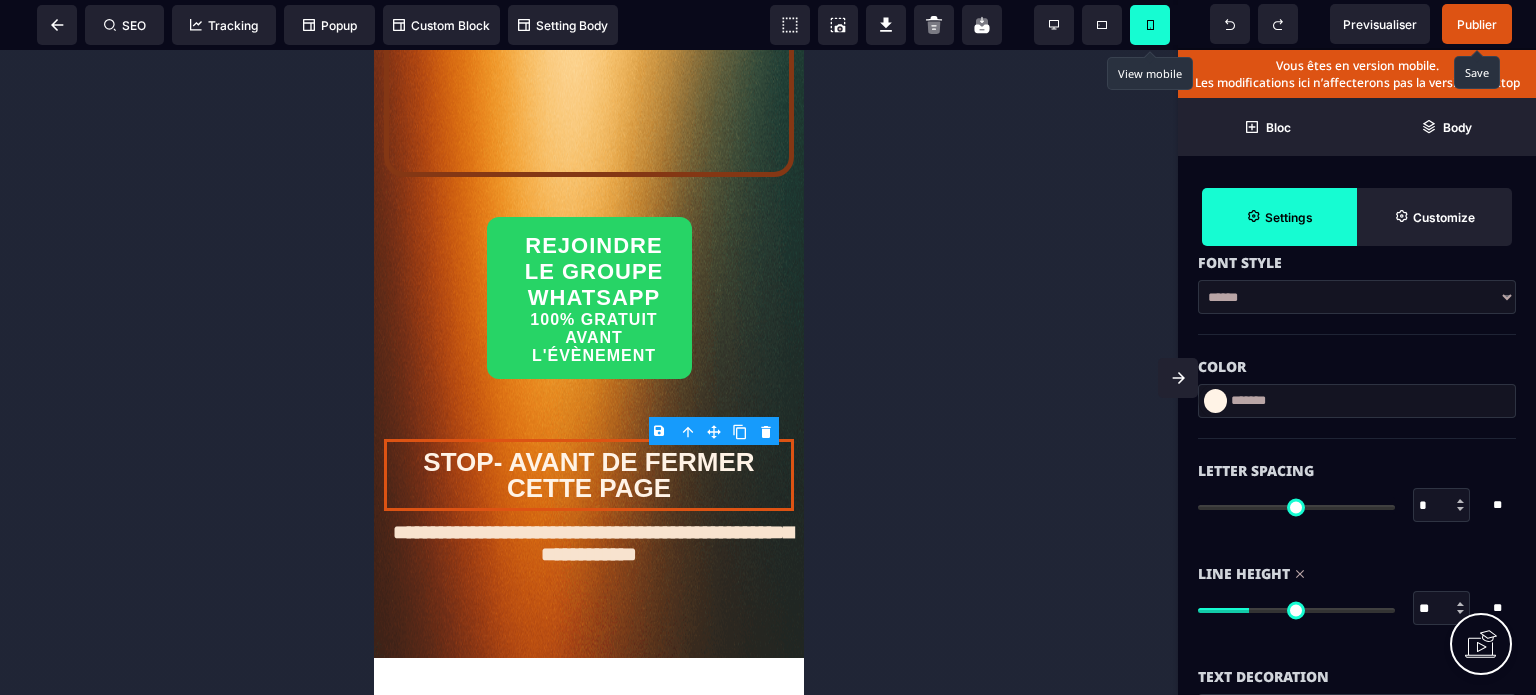 drag, startPoint x: 1431, startPoint y: 606, endPoint x: 1417, endPoint y: 607, distance: 14.035668 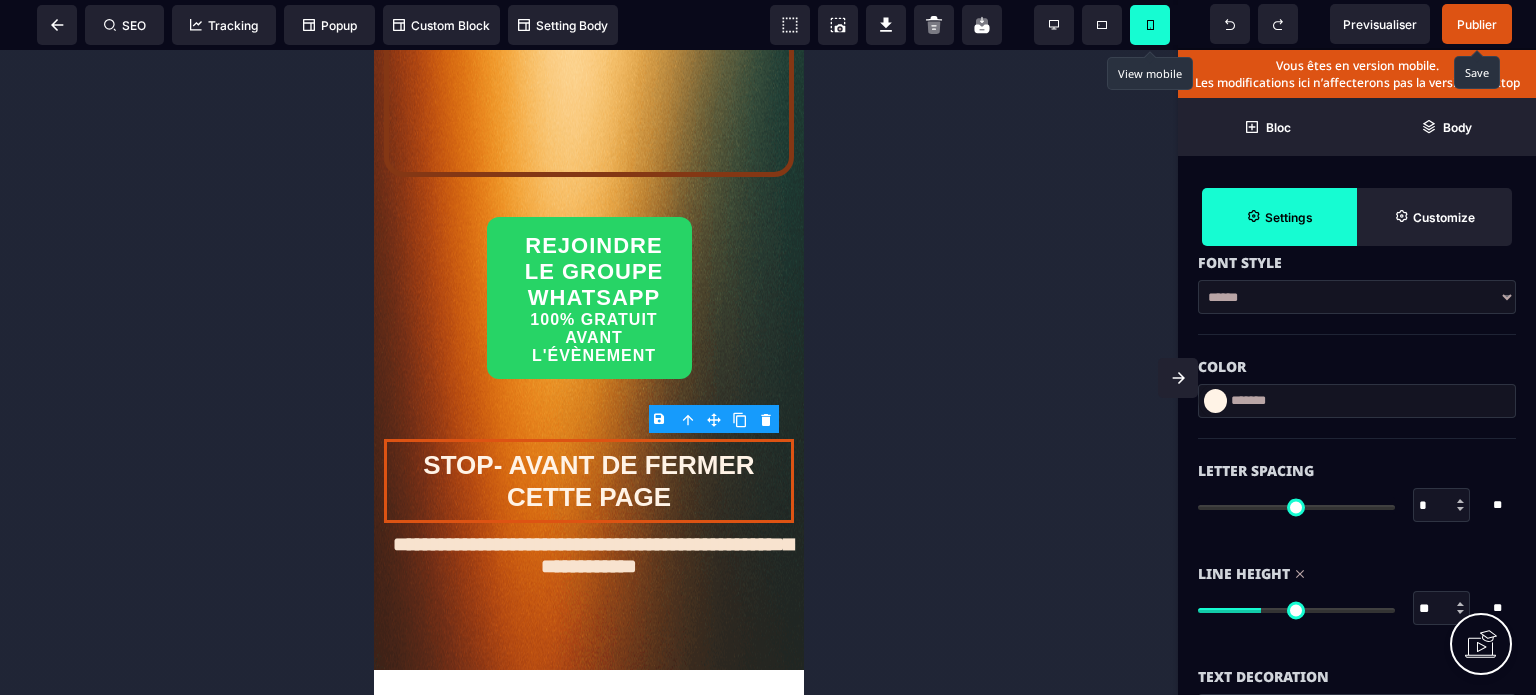 scroll, scrollTop: 772, scrollLeft: 0, axis: vertical 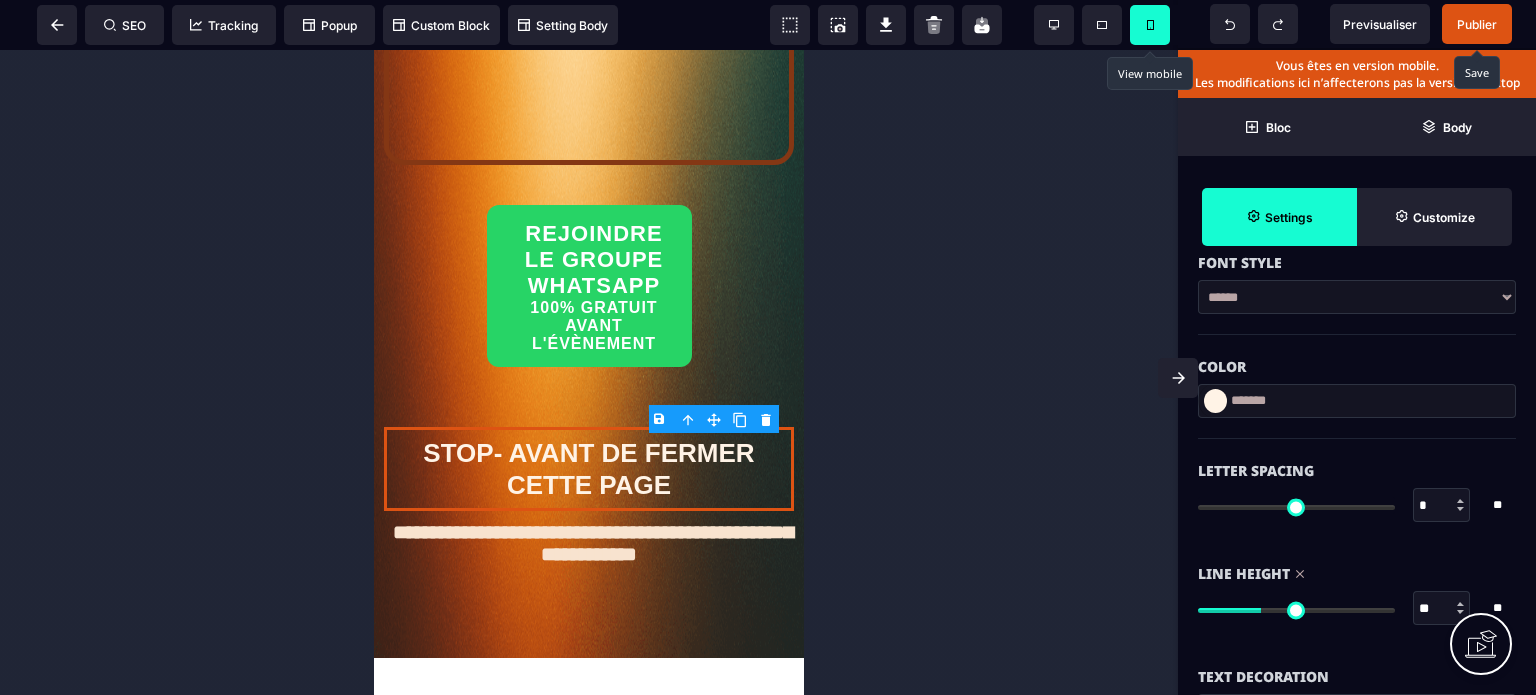 click on "Line Height" at bounding box center [1357, 574] 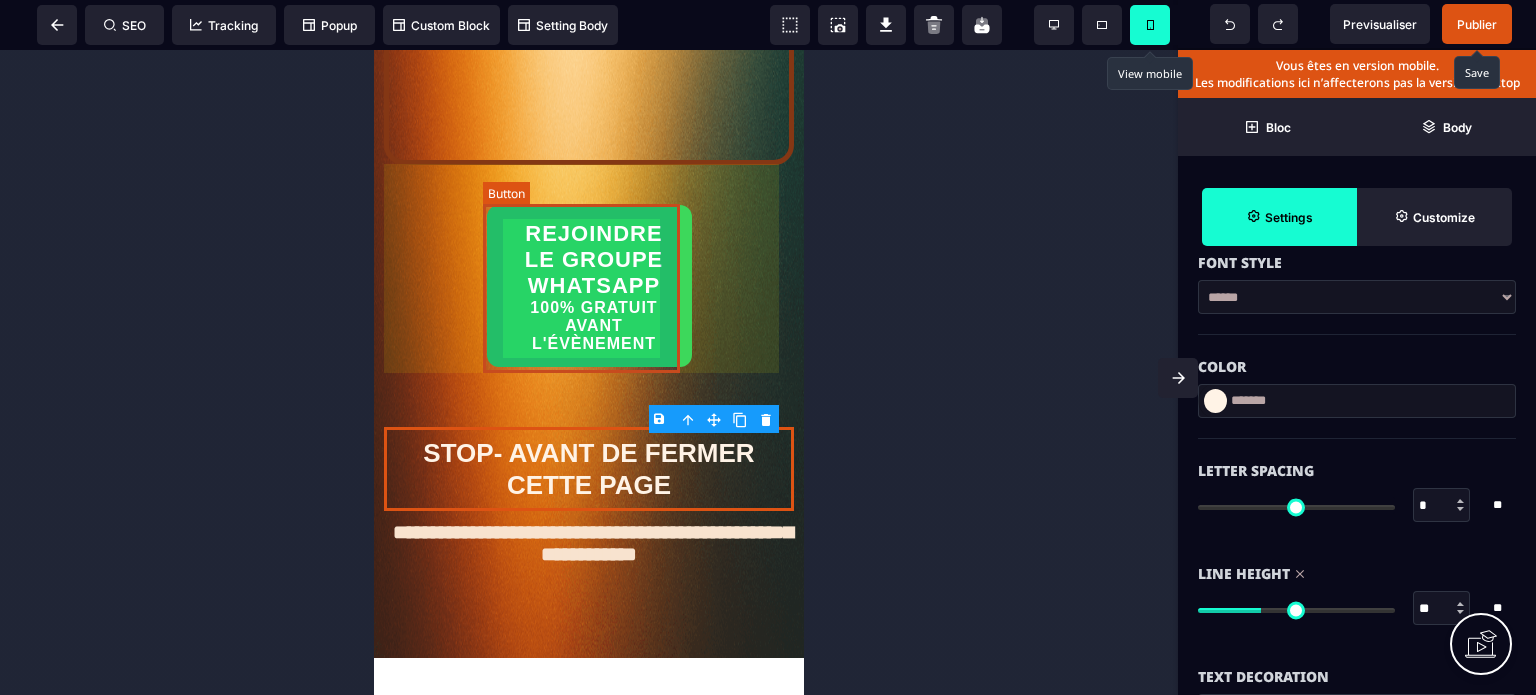click on "REJOINDRE LE GROUPE WHATSAPP 100% GRATUIT AVANT L'ÉVÈNEMENT" at bounding box center (594, 287) 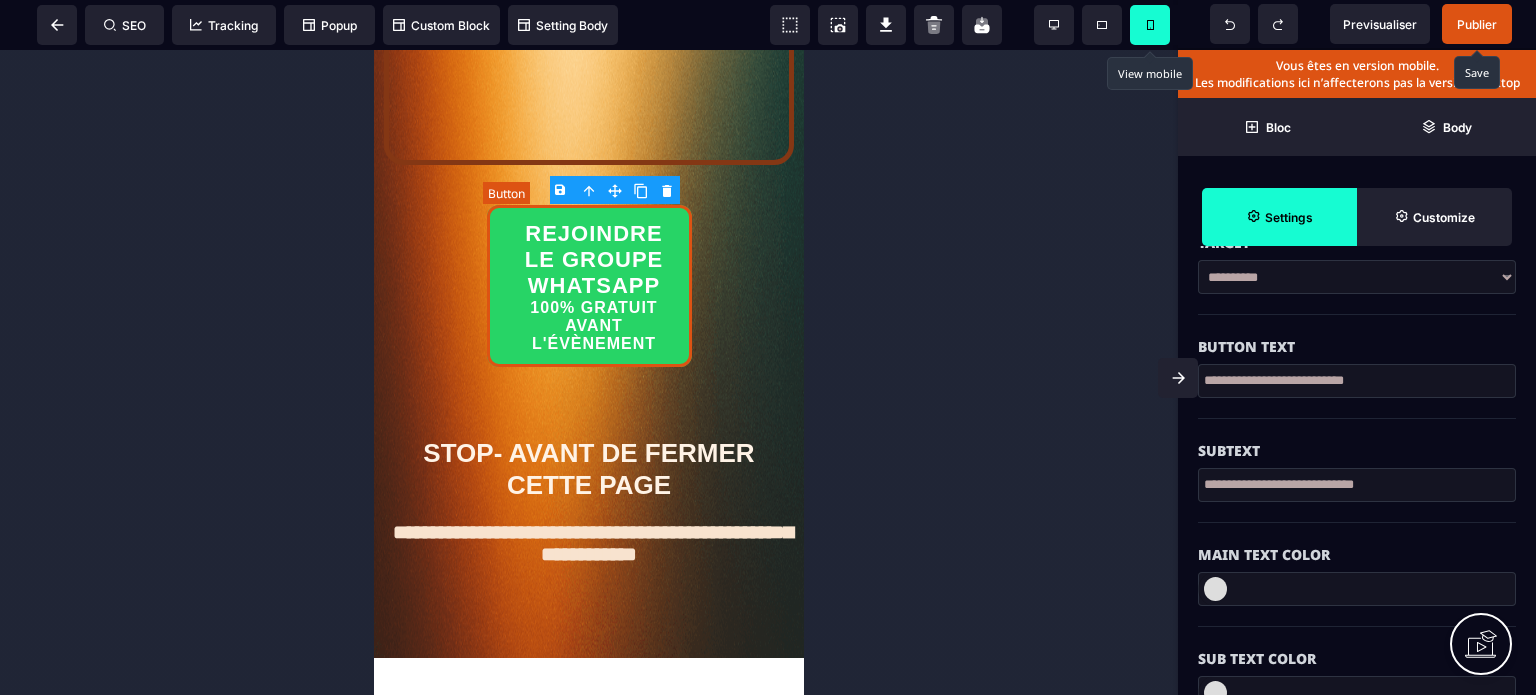 scroll, scrollTop: 0, scrollLeft: 0, axis: both 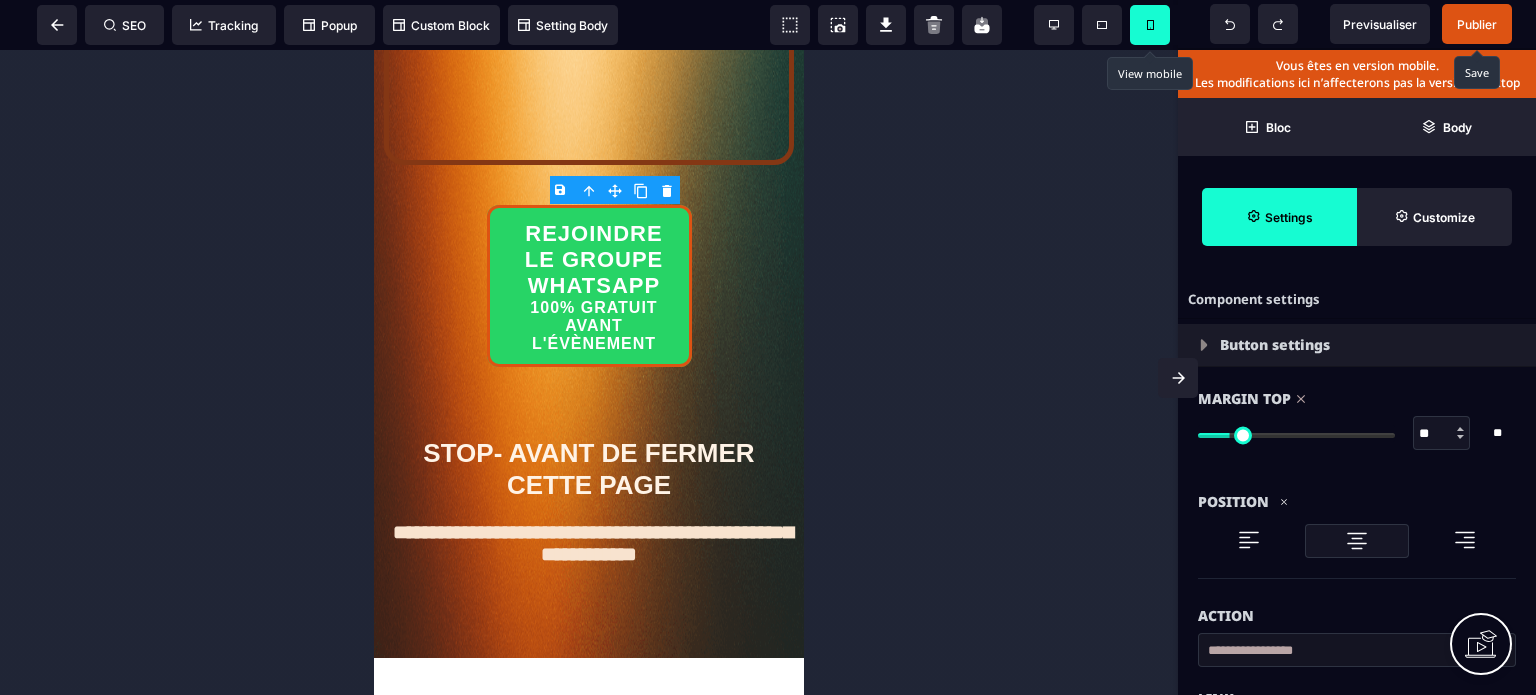 click on "Action" at bounding box center (1357, 606) 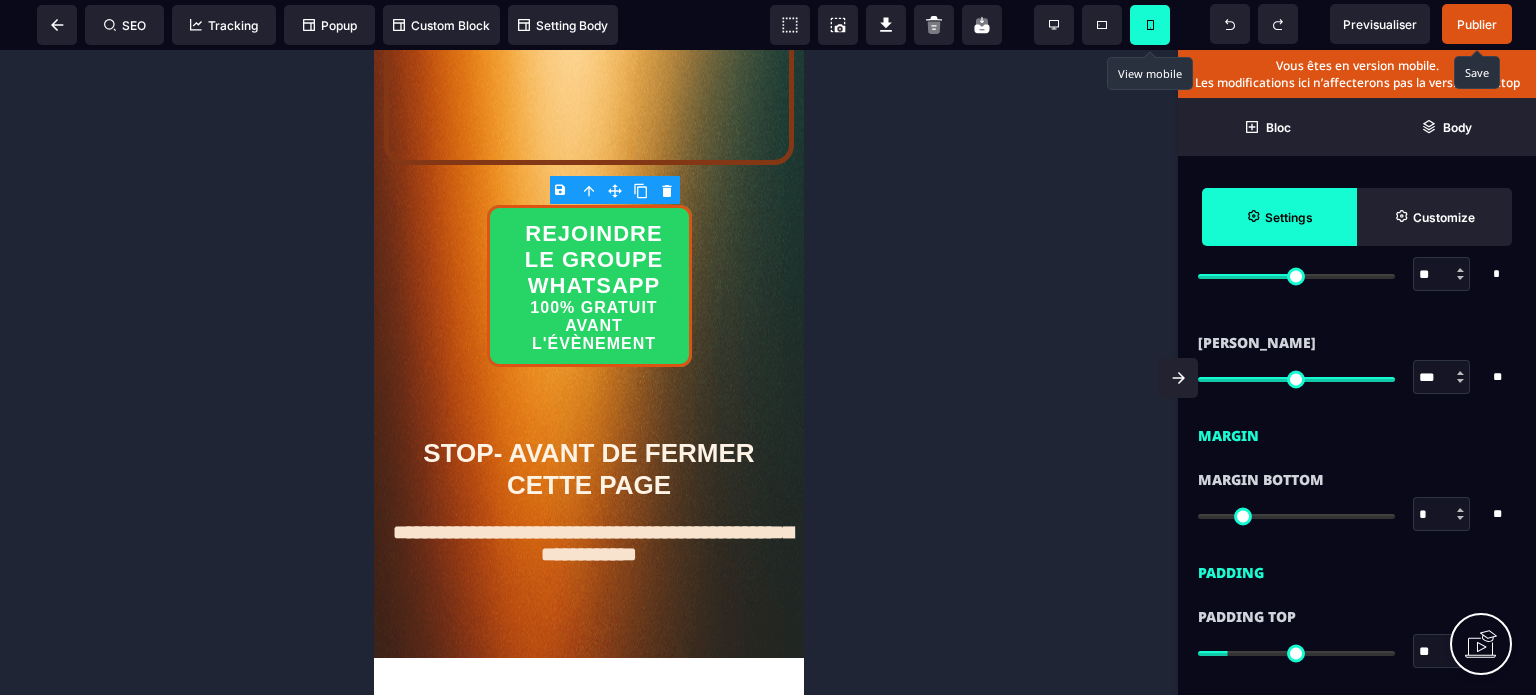 scroll, scrollTop: 1560, scrollLeft: 0, axis: vertical 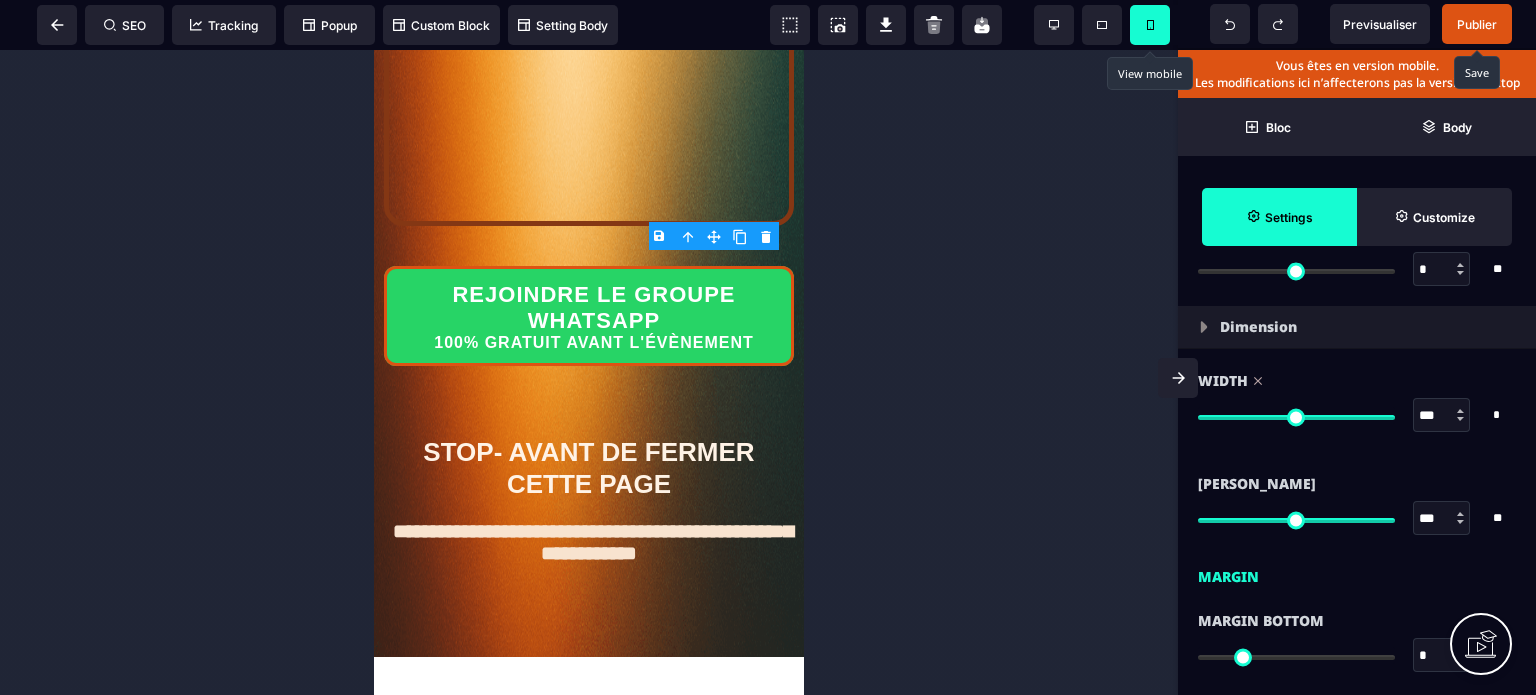 drag, startPoint x: 1298, startPoint y: 412, endPoint x: 1472, endPoint y: 425, distance: 174.48495 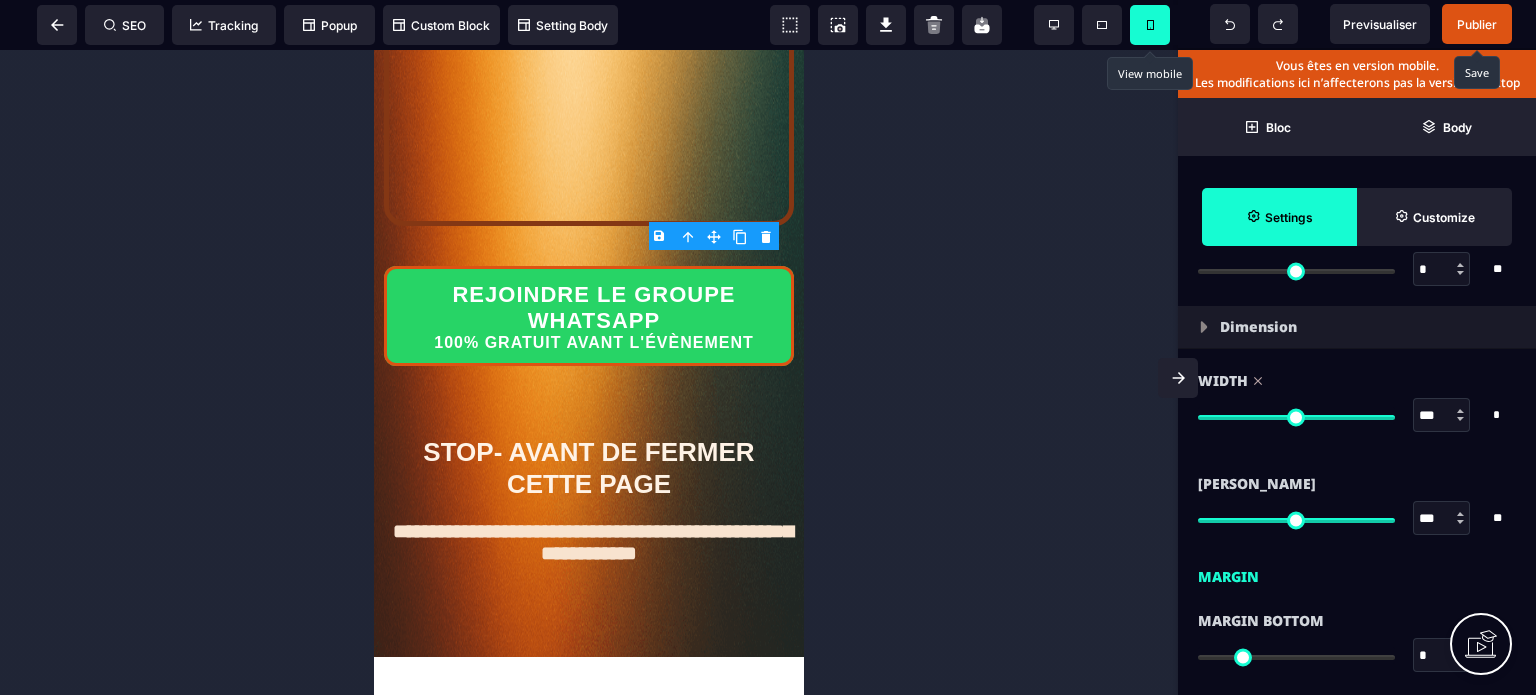 click on "Margin" at bounding box center [1357, 572] 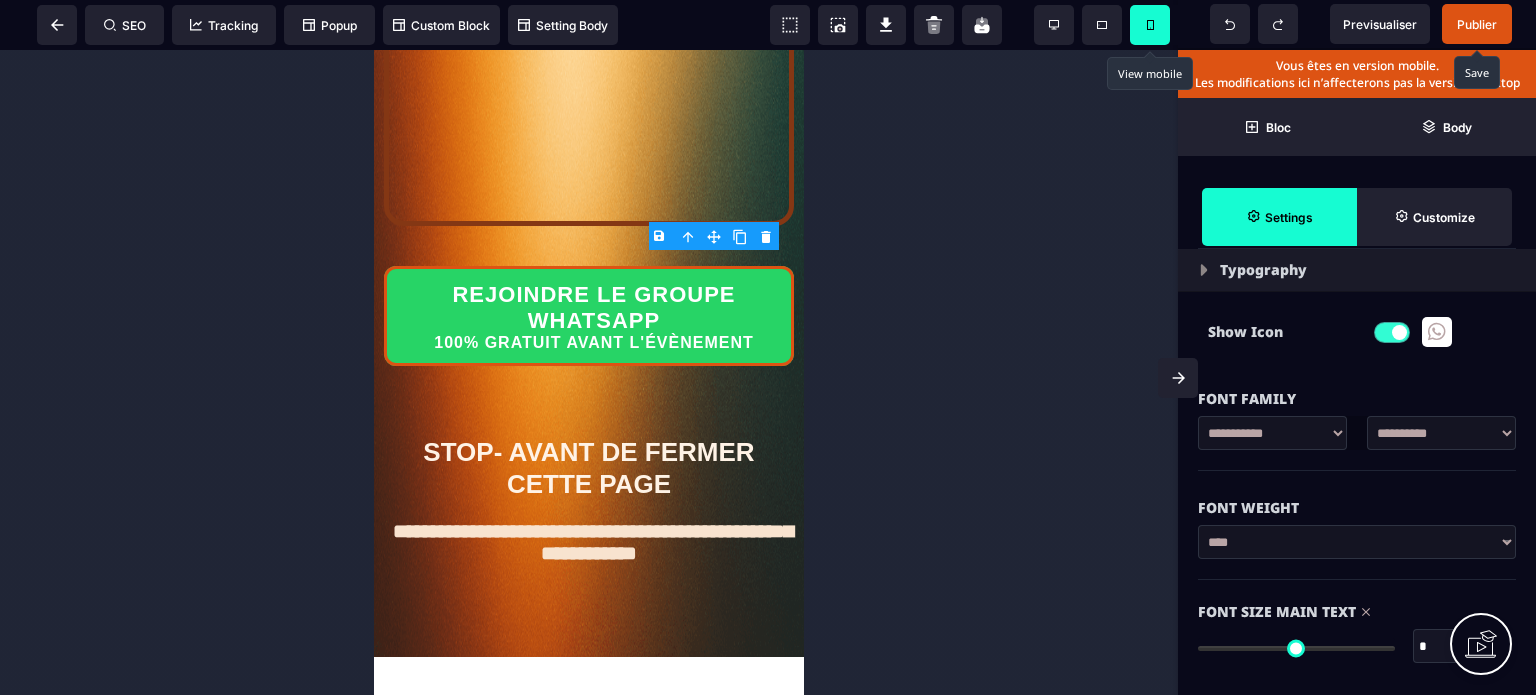 scroll, scrollTop: 1160, scrollLeft: 0, axis: vertical 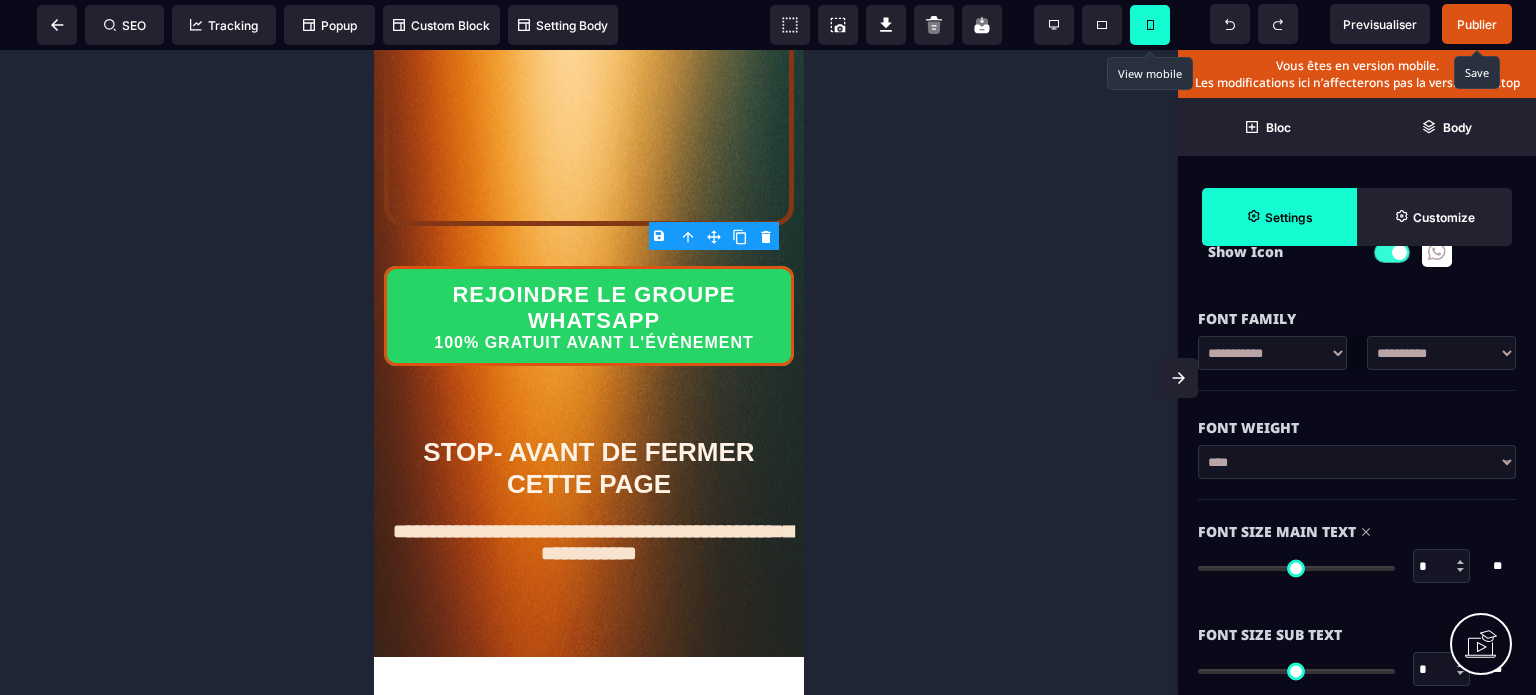 click on "*" at bounding box center [1442, 567] 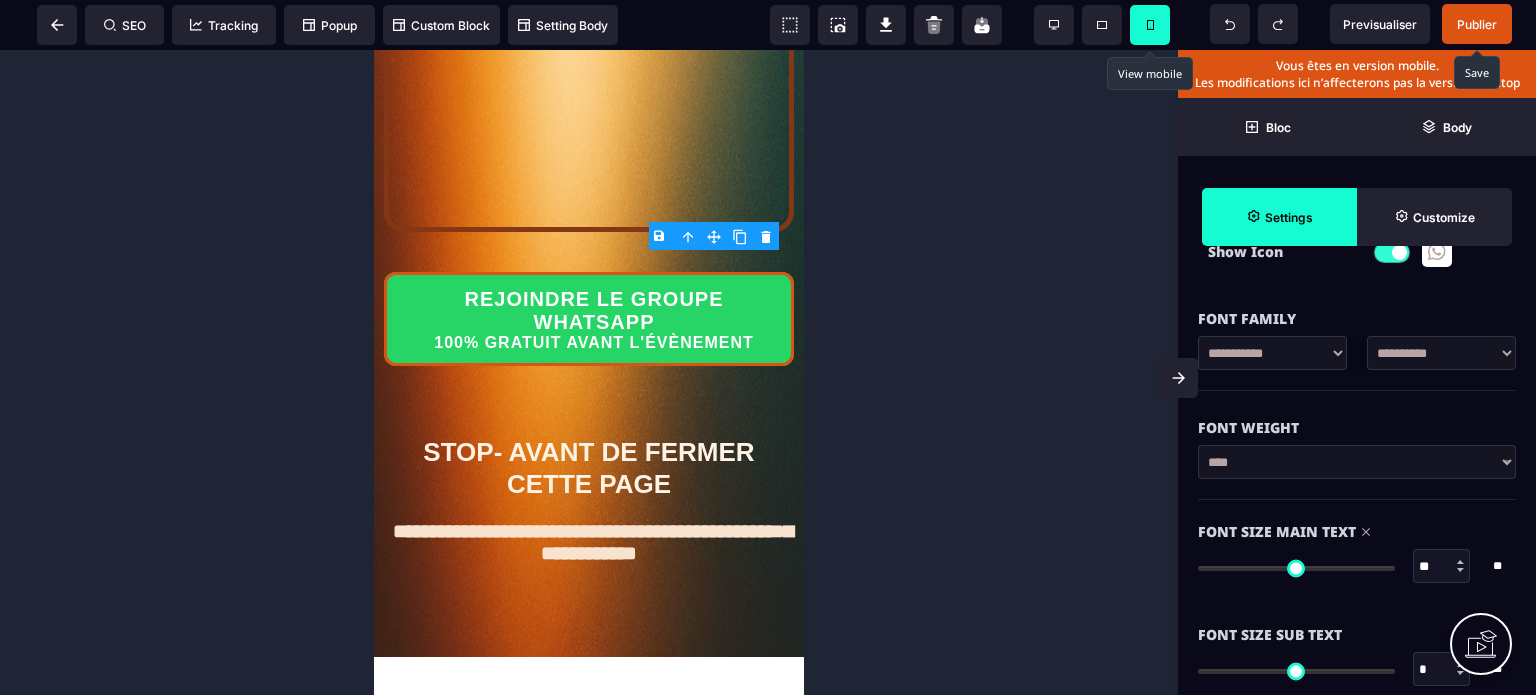 scroll, scrollTop: 720, scrollLeft: 0, axis: vertical 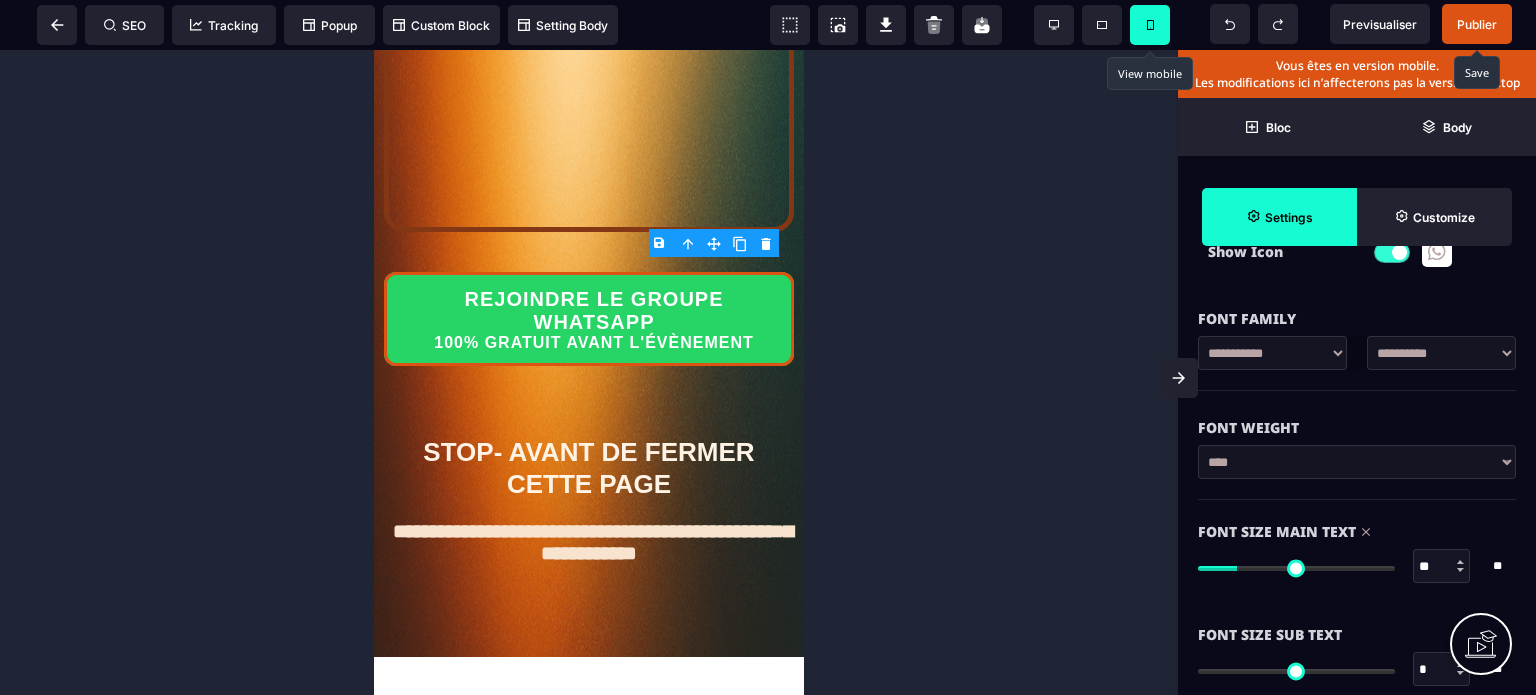 click on "Font Size Main Text
**
*
**" at bounding box center [1357, 551] 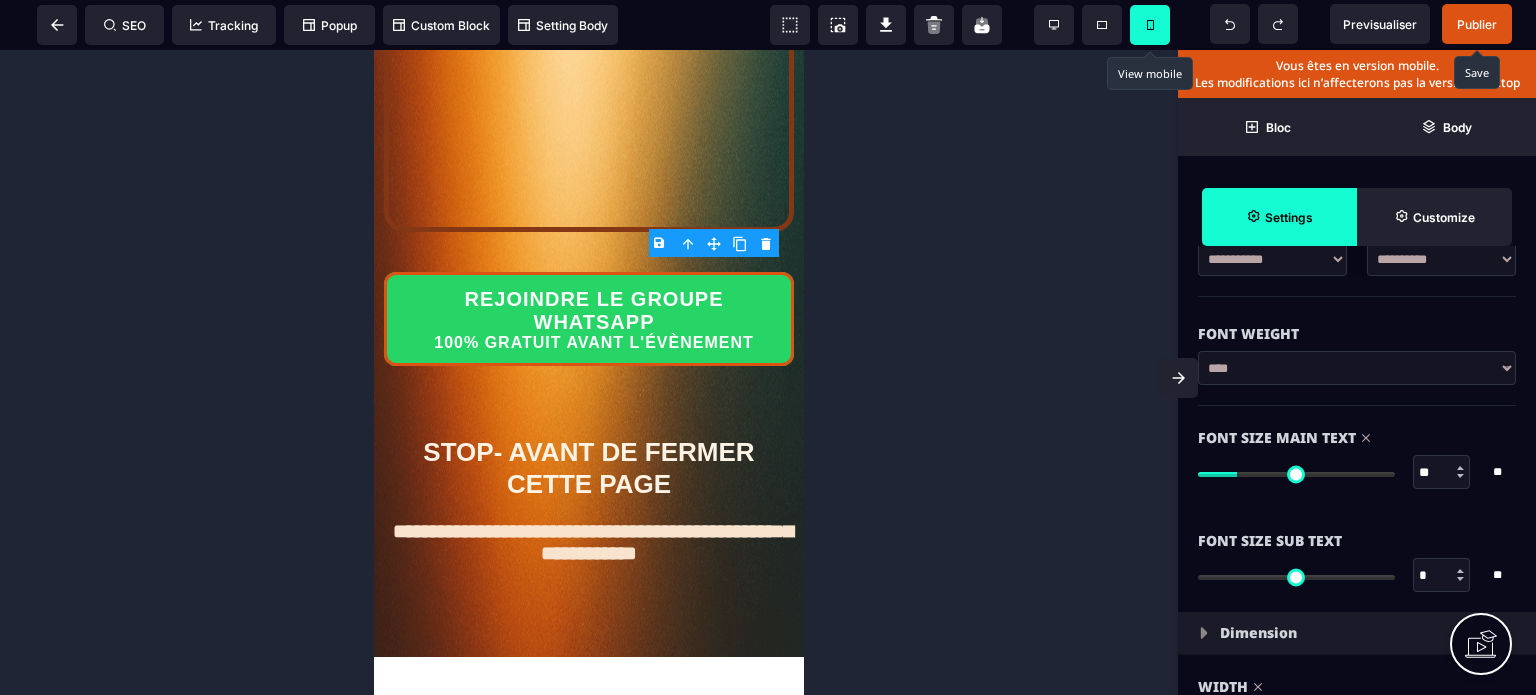 scroll, scrollTop: 1280, scrollLeft: 0, axis: vertical 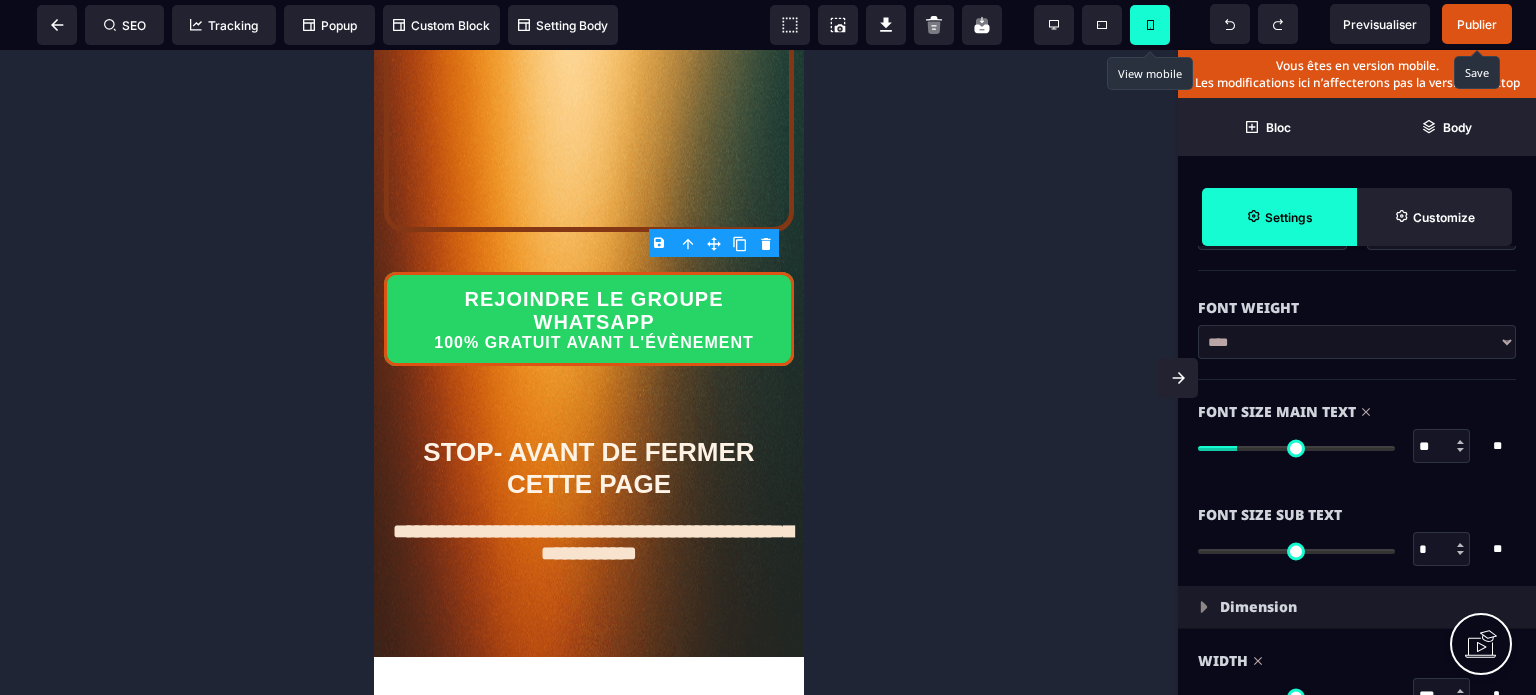 drag, startPoint x: 1436, startPoint y: 543, endPoint x: 1414, endPoint y: 555, distance: 25.059929 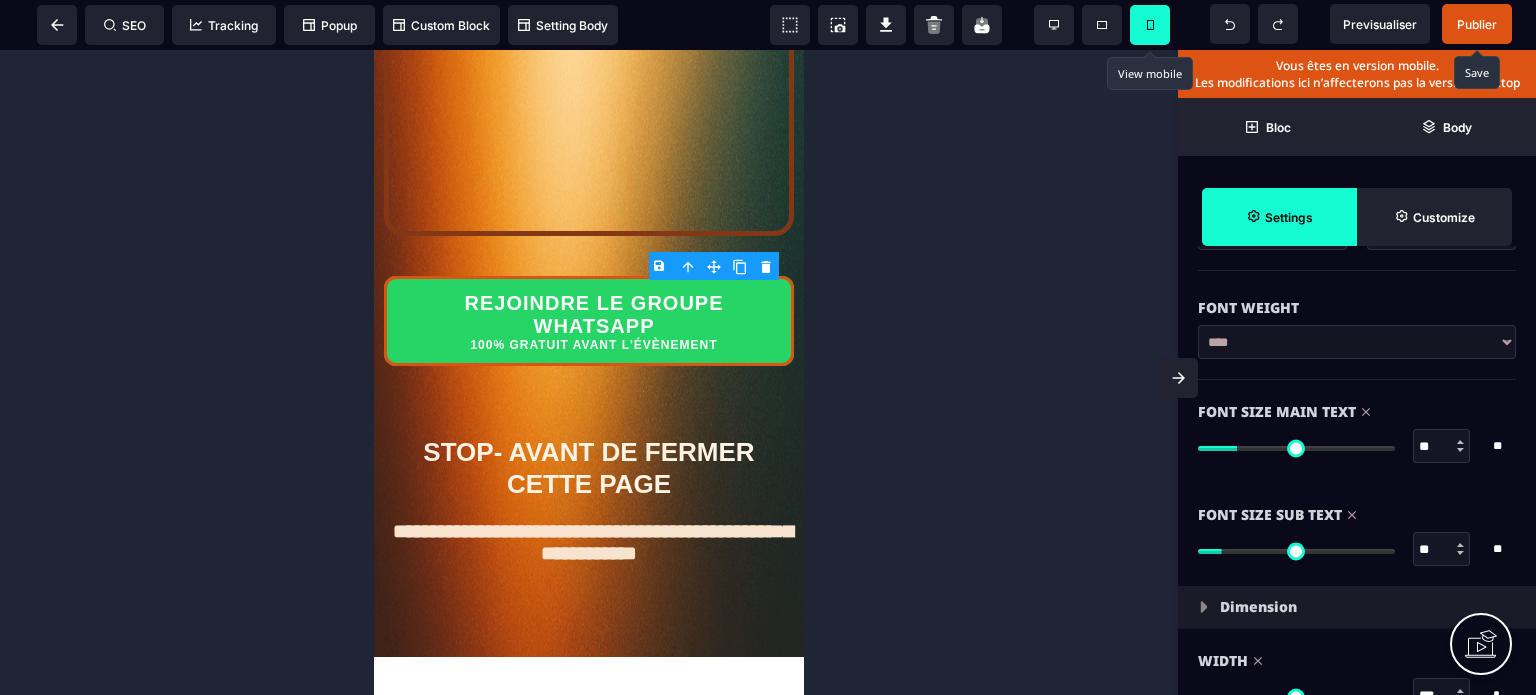 scroll, scrollTop: 696, scrollLeft: 0, axis: vertical 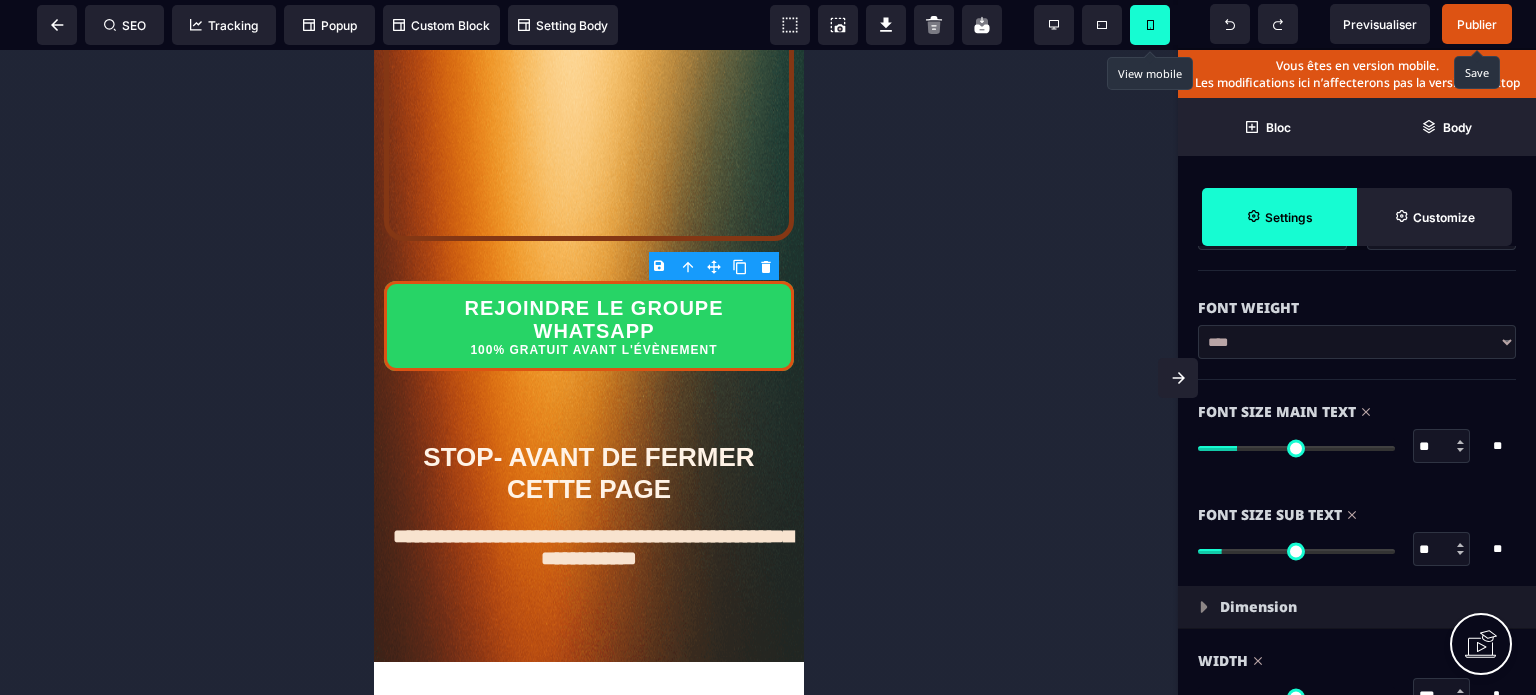 click on "Font Size Sub Text" at bounding box center [1357, 515] 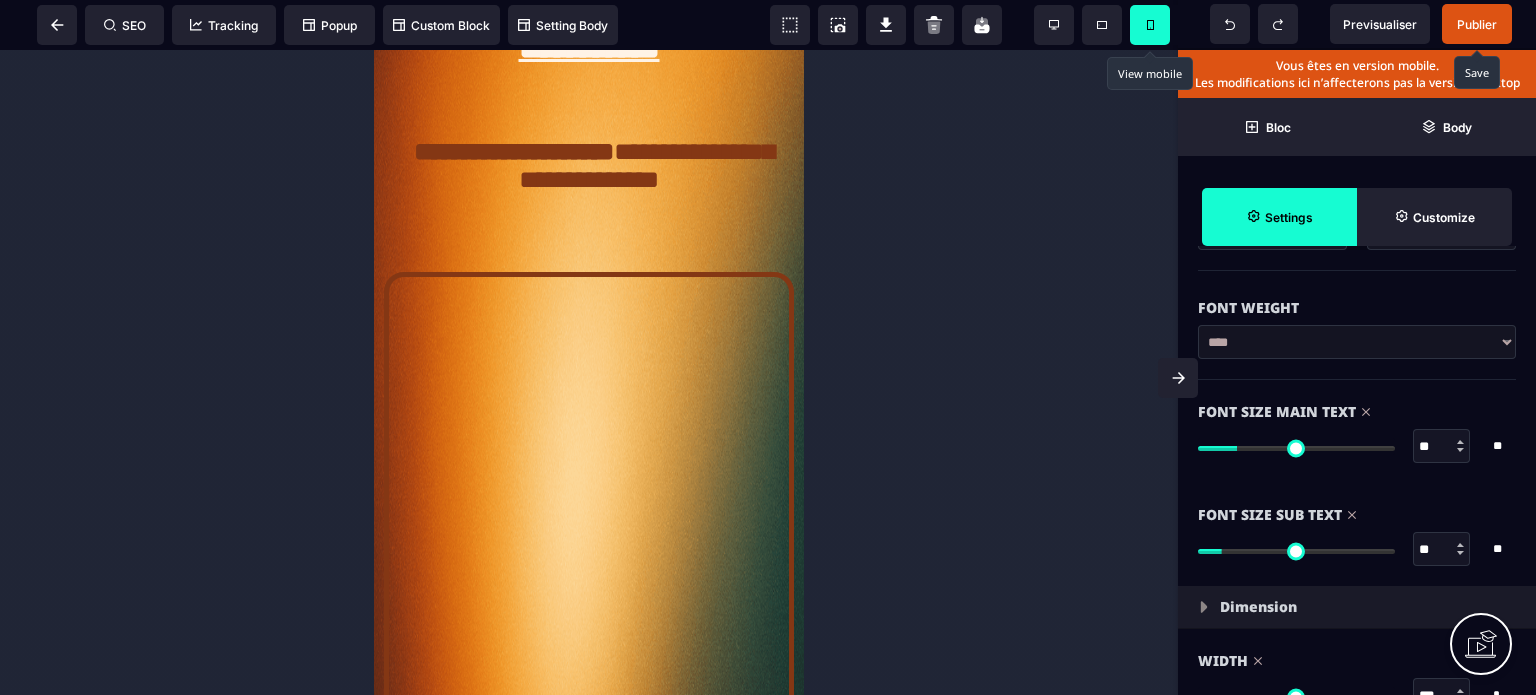 scroll, scrollTop: 208, scrollLeft: 0, axis: vertical 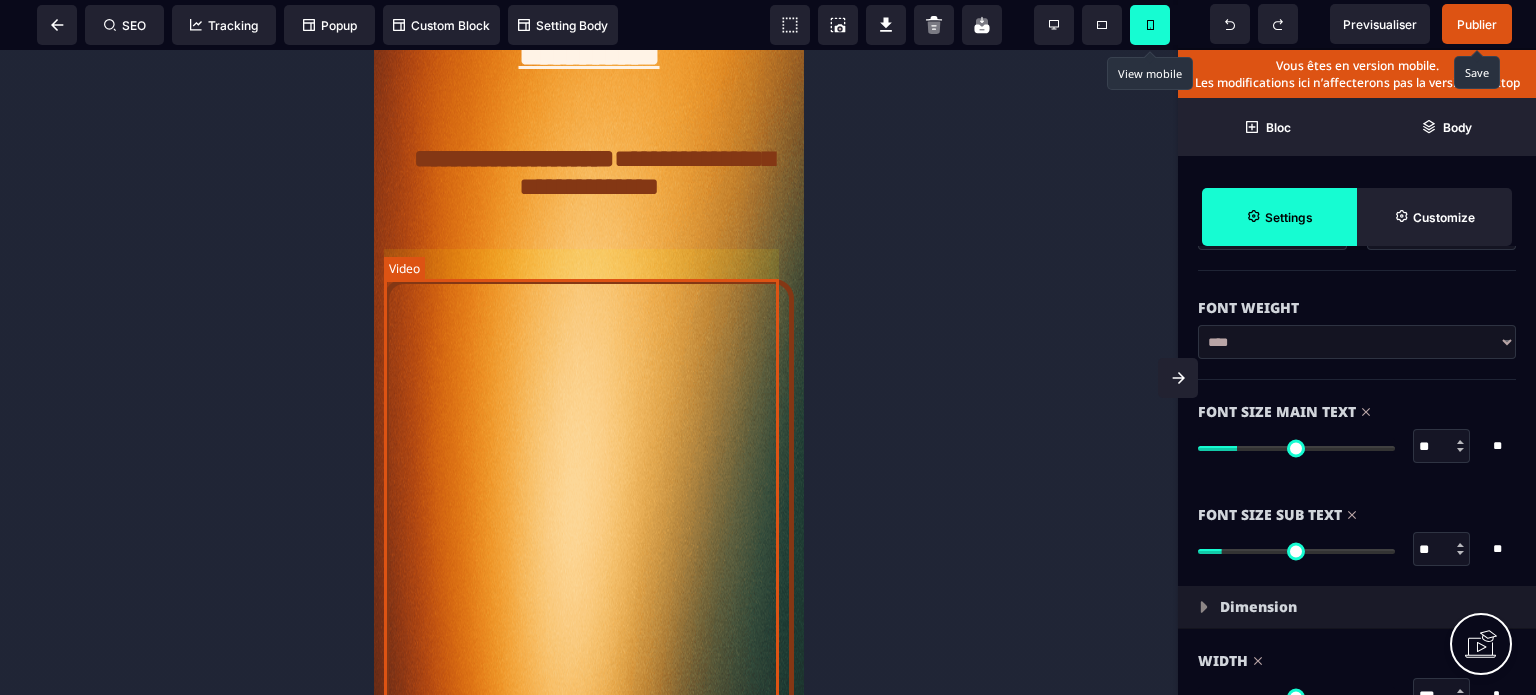 click at bounding box center [589, 504] 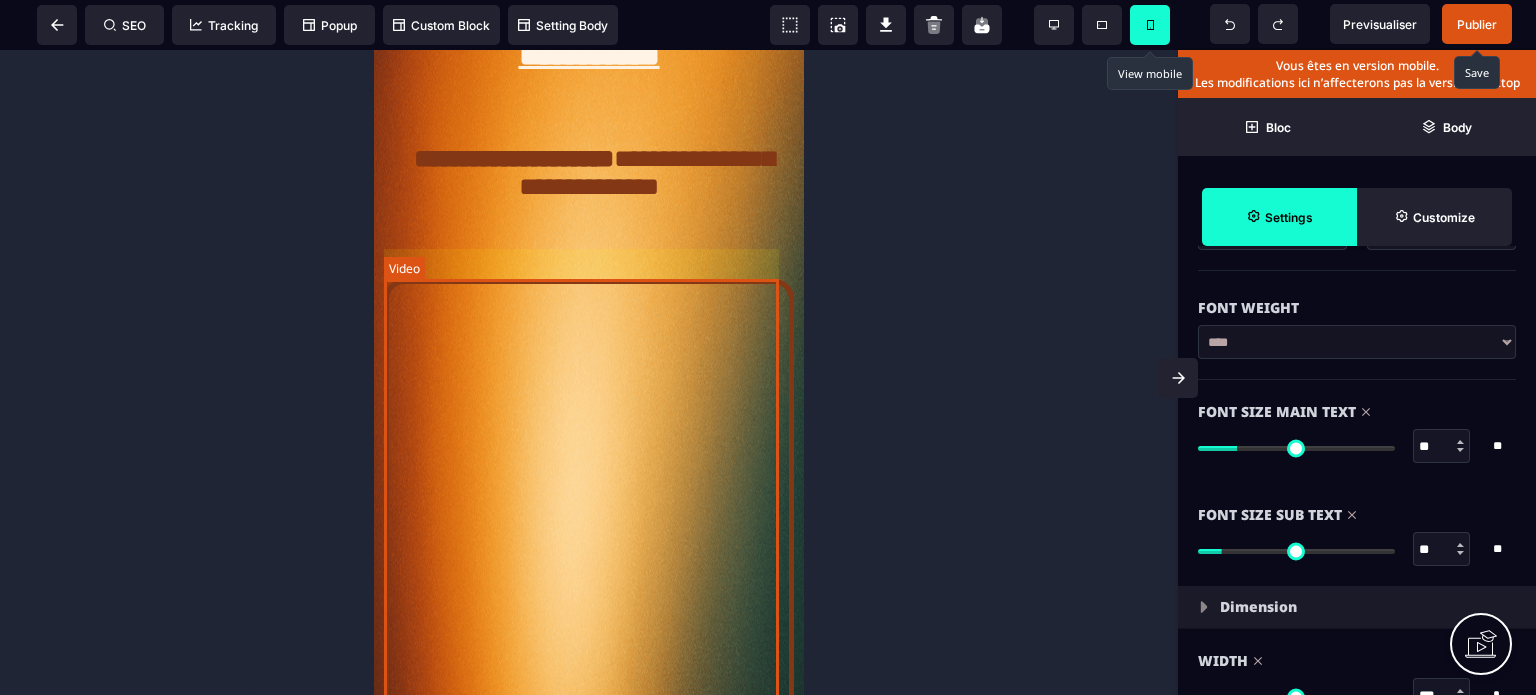 scroll, scrollTop: 0, scrollLeft: 0, axis: both 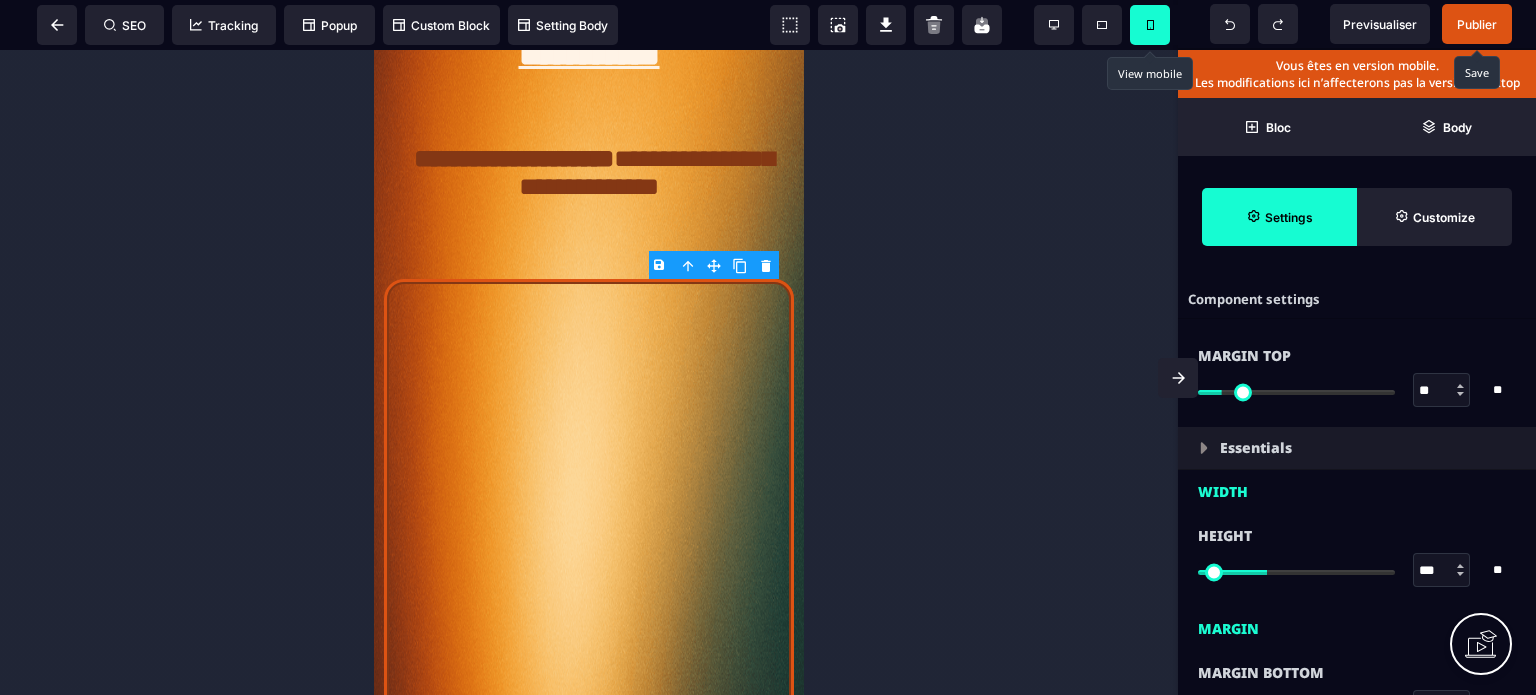 drag, startPoint x: 1426, startPoint y: 571, endPoint x: 1397, endPoint y: 574, distance: 29.15476 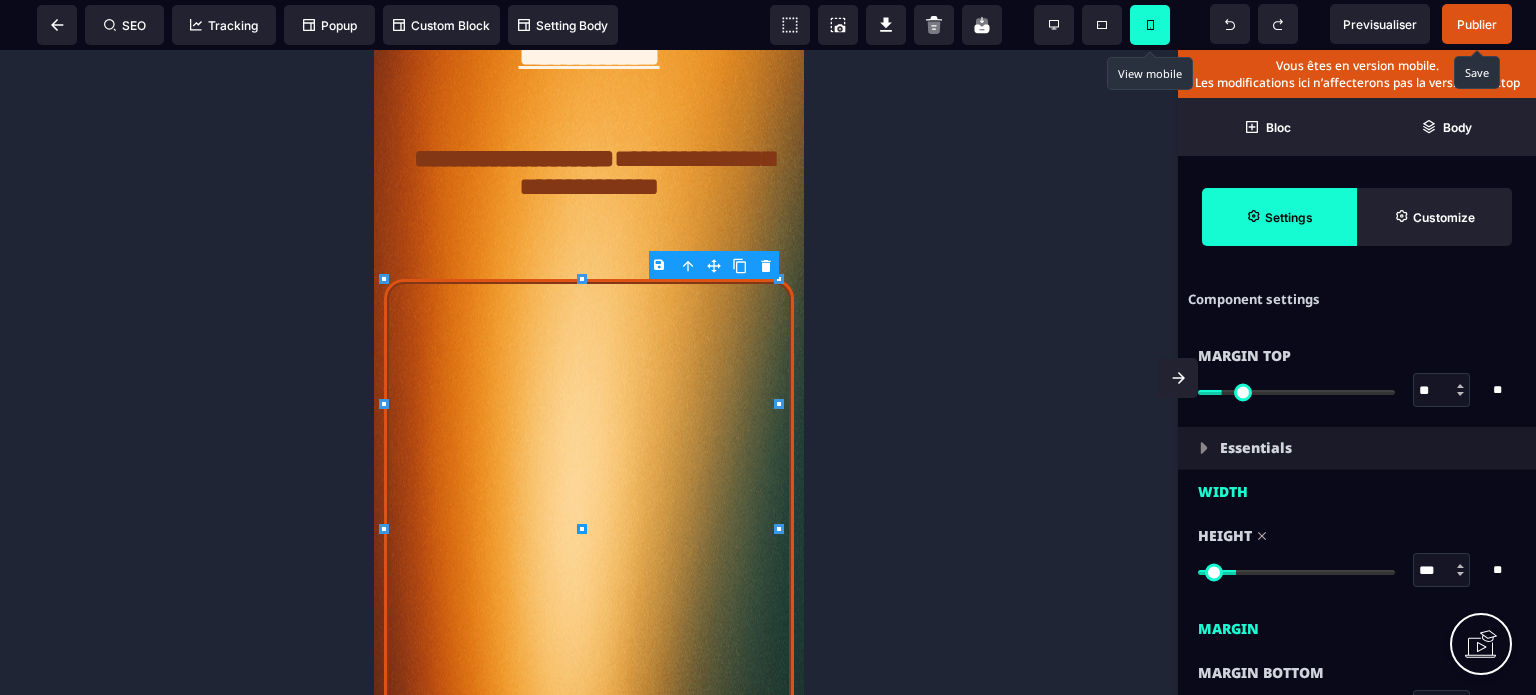 click on "Height
***
*
* * **
All" at bounding box center (1357, 555) 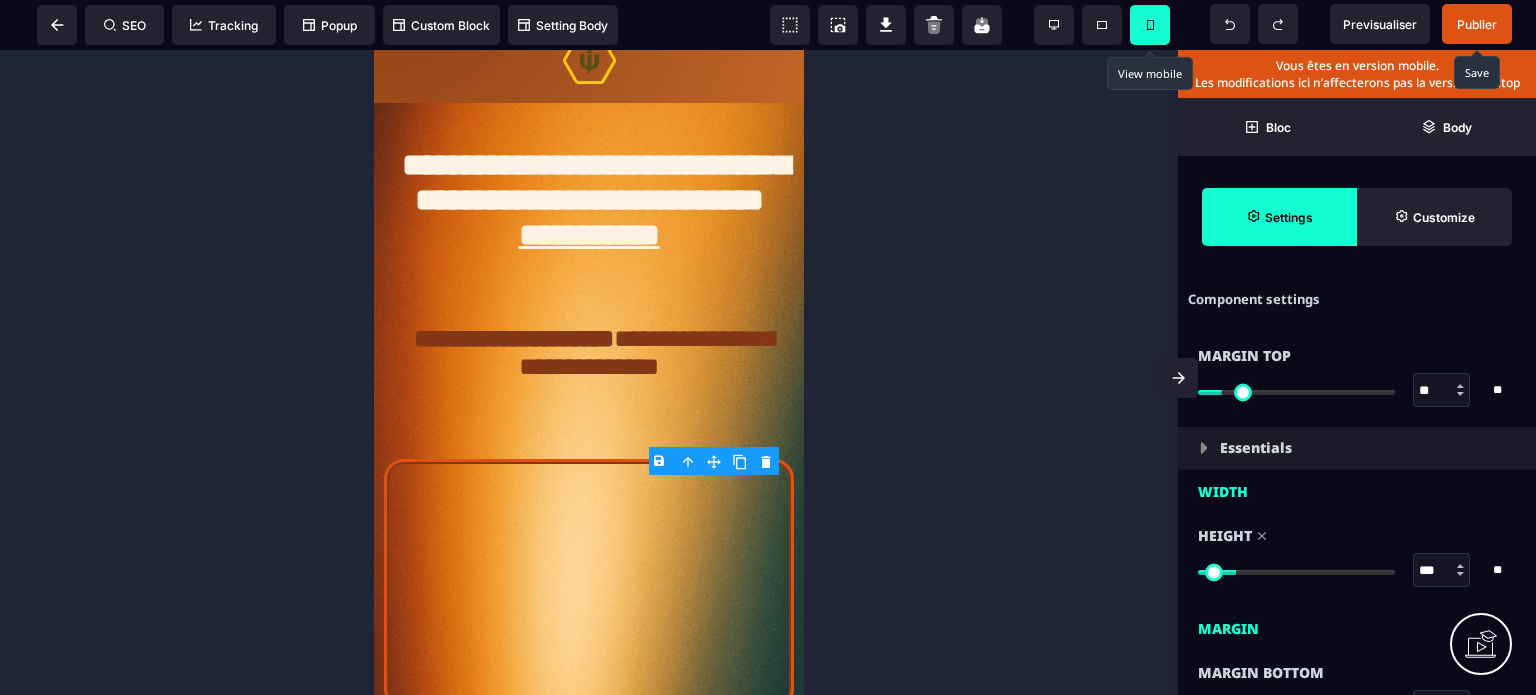 scroll, scrollTop: 8, scrollLeft: 0, axis: vertical 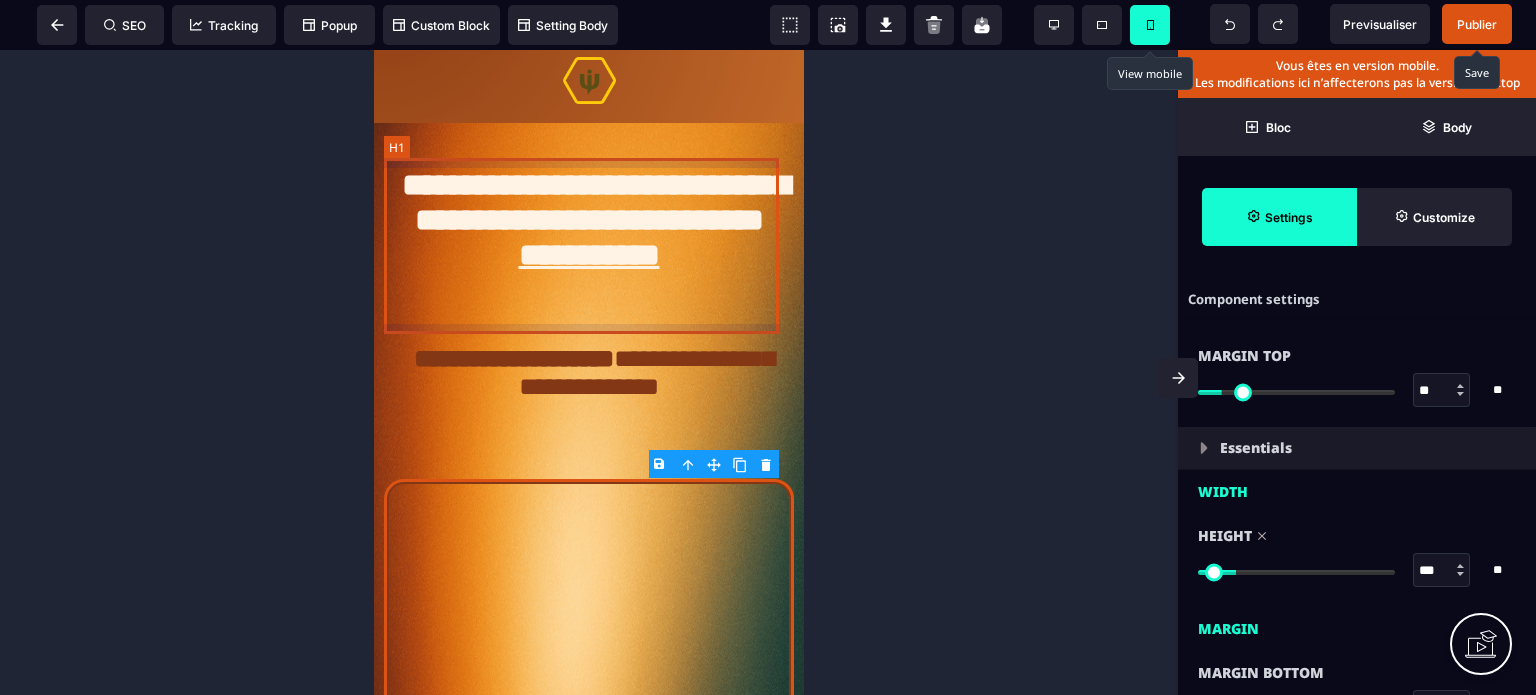 click on "**********" at bounding box center (588, 246) 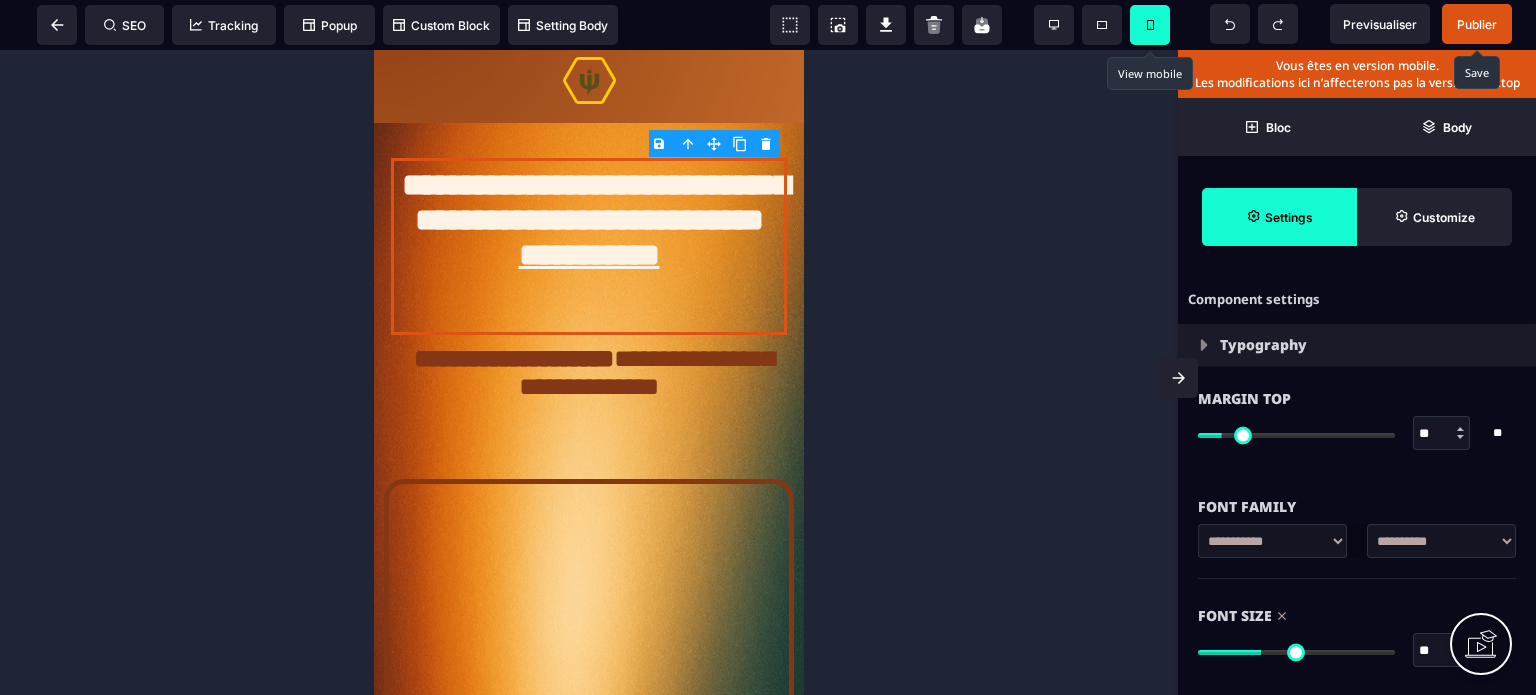 drag, startPoint x: 1436, startPoint y: 656, endPoint x: 1404, endPoint y: 657, distance: 32.01562 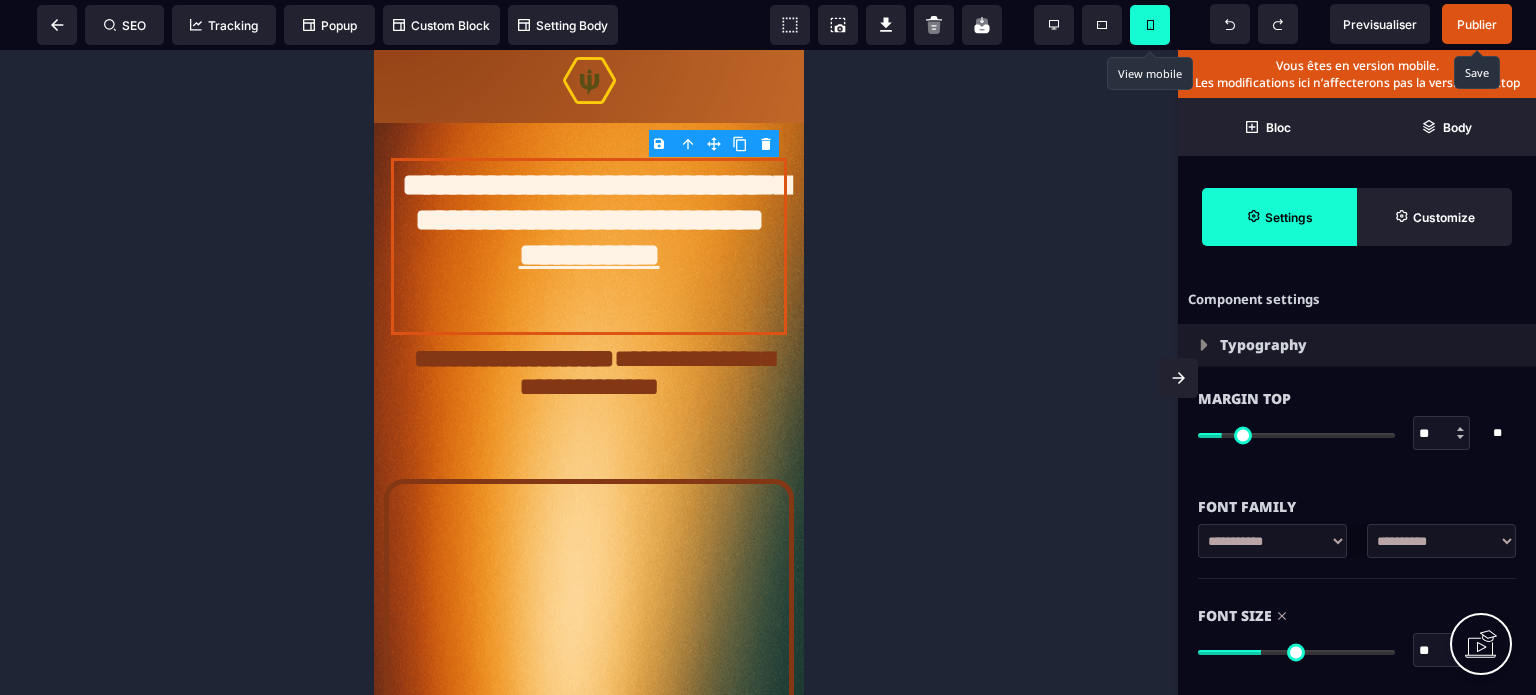 click on "**
*
**" at bounding box center (1357, 650) 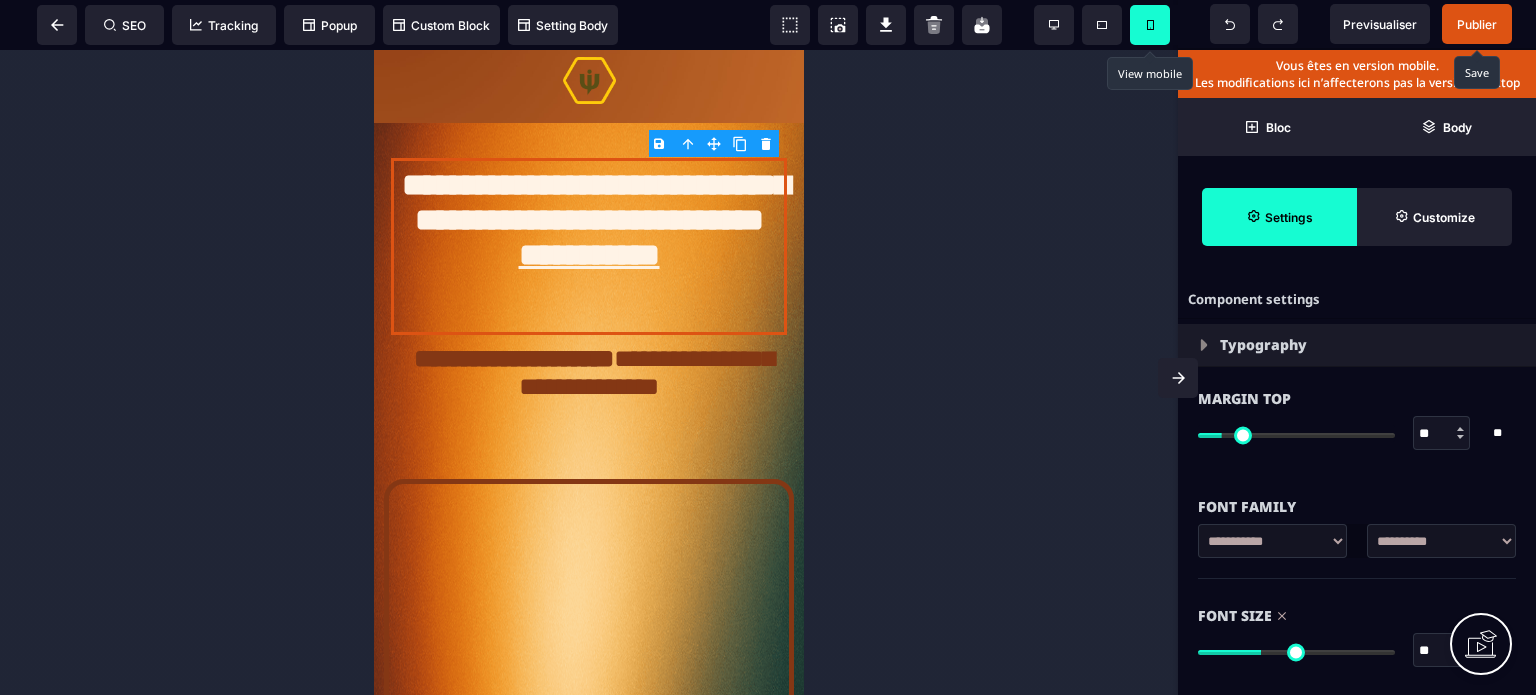 click on "Font Size" at bounding box center (1357, 616) 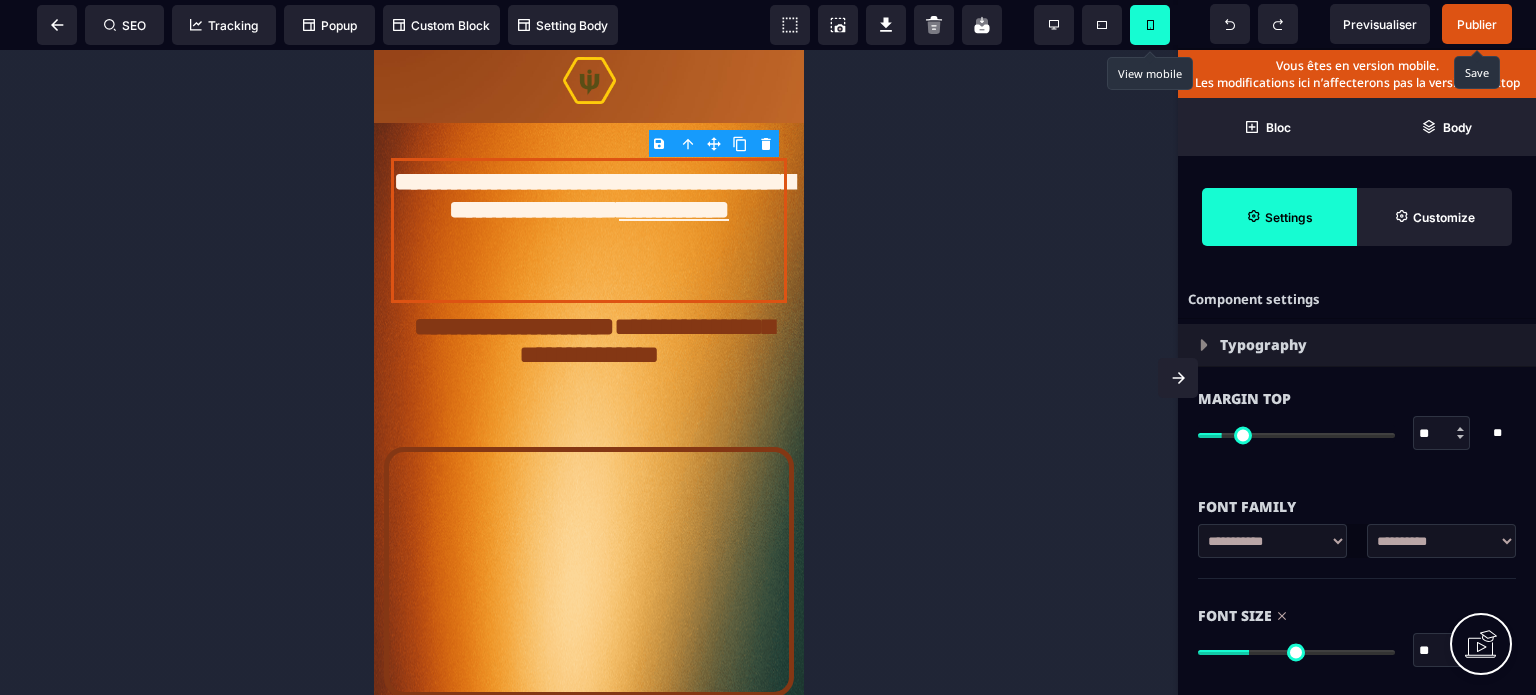 drag, startPoint x: 1436, startPoint y: 655, endPoint x: 1424, endPoint y: 655, distance: 12 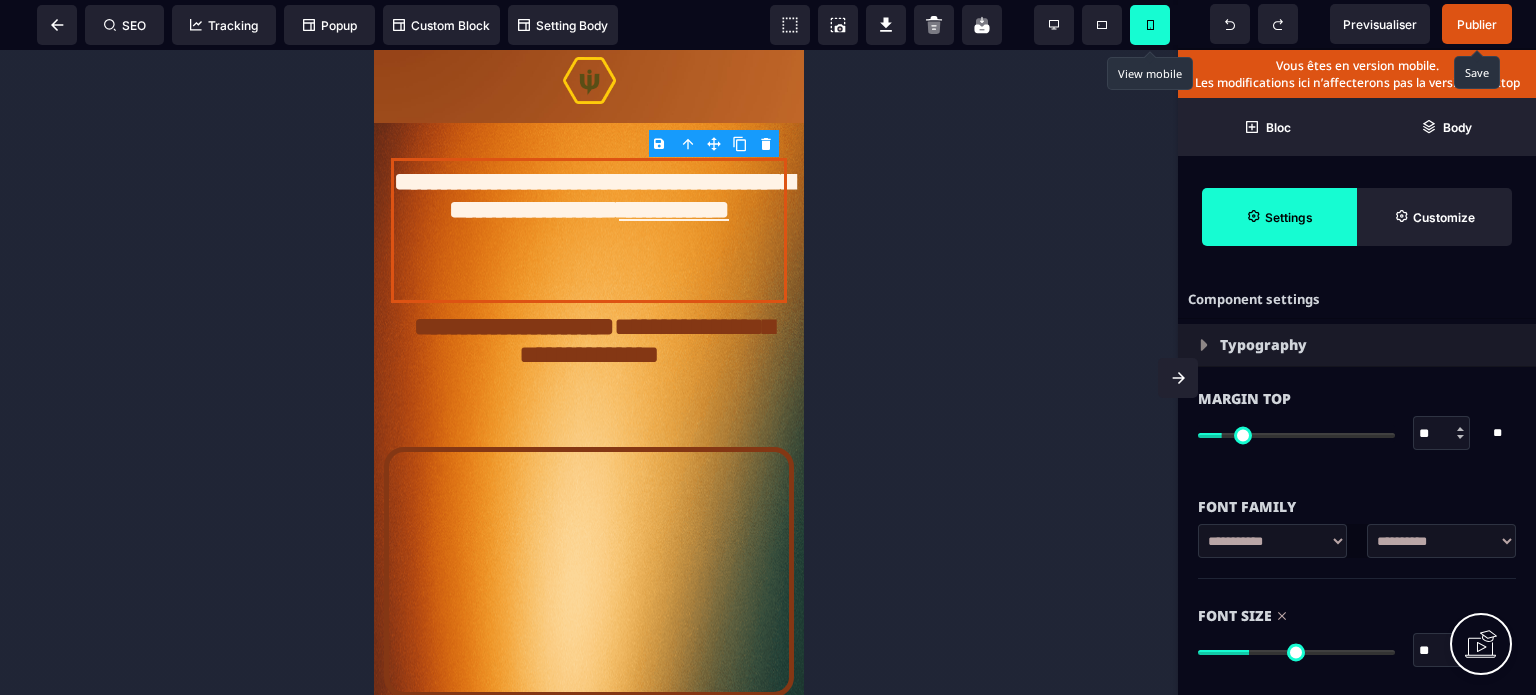 click on "**" at bounding box center (1442, 651) 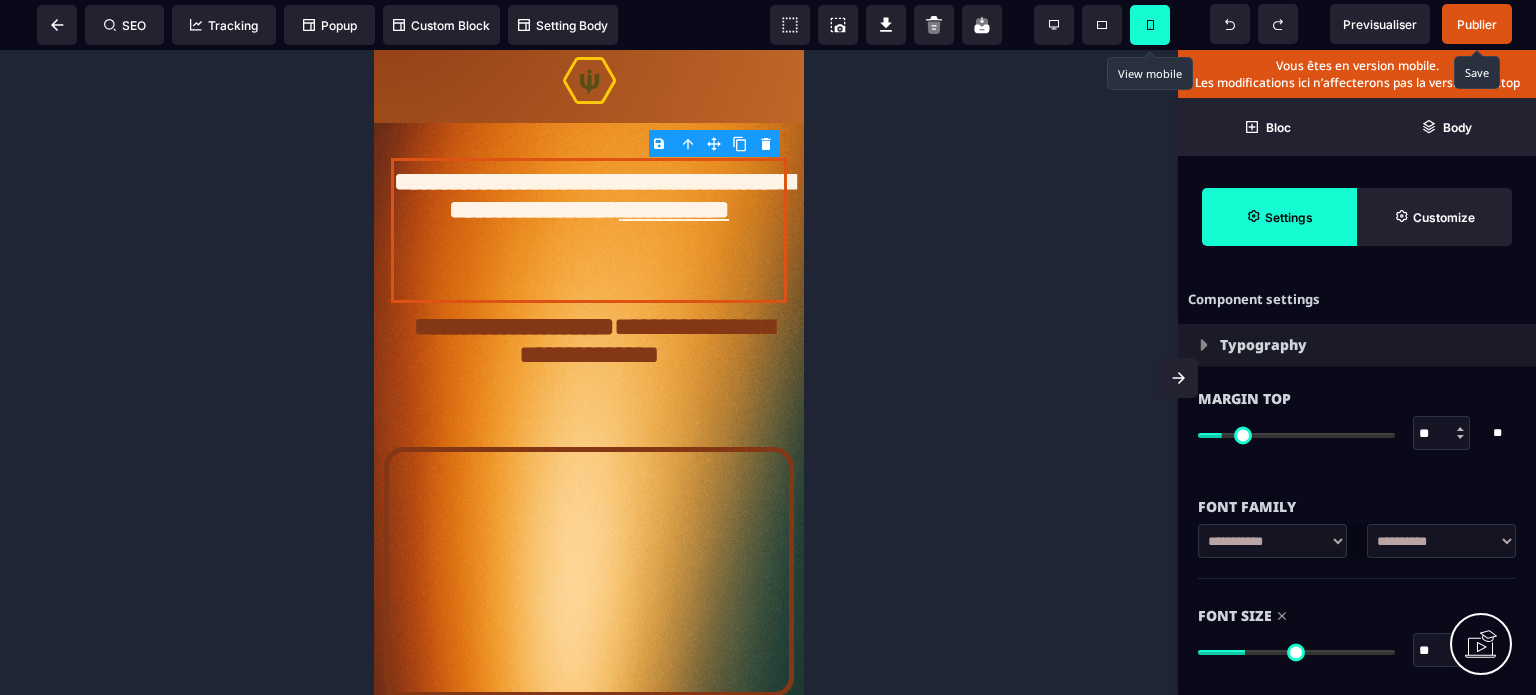 click on "Font Size
**
*
**
All" at bounding box center [1357, 635] 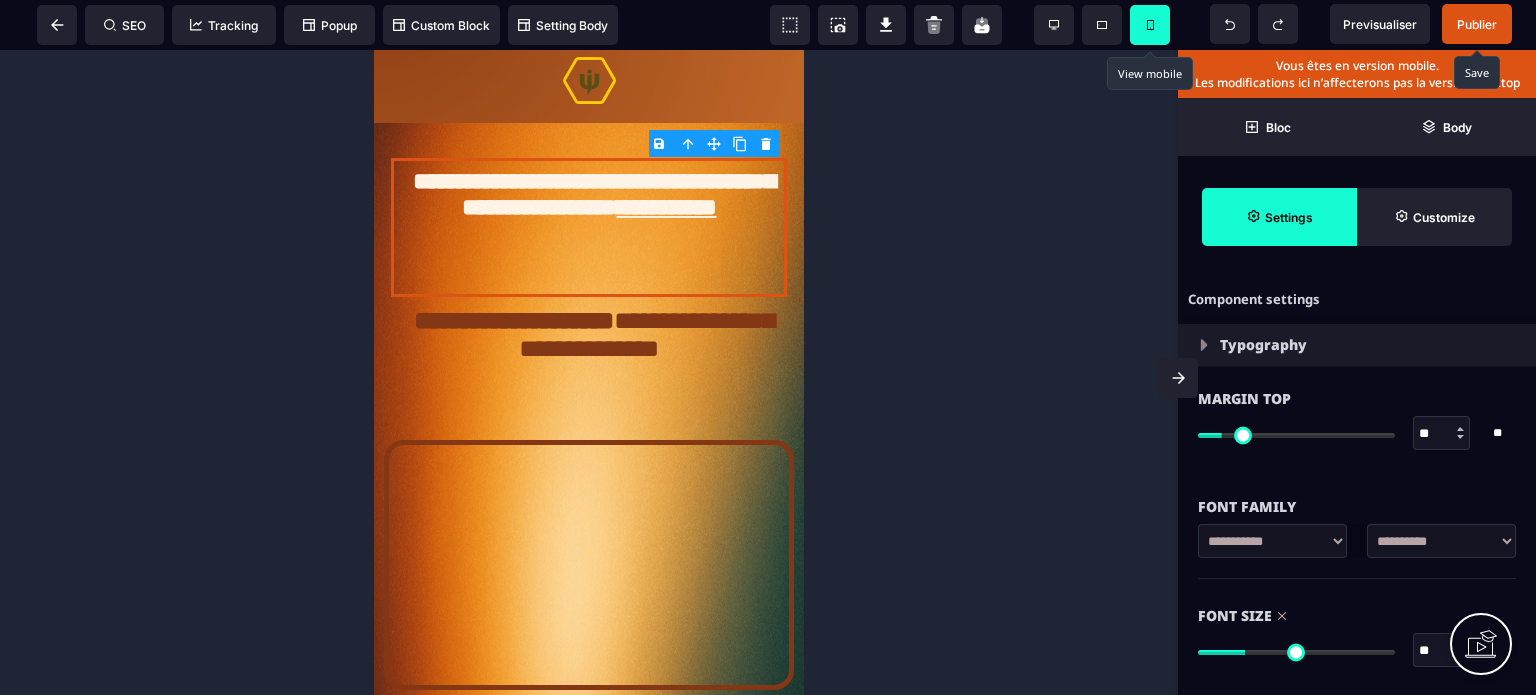 drag, startPoint x: 1436, startPoint y: 651, endPoint x: 1426, endPoint y: 654, distance: 10.440307 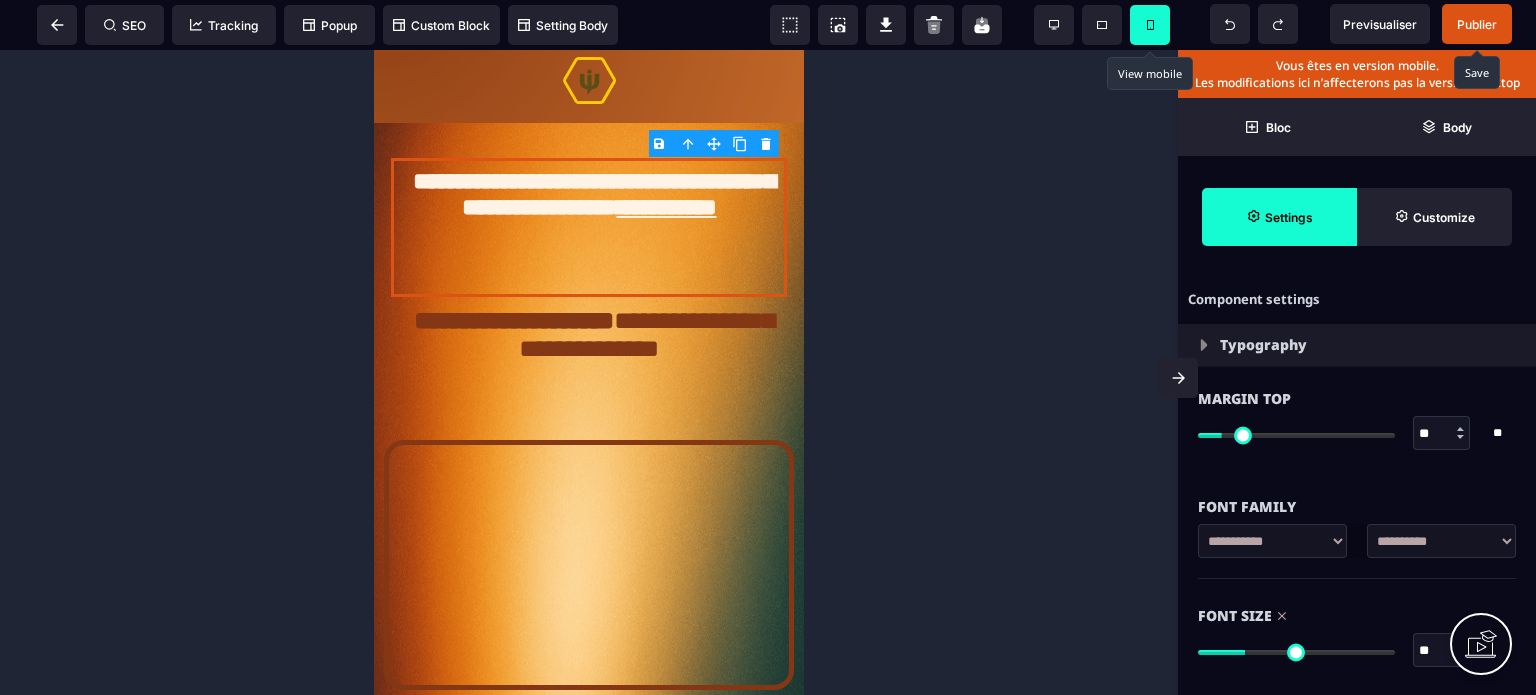click on "**" at bounding box center [1442, 651] 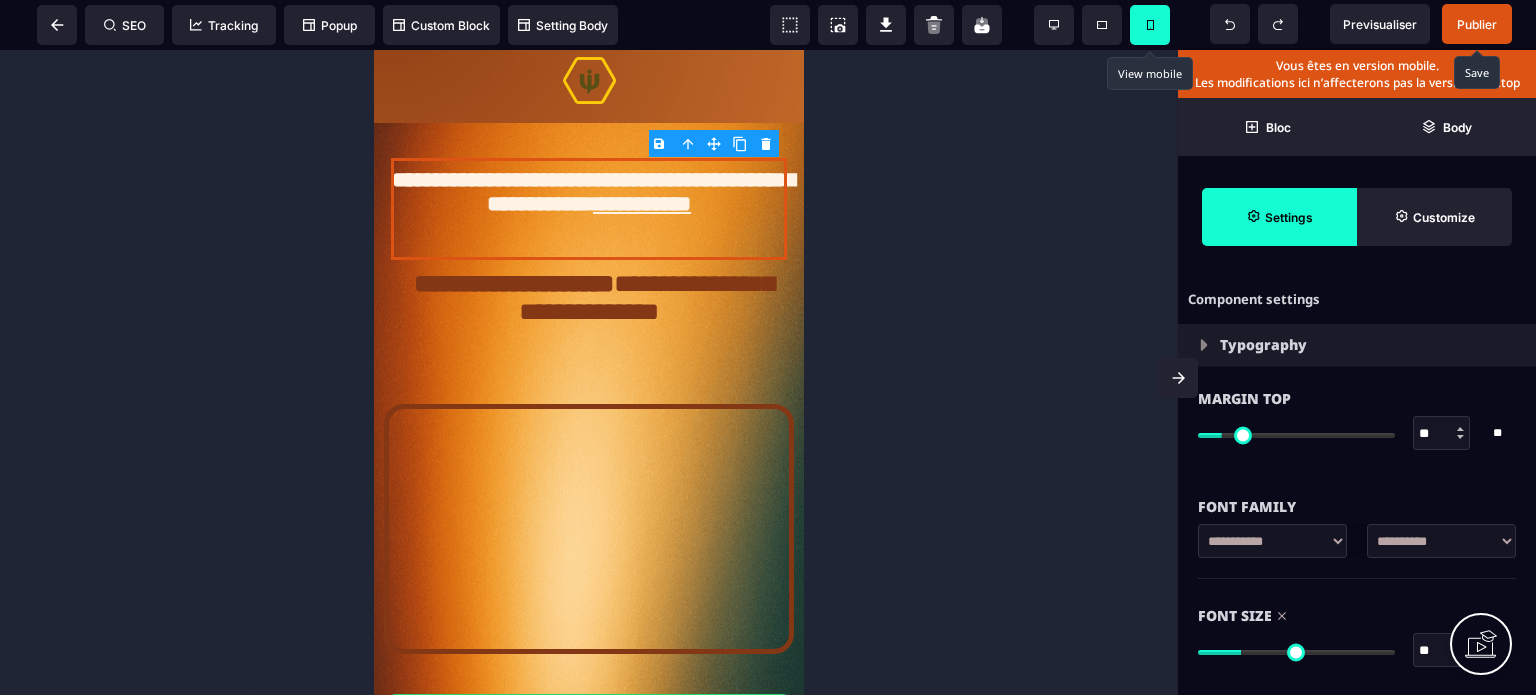 click on "Font Size
**
*
**
All" at bounding box center [1357, 635] 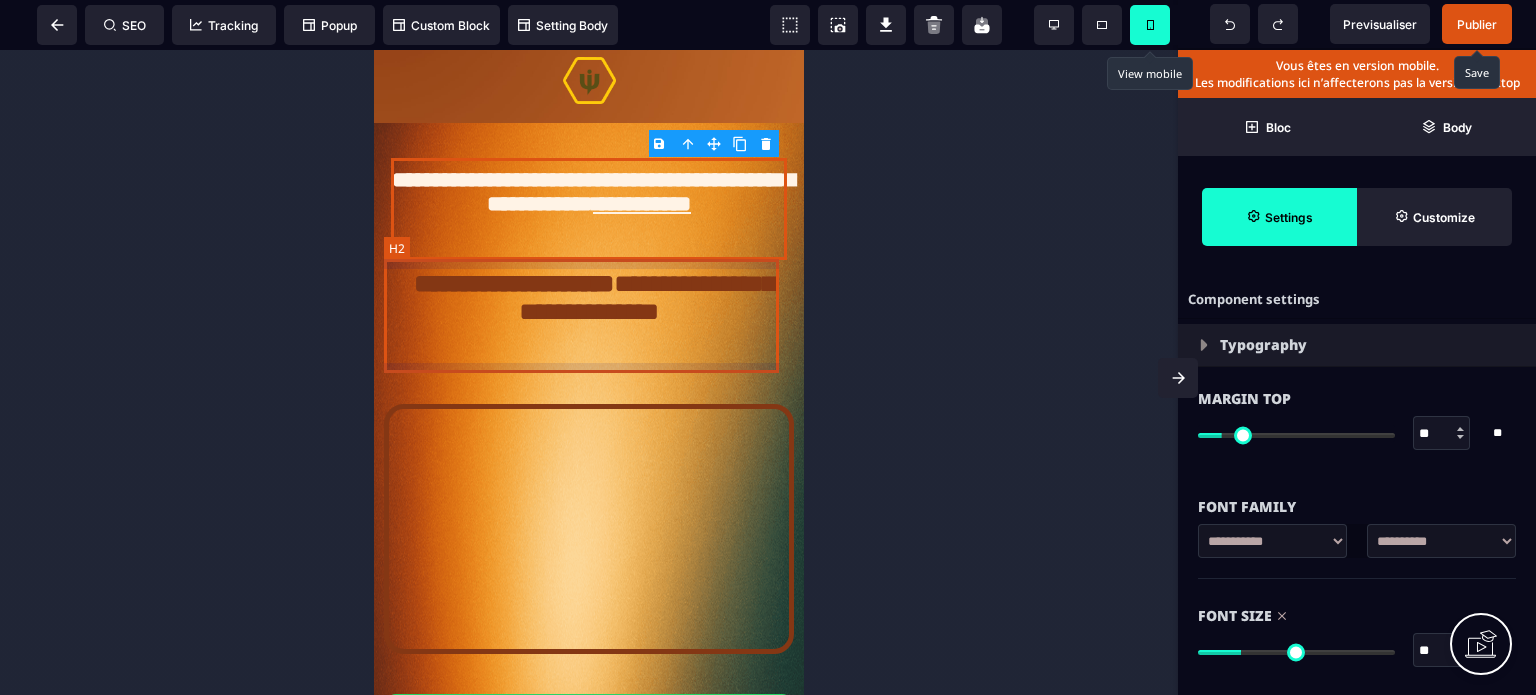 click on "**********" at bounding box center [588, 317] 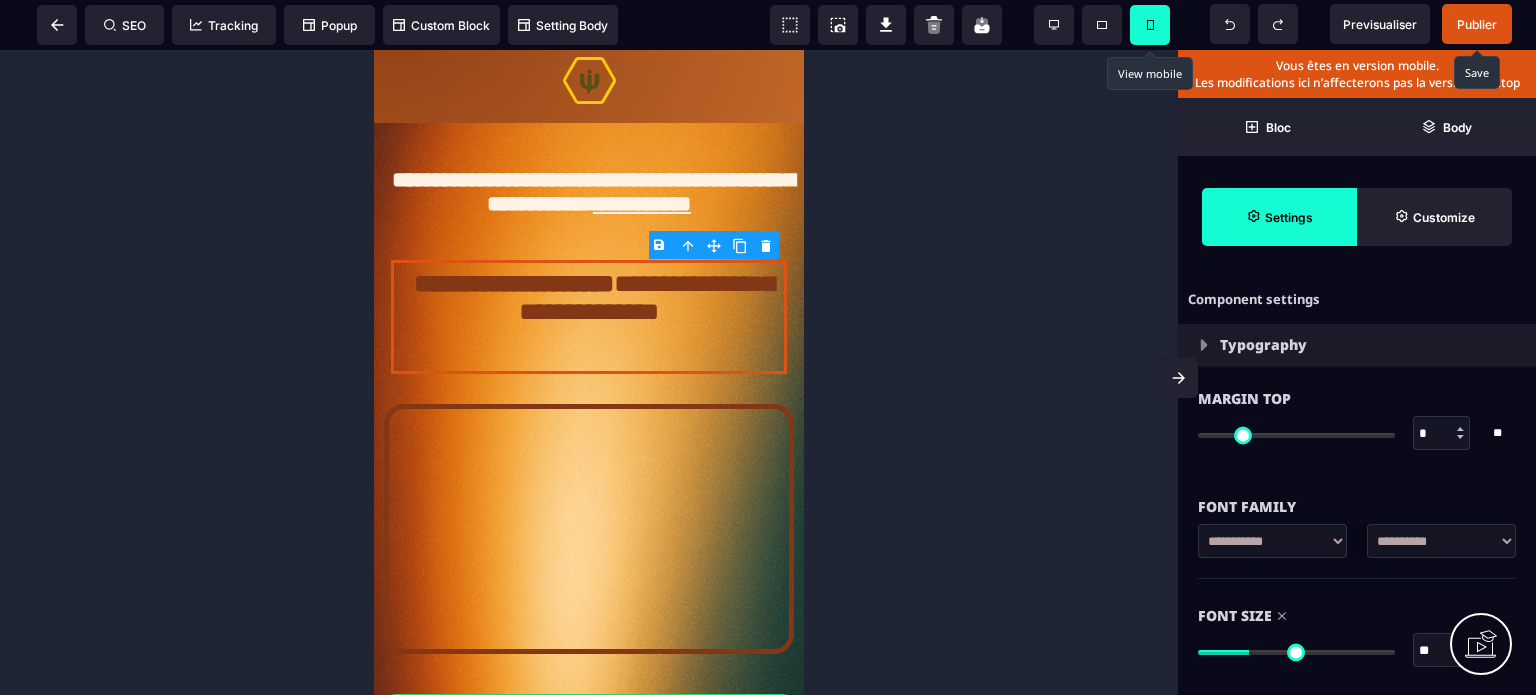 drag, startPoint x: 1436, startPoint y: 645, endPoint x: 1427, endPoint y: 650, distance: 10.29563 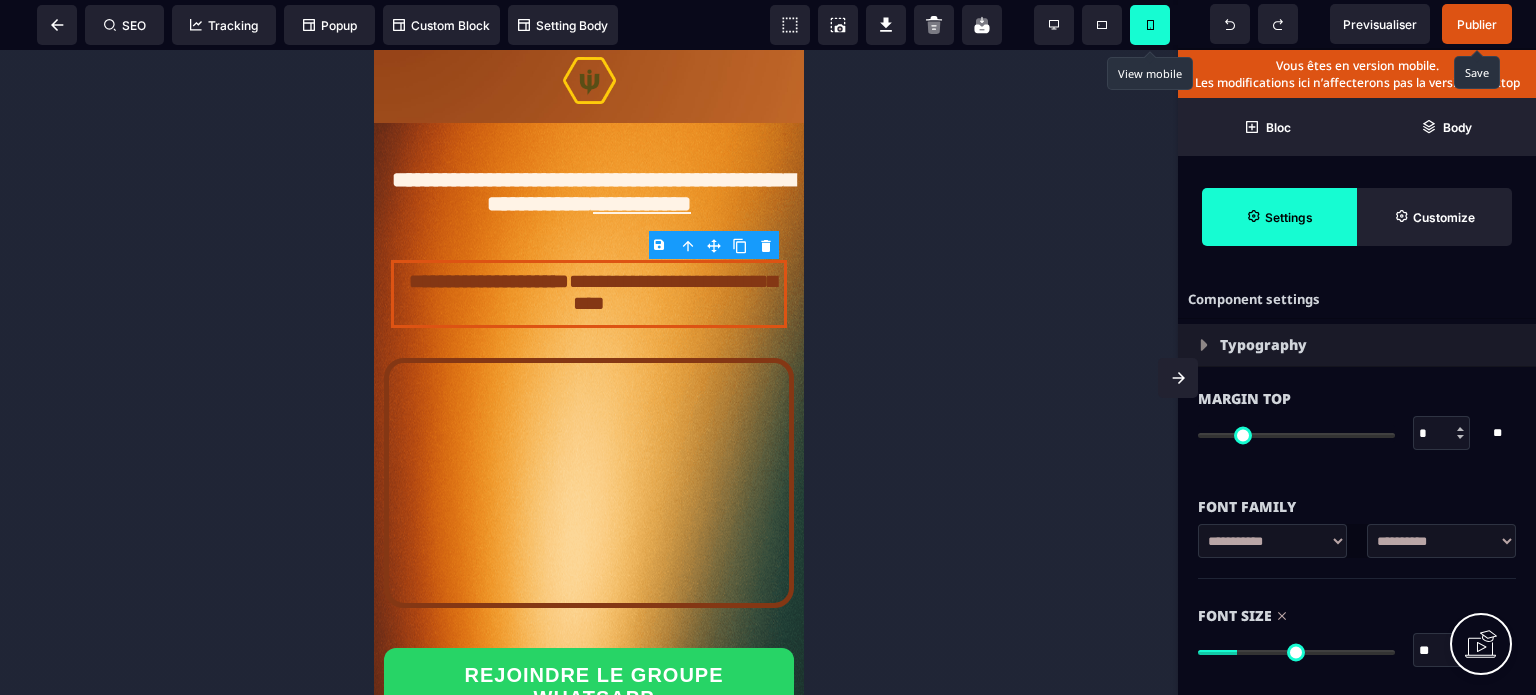 click on "Font Size
**
*
**
All" at bounding box center [1357, 635] 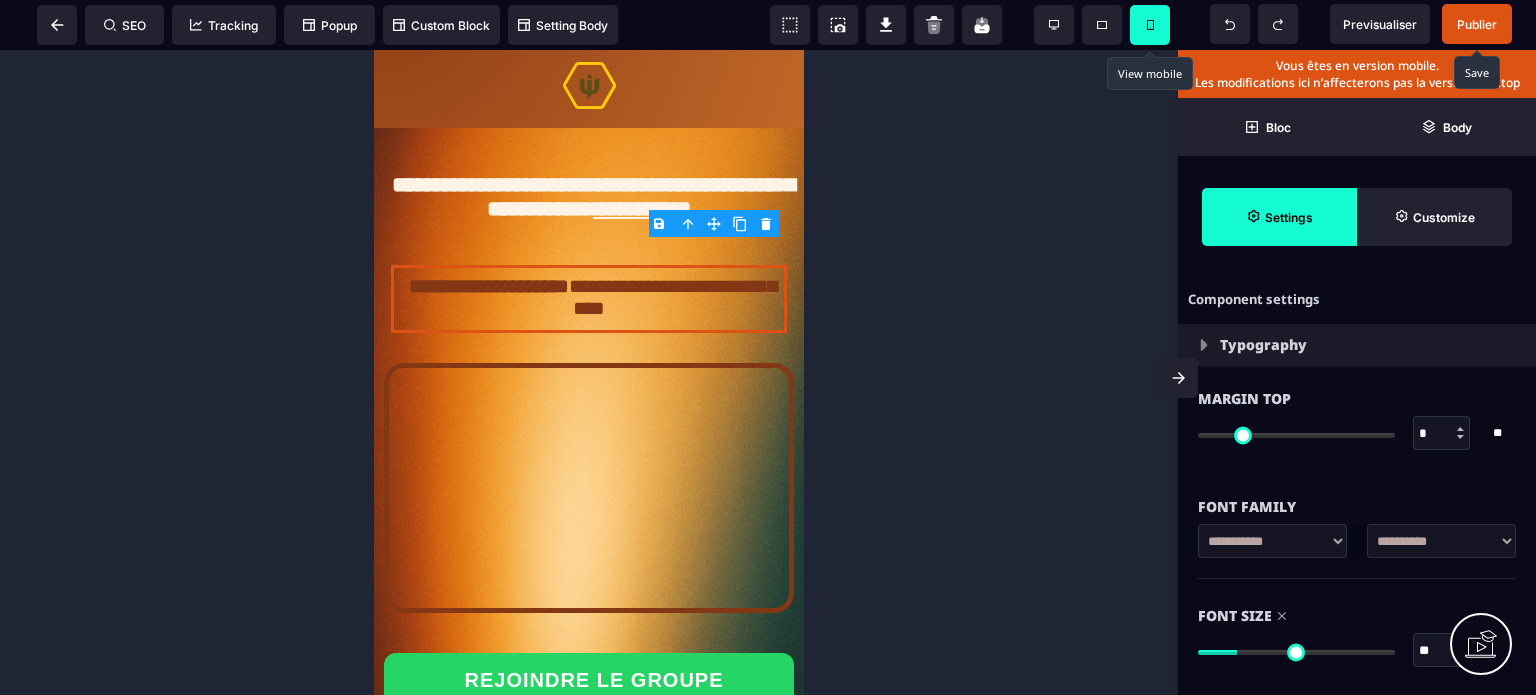 scroll, scrollTop: 0, scrollLeft: 0, axis: both 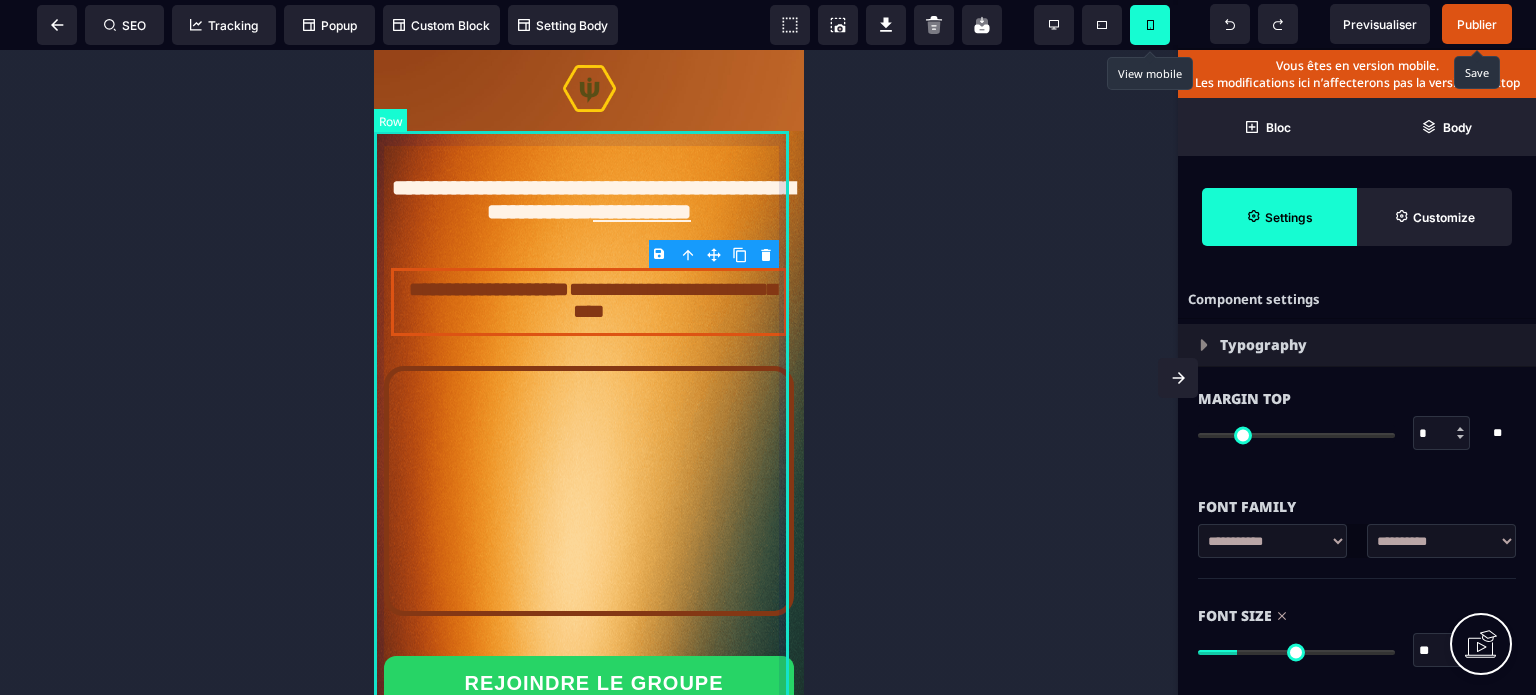 click on "**********" at bounding box center [589, 584] 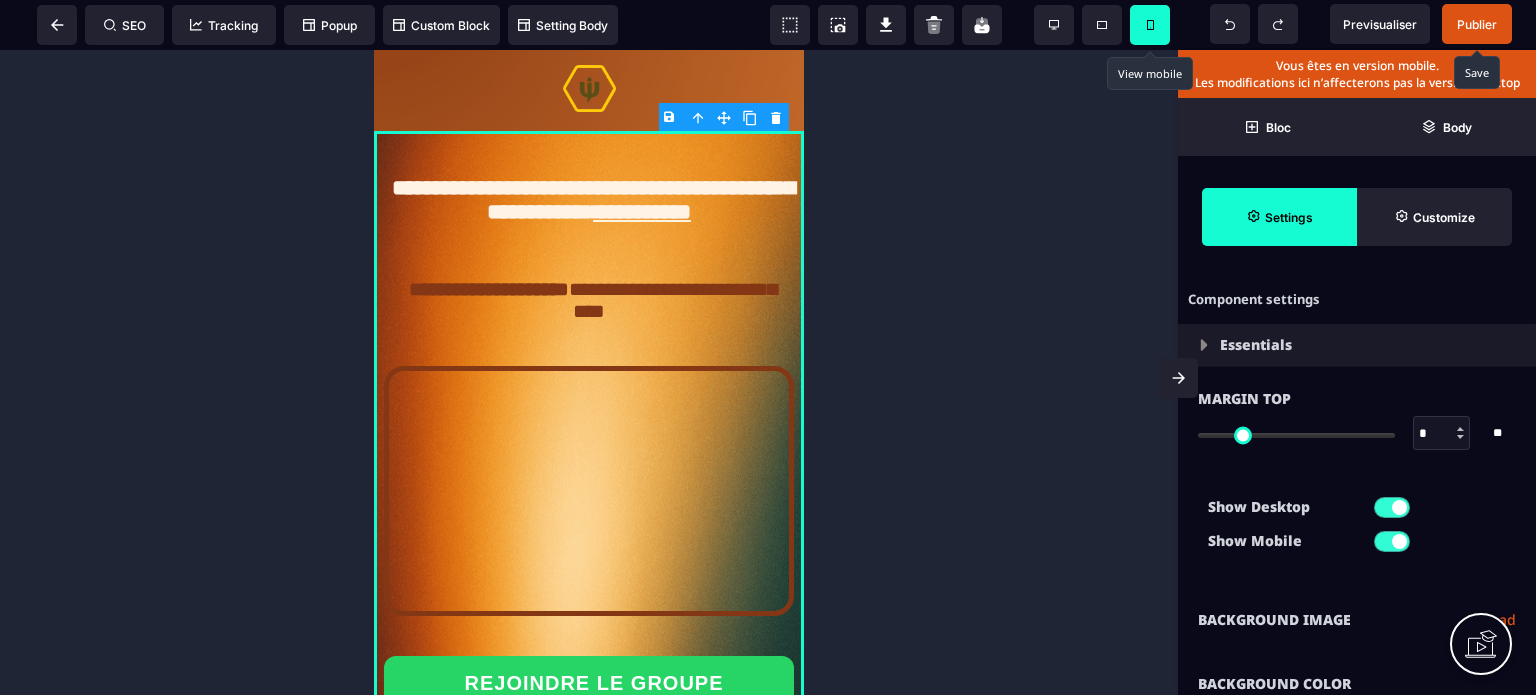 click on "Publier" at bounding box center [1477, 24] 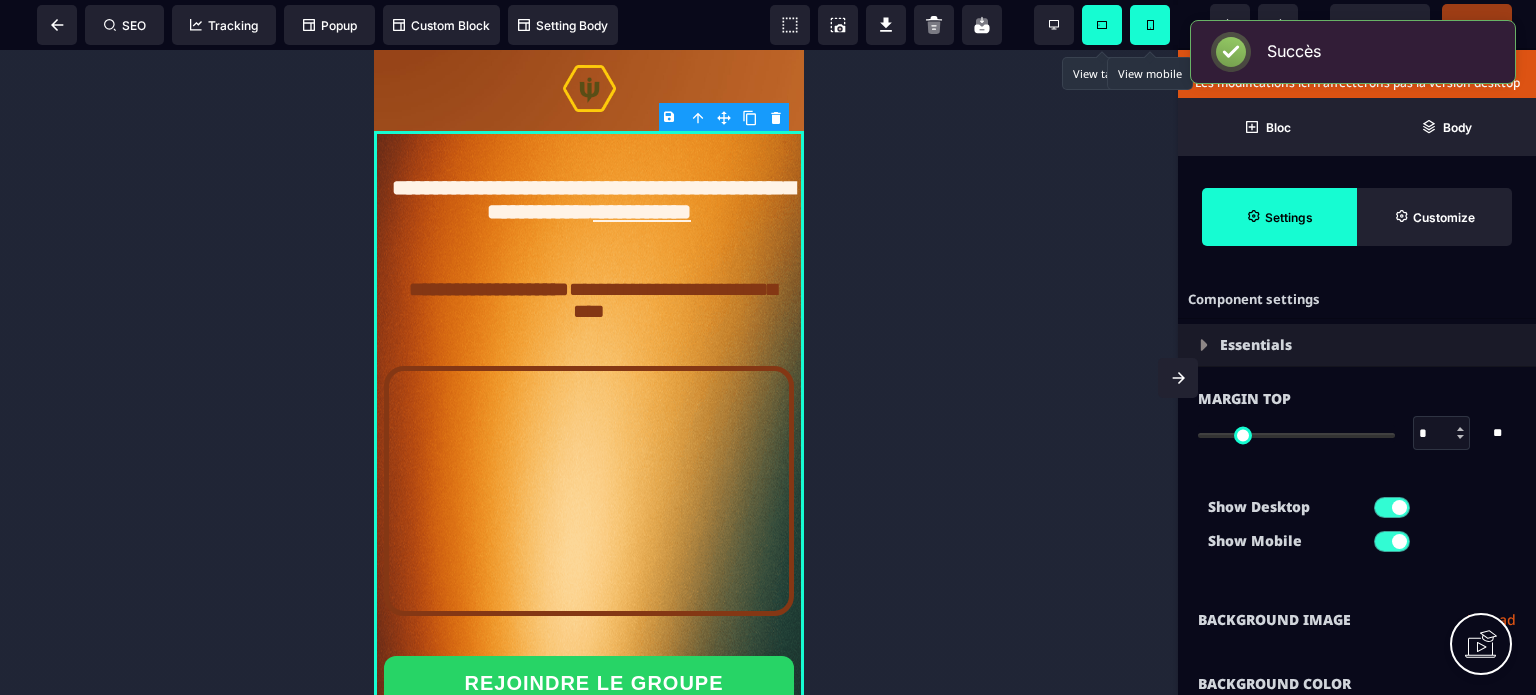 click 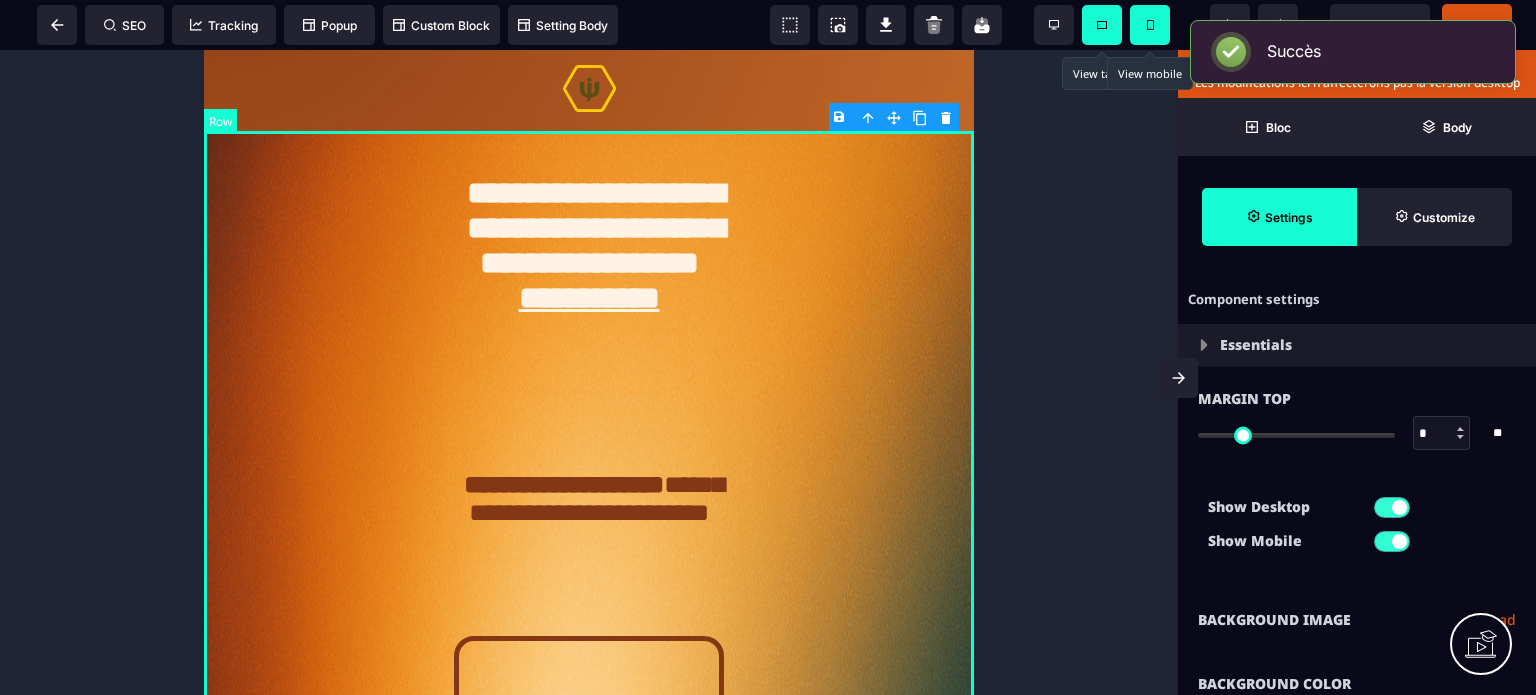 click on "**********" at bounding box center [589, 947] 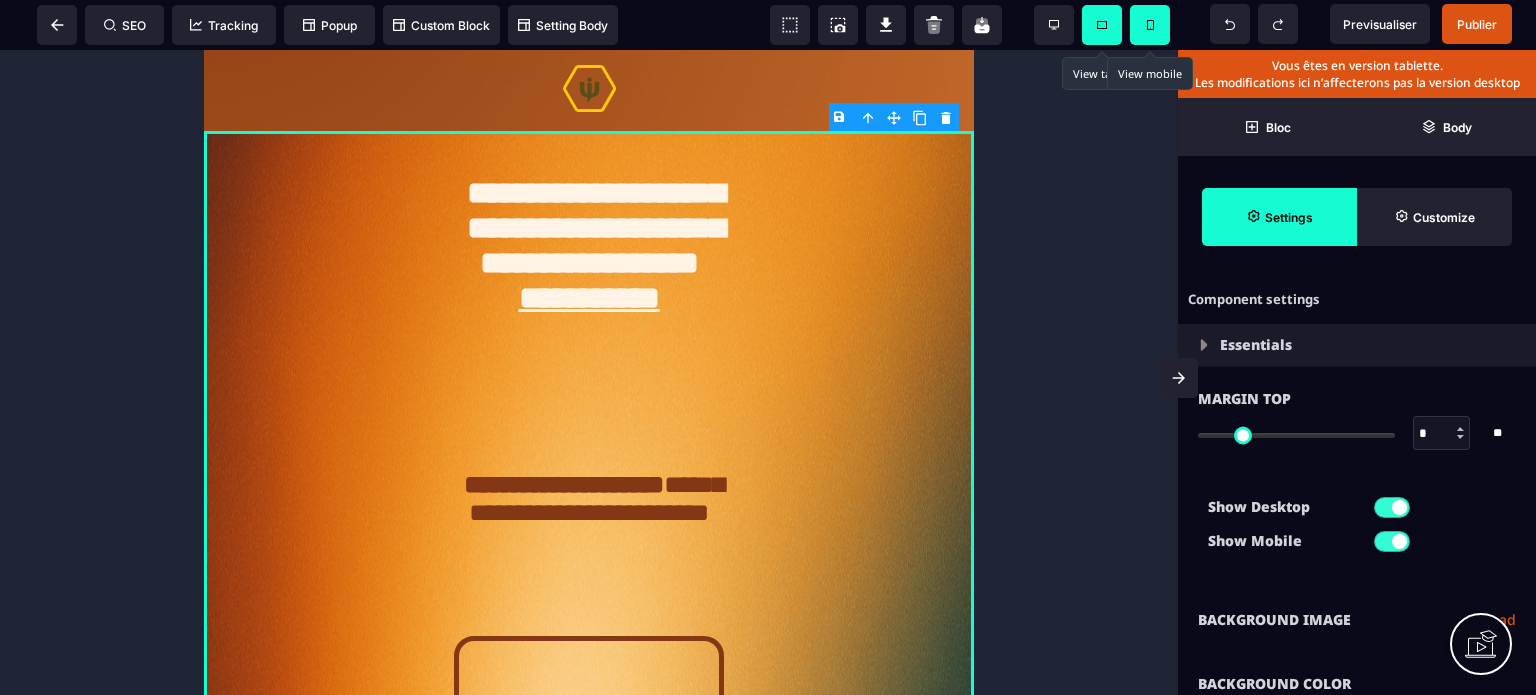 click on "**********" at bounding box center (1357, 620) 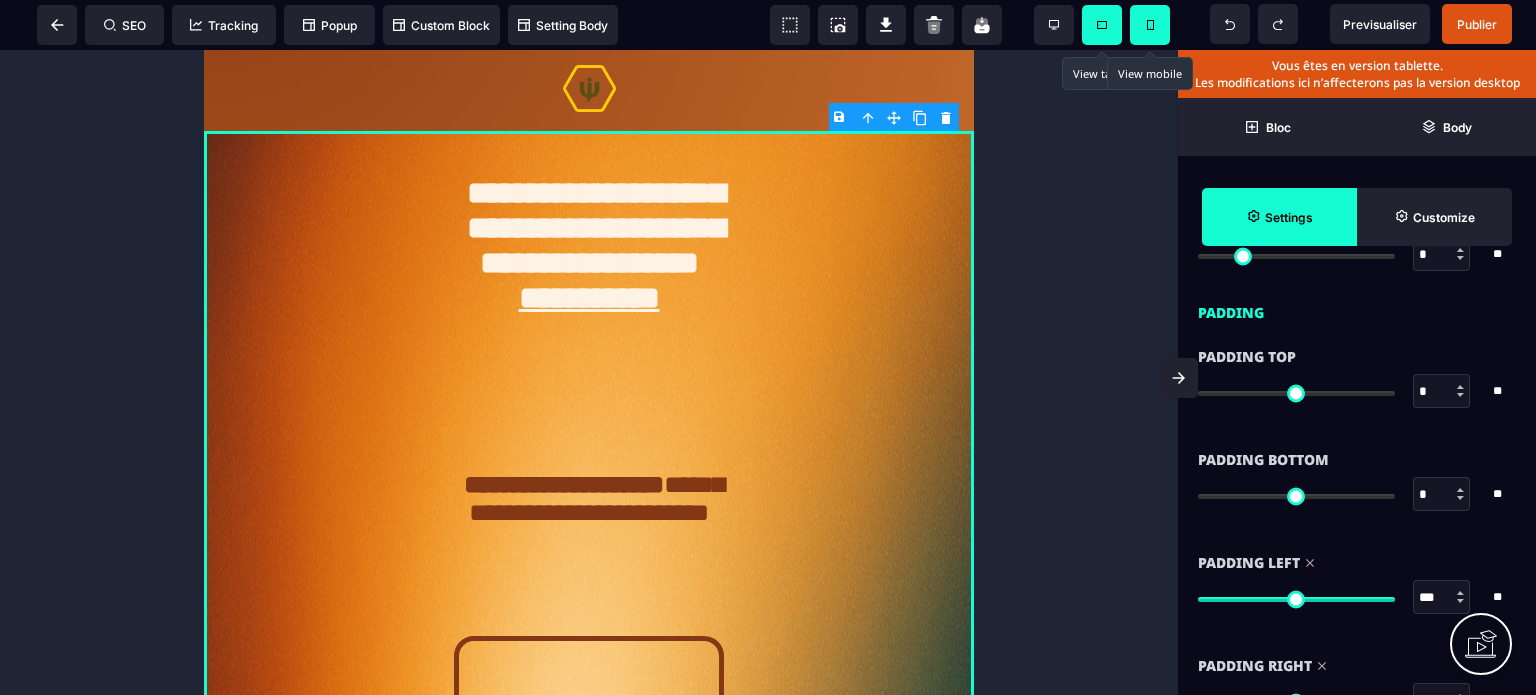 scroll, scrollTop: 1760, scrollLeft: 0, axis: vertical 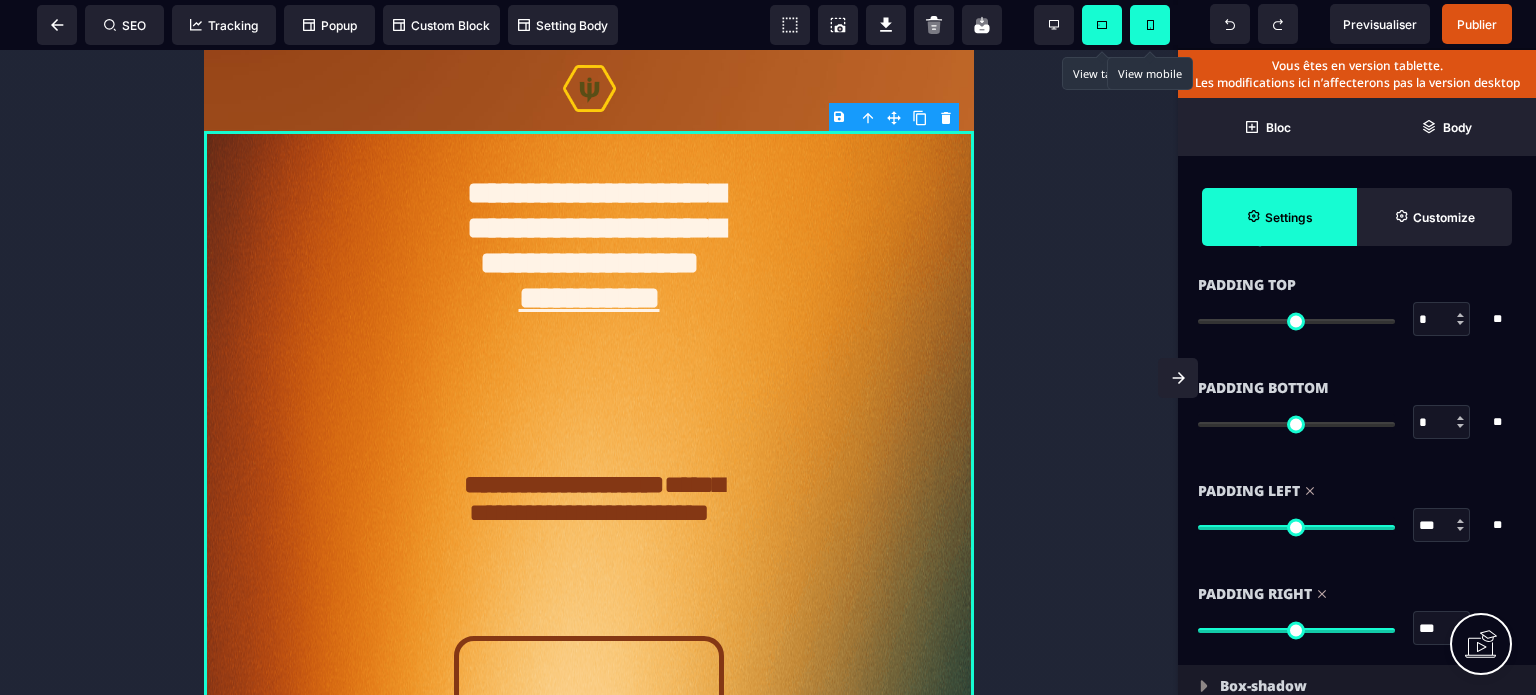 click on "***" at bounding box center [1442, 629] 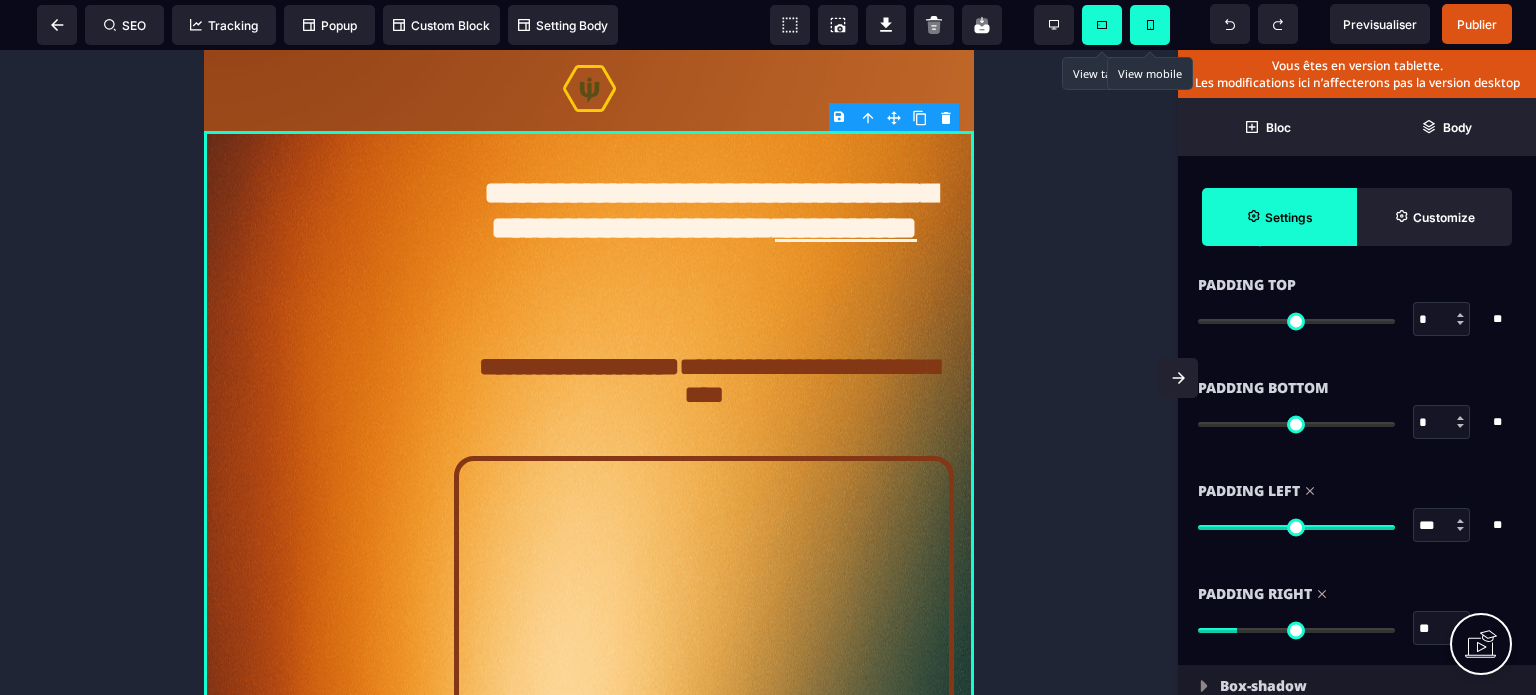 click on "***" at bounding box center (1442, 526) 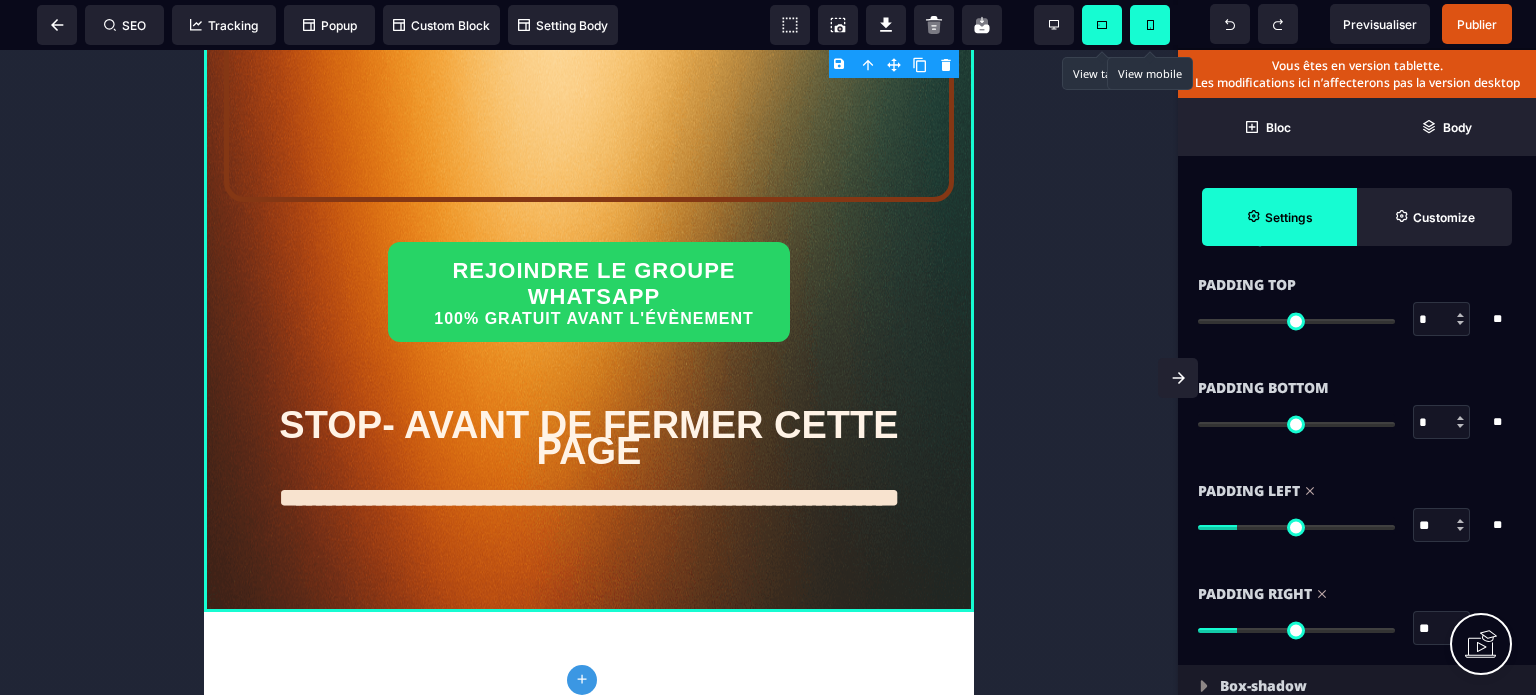 scroll, scrollTop: 670, scrollLeft: 0, axis: vertical 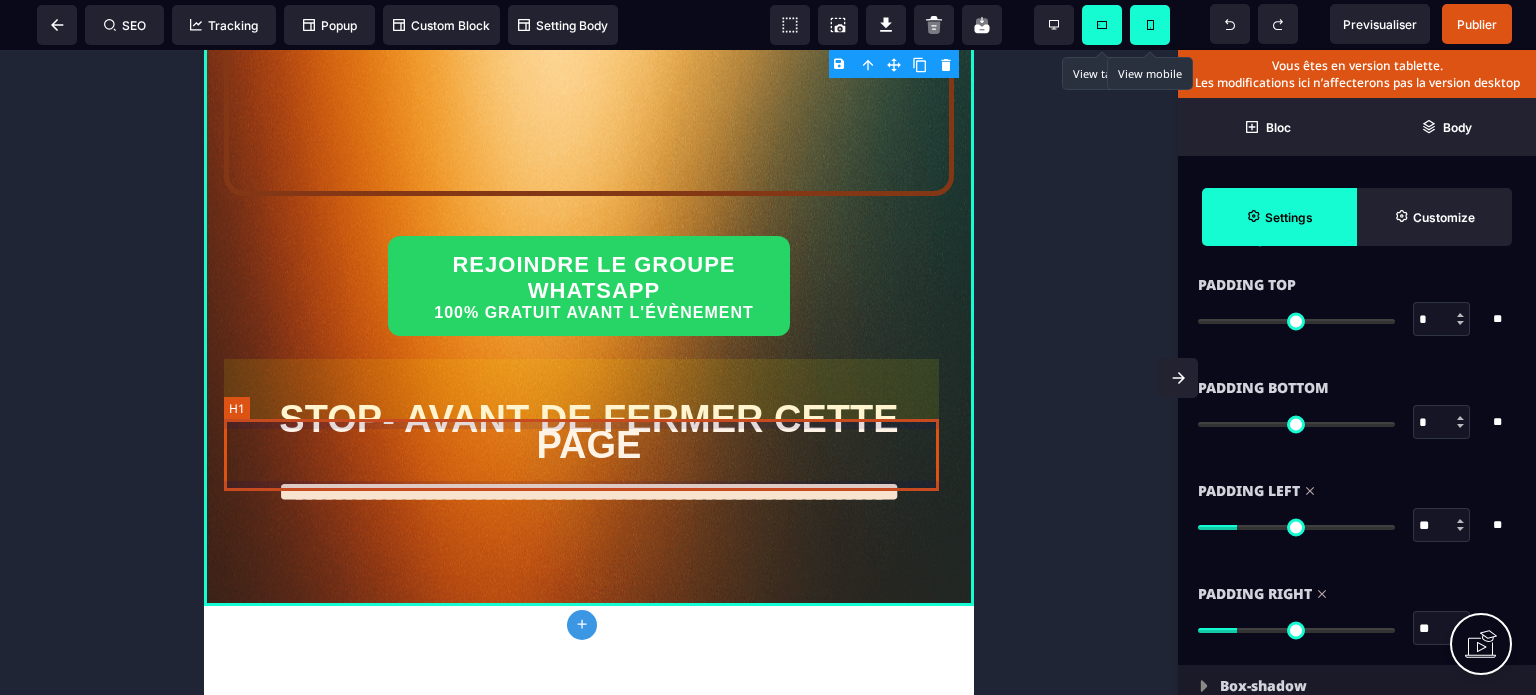 click on "STOP- AVANT DE FERMER CETTE PAGE" at bounding box center [589, 432] 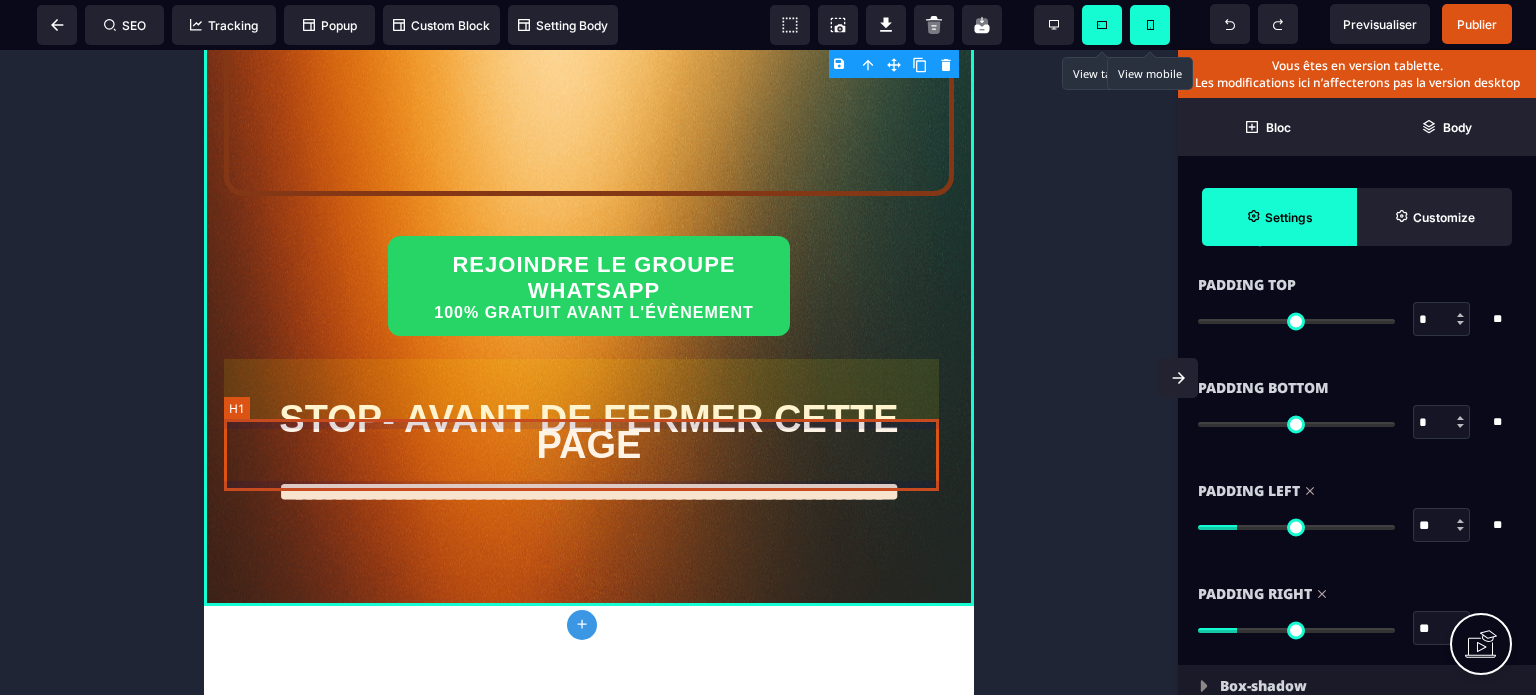 scroll, scrollTop: 0, scrollLeft: 0, axis: both 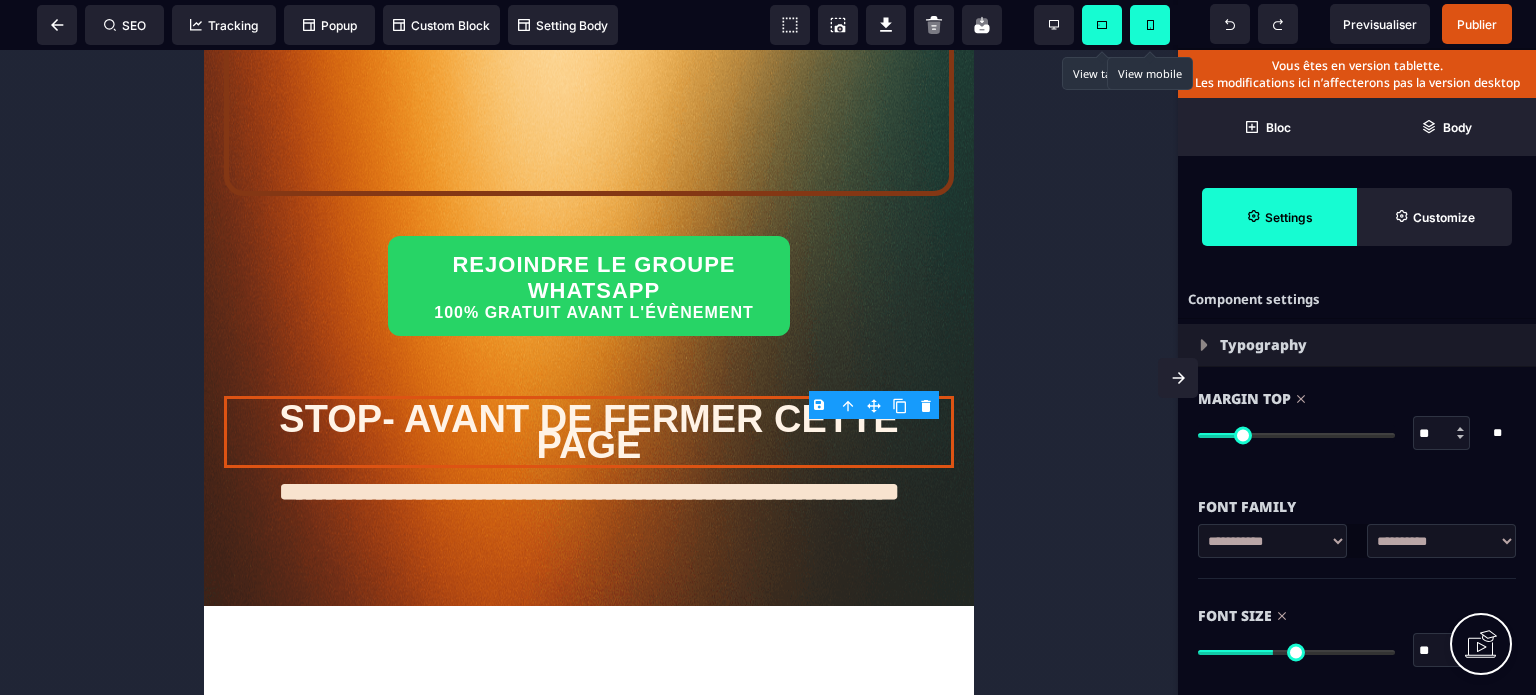 drag, startPoint x: 1441, startPoint y: 652, endPoint x: 1426, endPoint y: 652, distance: 15 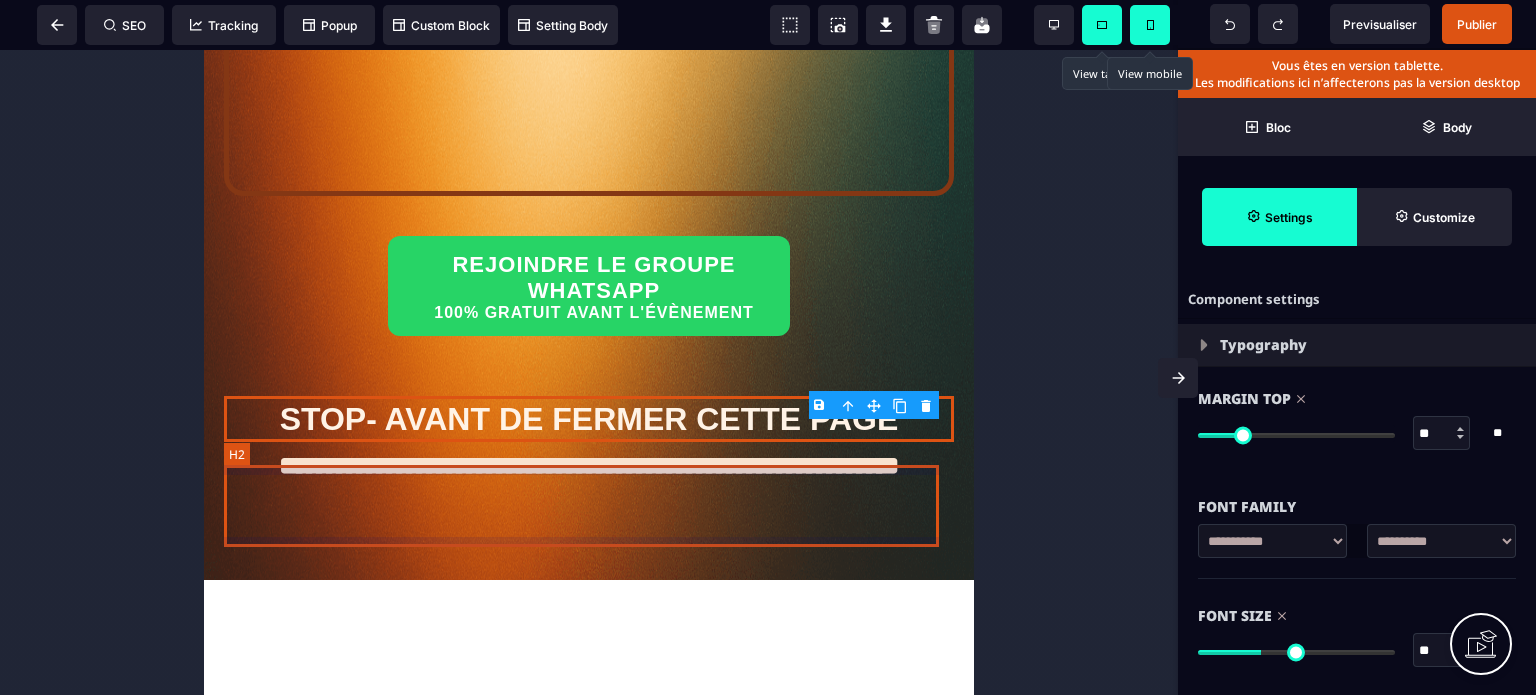click on "**********" at bounding box center [588, 483] 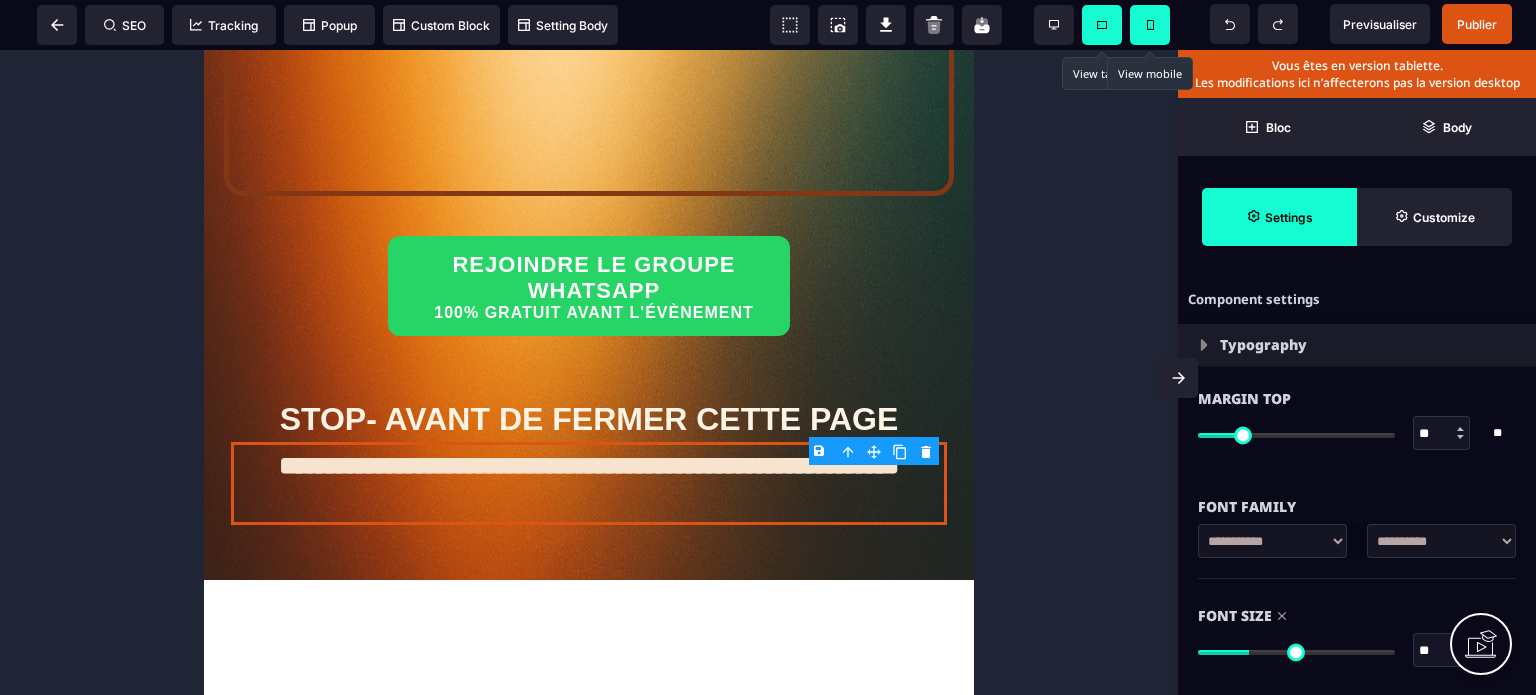click on "**" at bounding box center [1442, 651] 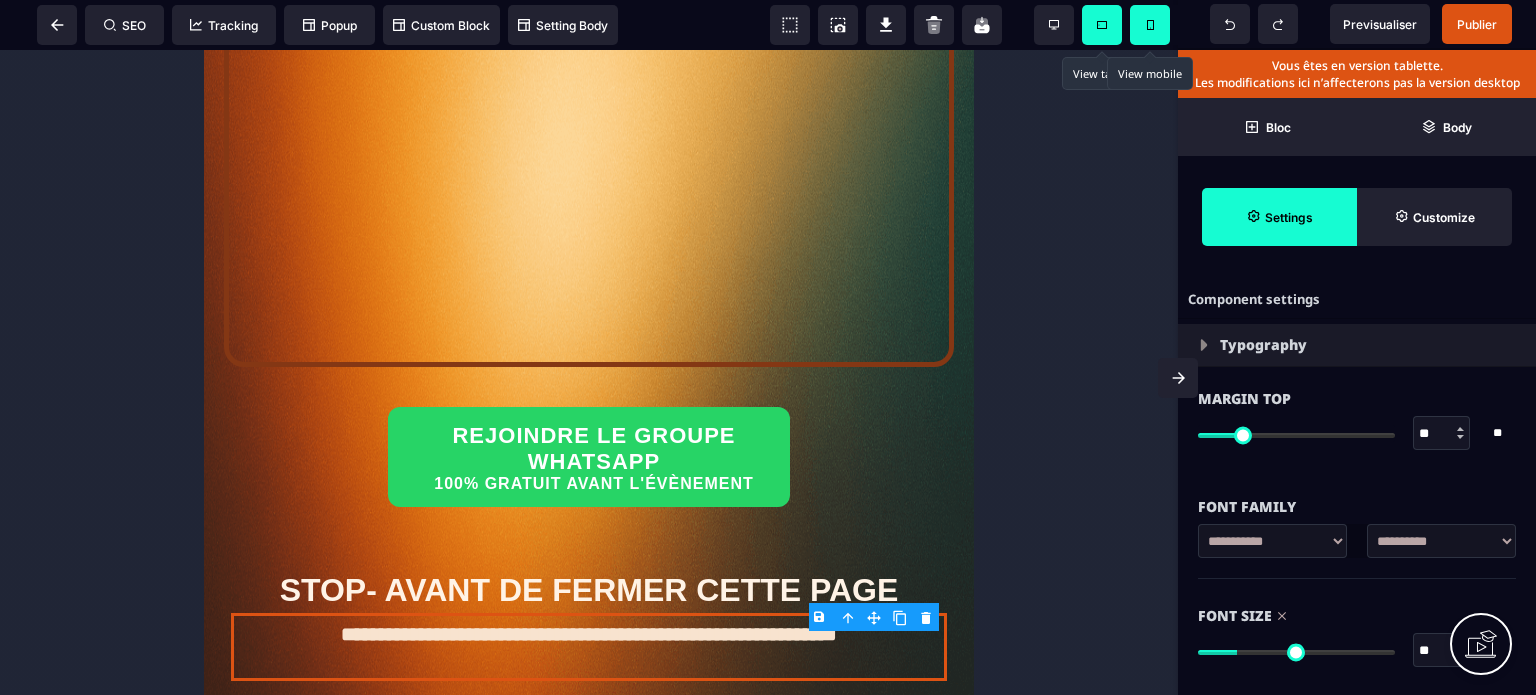 scroll, scrollTop: 517, scrollLeft: 0, axis: vertical 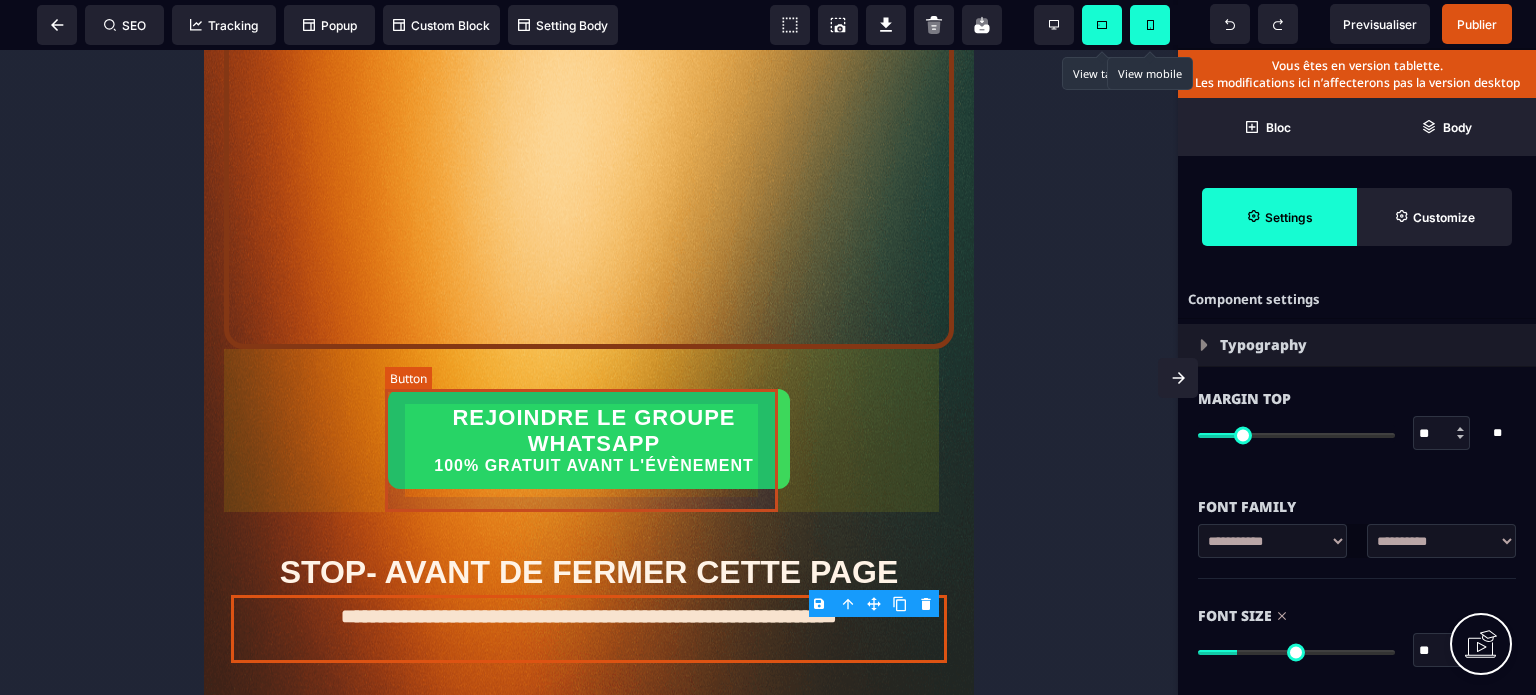 click on "REJOINDRE LE GROUPE WHATSAPP 100% GRATUIT AVANT L'ÉVÈNEMENT" at bounding box center [594, 441] 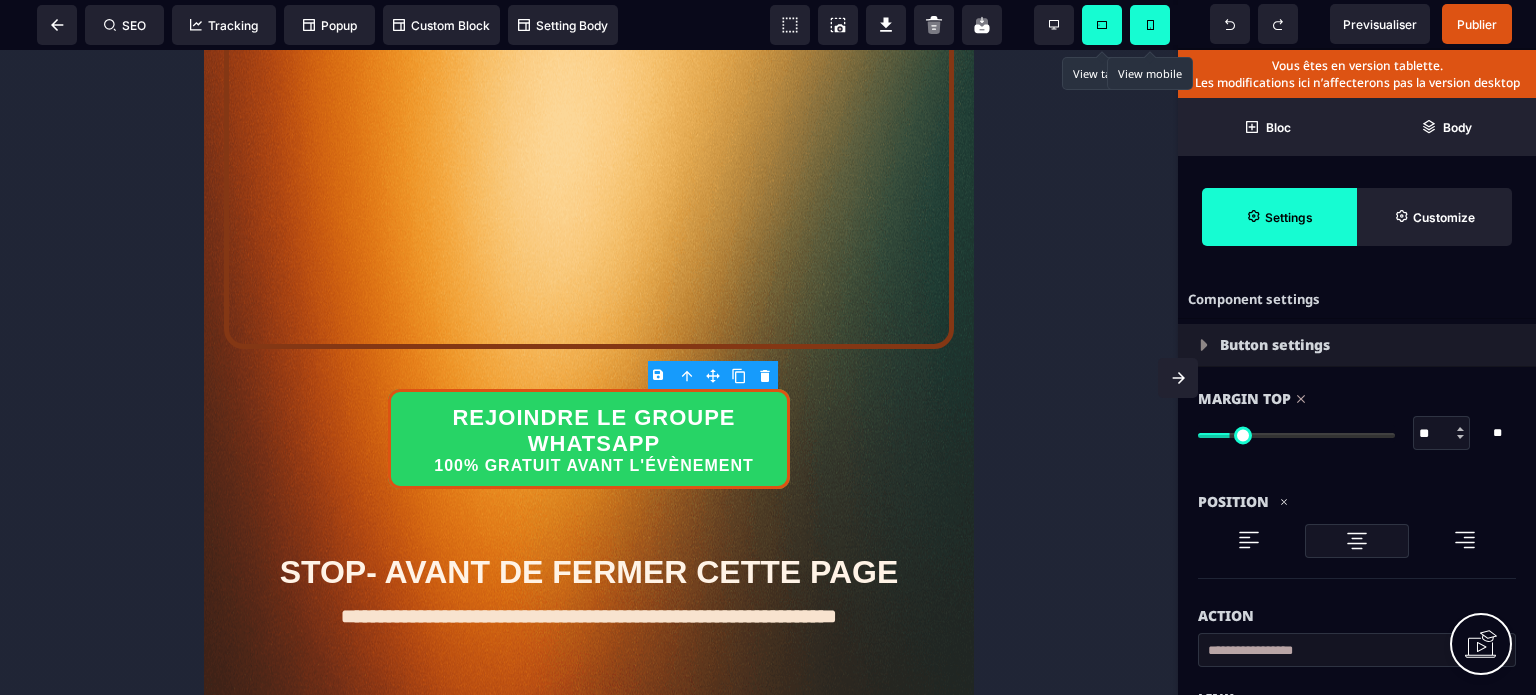 click on "Action" at bounding box center [1357, 606] 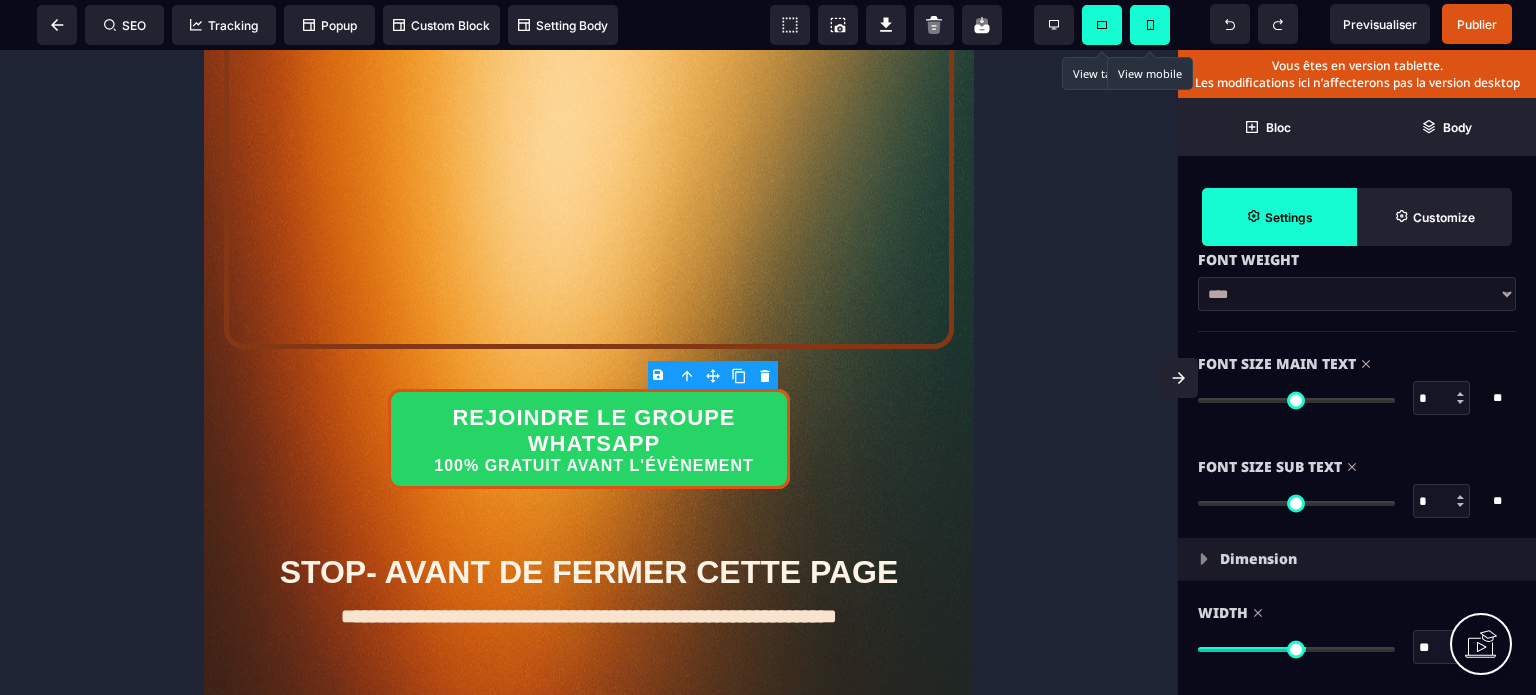 scroll, scrollTop: 1480, scrollLeft: 0, axis: vertical 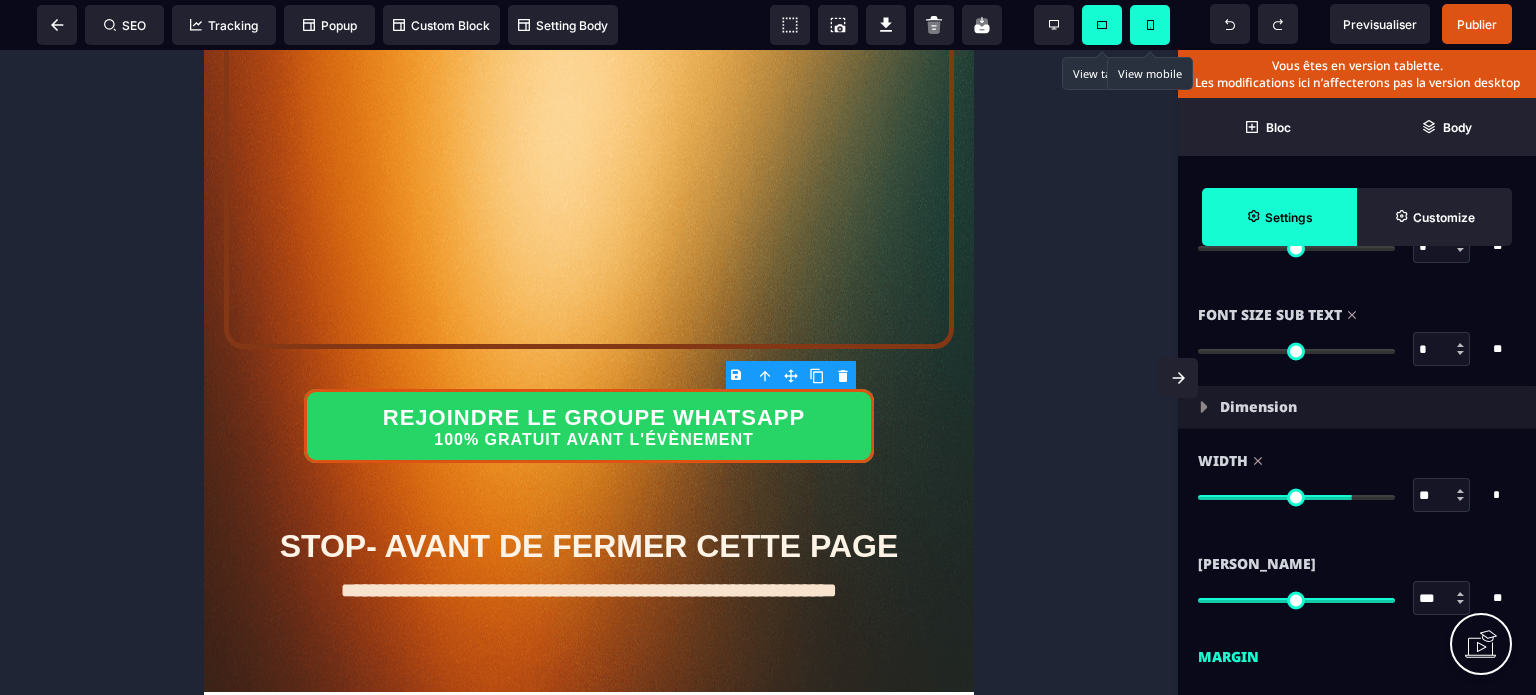 drag, startPoint x: 1306, startPoint y: 495, endPoint x: 1345, endPoint y: 498, distance: 39.115215 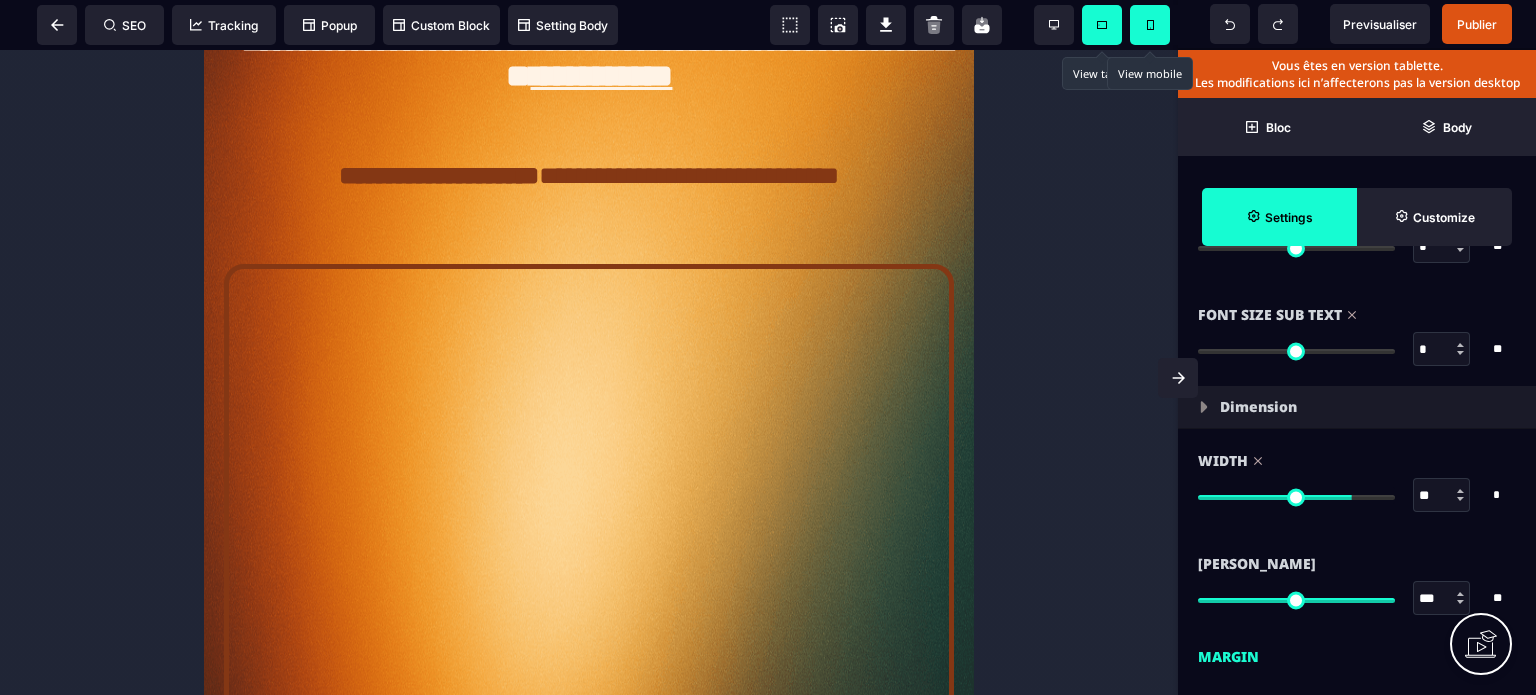 scroll, scrollTop: 0, scrollLeft: 0, axis: both 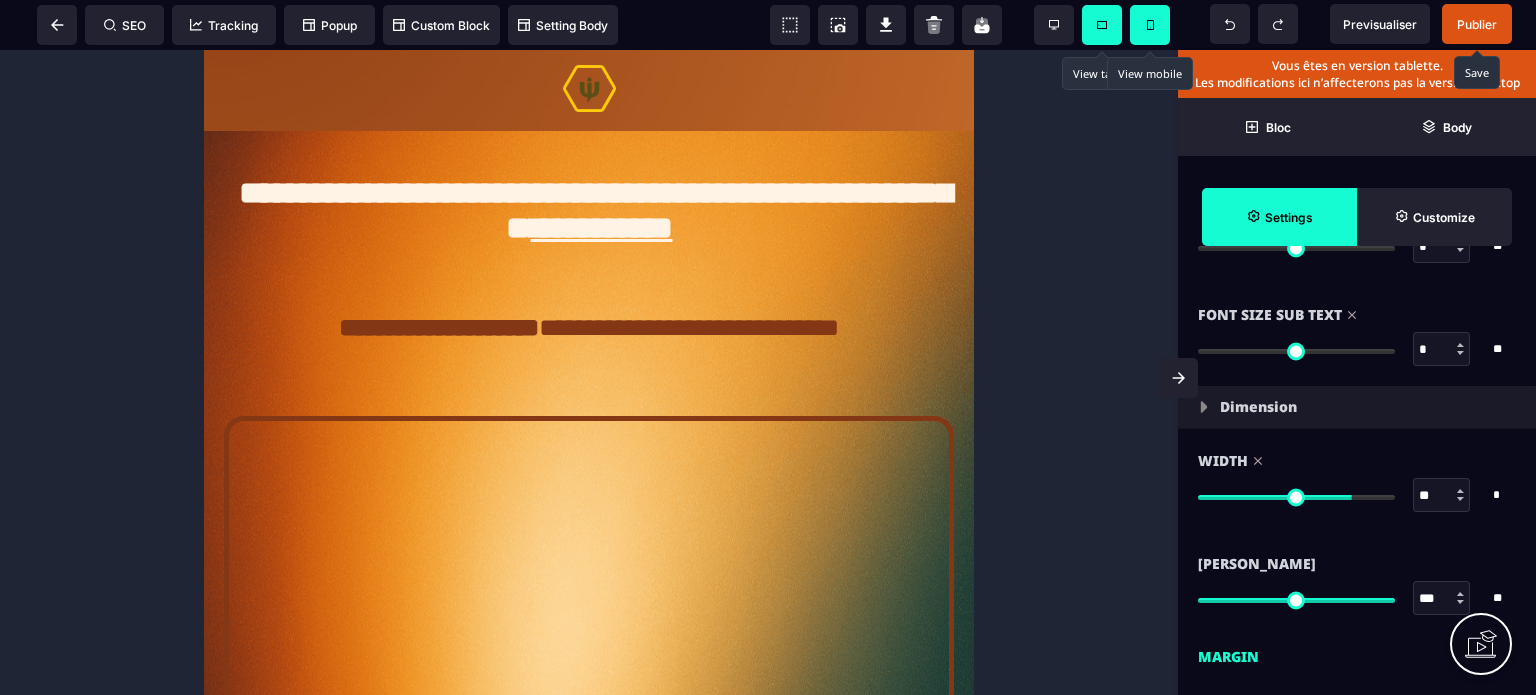 click on "Publier" at bounding box center (1477, 24) 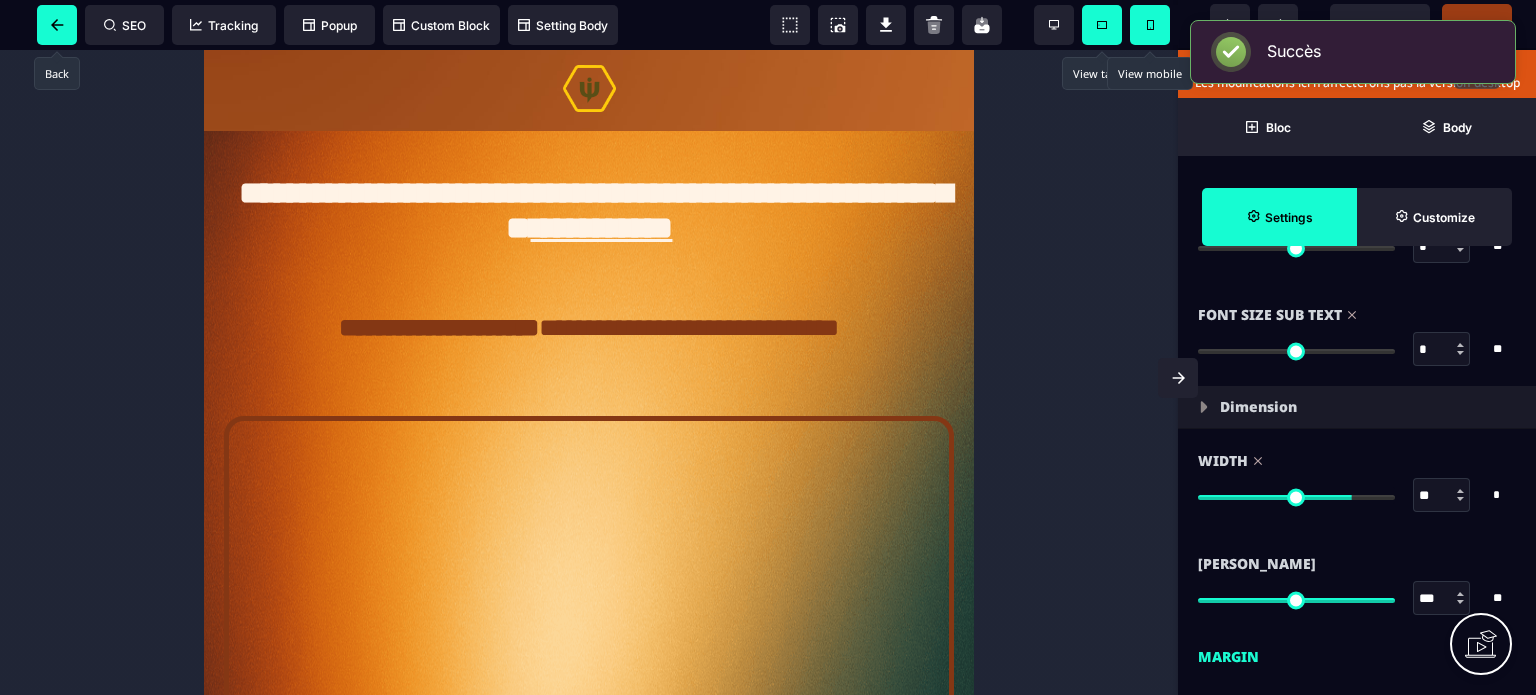 click 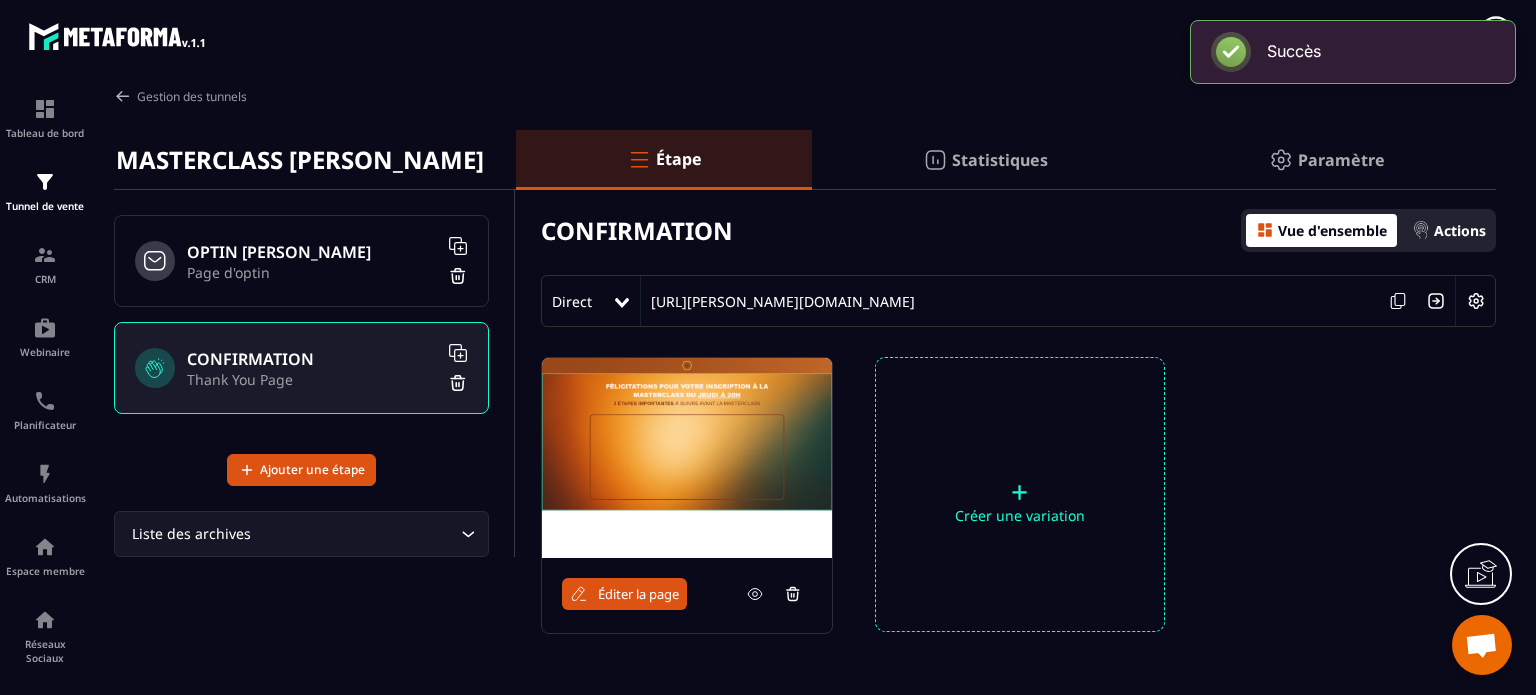 click on "Éditer la page" at bounding box center [624, 594] 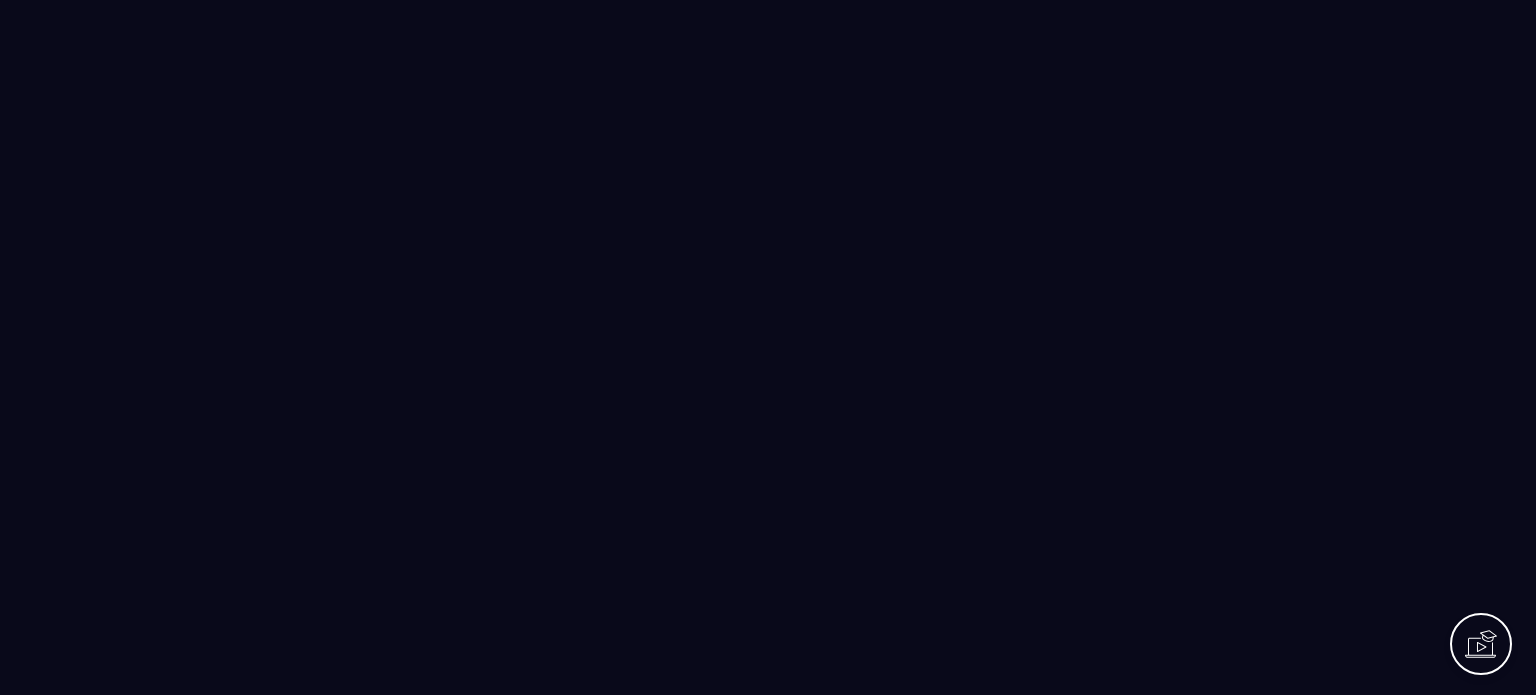 scroll, scrollTop: 0, scrollLeft: 0, axis: both 